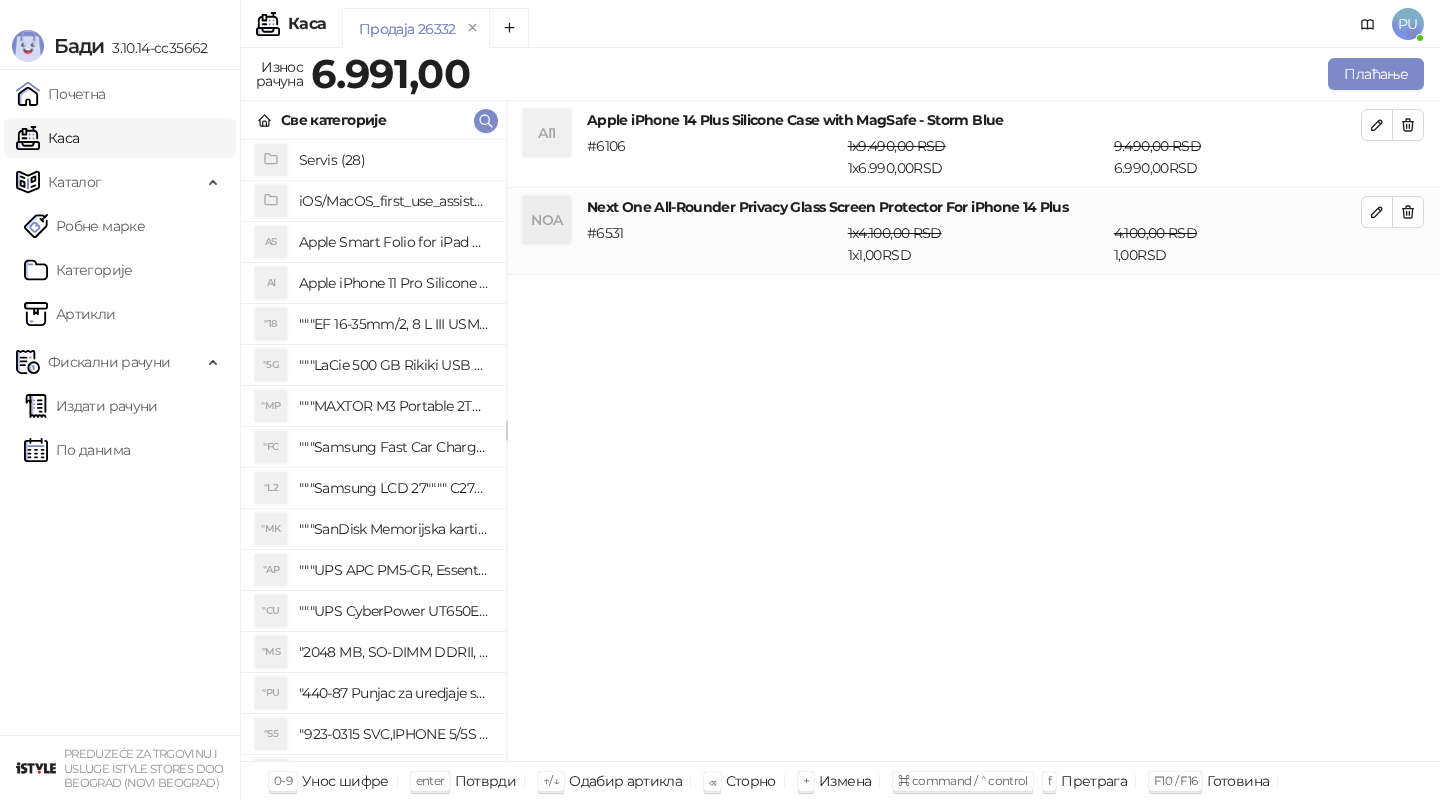 scroll, scrollTop: 0, scrollLeft: 0, axis: both 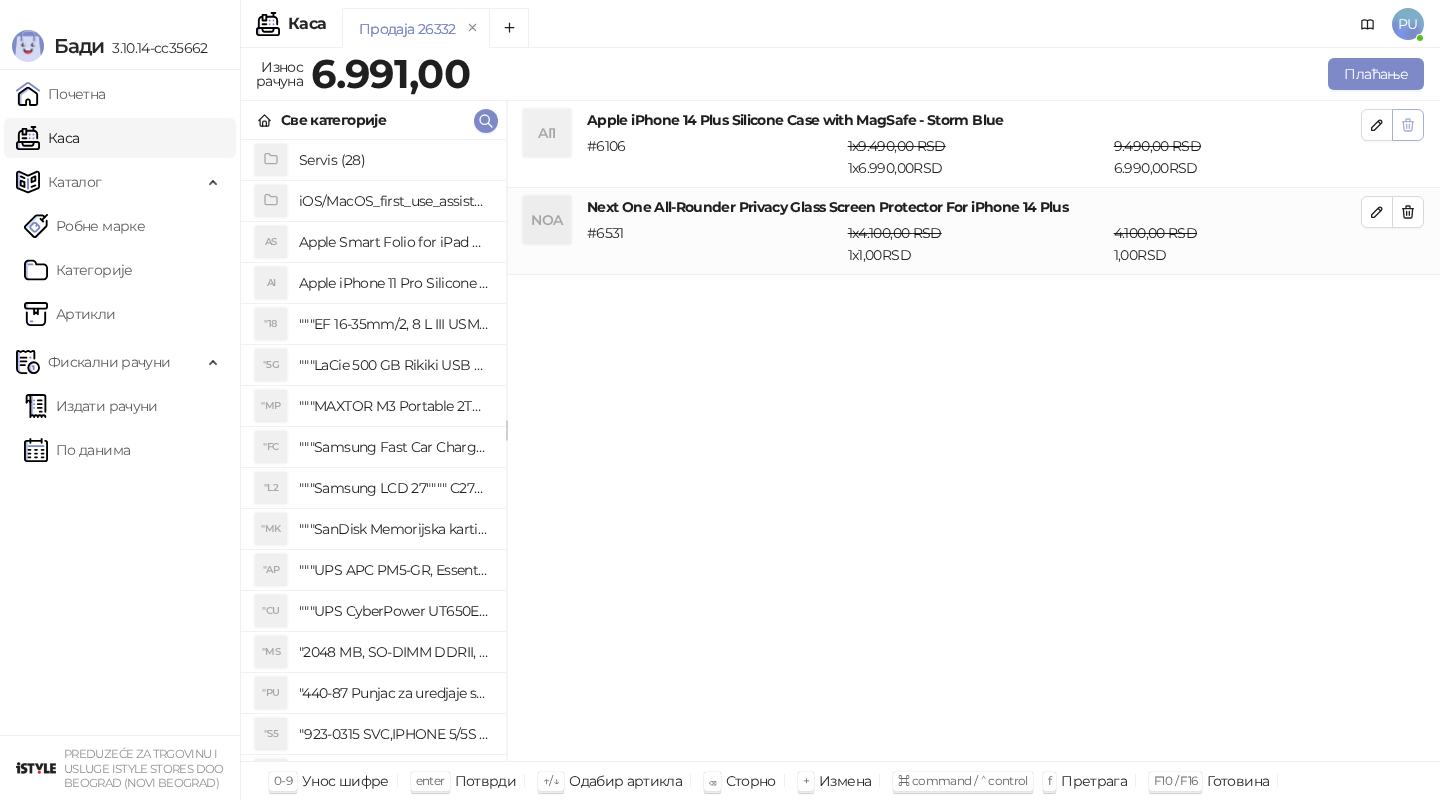 click 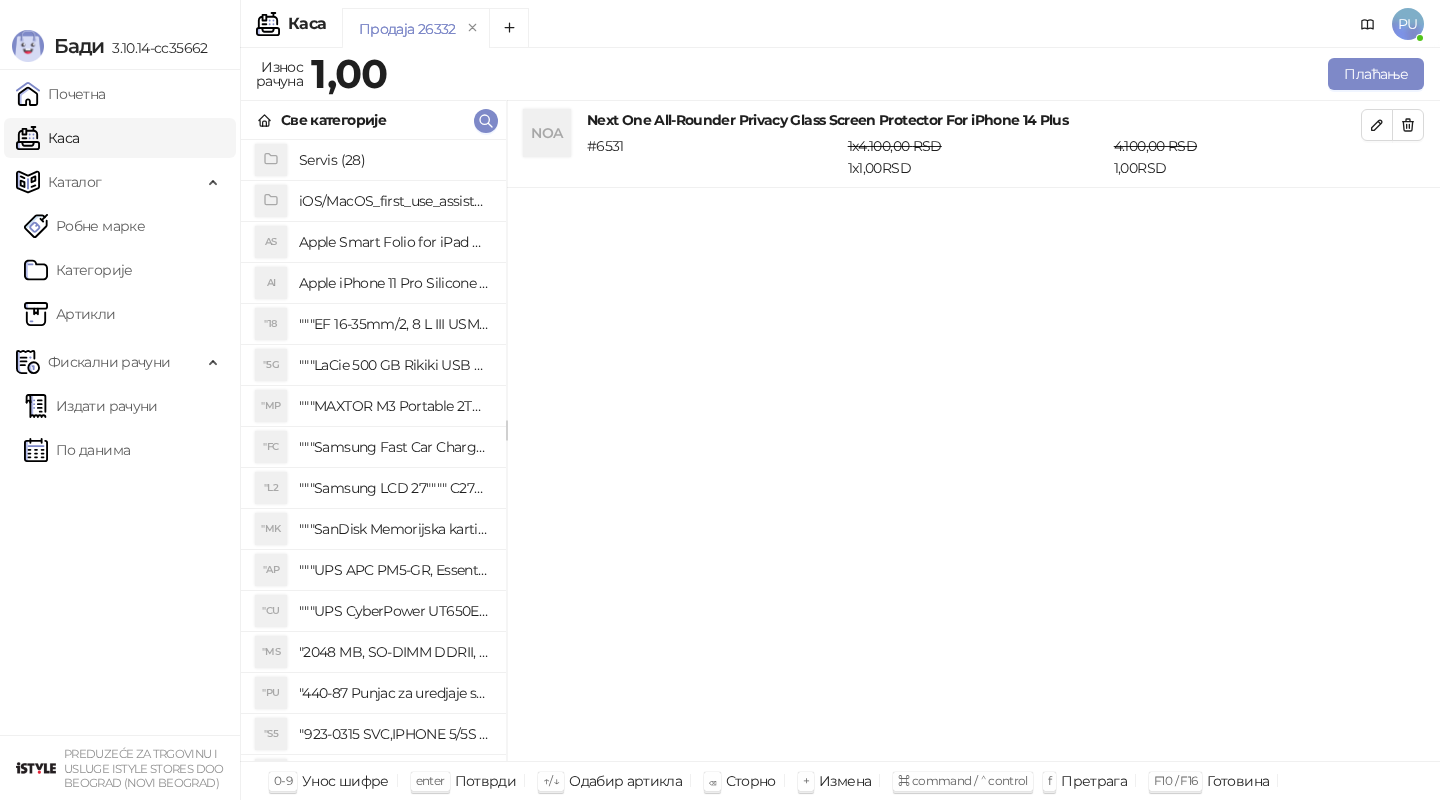 click 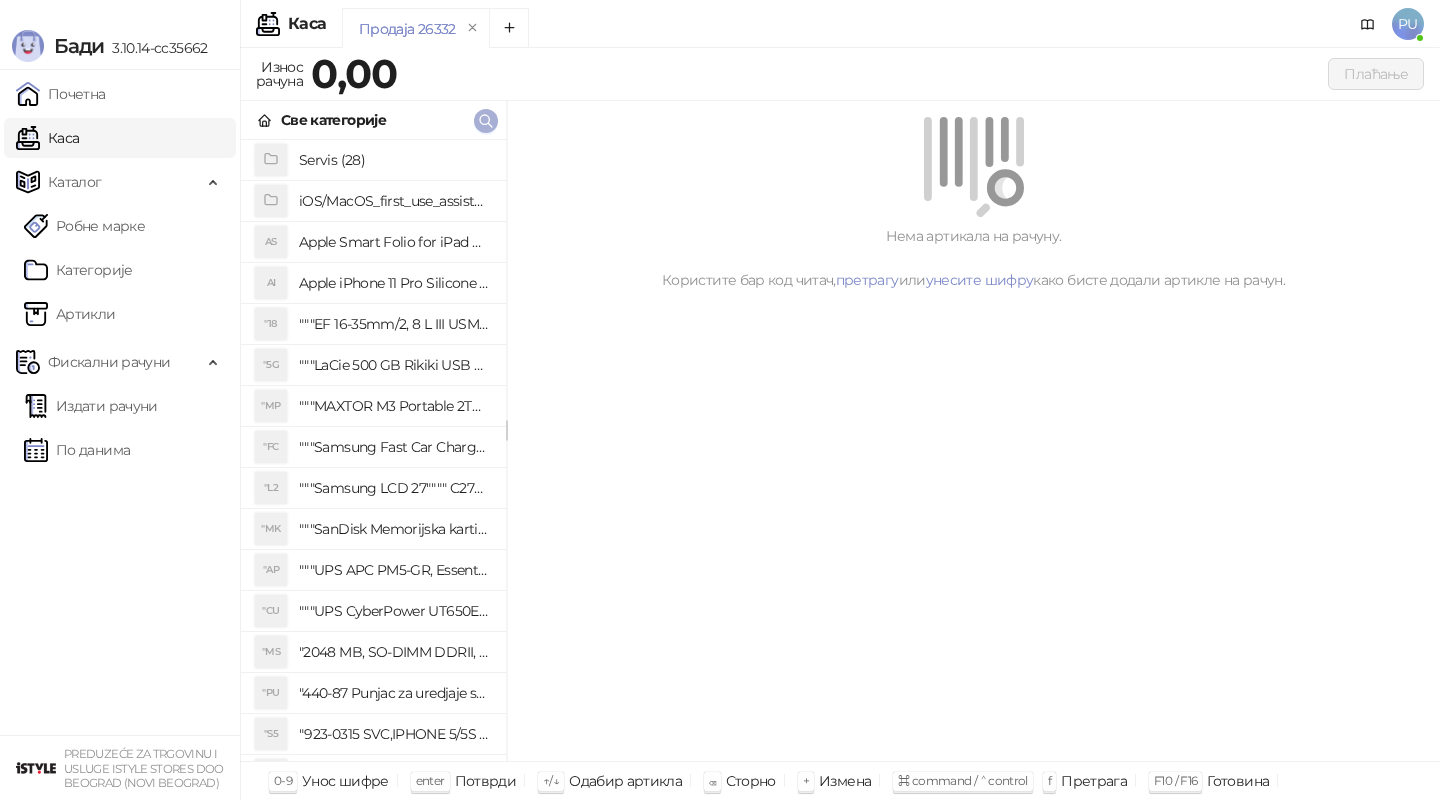 click 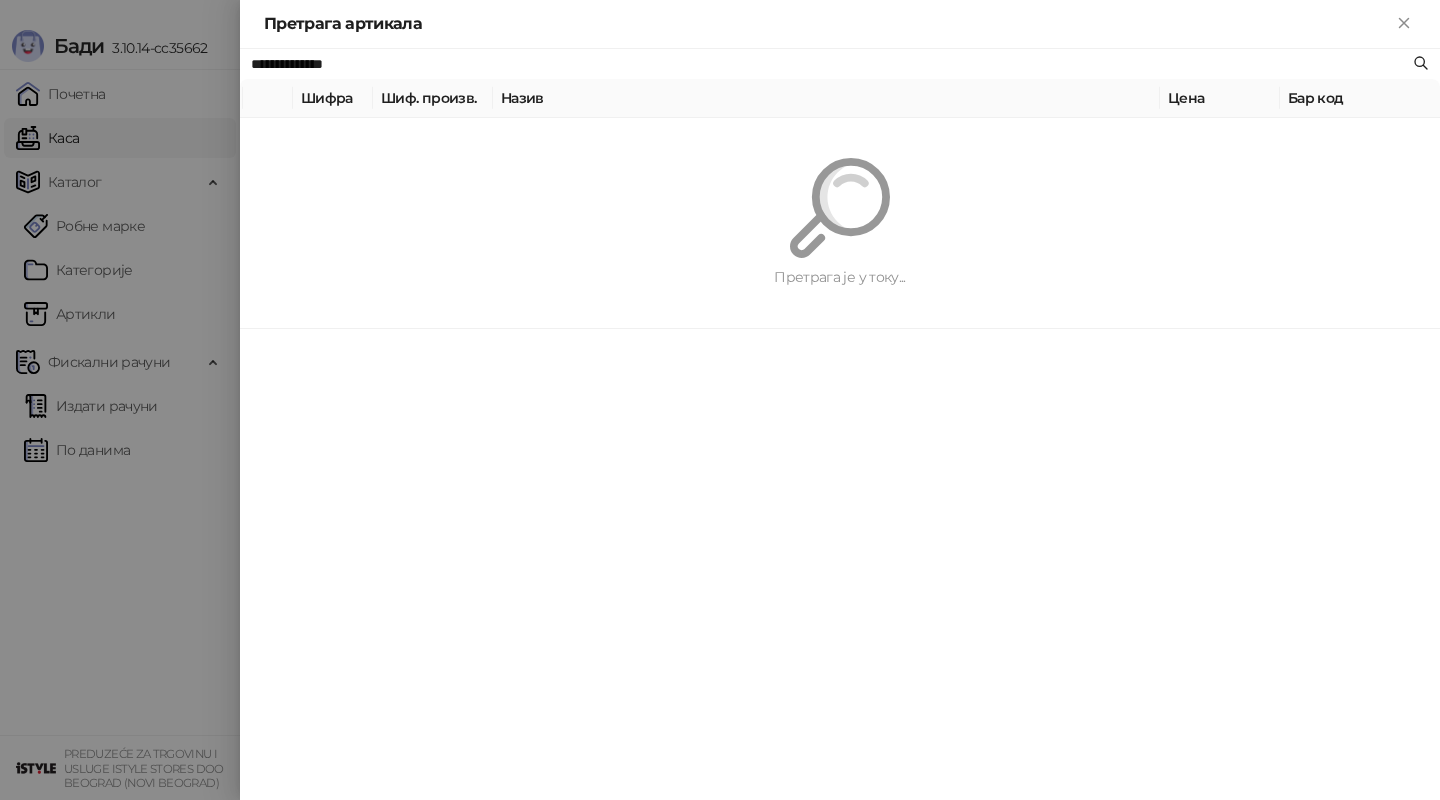paste 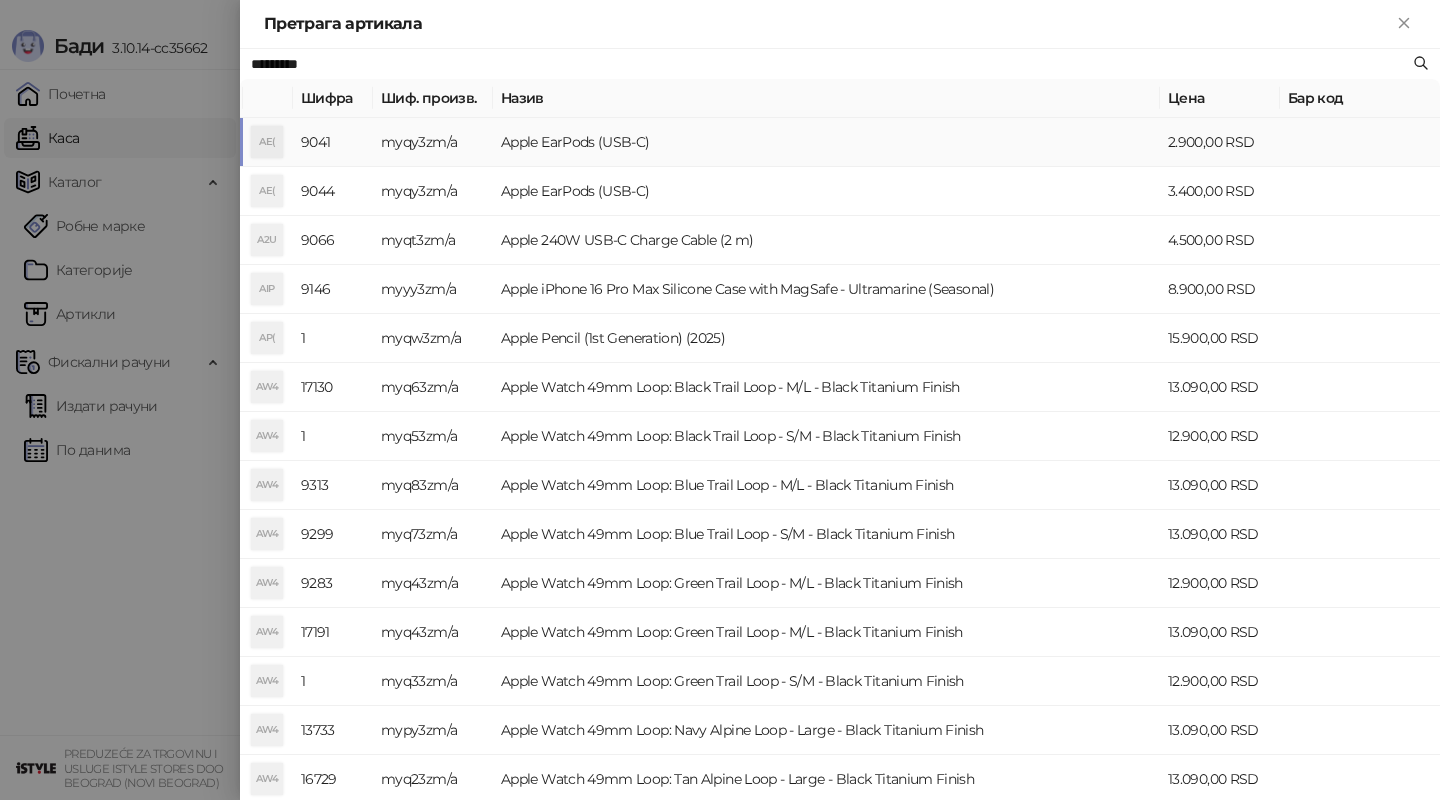 click on "Apple EarPods (USB-C)" at bounding box center (826, 142) 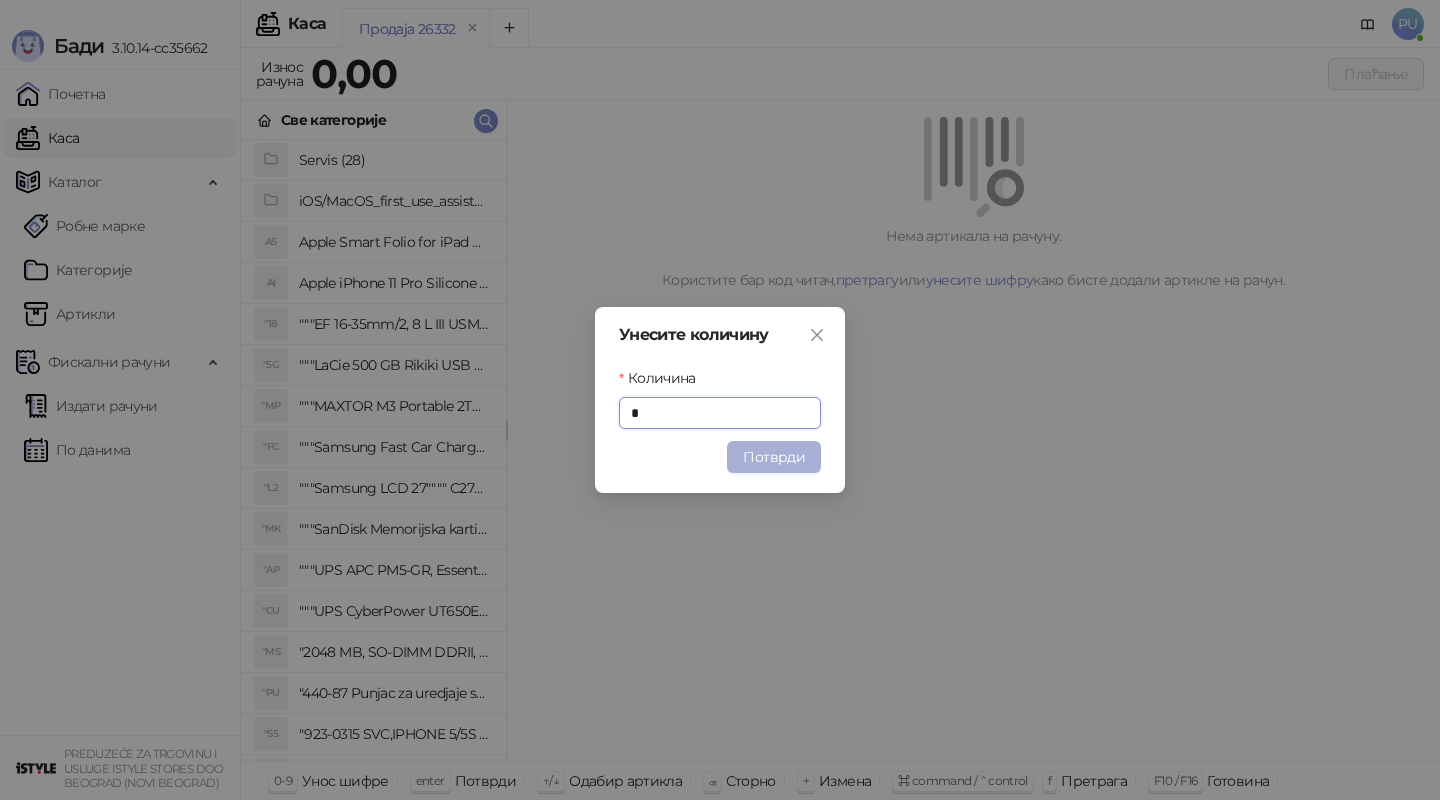 click on "Потврди" at bounding box center (774, 457) 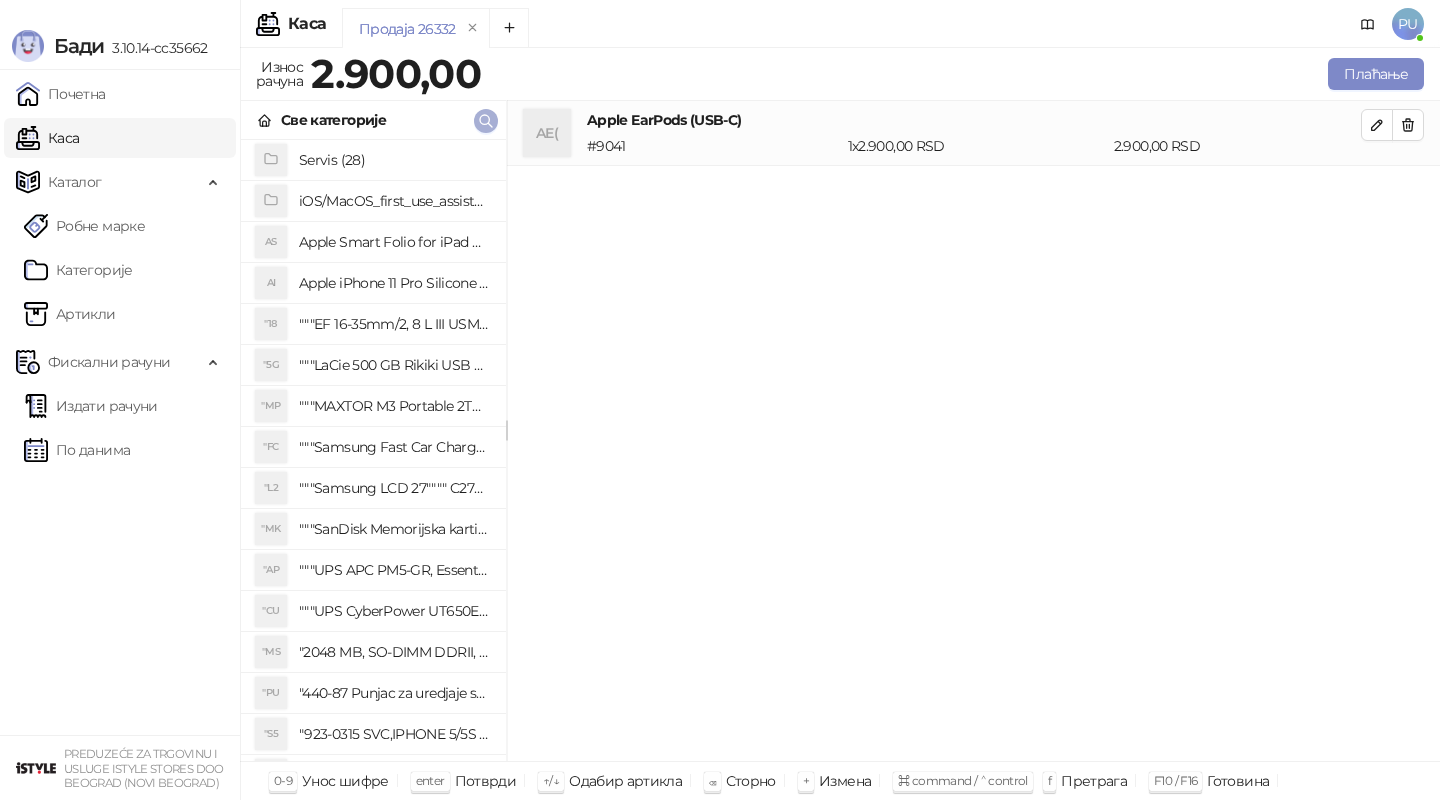 click 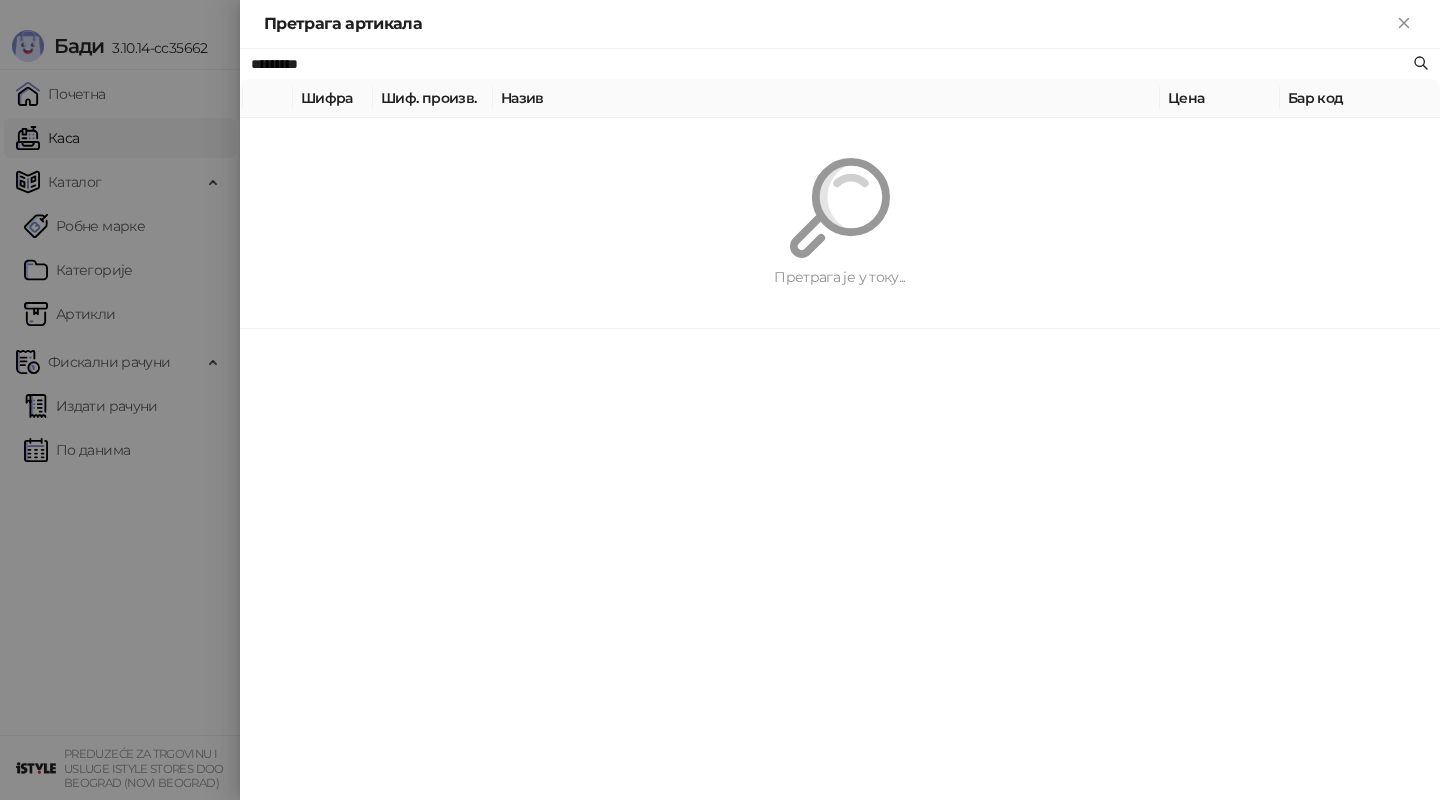 paste 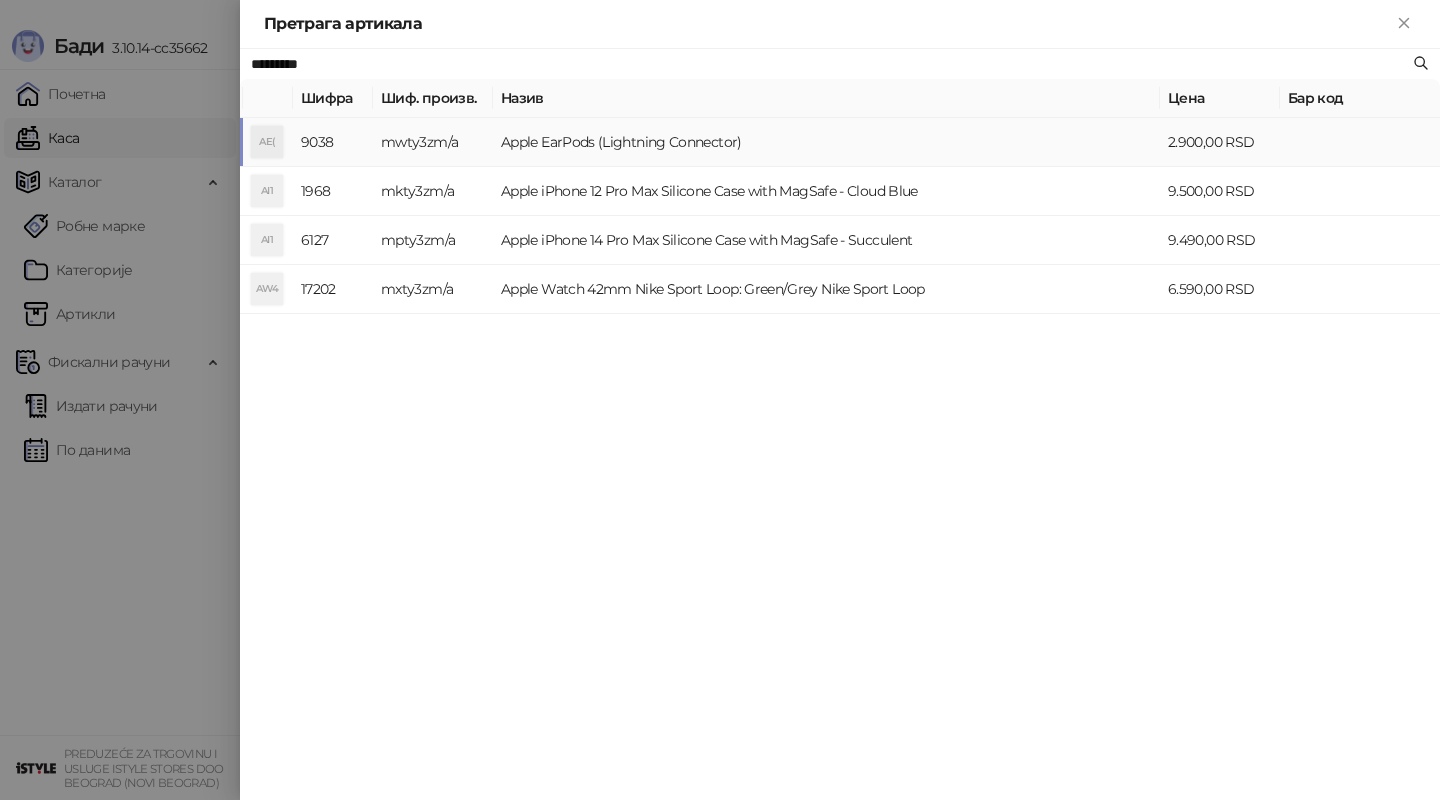 type on "*********" 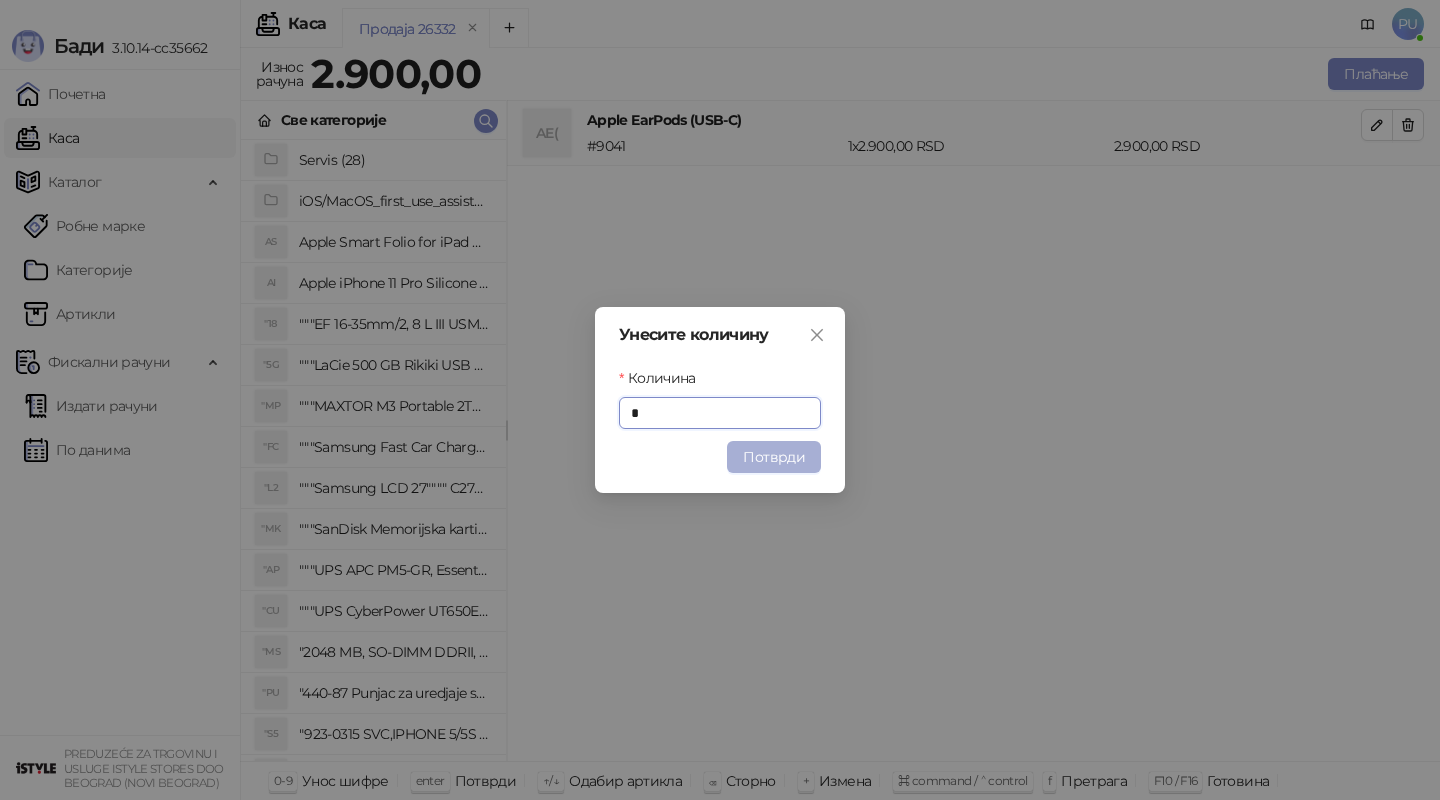 click on "Потврди" at bounding box center (774, 457) 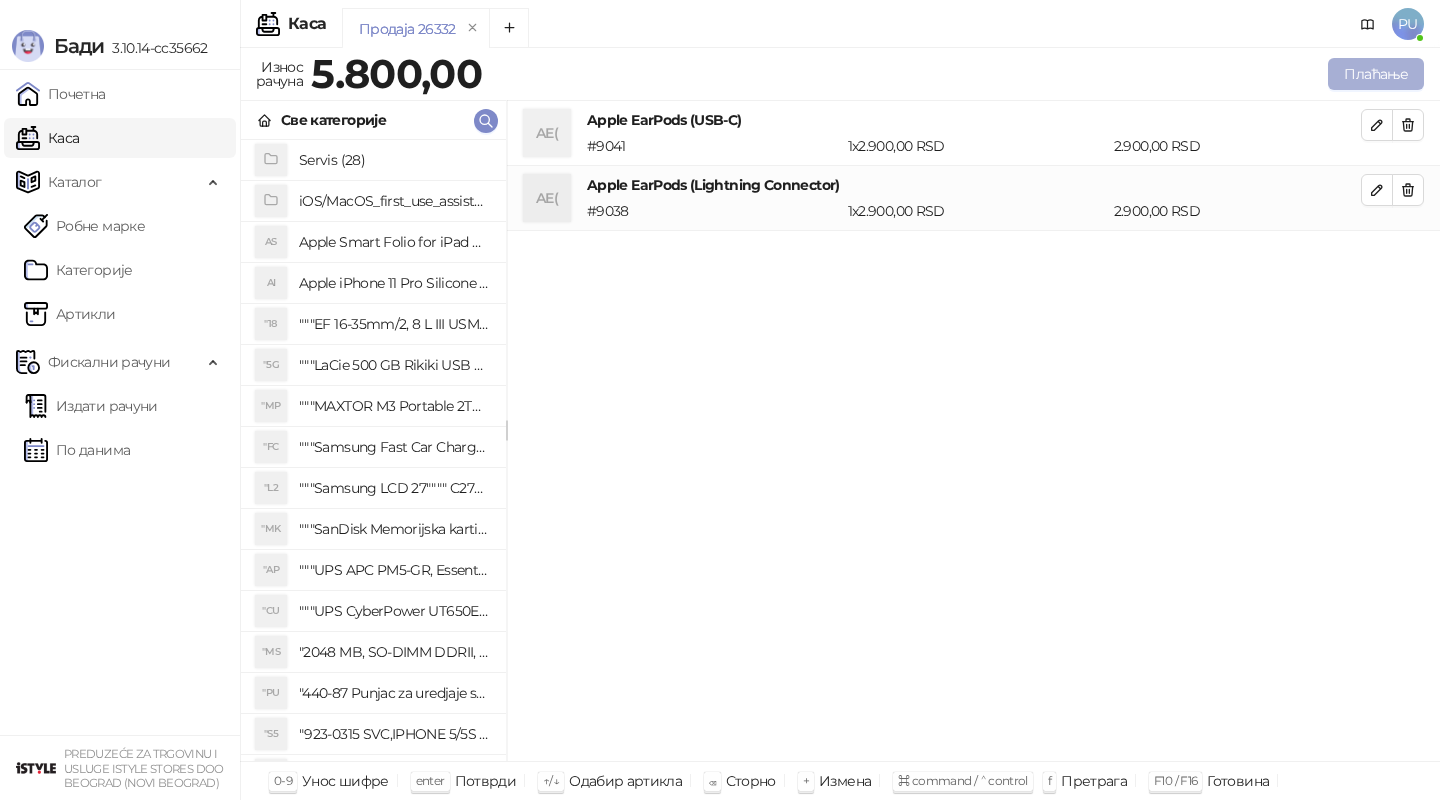 click on "Плаћање" at bounding box center [1376, 74] 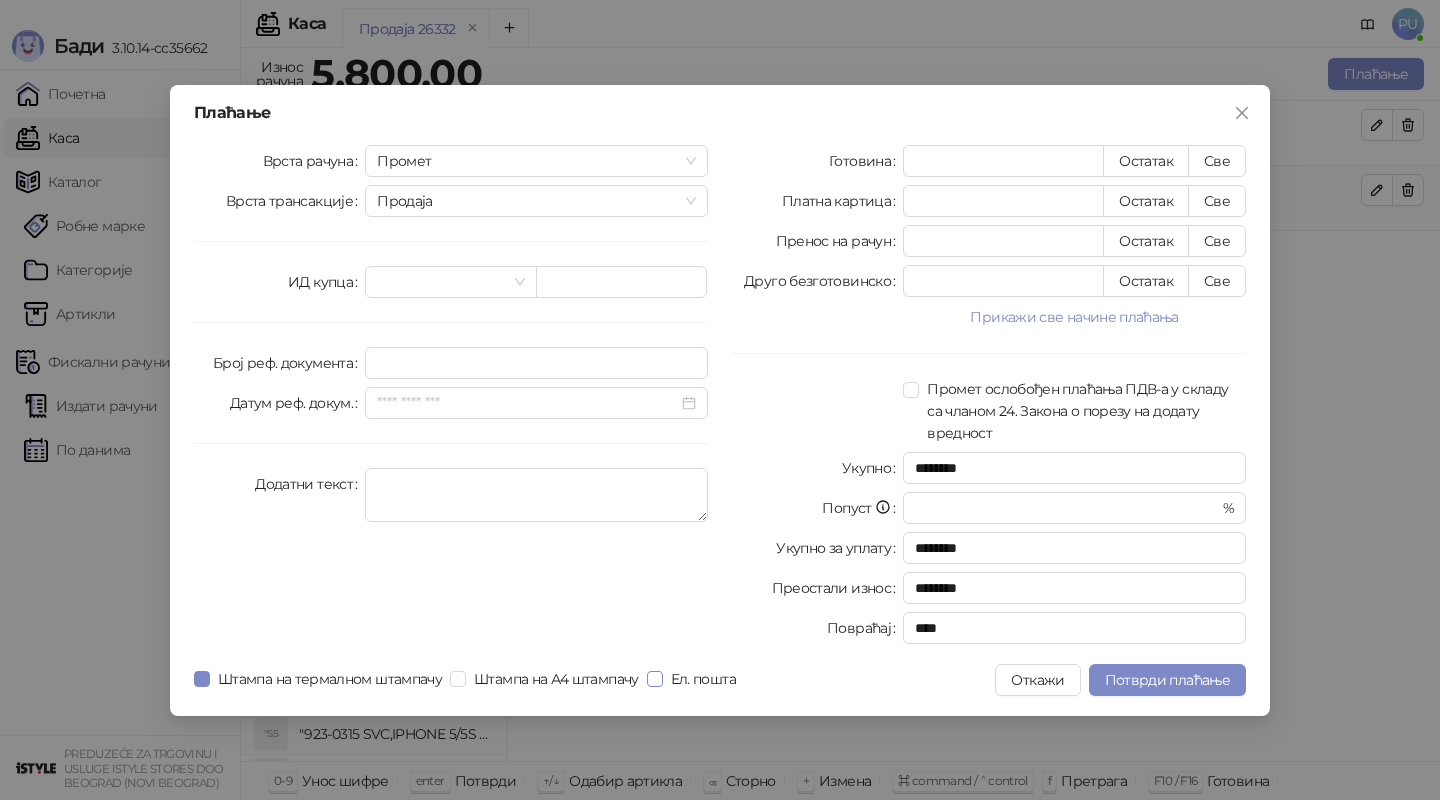 click on "Ел. пошта" at bounding box center [703, 679] 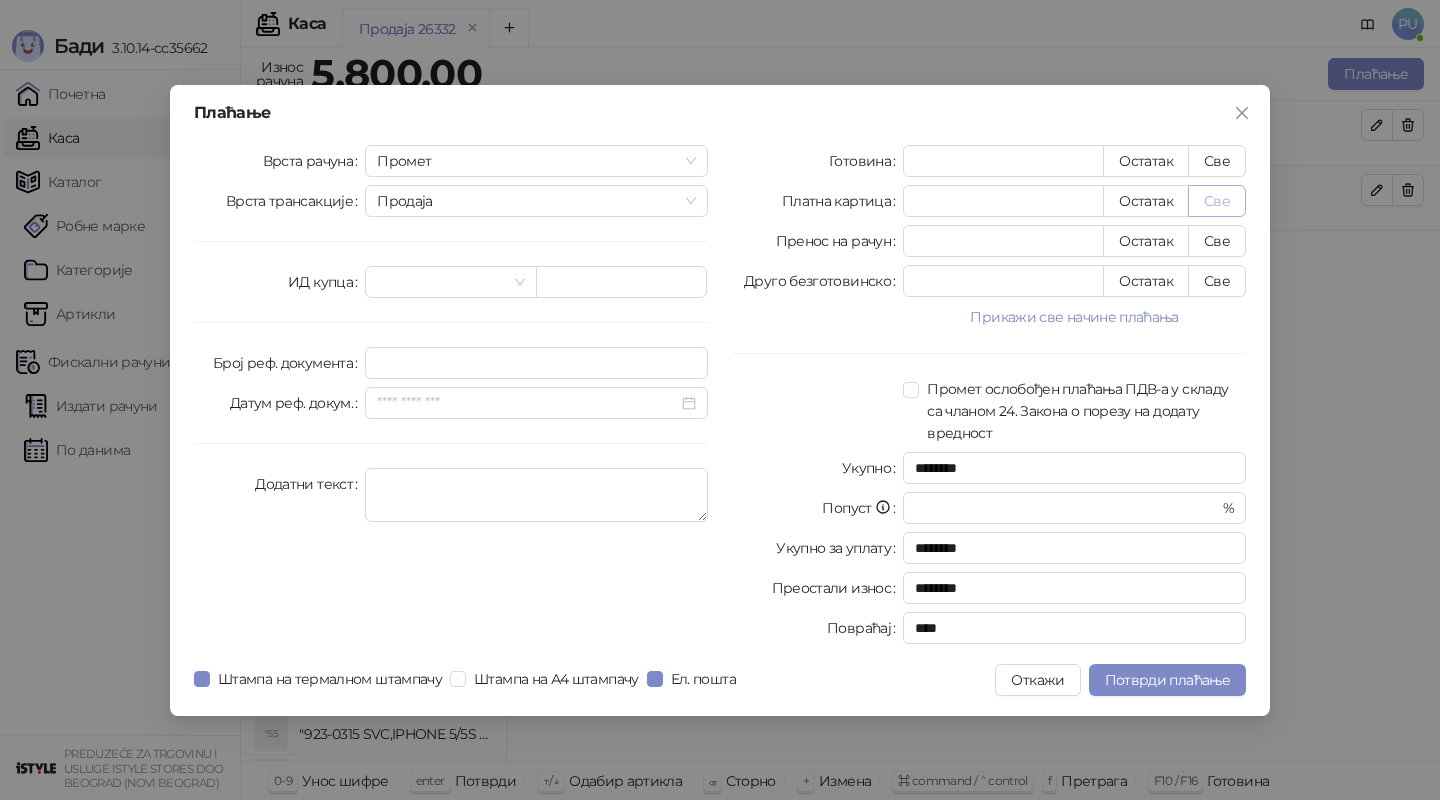 click on "Све" at bounding box center (1217, 201) 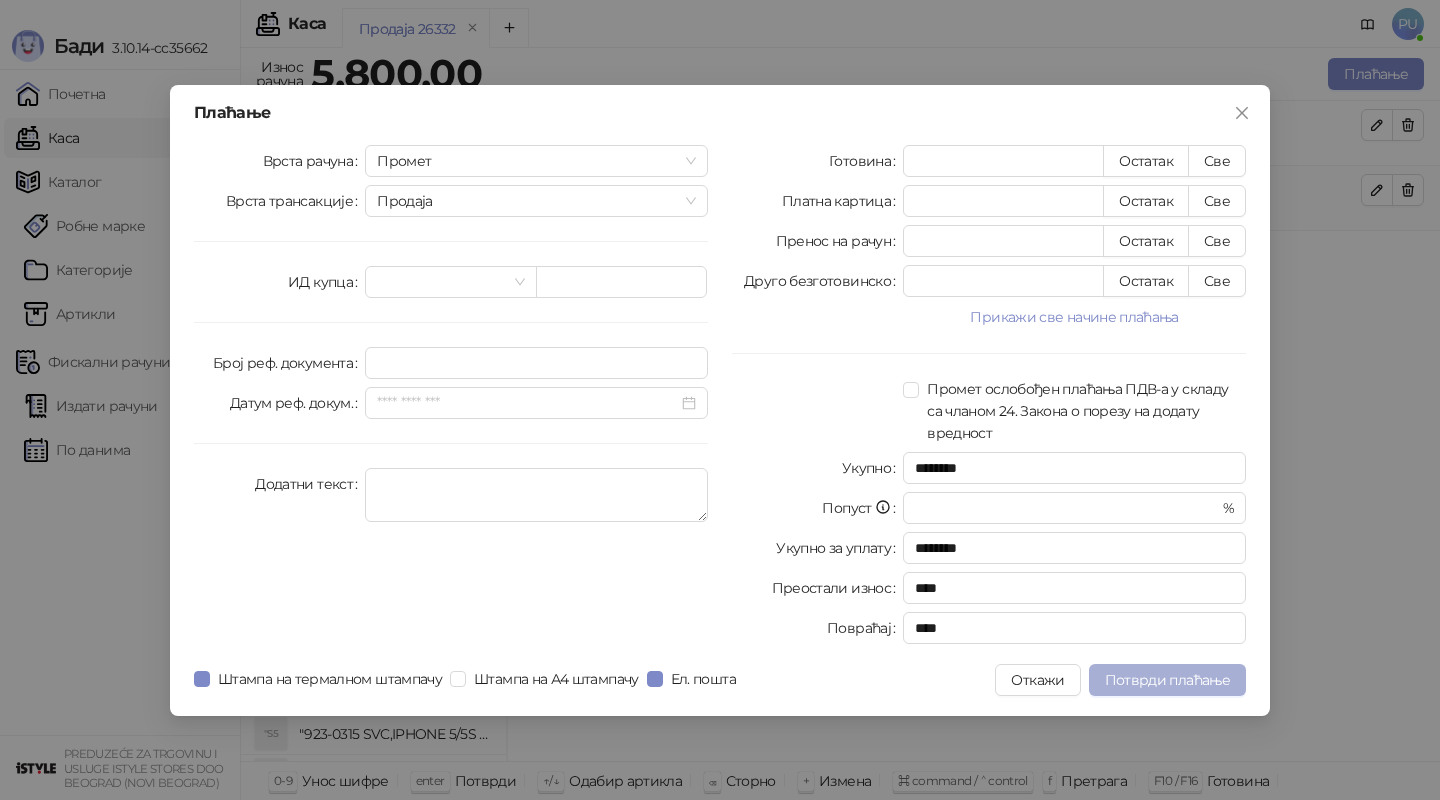 click on "Потврди плаћање" at bounding box center (1167, 680) 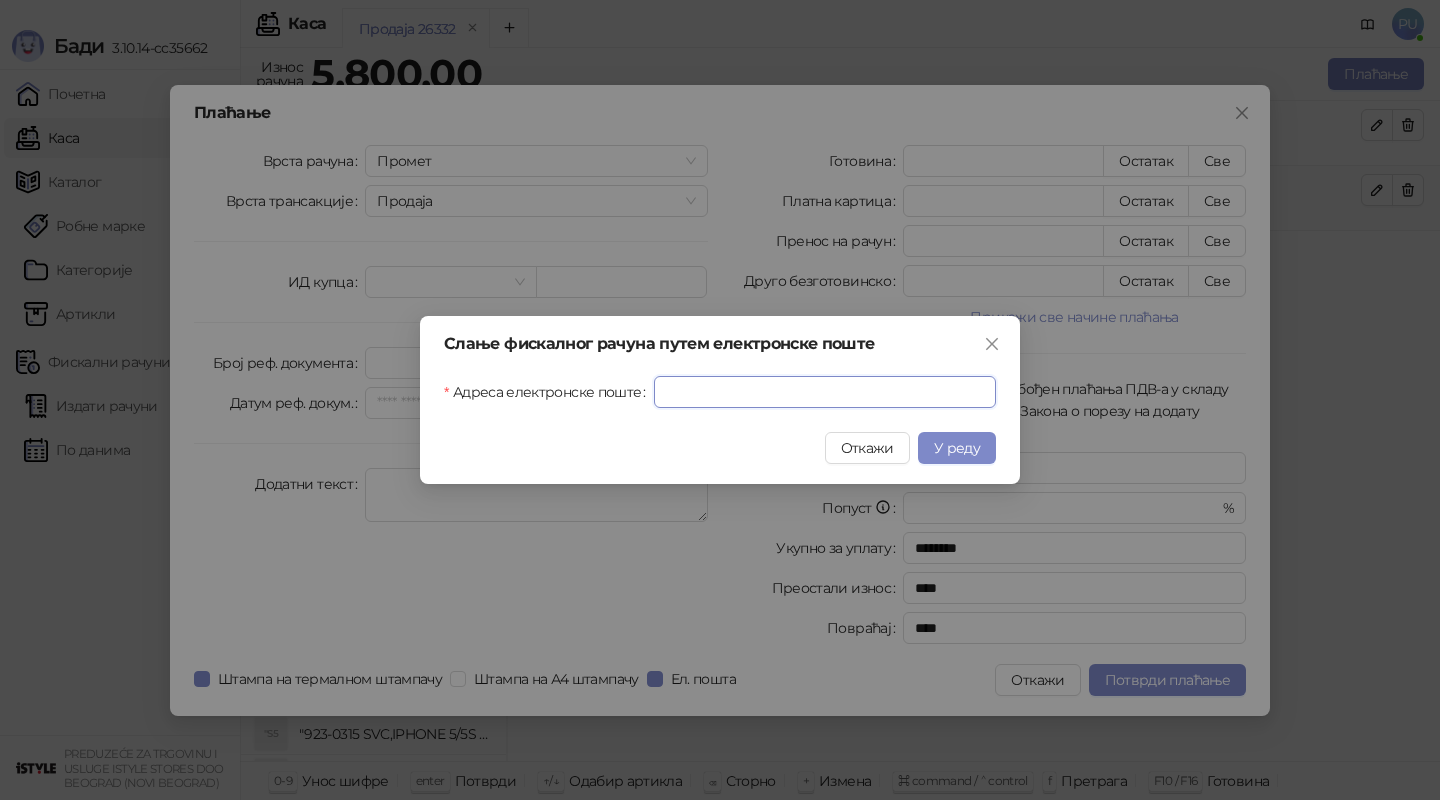 click on "Адреса електронске поште" at bounding box center (825, 392) 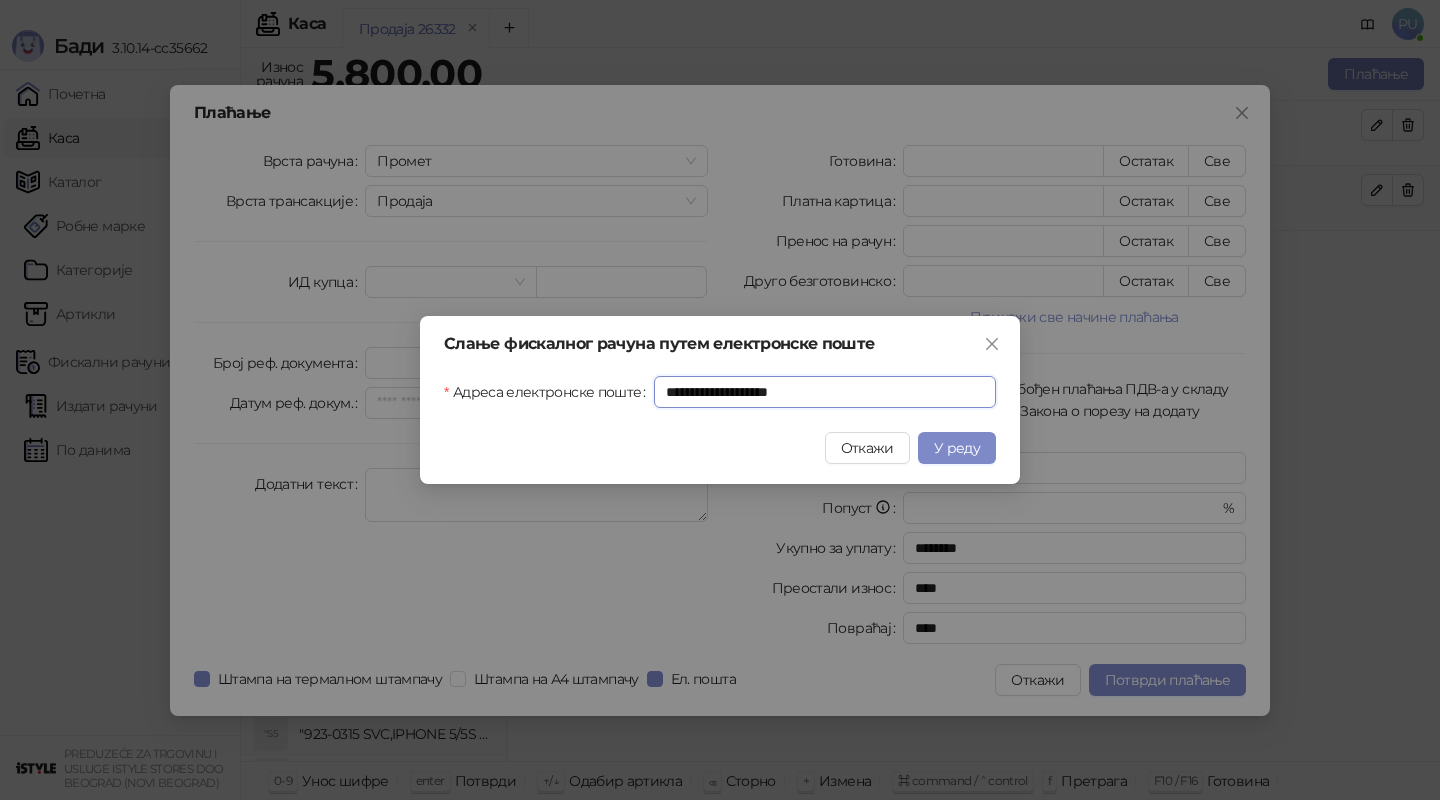 drag, startPoint x: 855, startPoint y: 391, endPoint x: 592, endPoint y: 383, distance: 263.12164 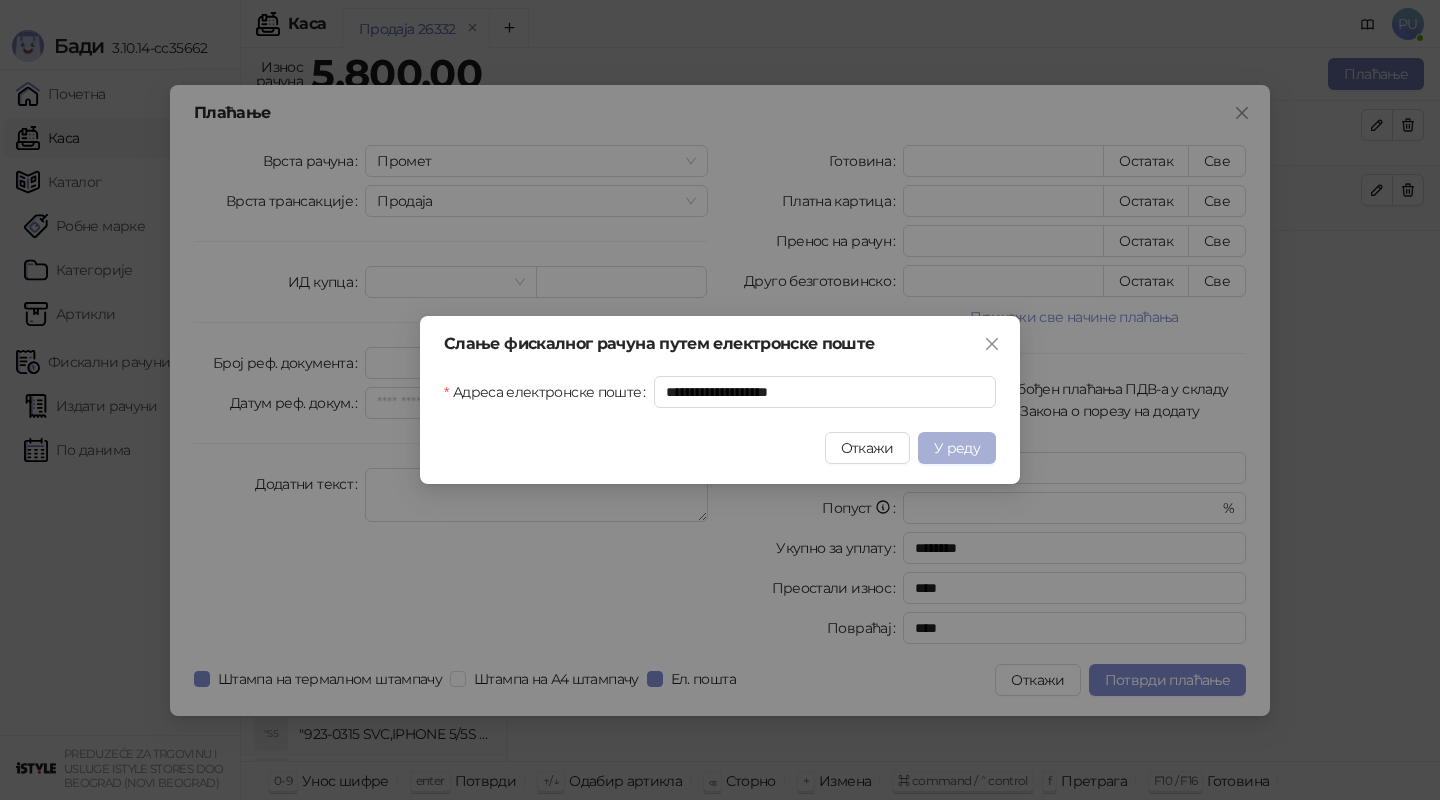 click on "У реду" at bounding box center [957, 448] 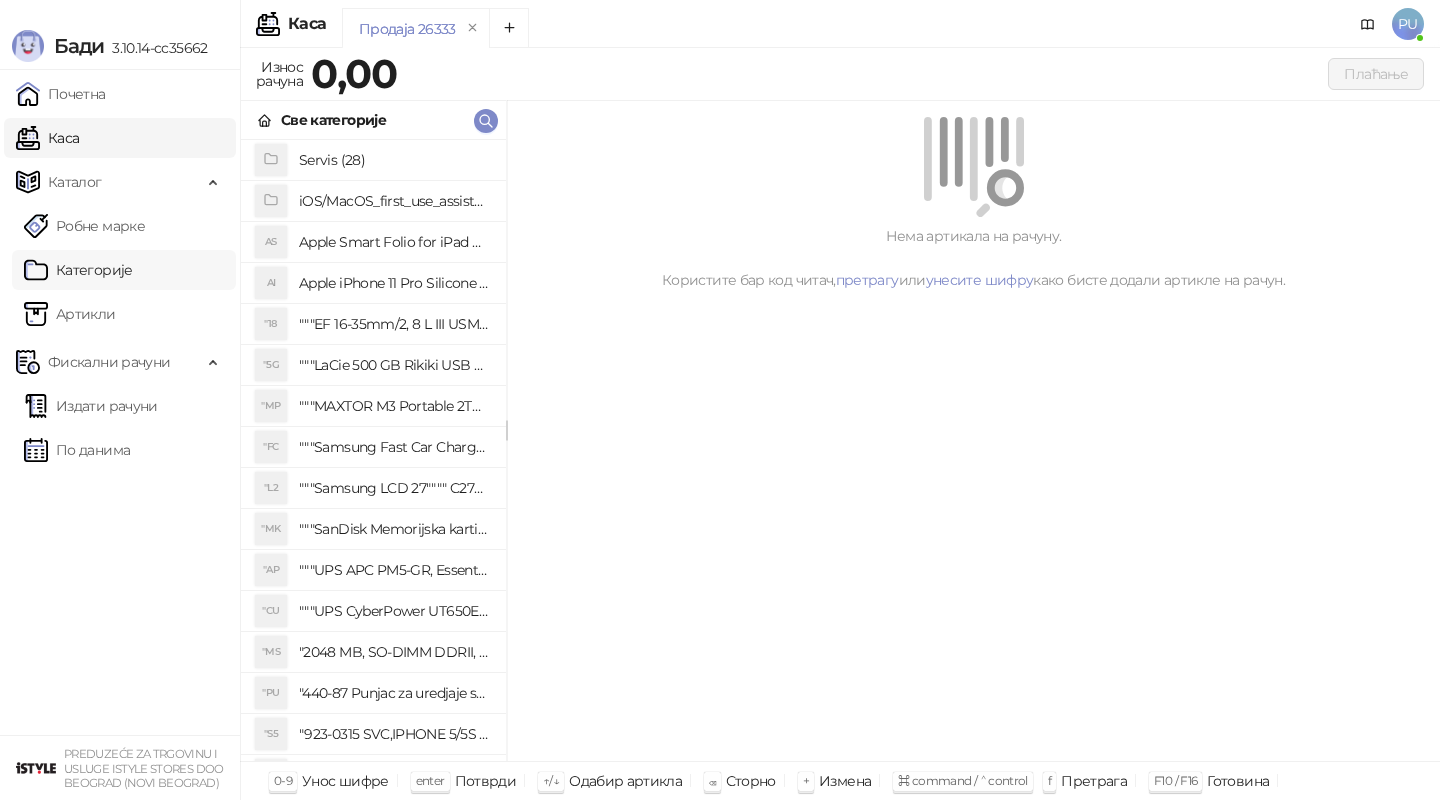 click on "Артикли" at bounding box center [70, 314] 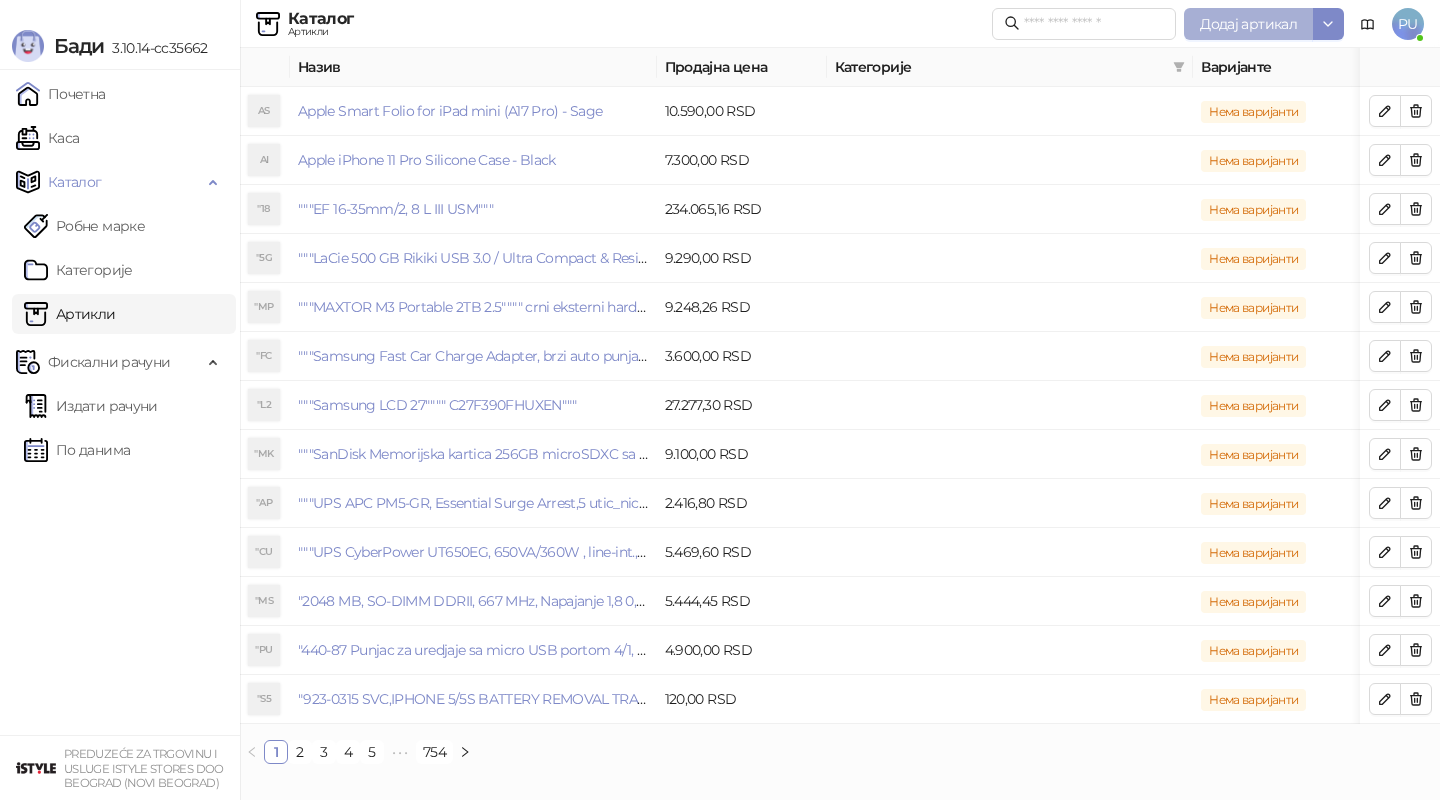 click on "Додај артикал" at bounding box center [1248, 24] 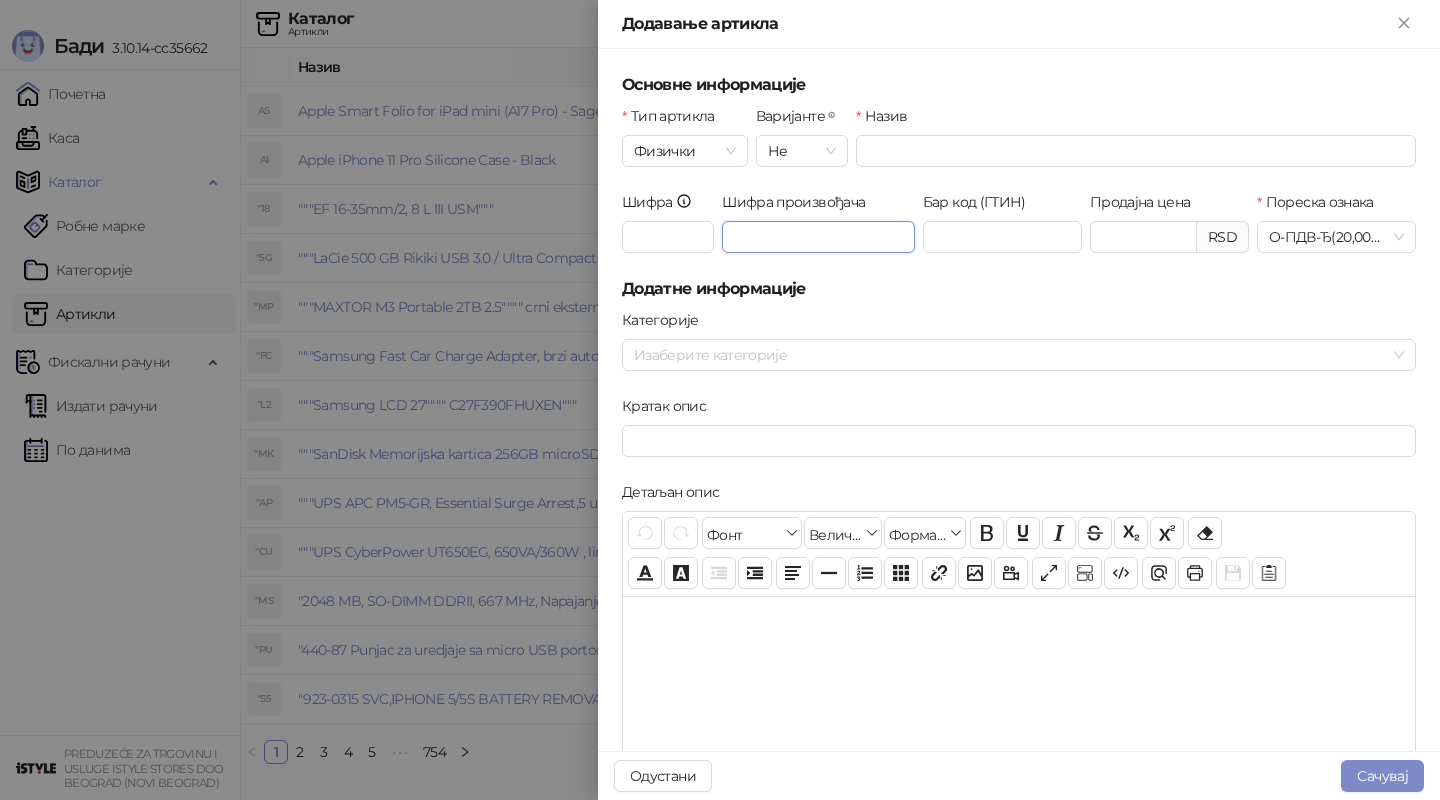 click on "Шифра произвођача" at bounding box center [818, 237] 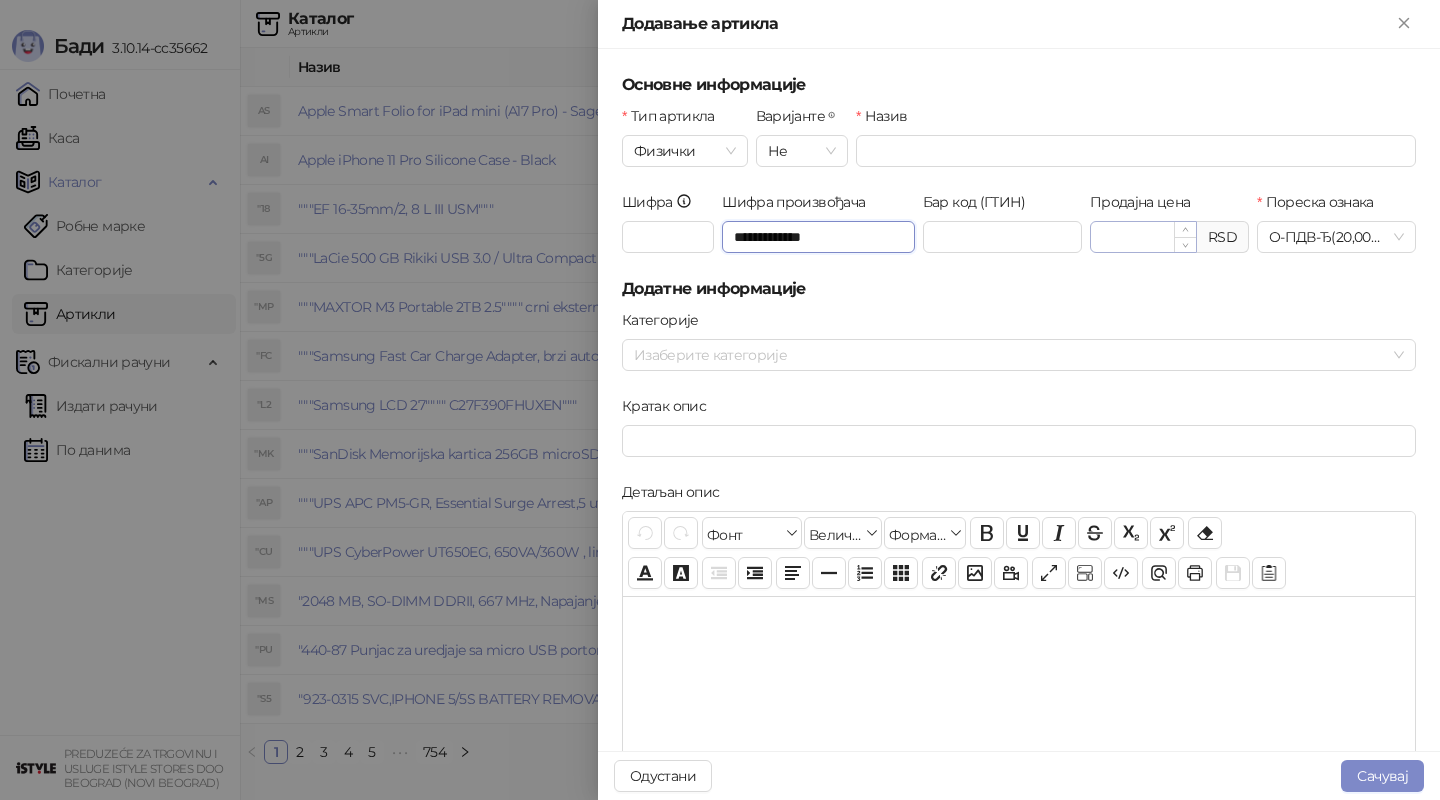 type on "**********" 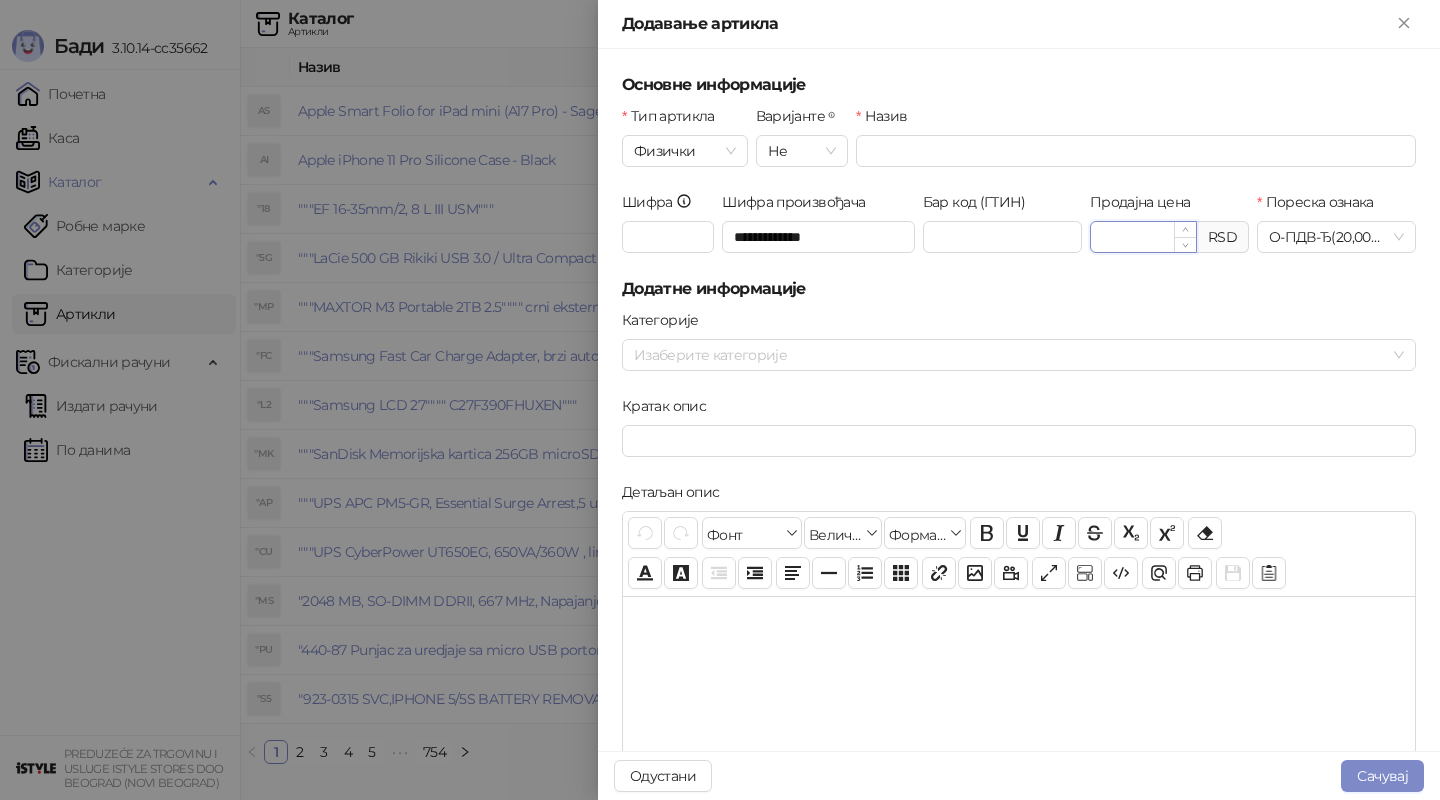 click on "Продајна цена" at bounding box center (1143, 237) 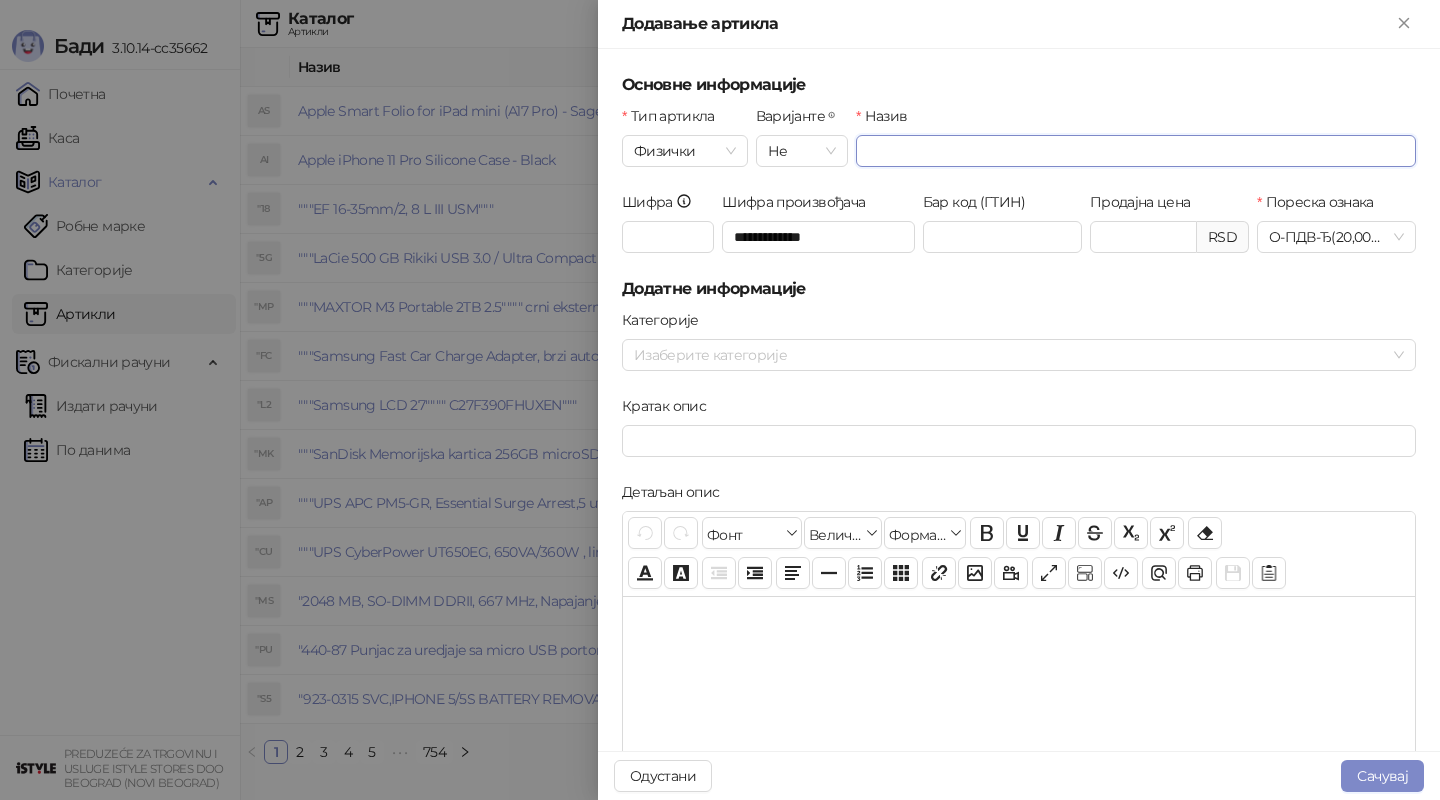 type on "*******" 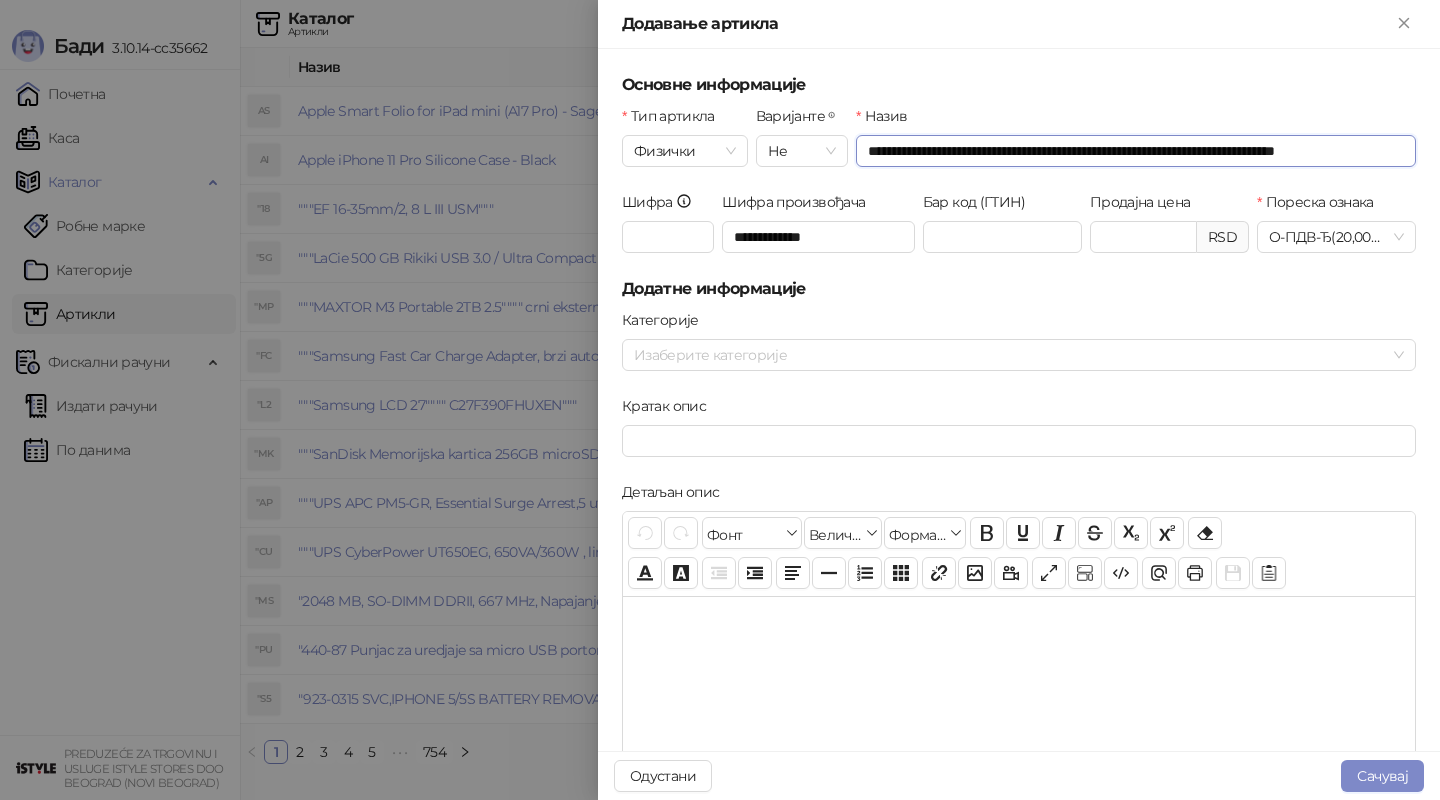 scroll, scrollTop: 0, scrollLeft: 25, axis: horizontal 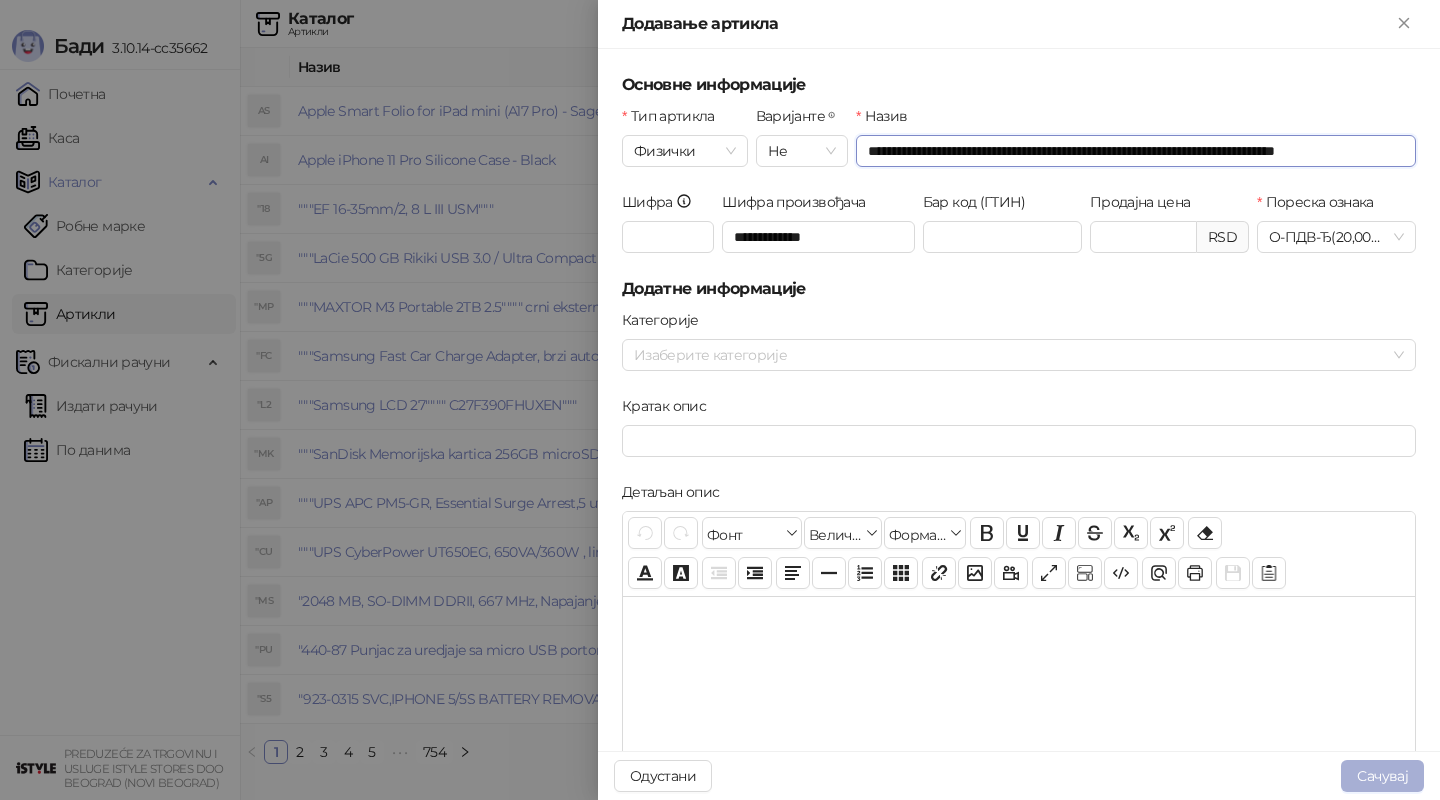 type on "**********" 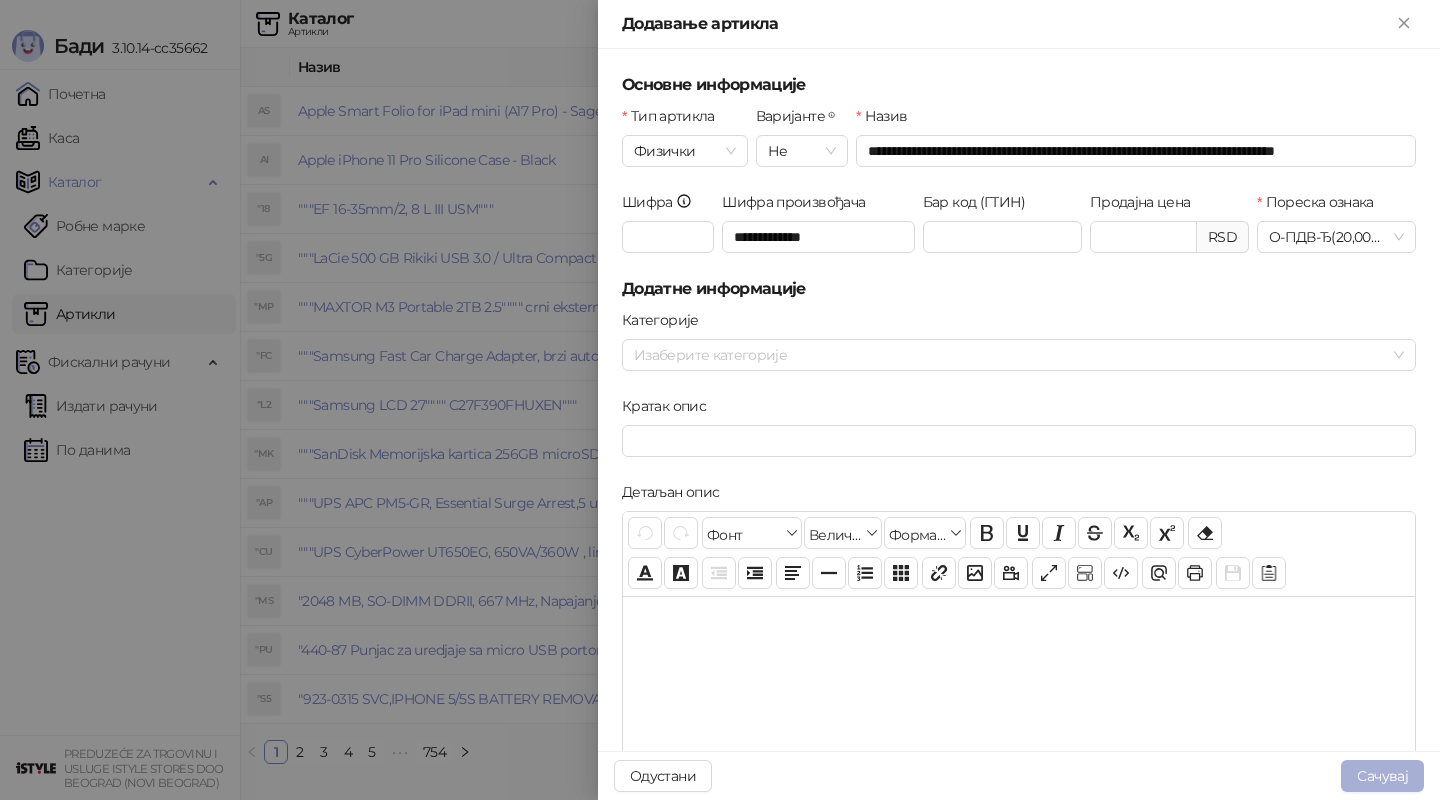 click on "Сачувај" at bounding box center [1382, 776] 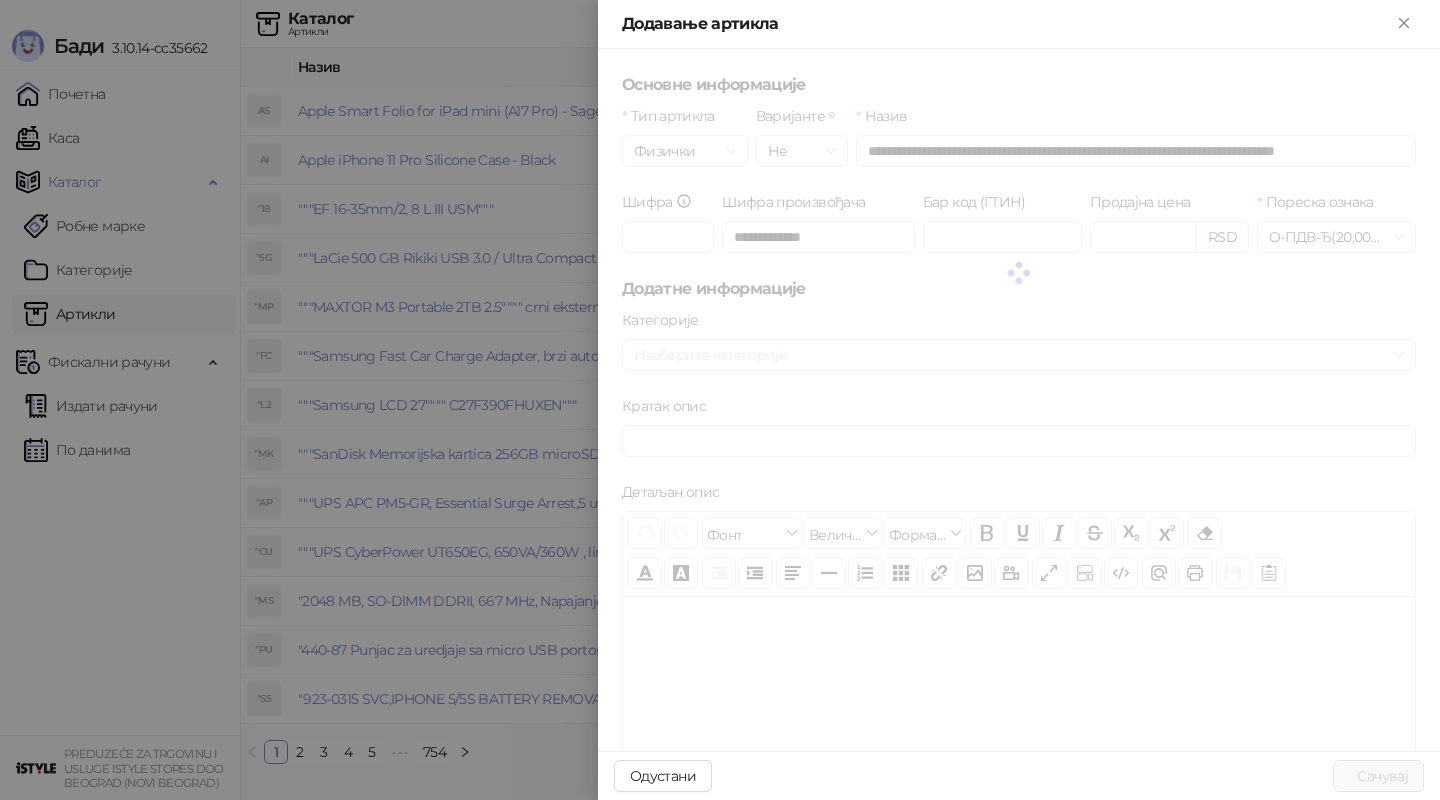 scroll, scrollTop: 0, scrollLeft: 0, axis: both 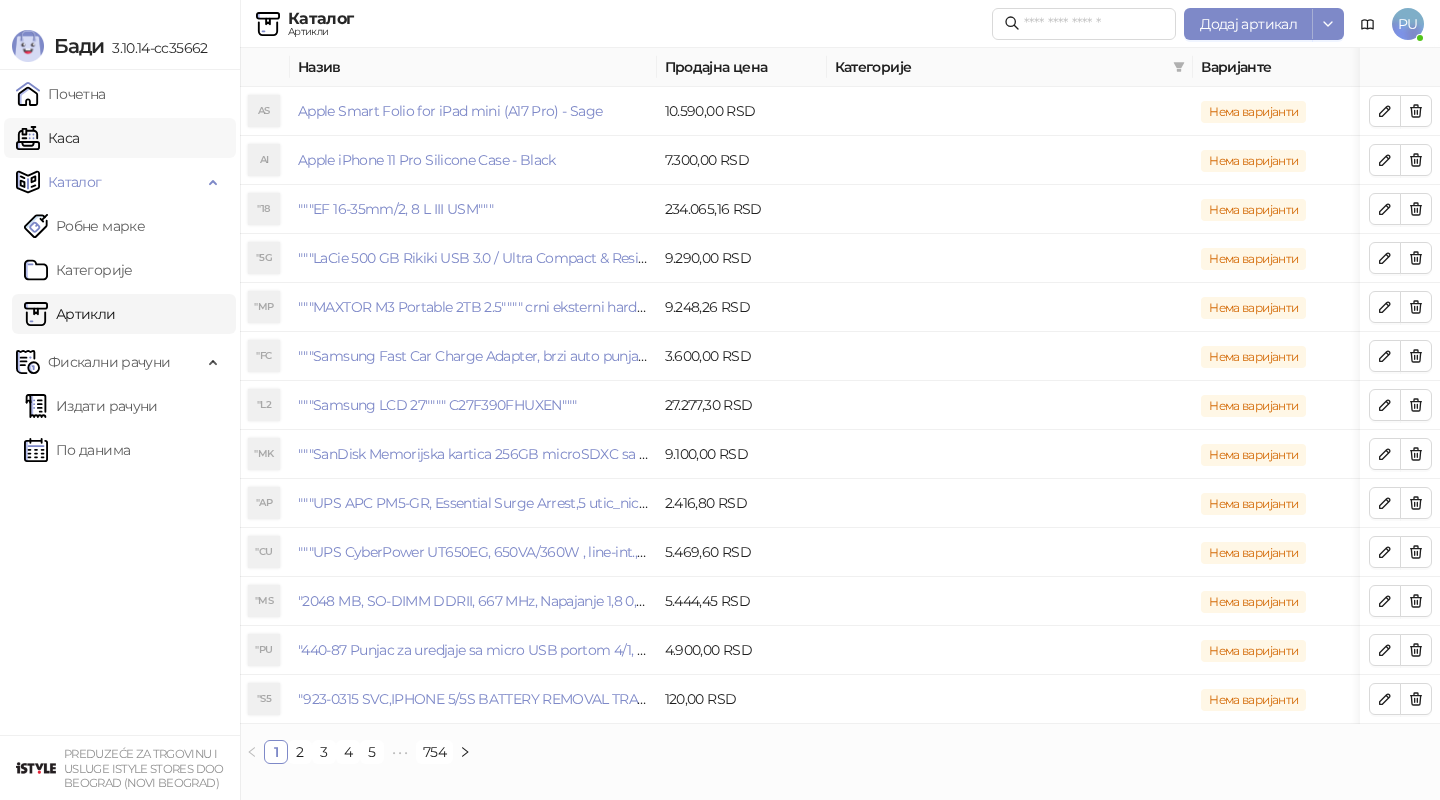 click on "Каса" at bounding box center (47, 138) 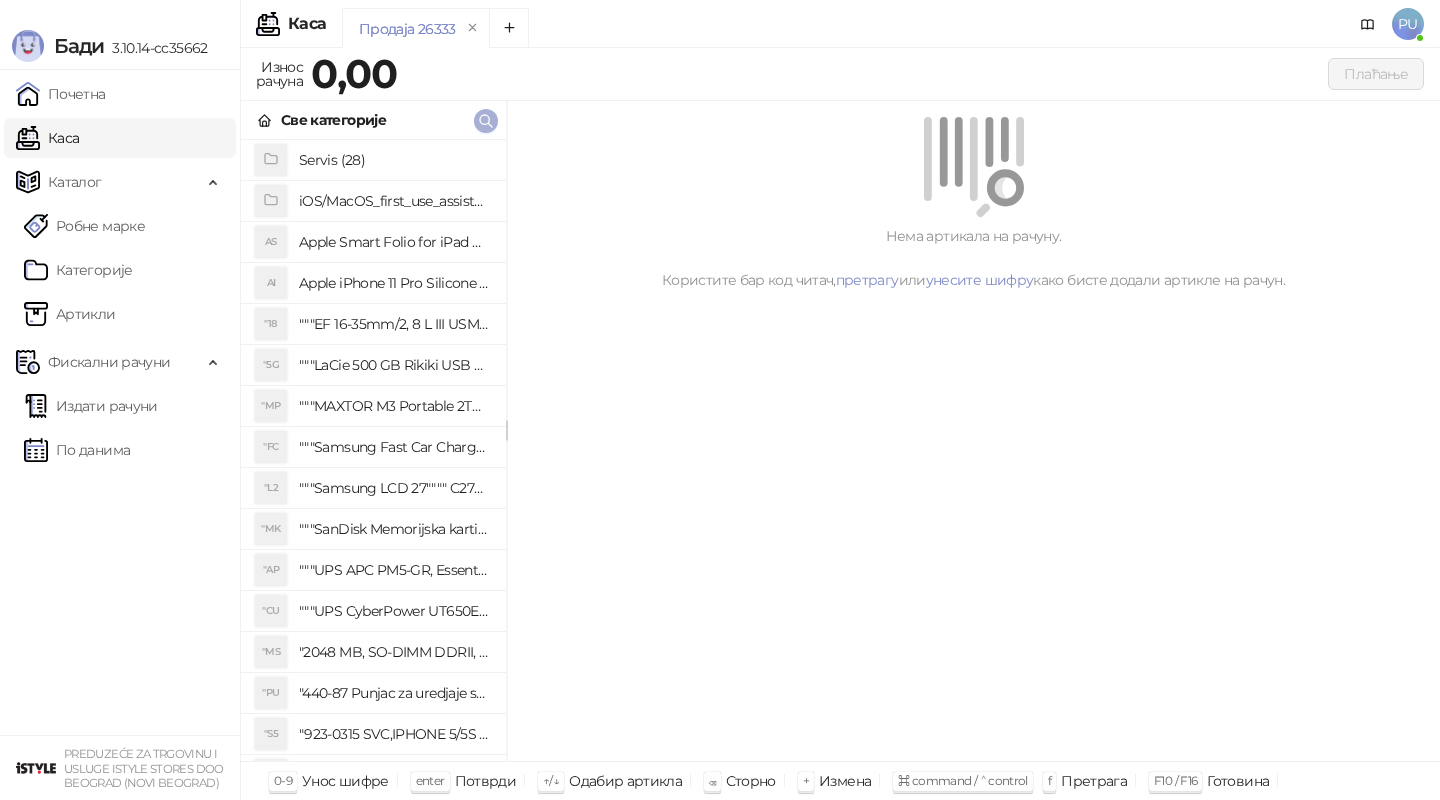 click 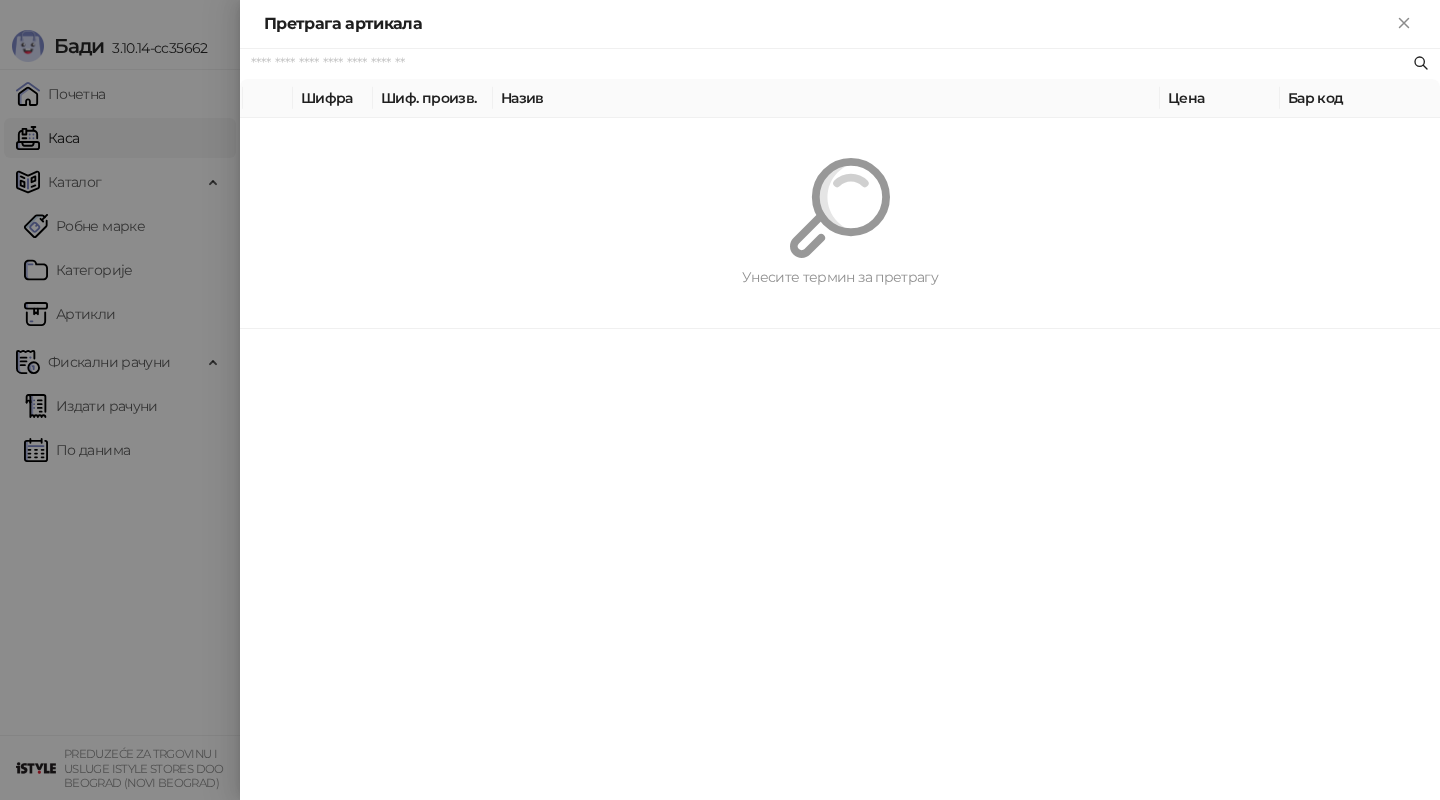 paste on "**********" 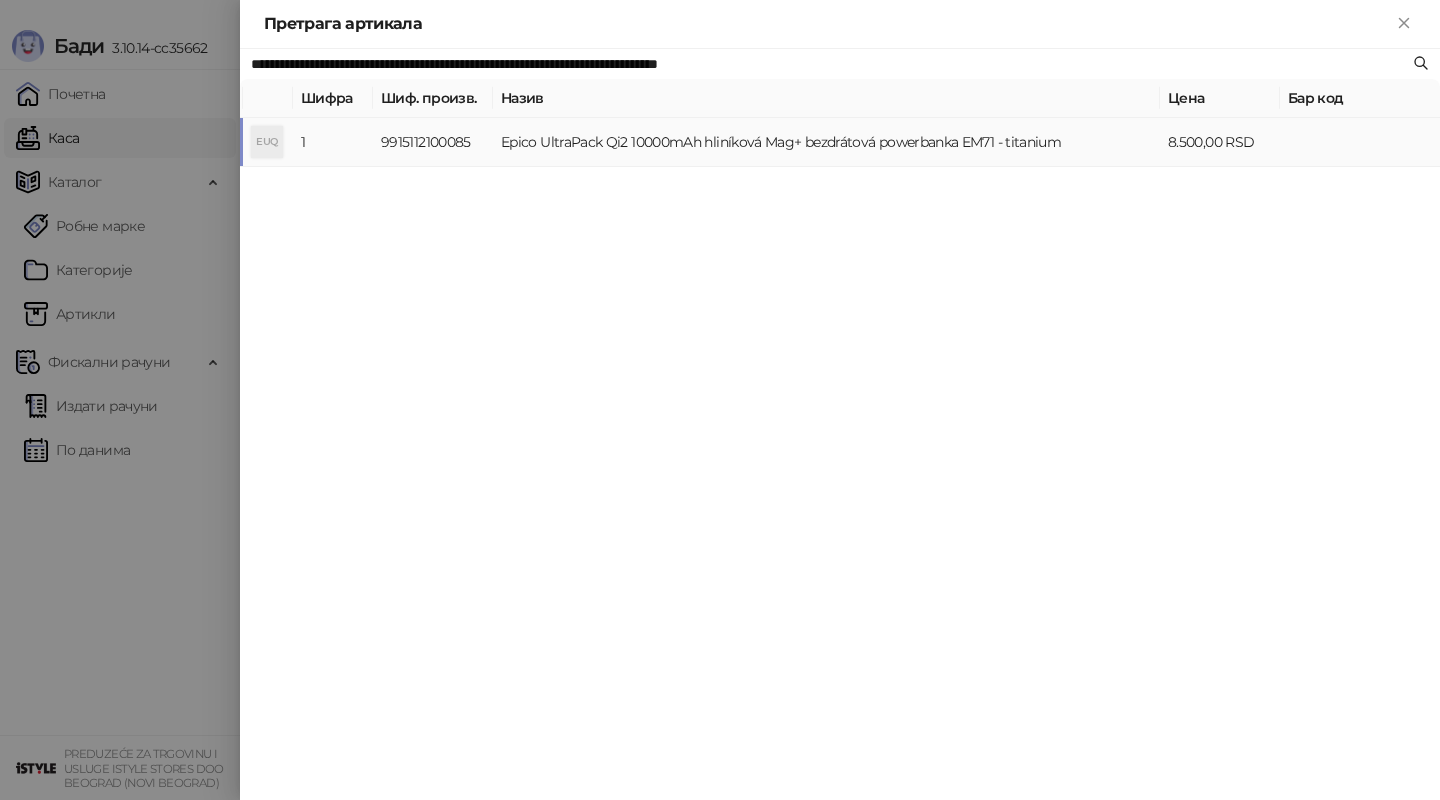 click on "Epico UltraPack Qi2 10000mAh hliníková Mag+ bezdrátová powerbanka EM71 - titanium" at bounding box center [826, 142] 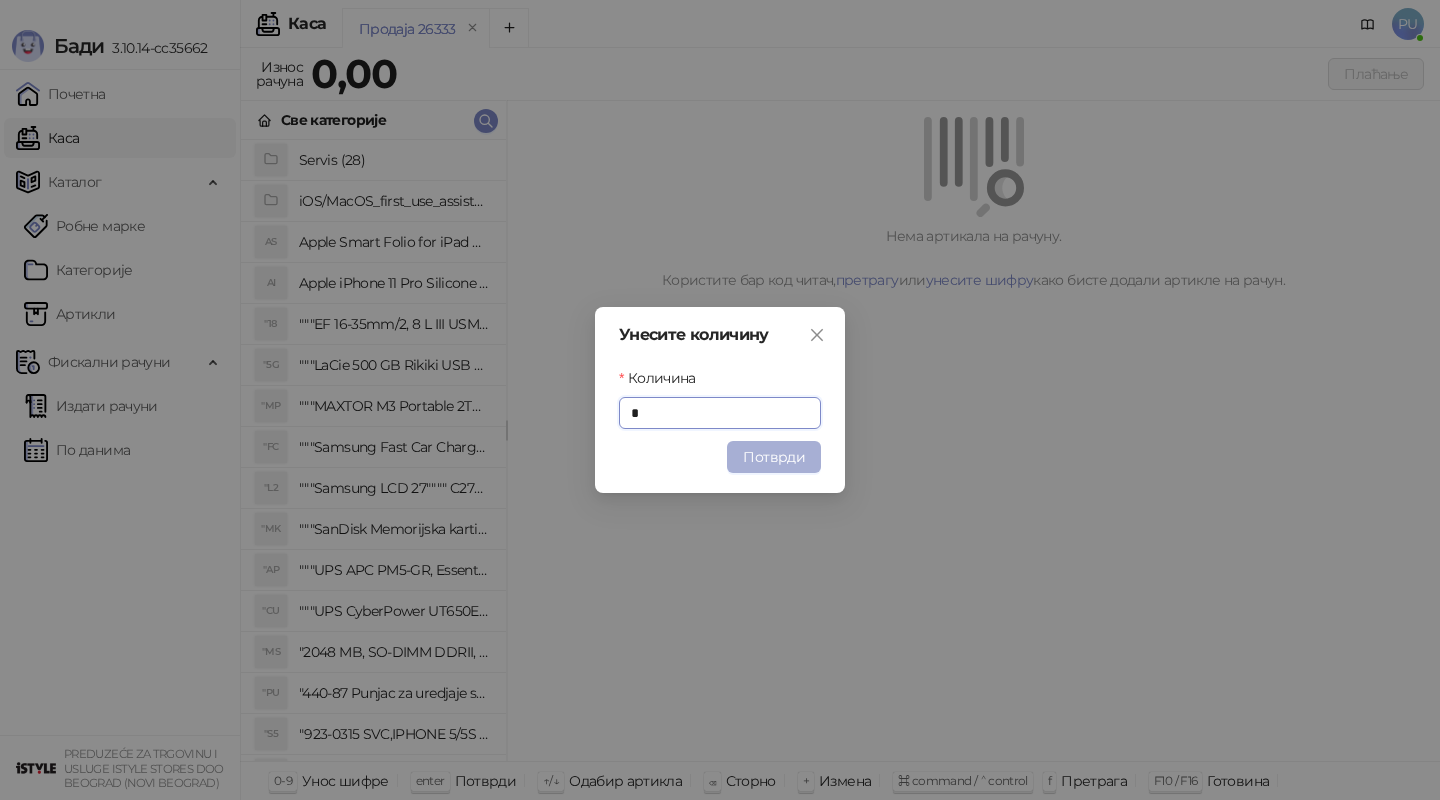 click on "Потврди" at bounding box center (774, 457) 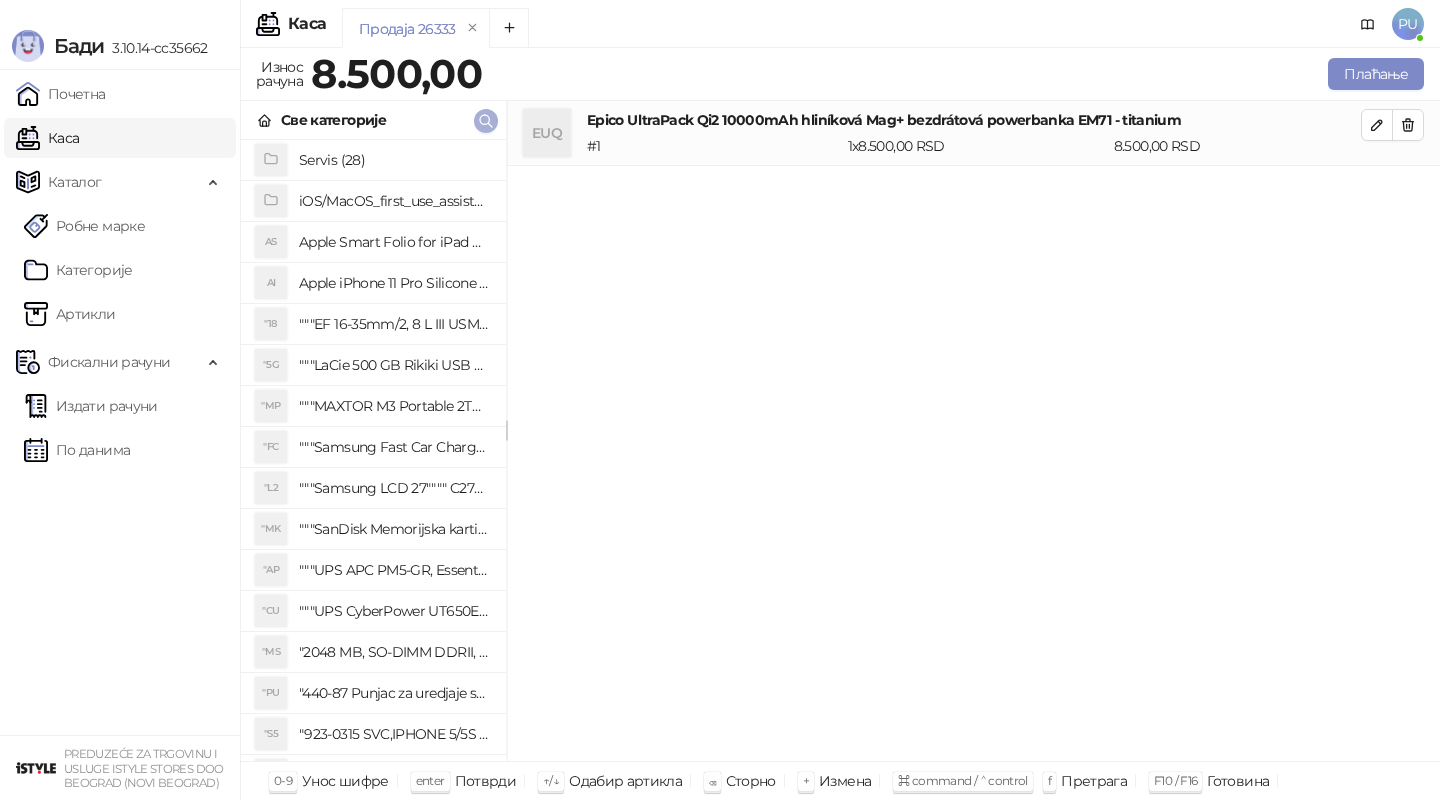 click 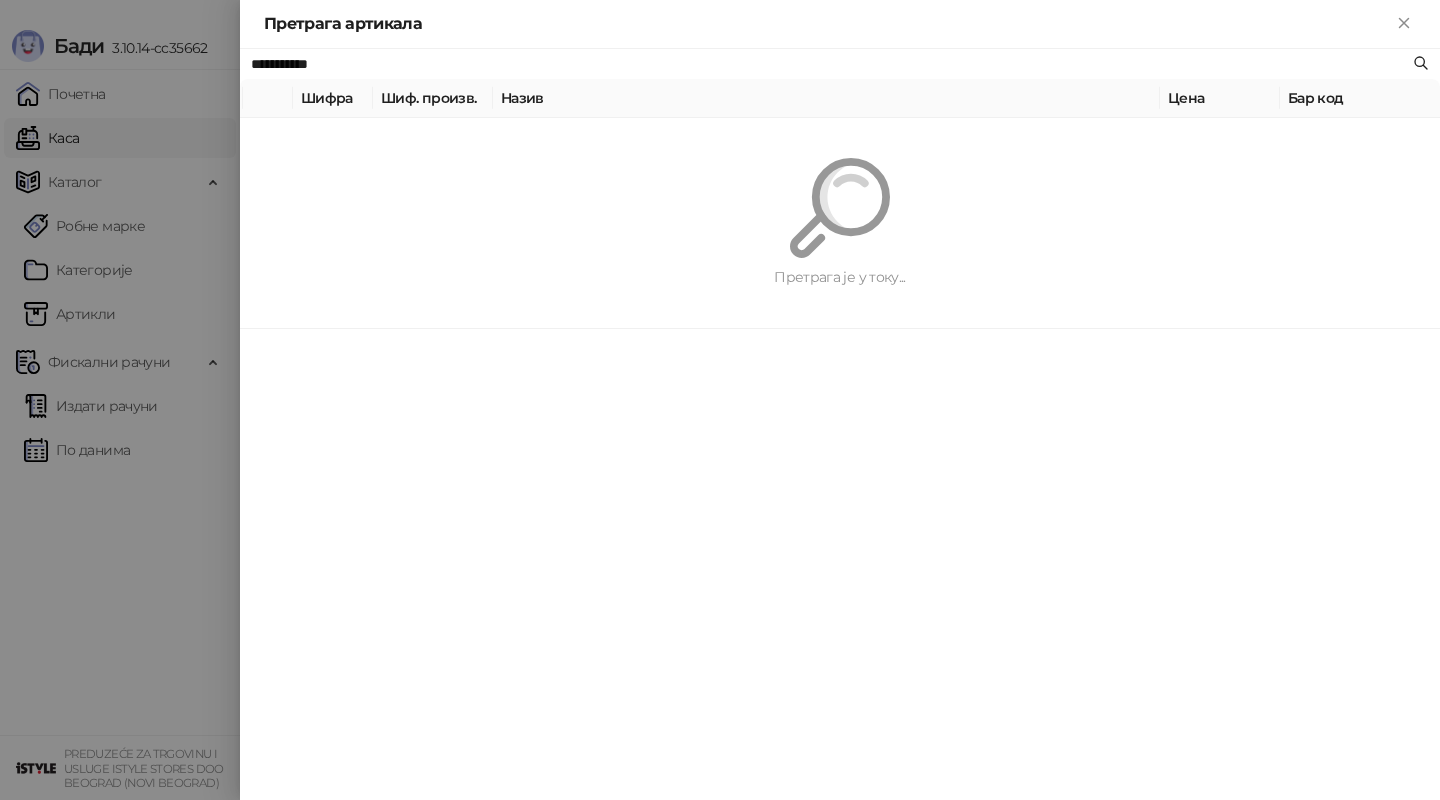 type on "**********" 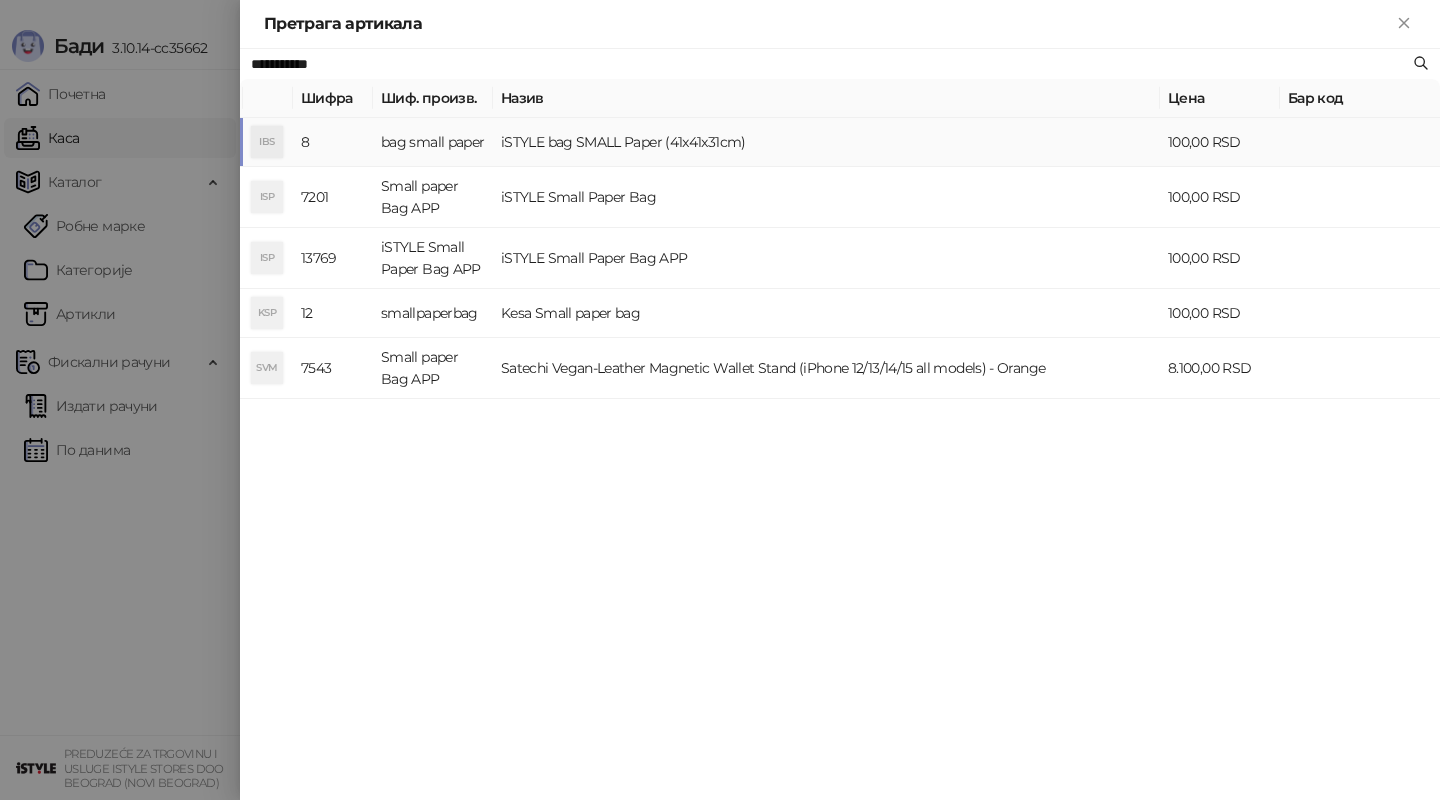 click on "iSTYLE bag SMALL Paper (41x41x31cm)" at bounding box center (826, 142) 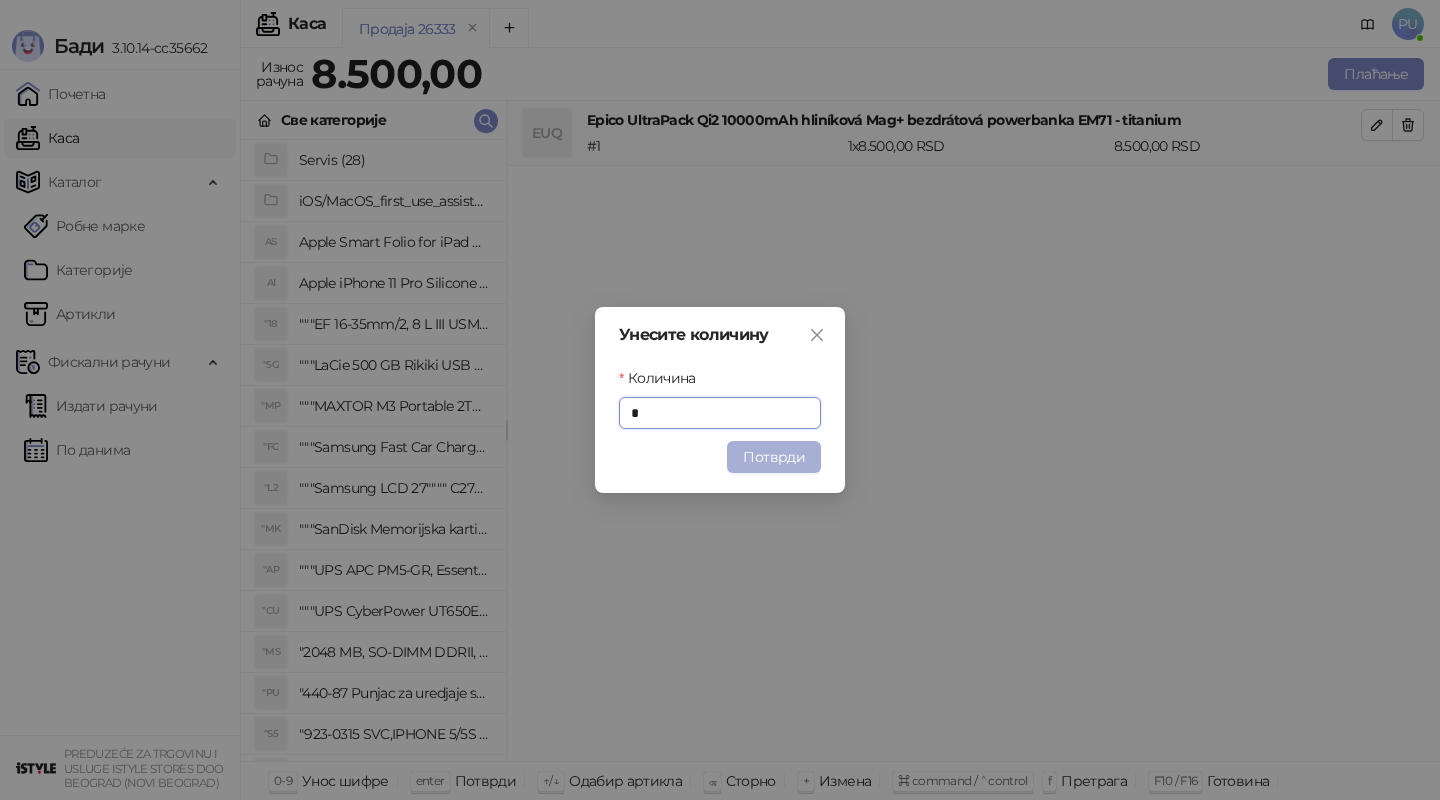 click on "Потврди" at bounding box center [774, 457] 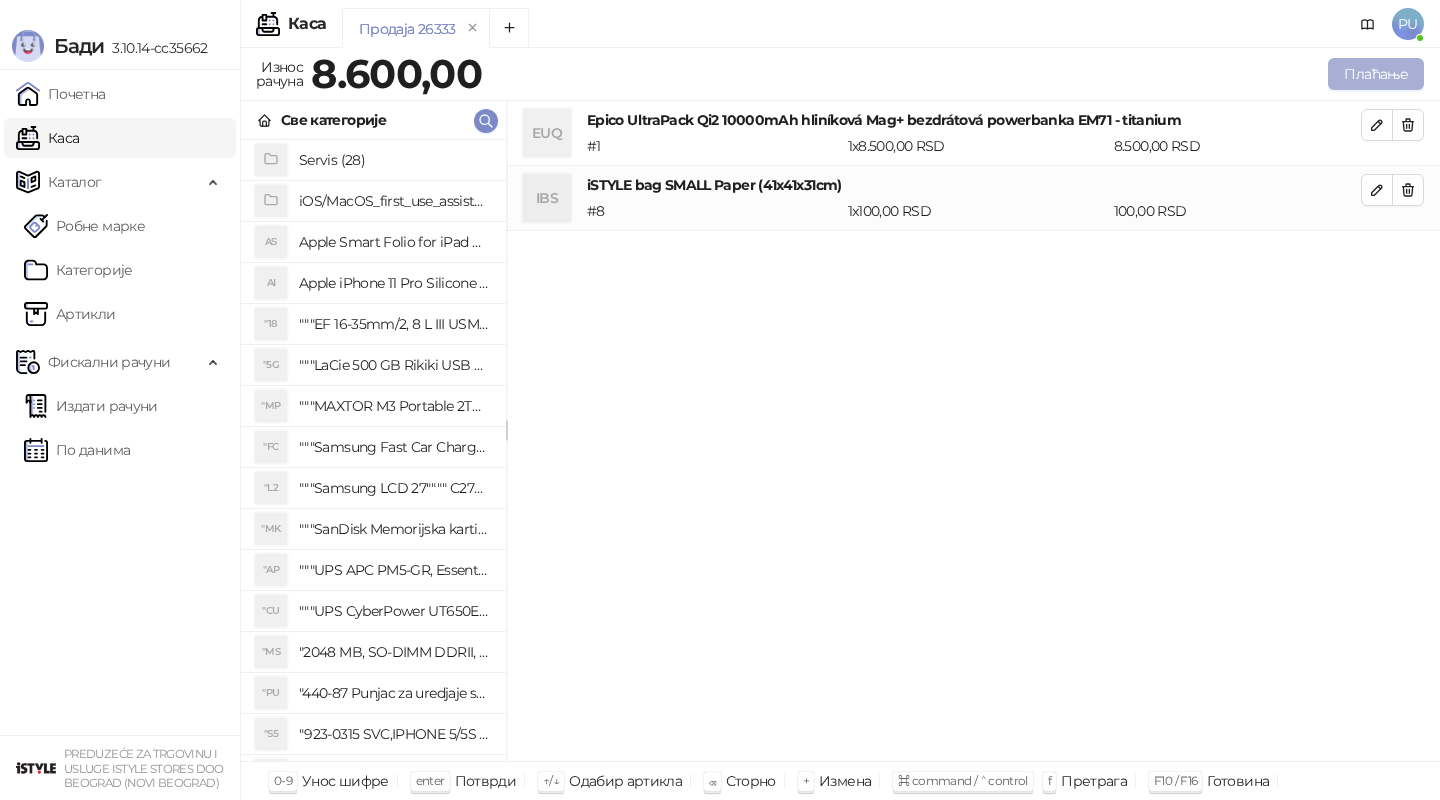 click on "Плаћање" at bounding box center [1376, 74] 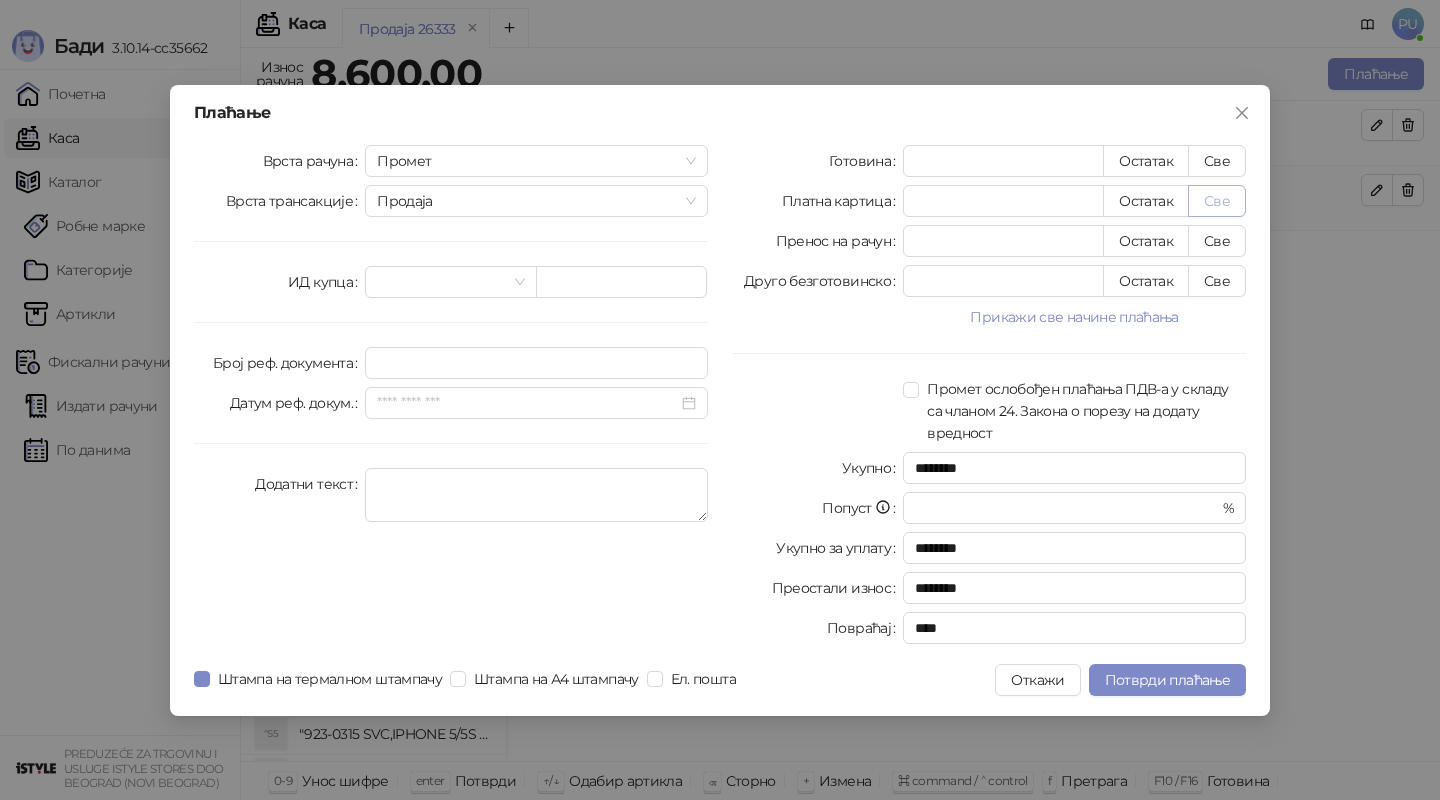 click on "Све" at bounding box center (1217, 201) 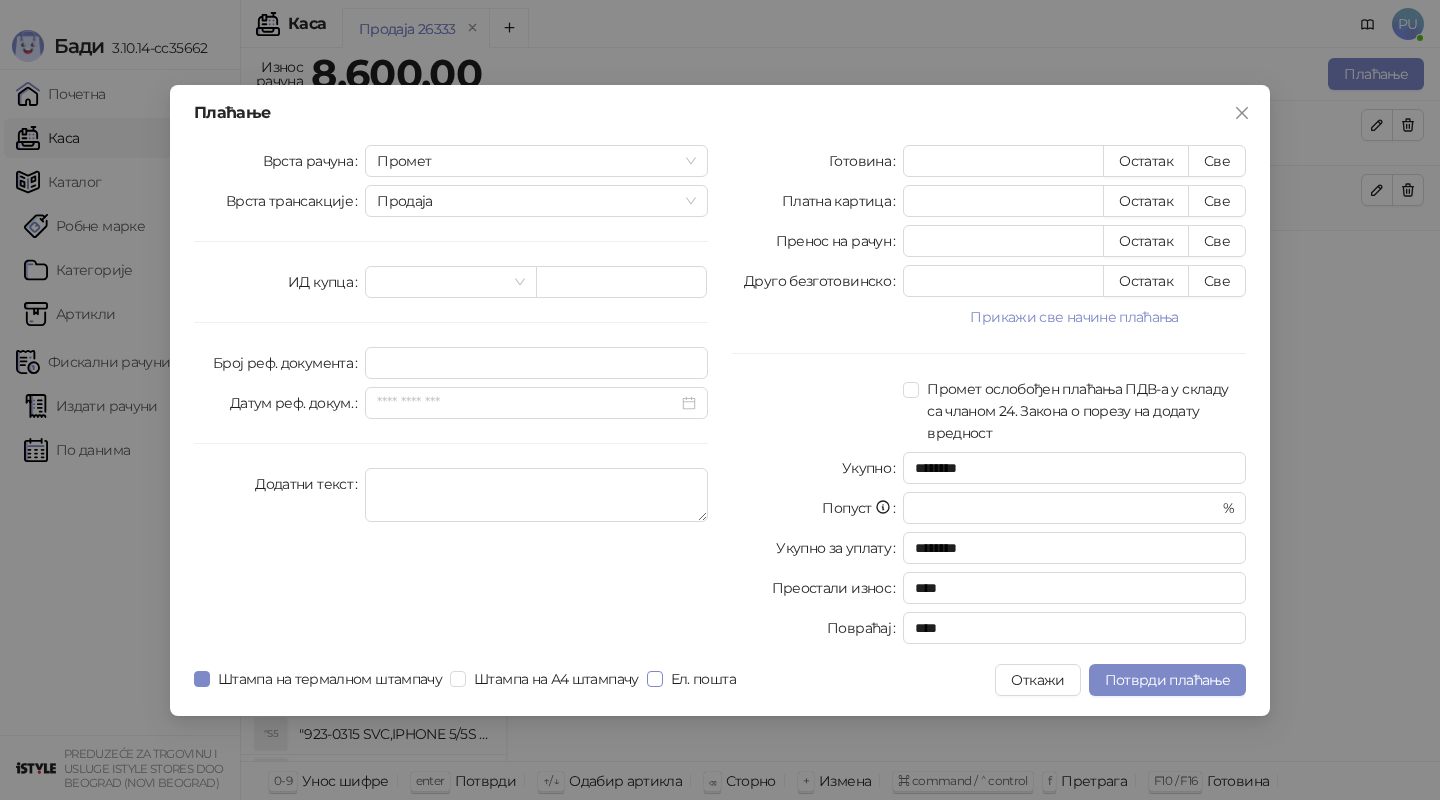 click on "Ел. пошта" at bounding box center [703, 679] 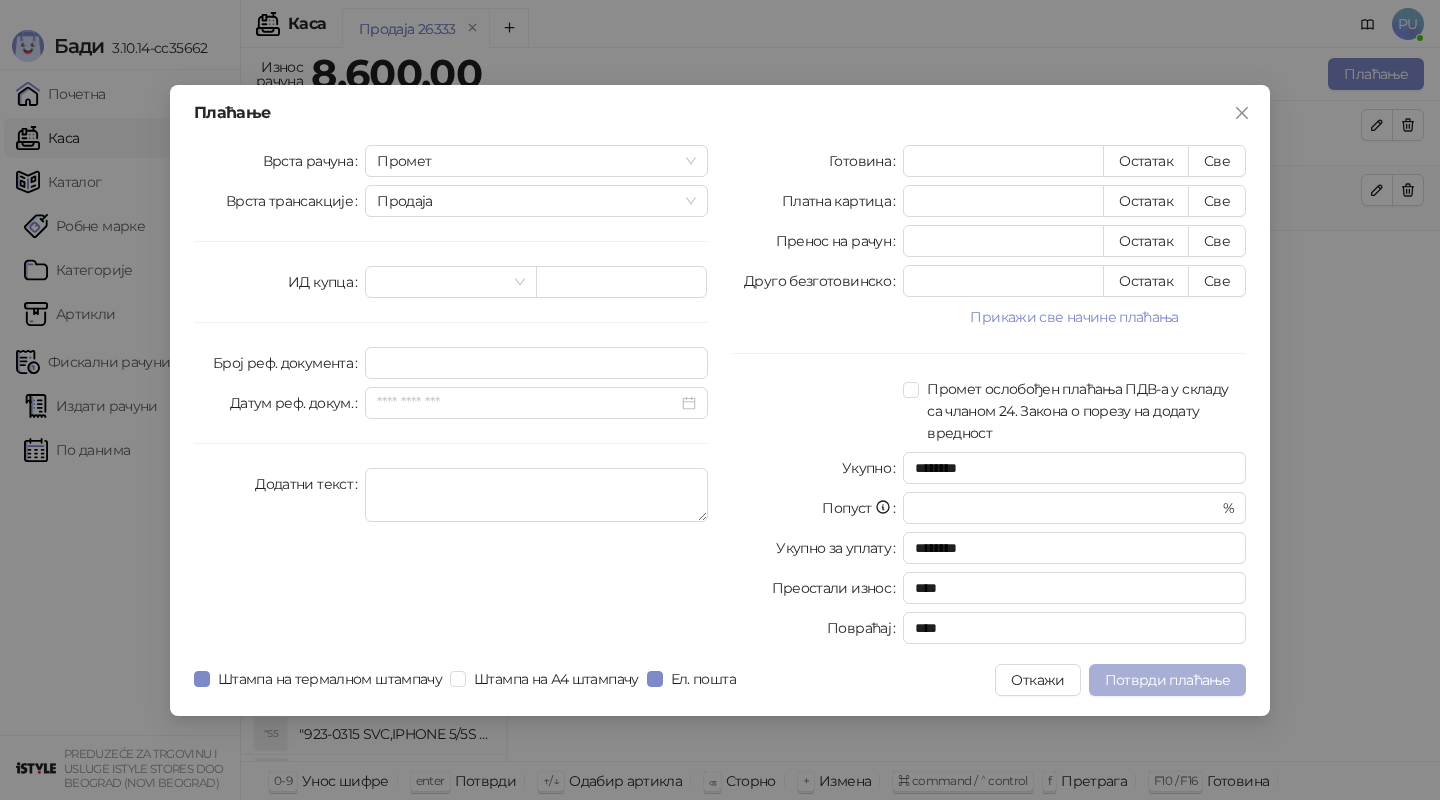 click on "Потврди плаћање" at bounding box center [1167, 680] 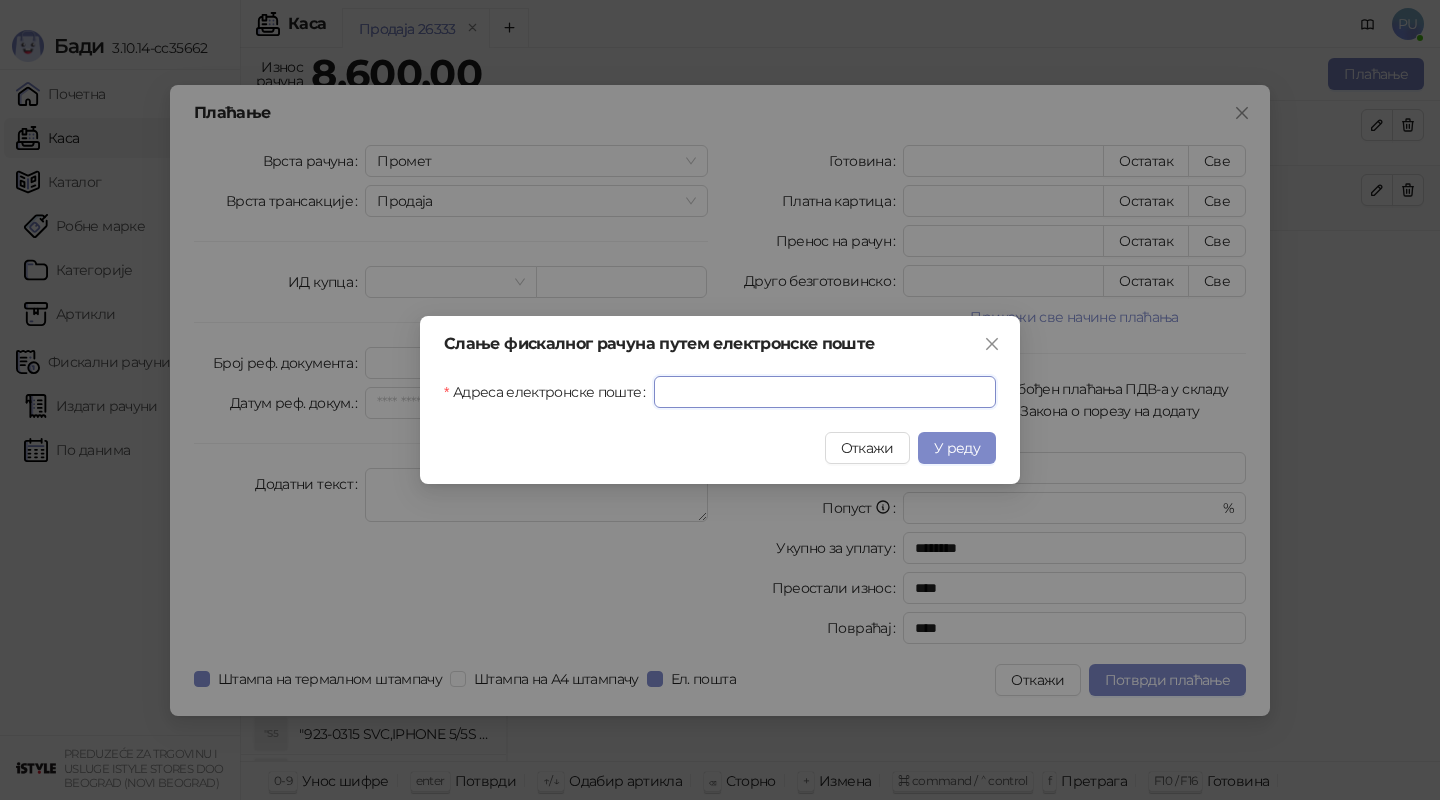 click on "Адреса електронске поште" at bounding box center [825, 392] 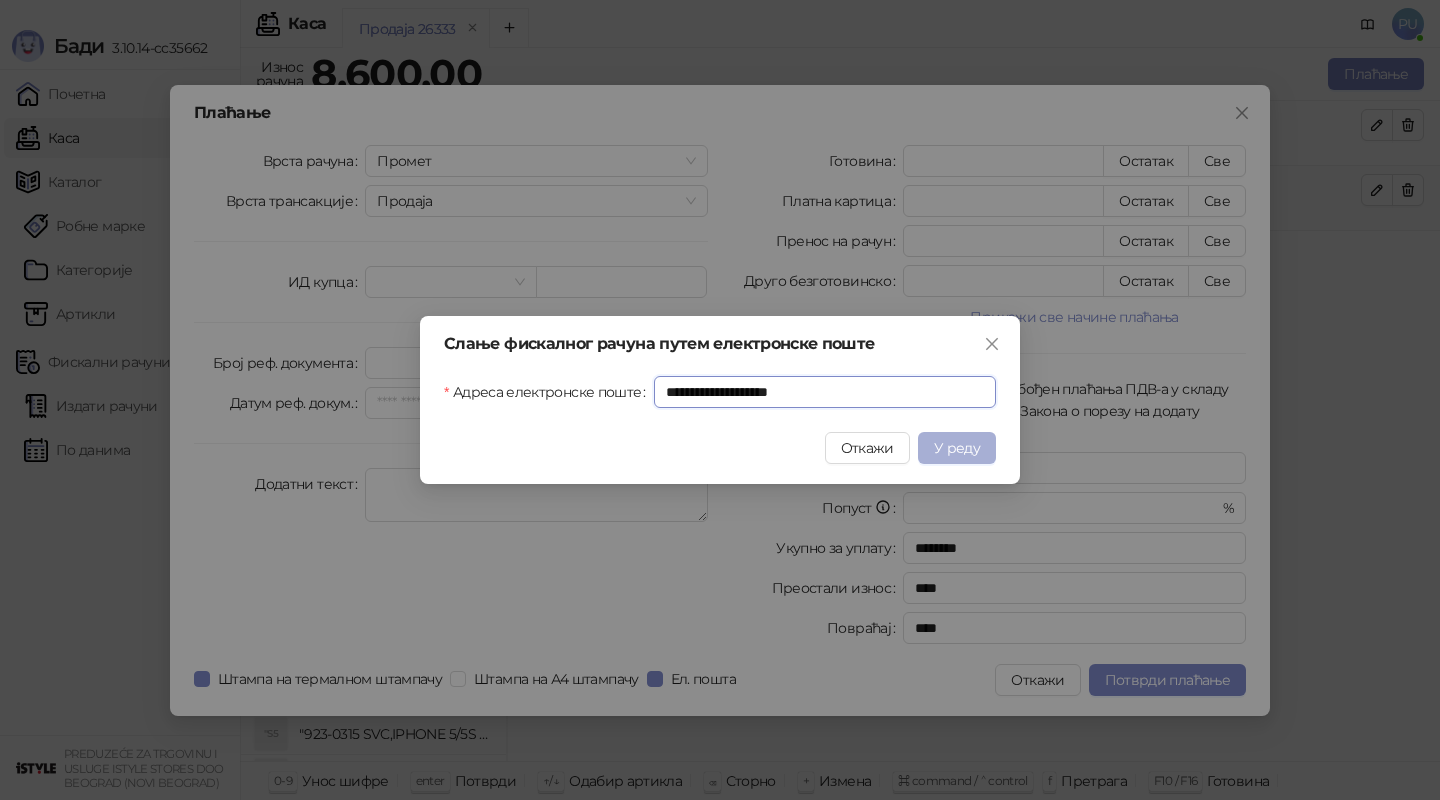 type on "**********" 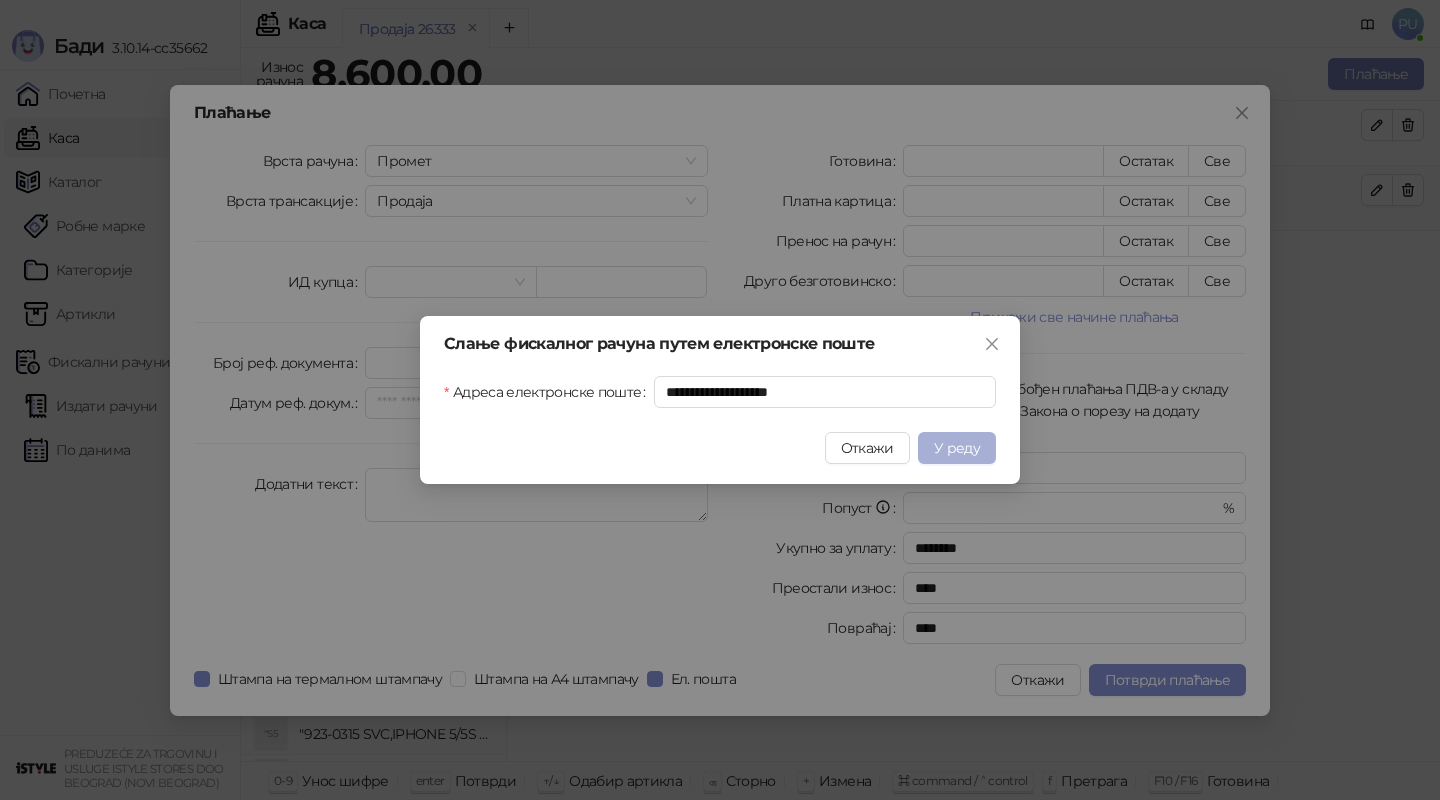 click on "У реду" at bounding box center [957, 448] 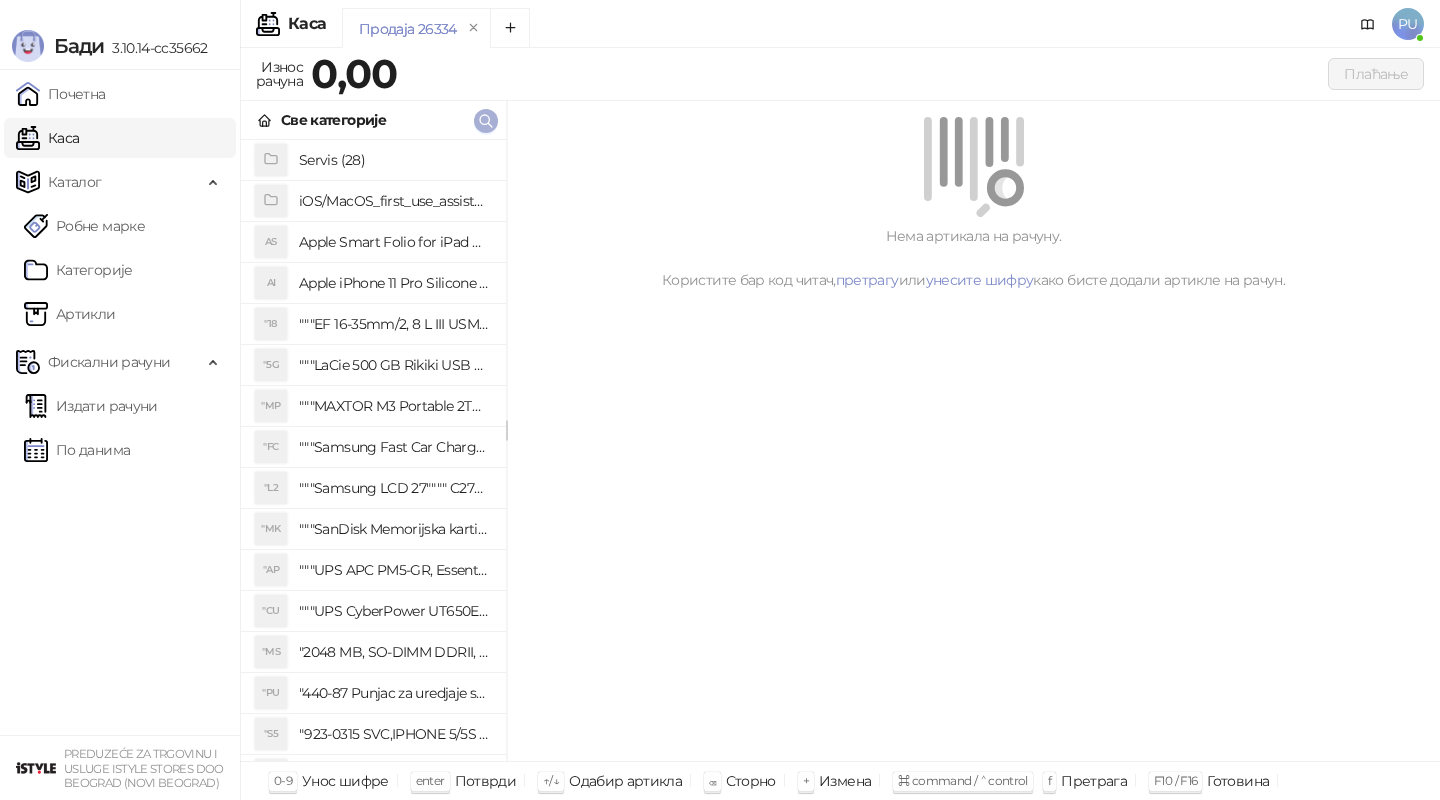 click 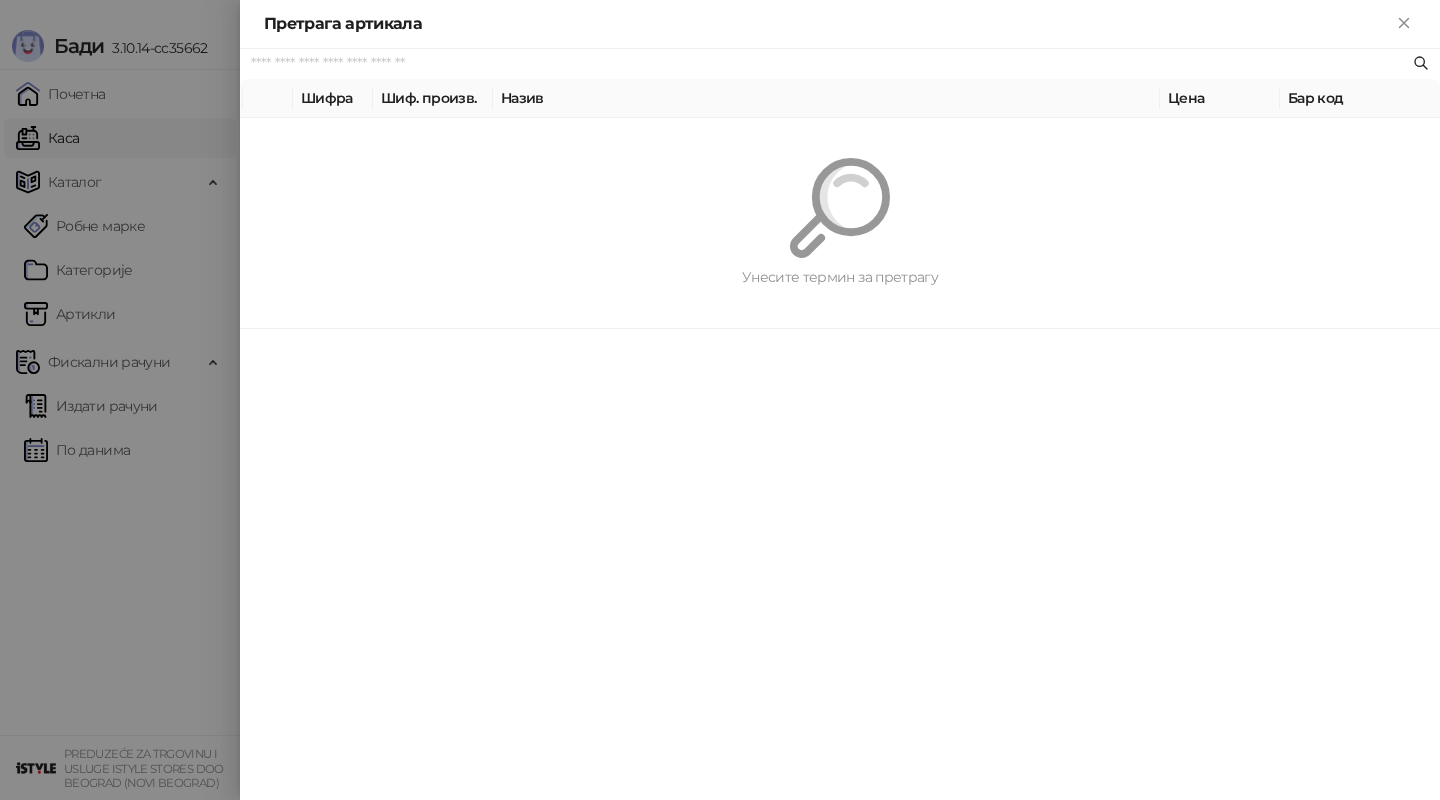 paste on "**********" 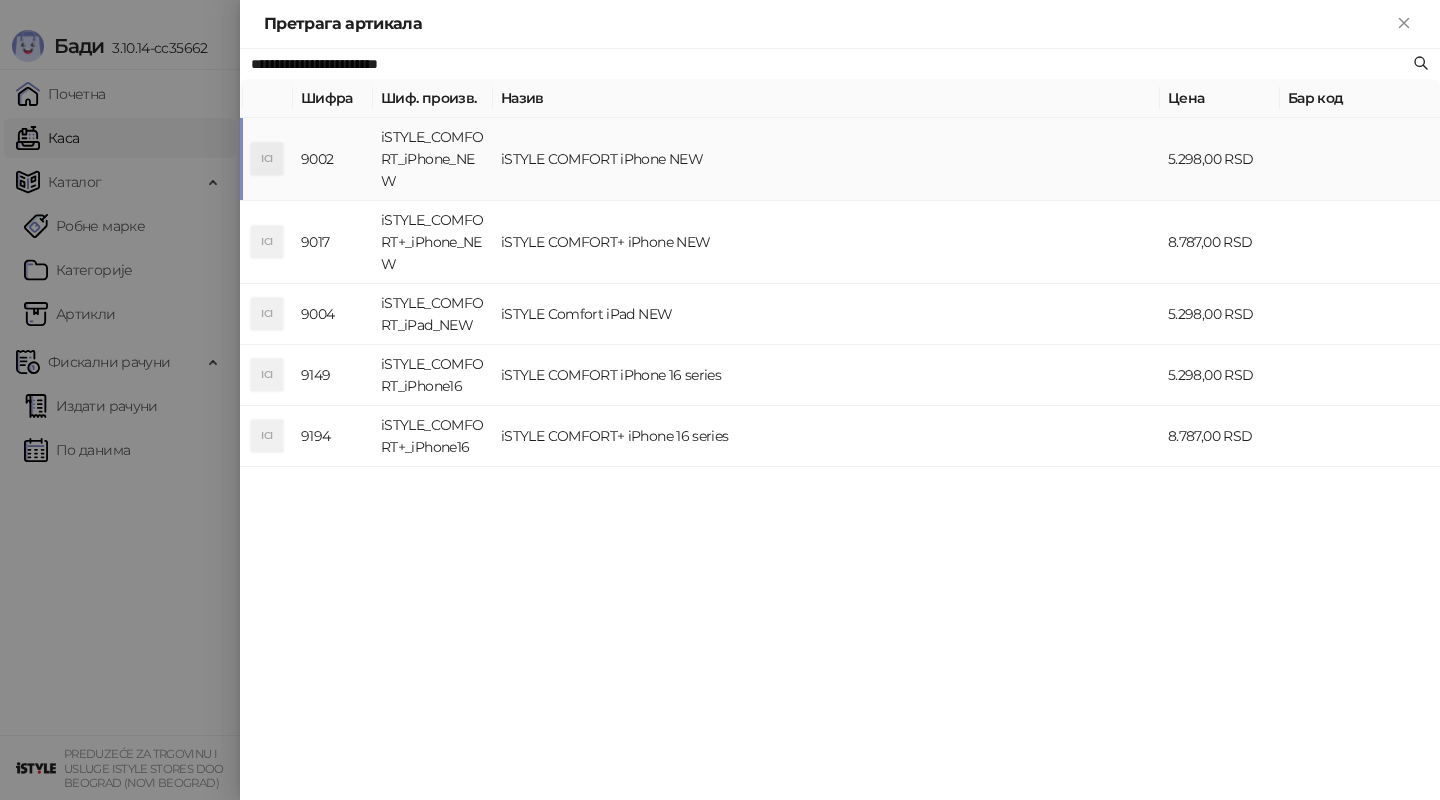 click on "iSTYLE COMFORT iPhone NEW" at bounding box center [826, 159] 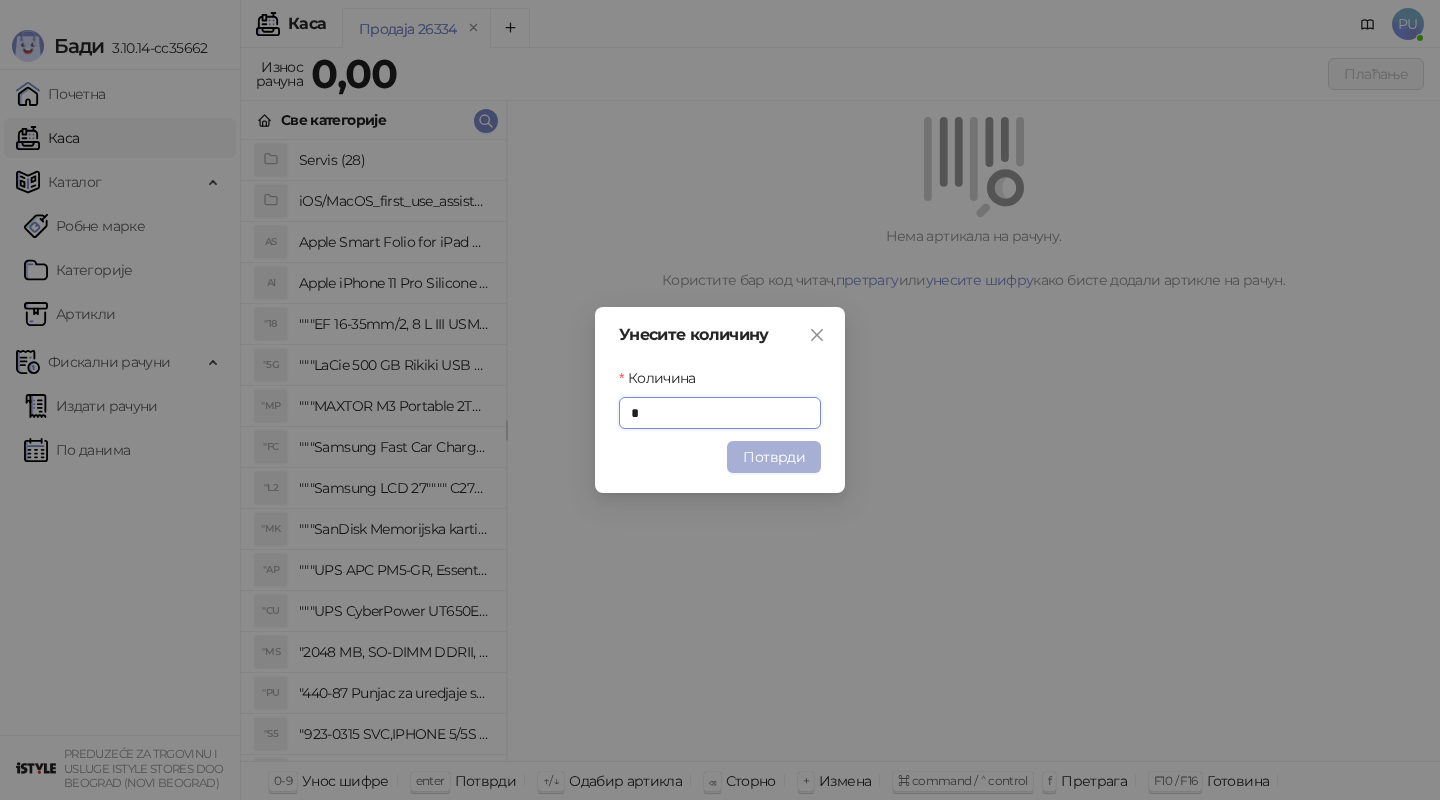 click on "Потврди" at bounding box center (774, 457) 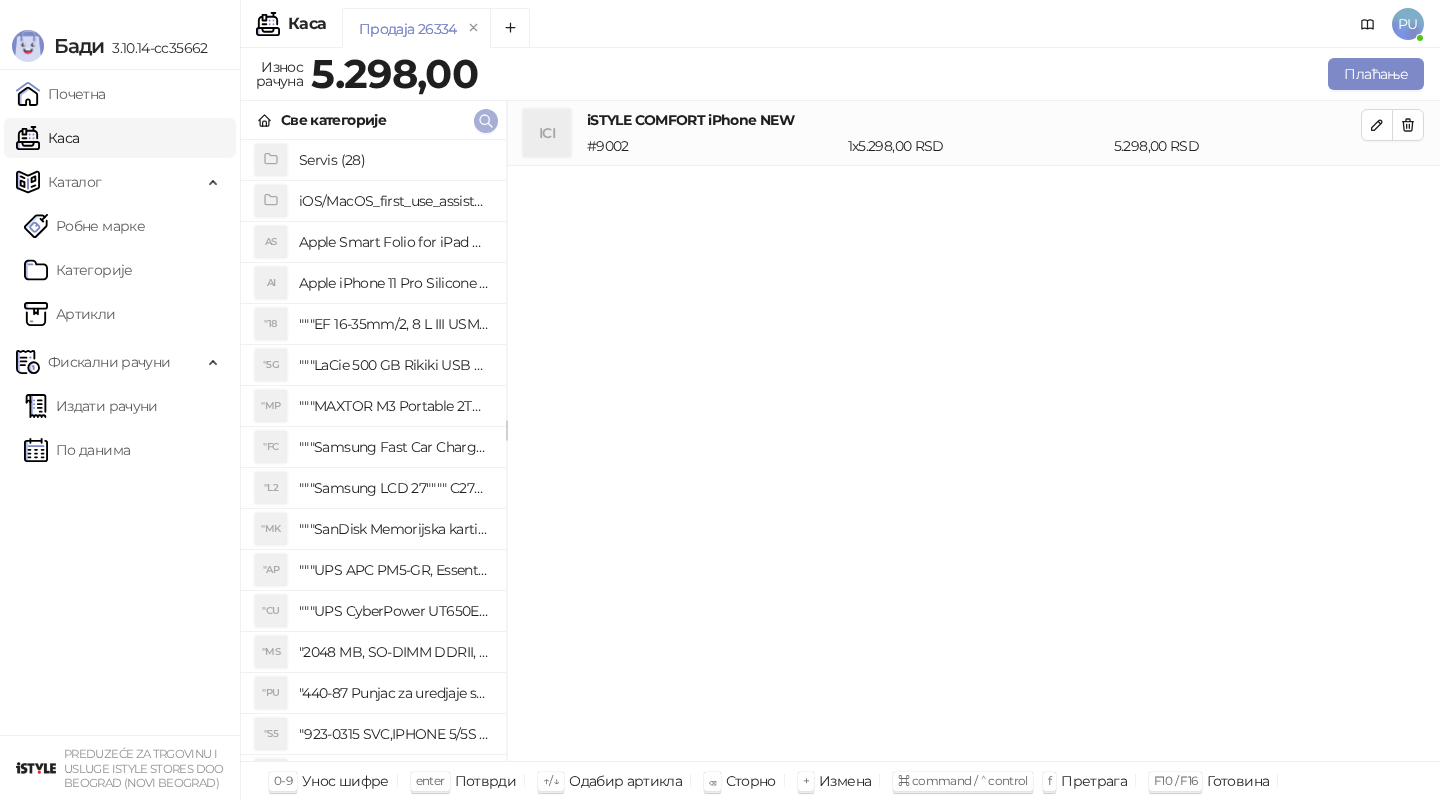 click 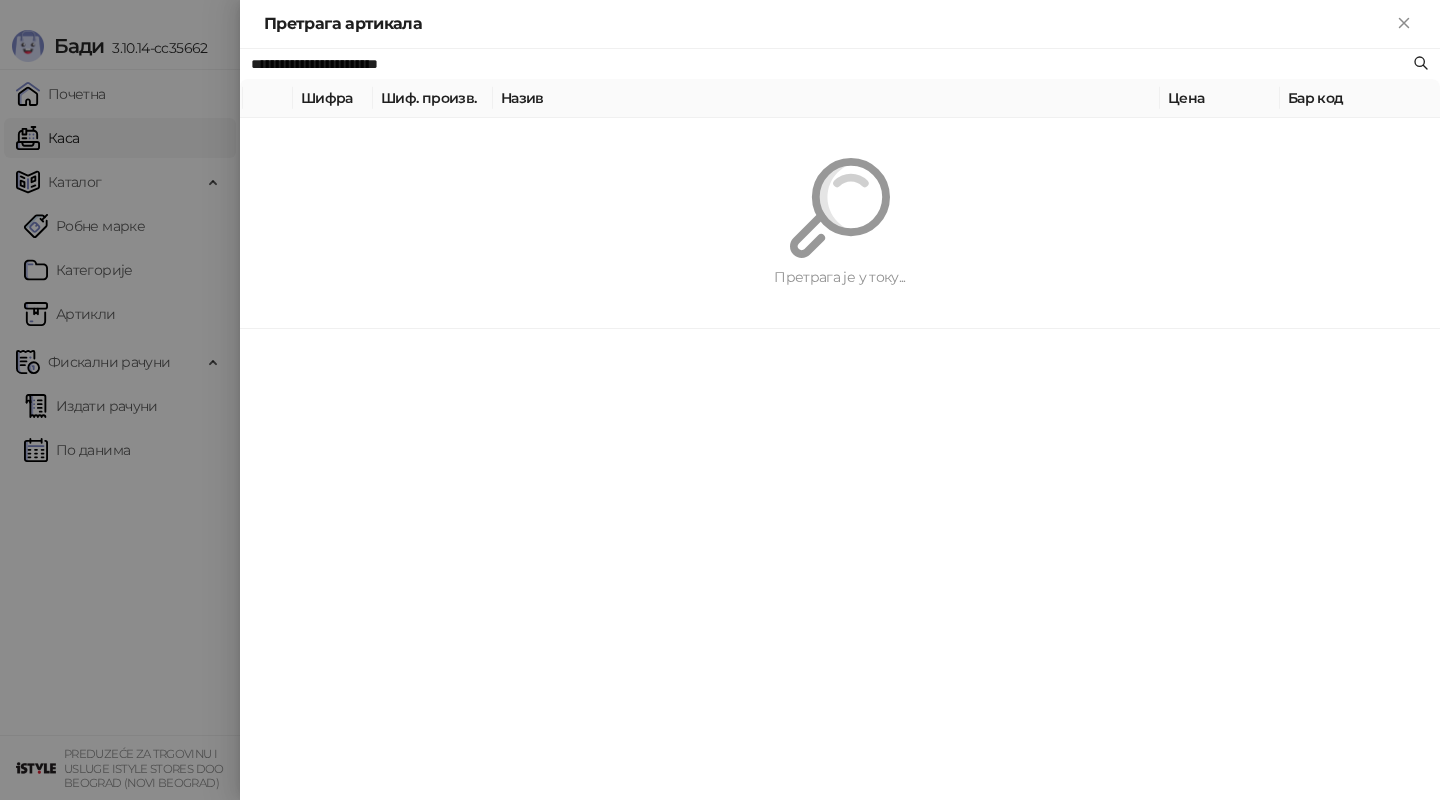 paste 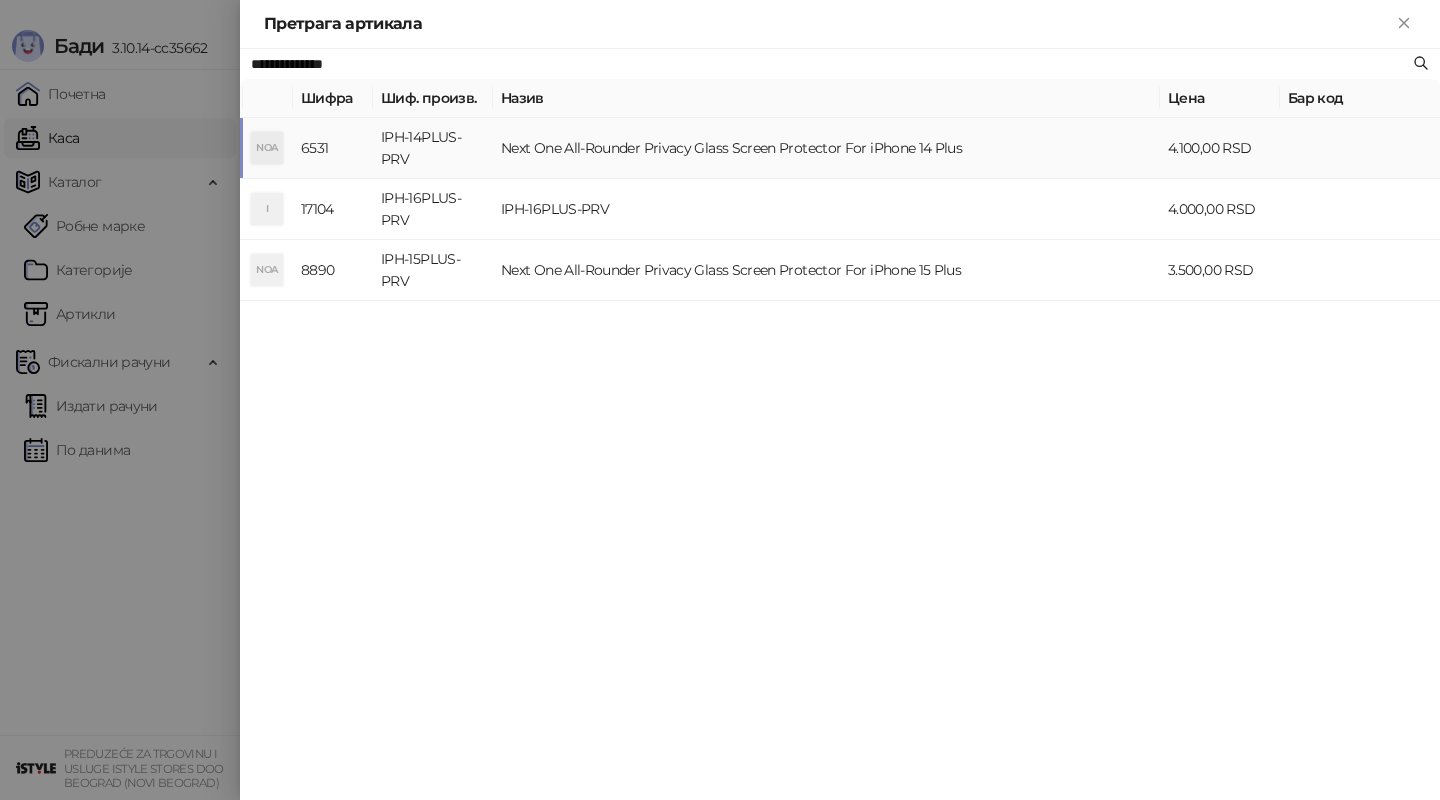 click on "Next One All-Rounder Privacy Glass Screen Protector For iPhone 14 Plus" at bounding box center [826, 148] 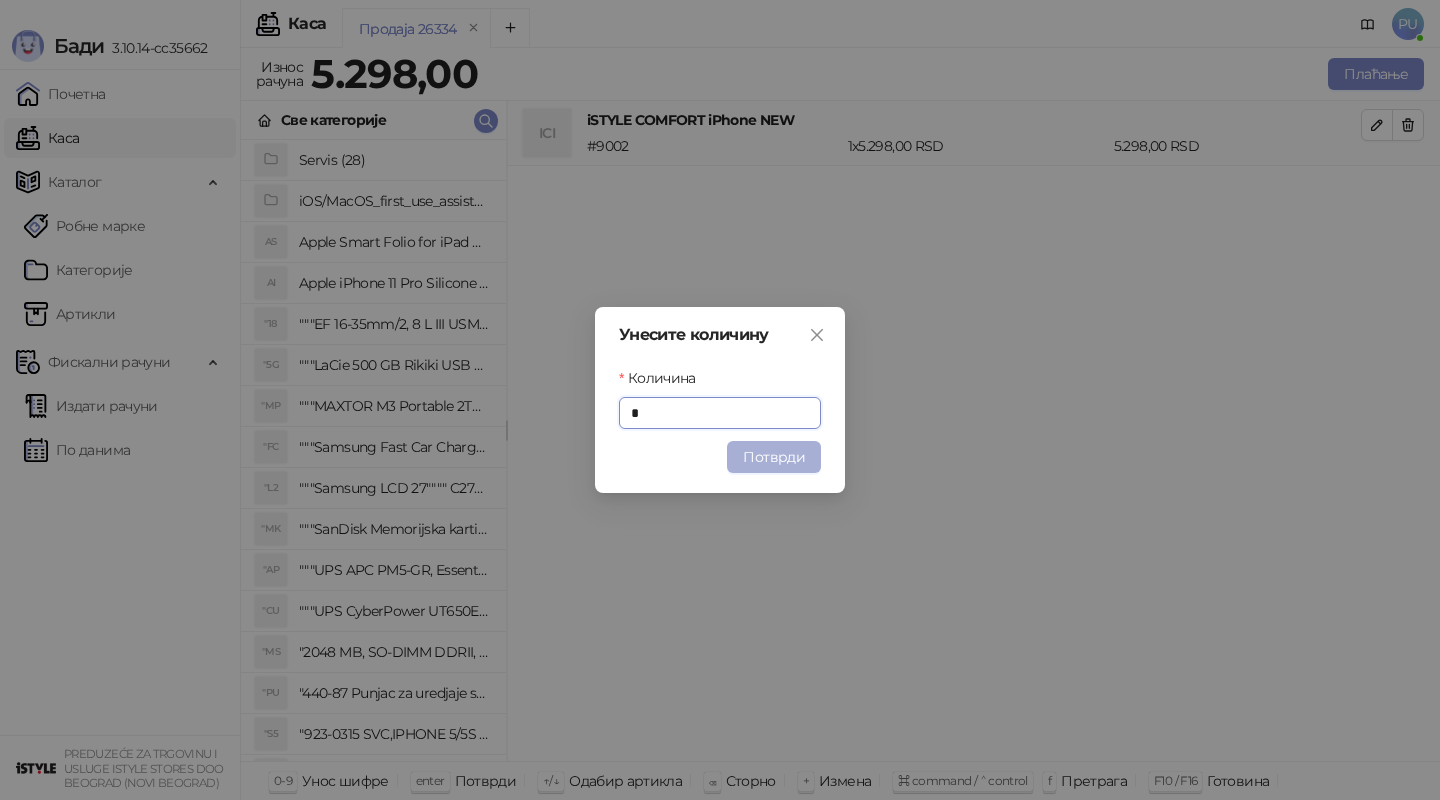 click on "Потврди" at bounding box center [774, 457] 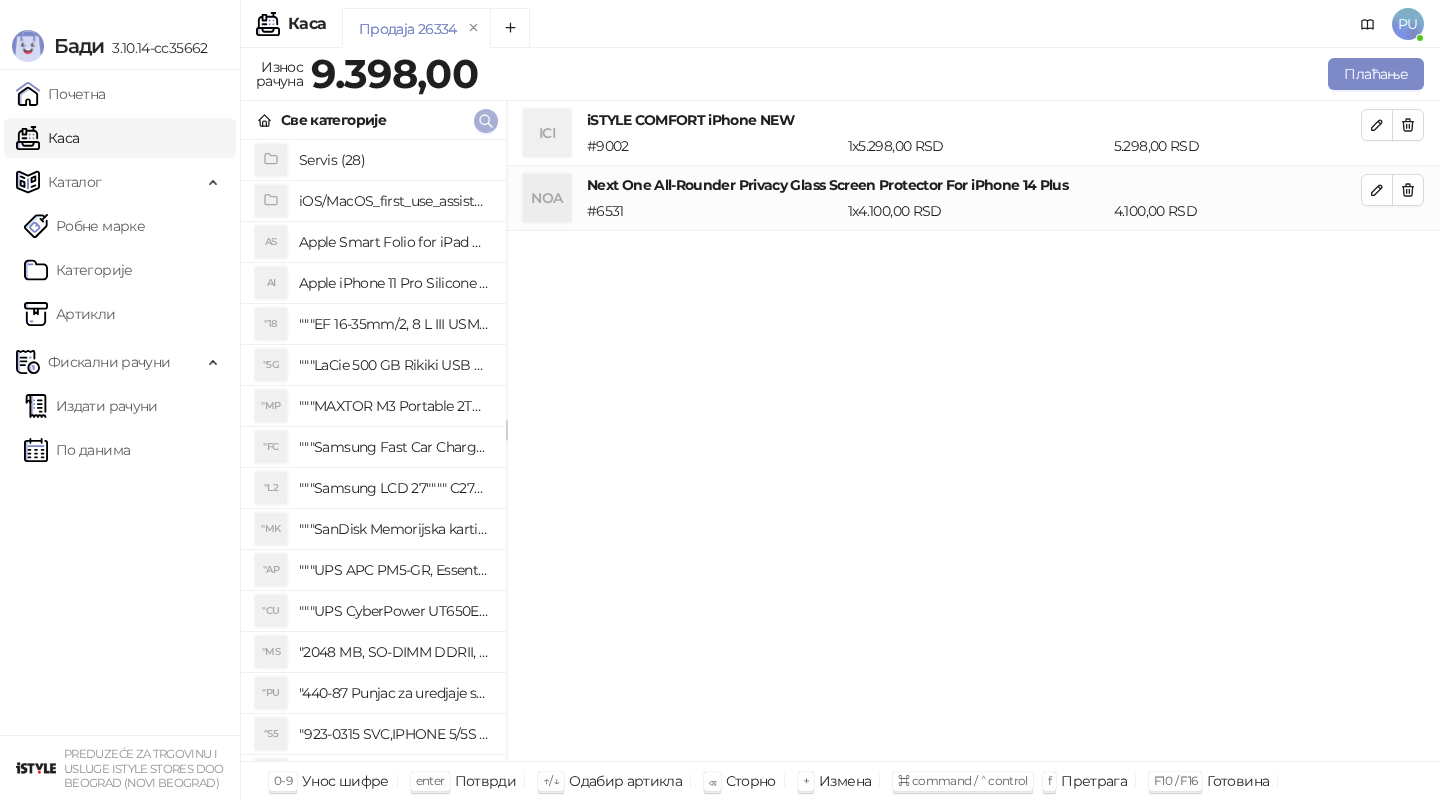 click 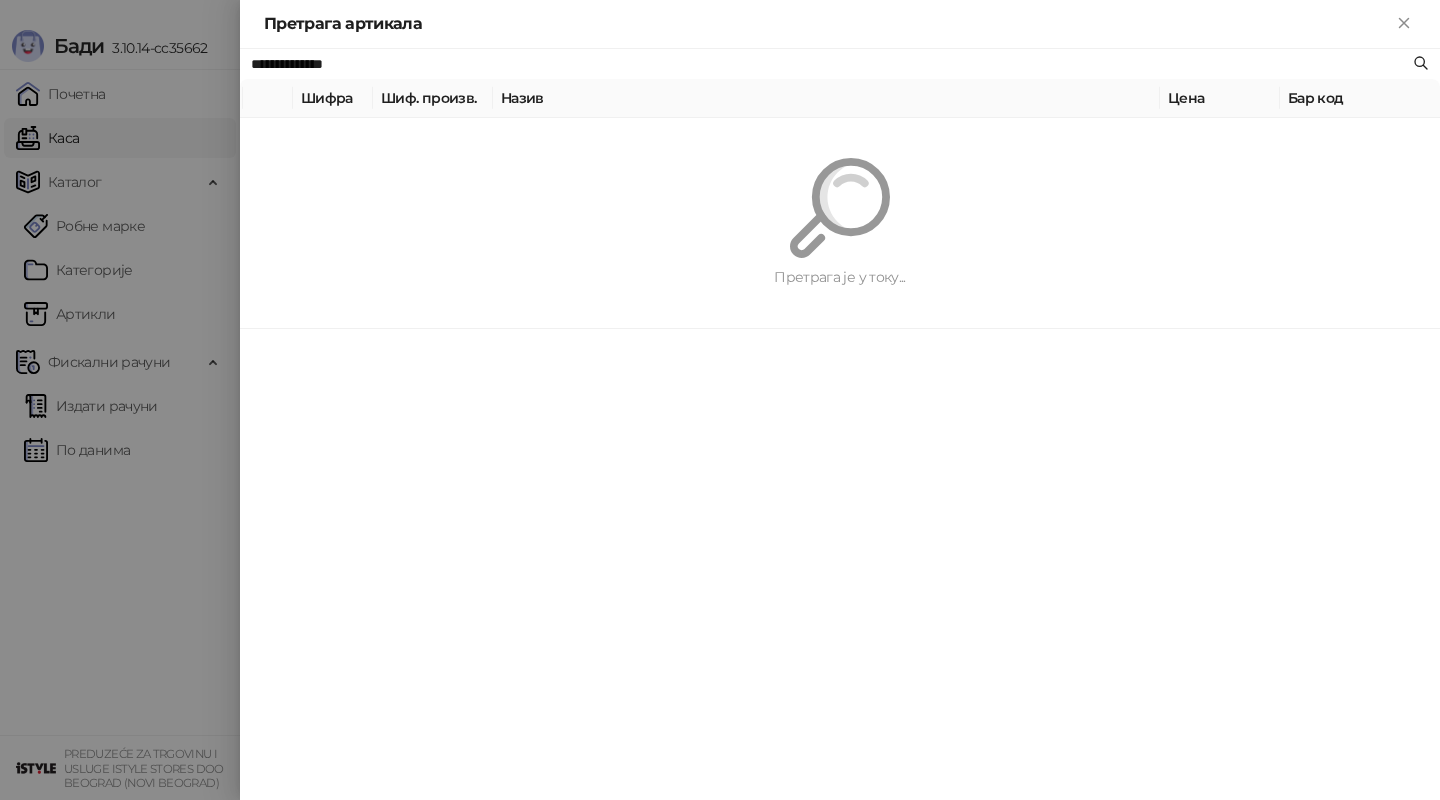 paste 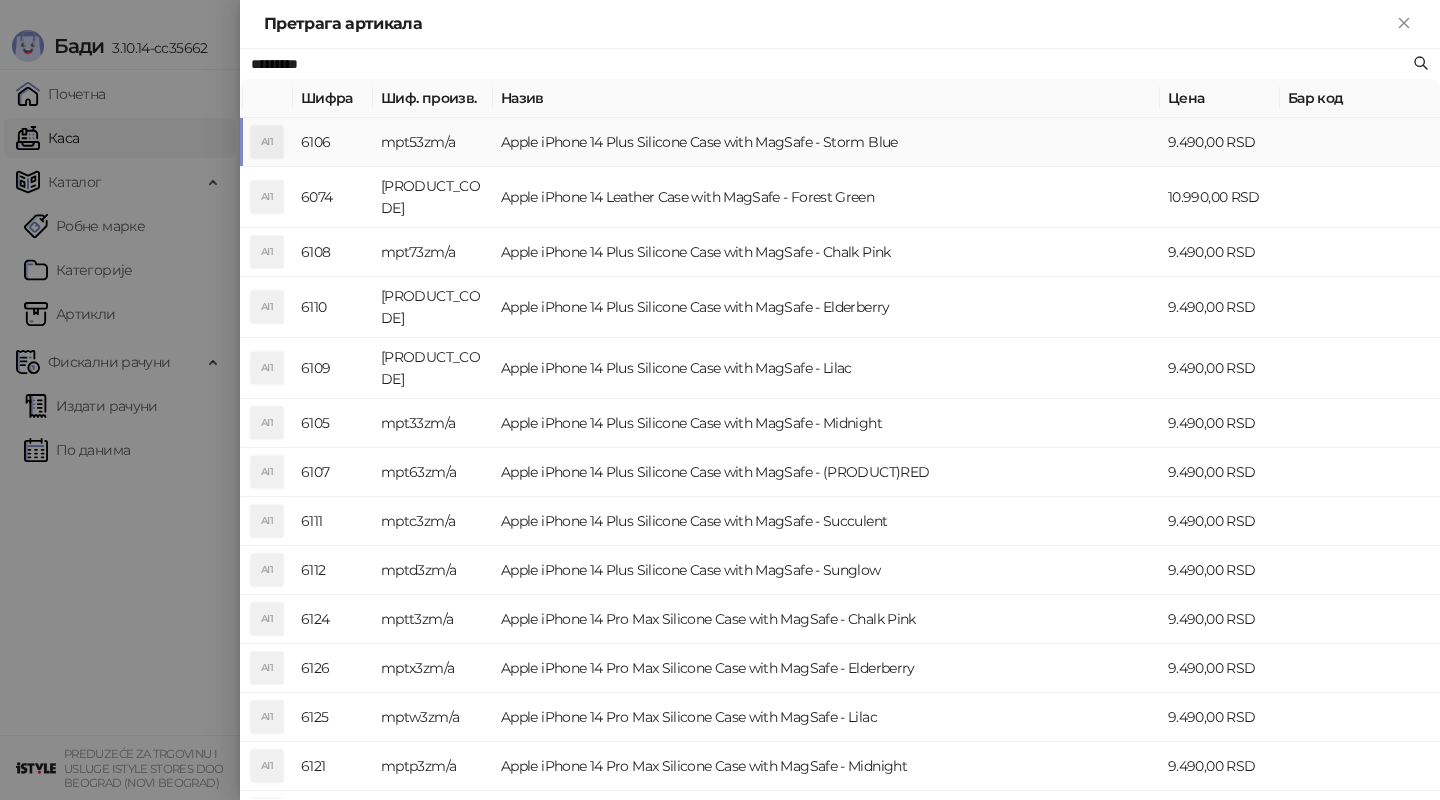 type on "*********" 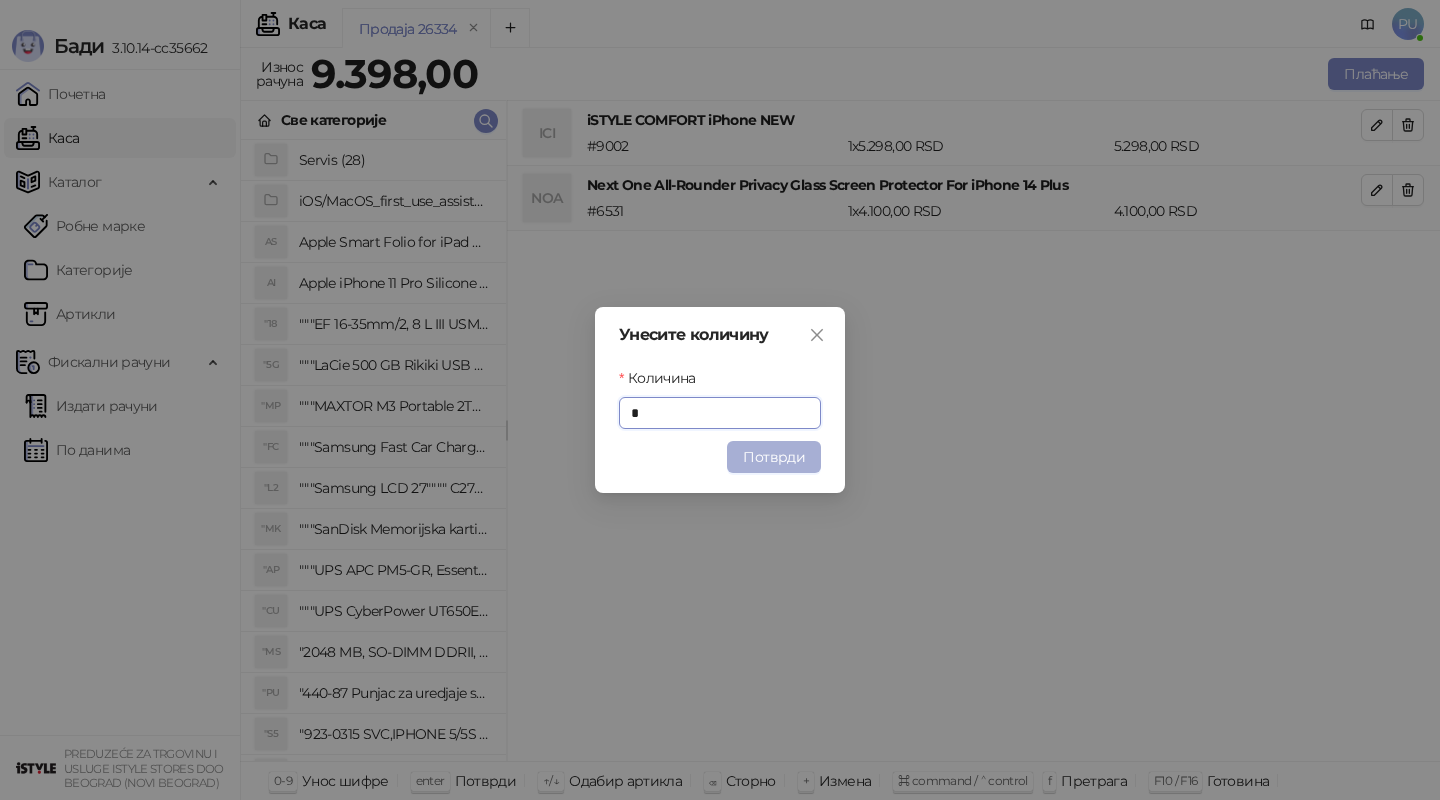 click on "Потврди" at bounding box center [774, 457] 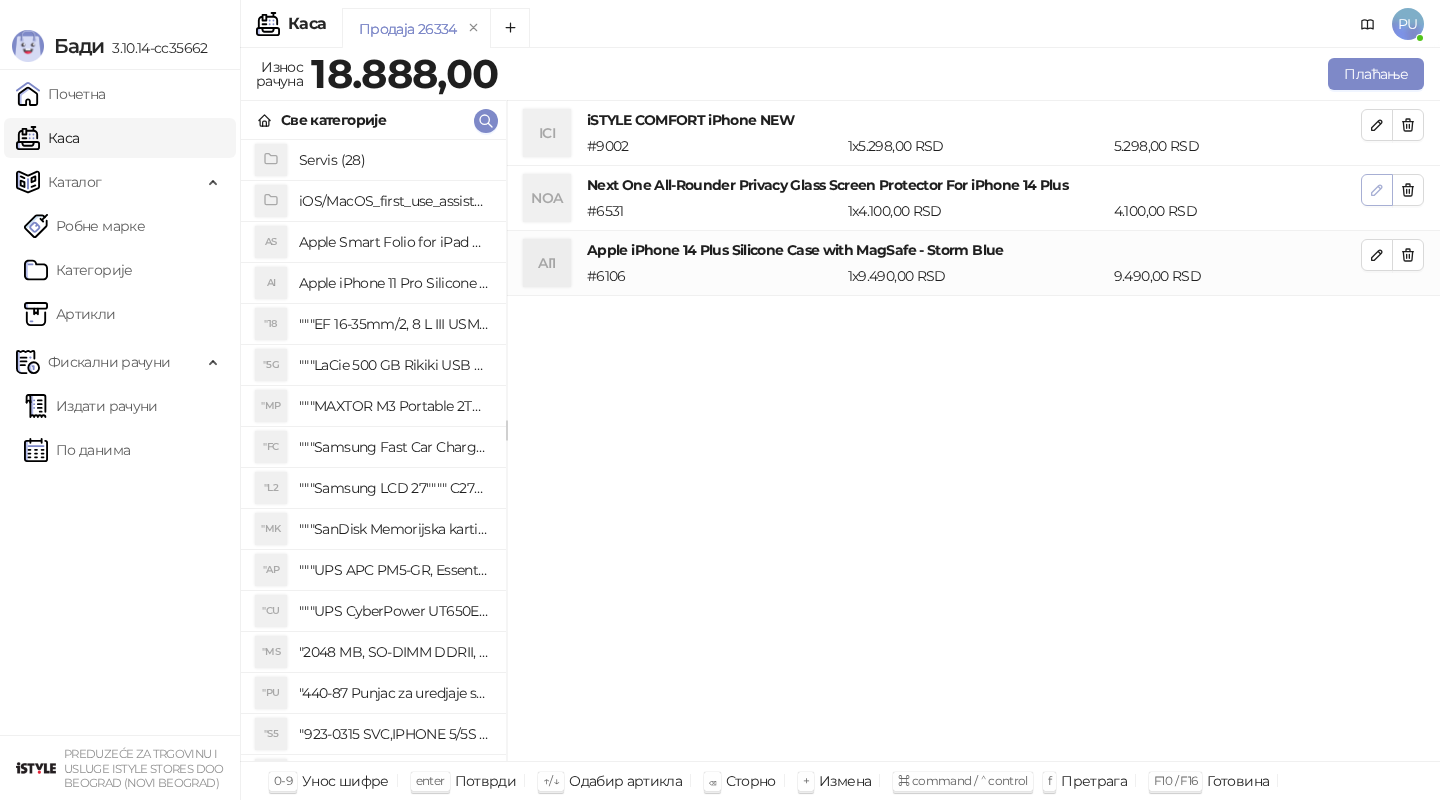 click 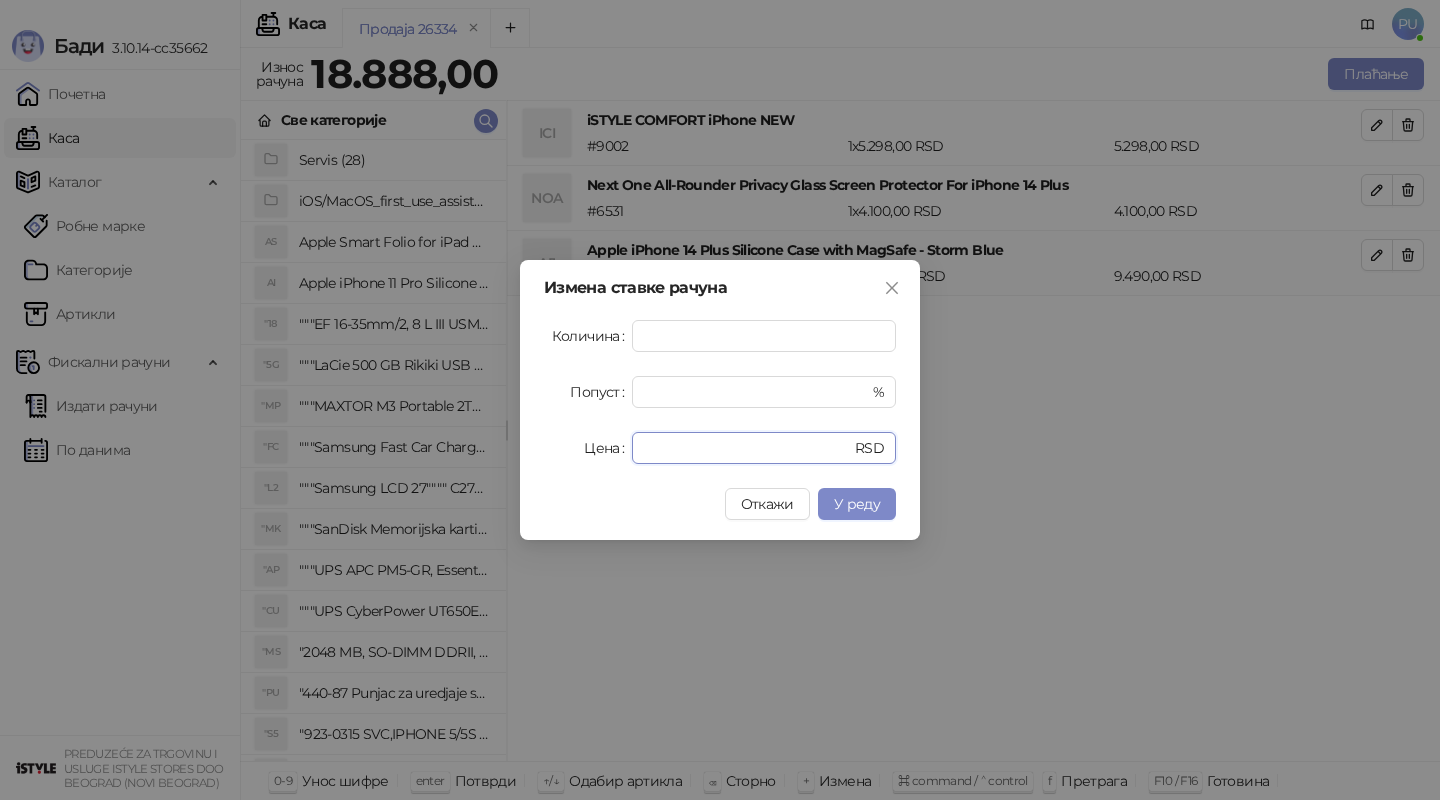 drag, startPoint x: 706, startPoint y: 453, endPoint x: 550, endPoint y: 450, distance: 156.02884 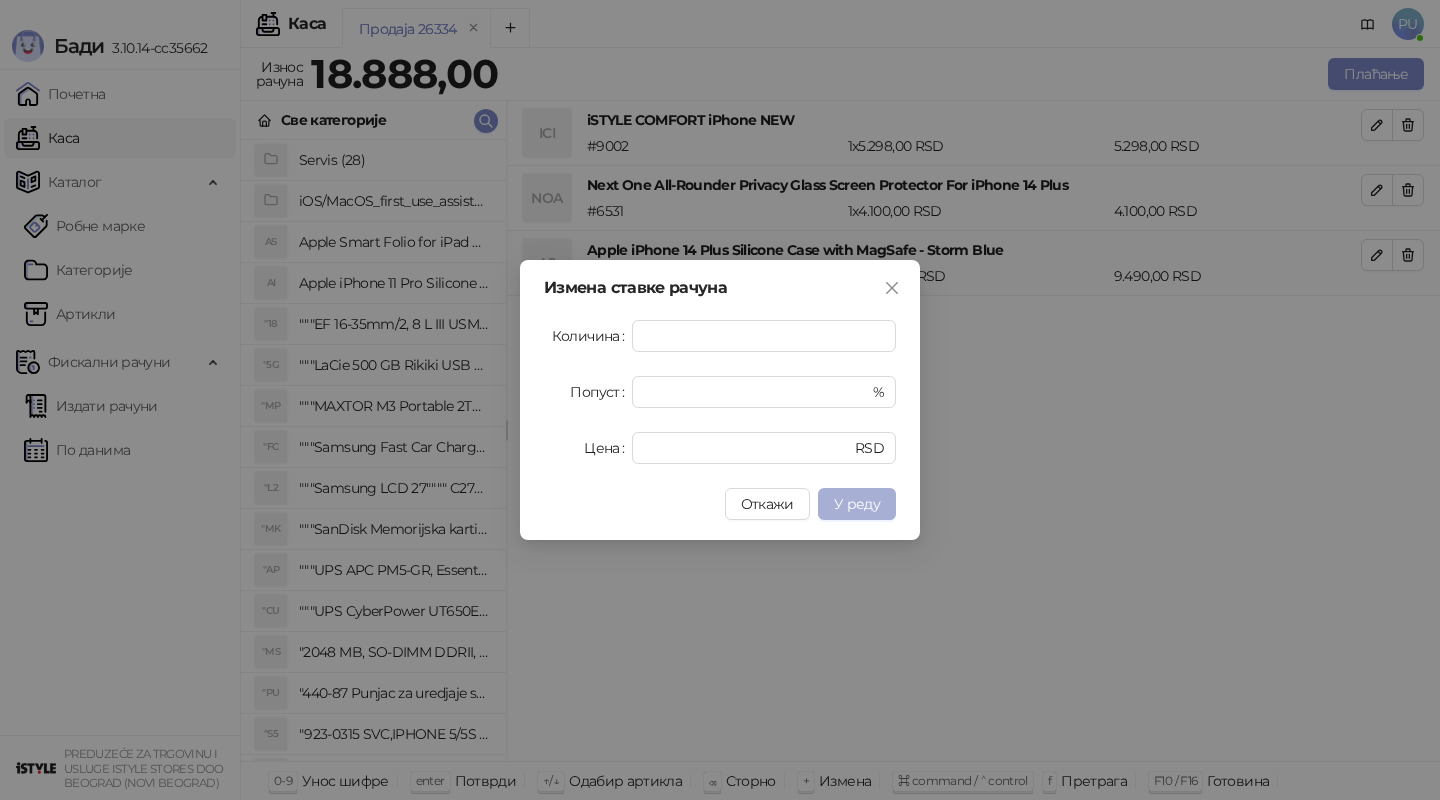 click on "У реду" at bounding box center (857, 504) 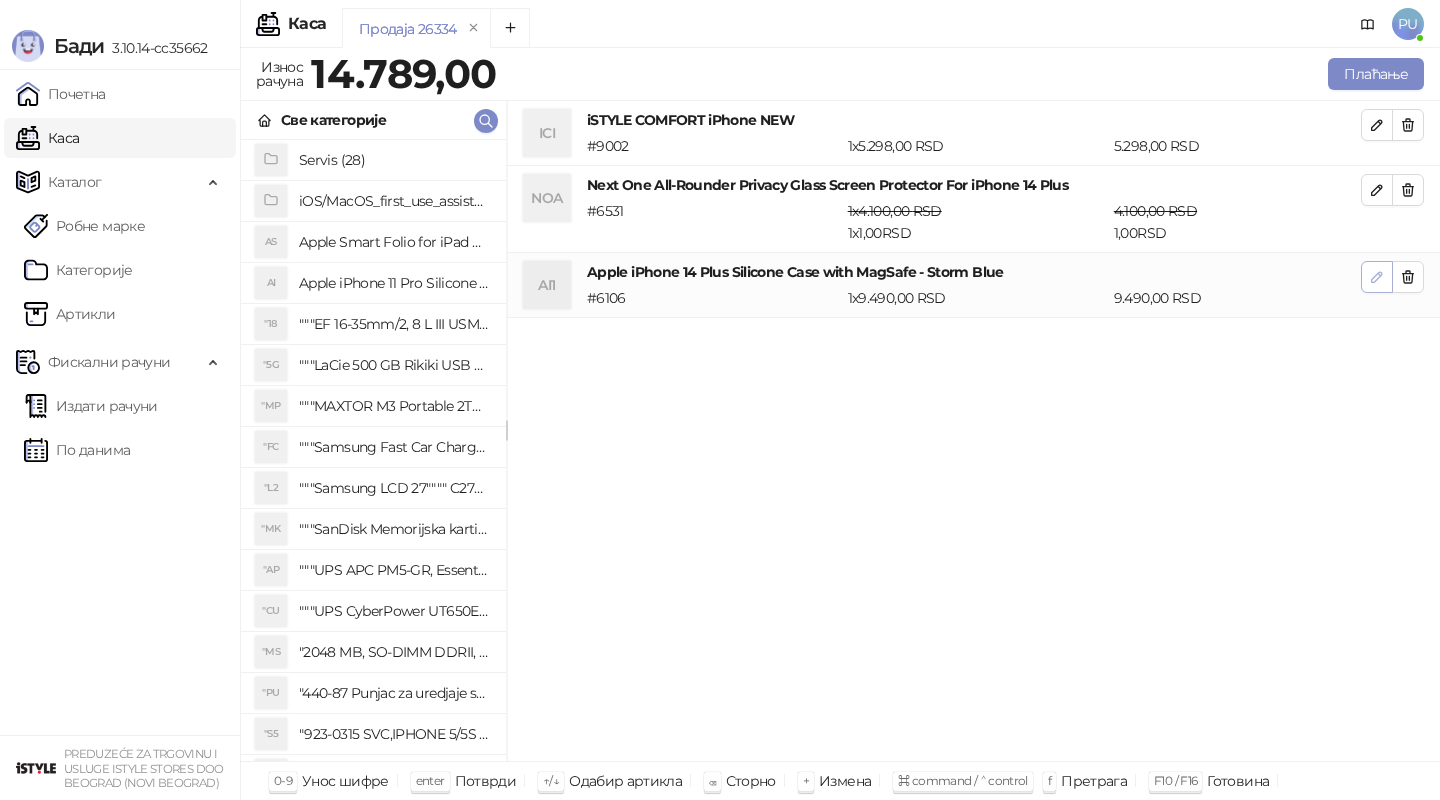 click 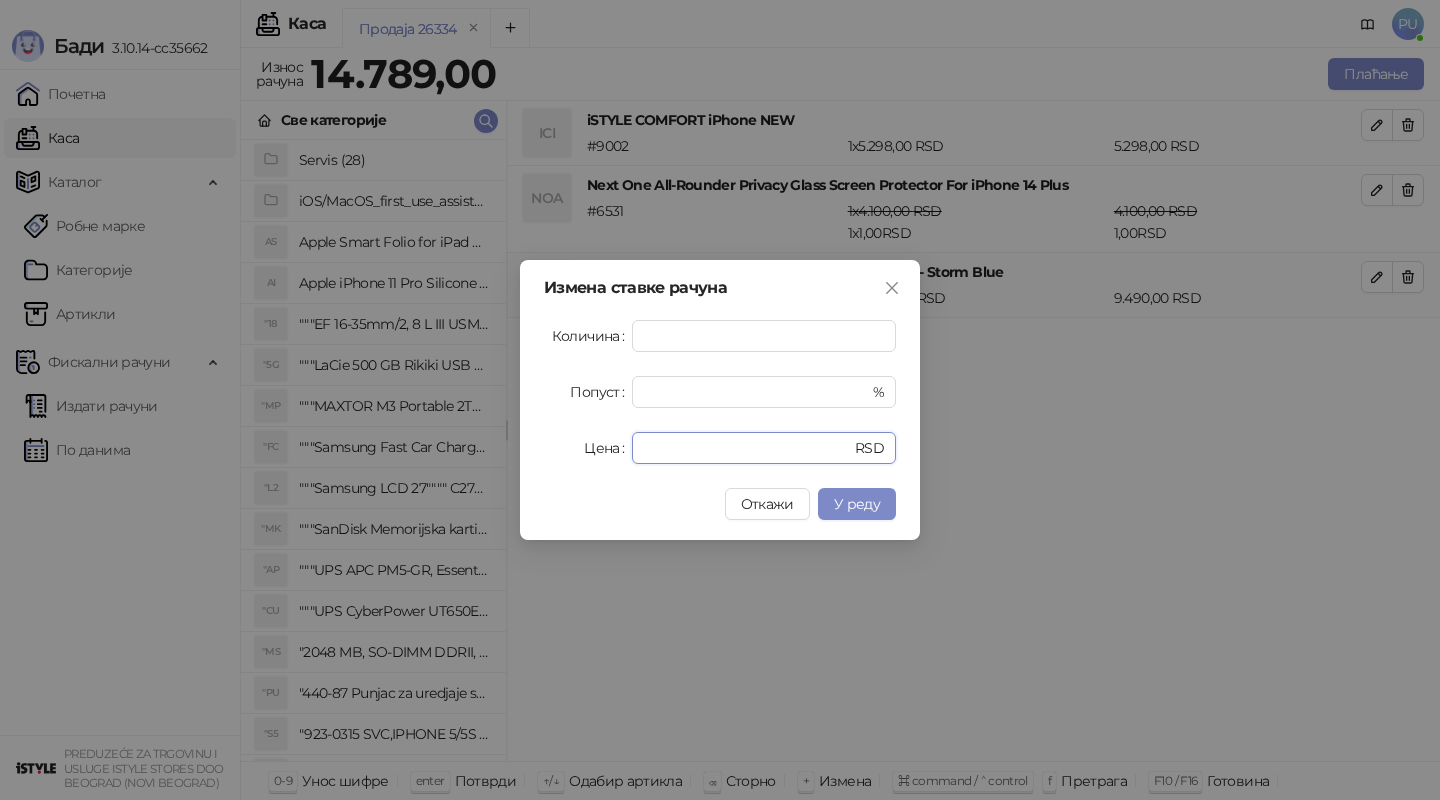 drag, startPoint x: 698, startPoint y: 455, endPoint x: 380, endPoint y: 453, distance: 318.0063 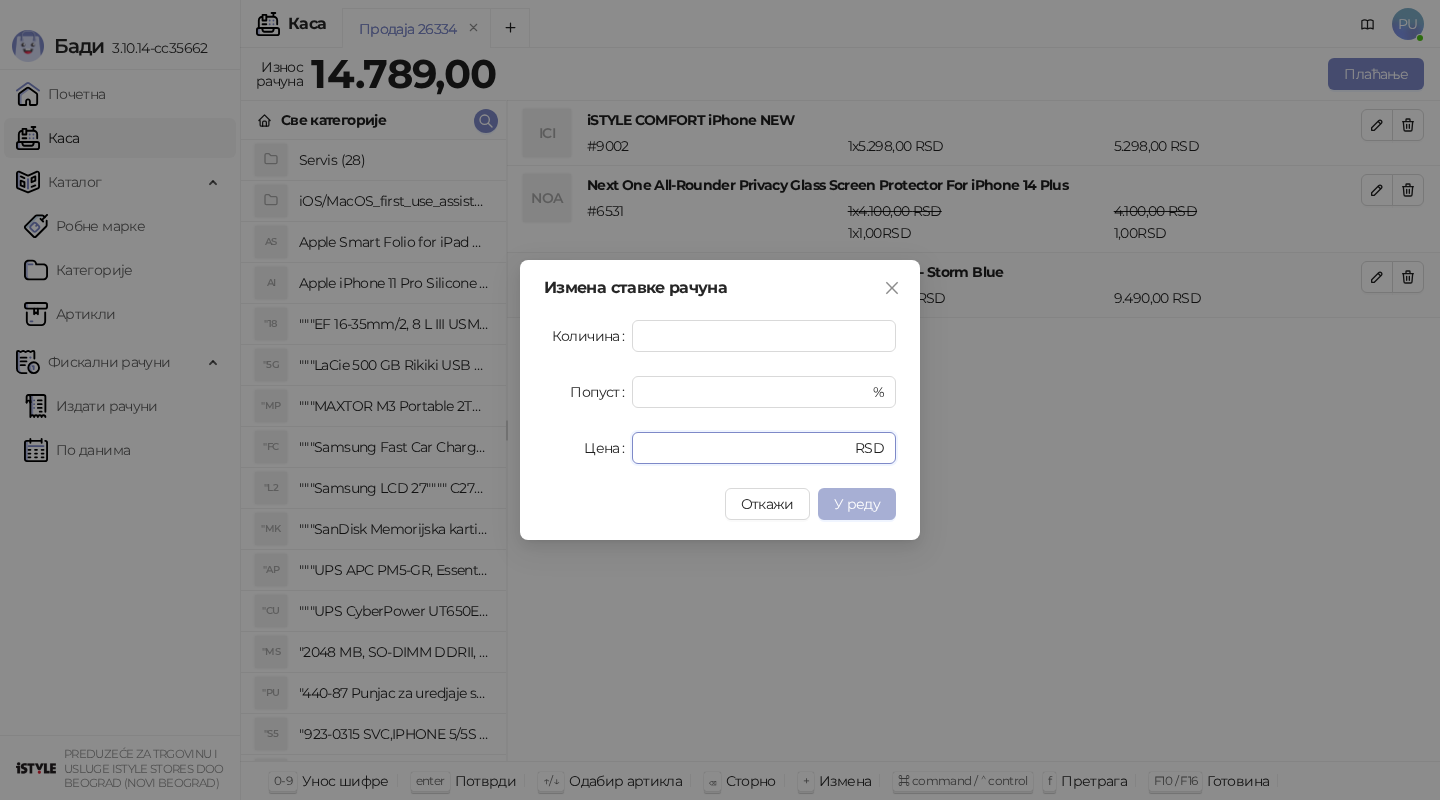 type on "****" 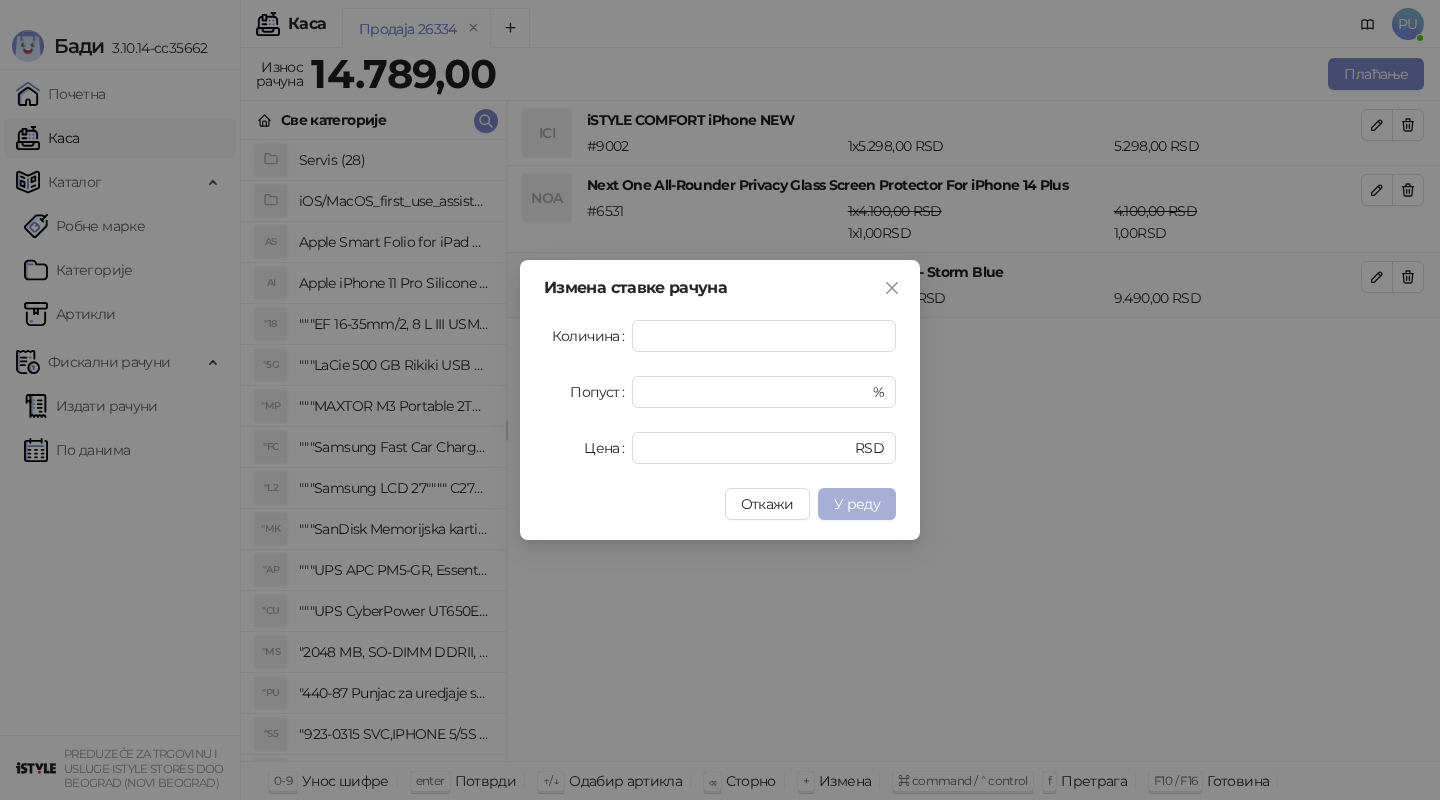 click on "У реду" at bounding box center [857, 504] 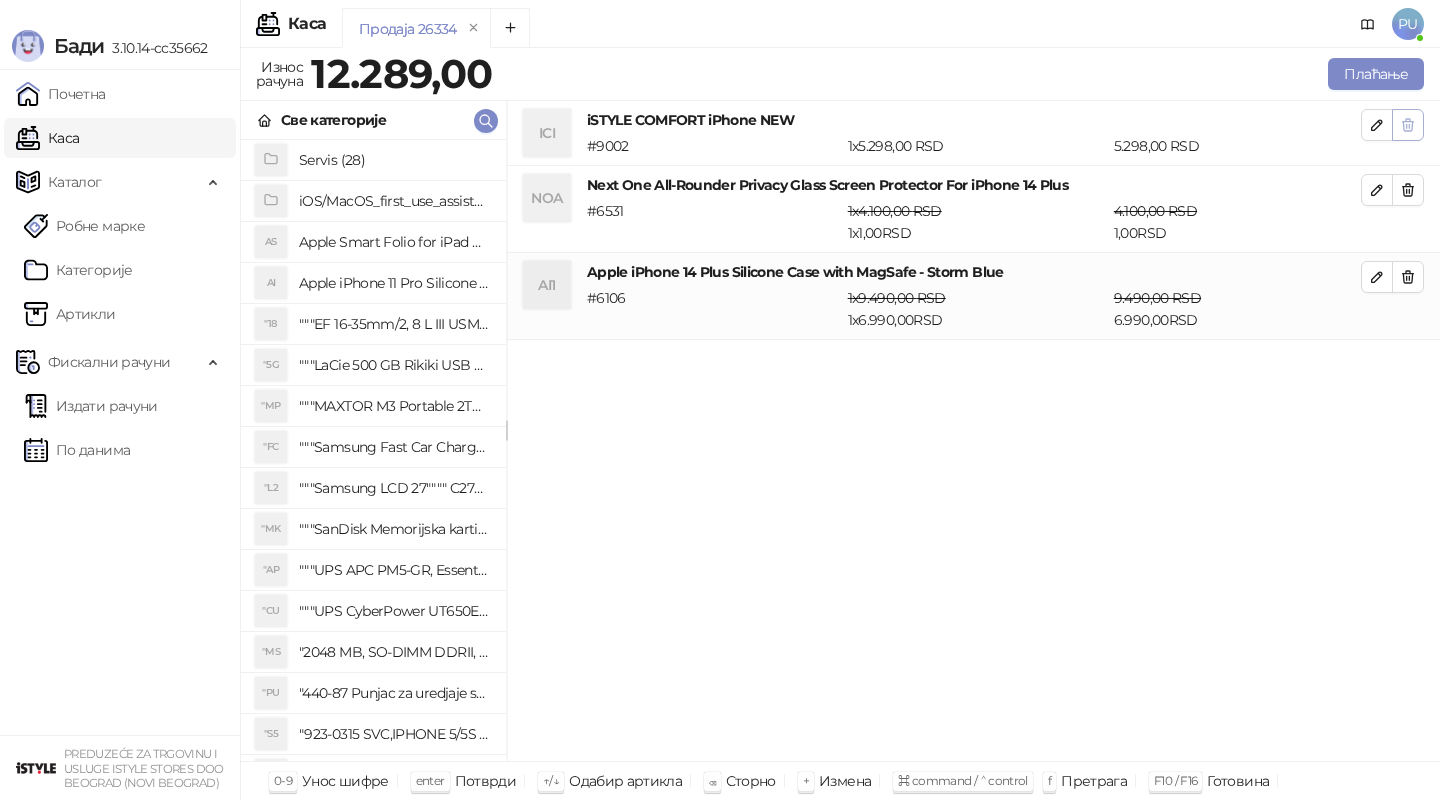 click 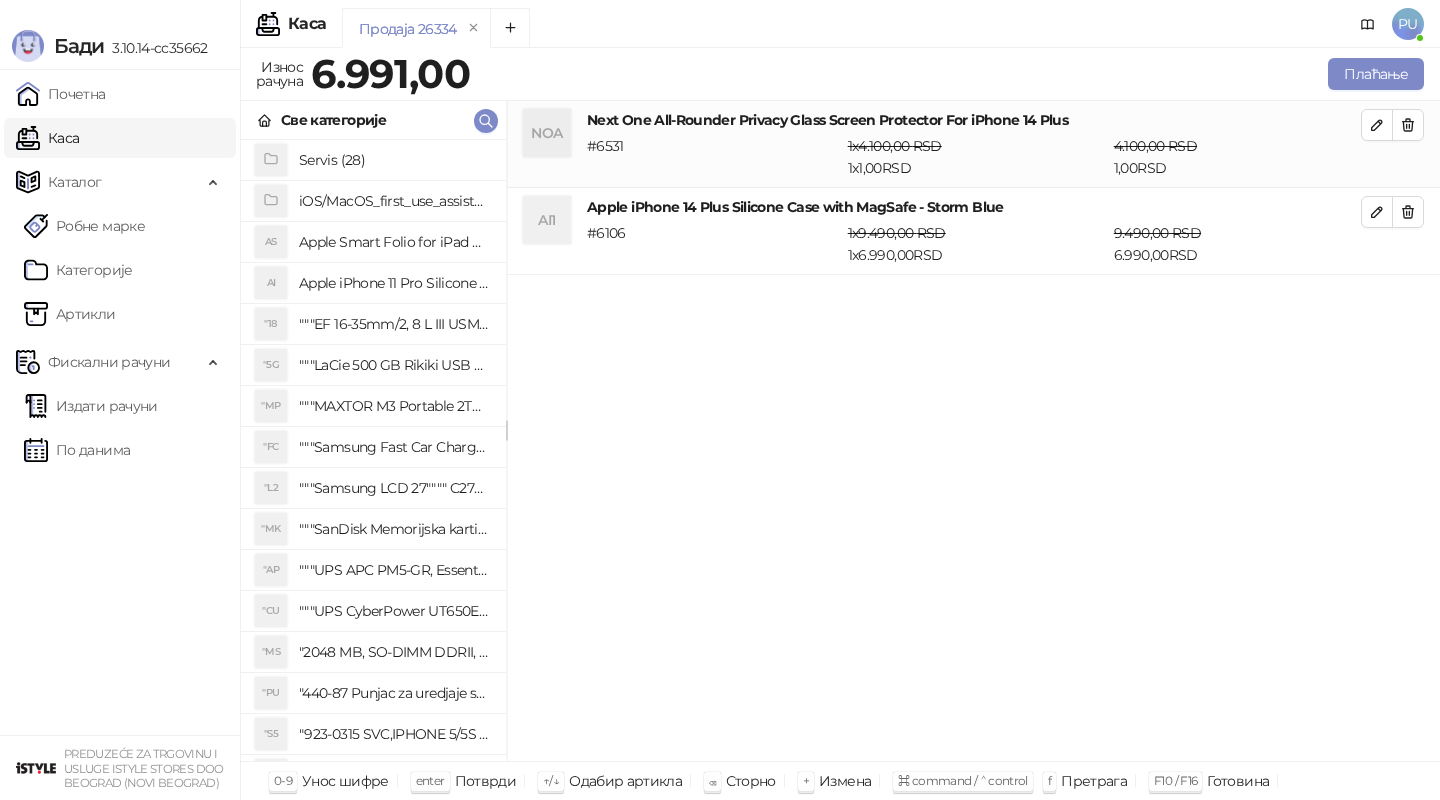 click 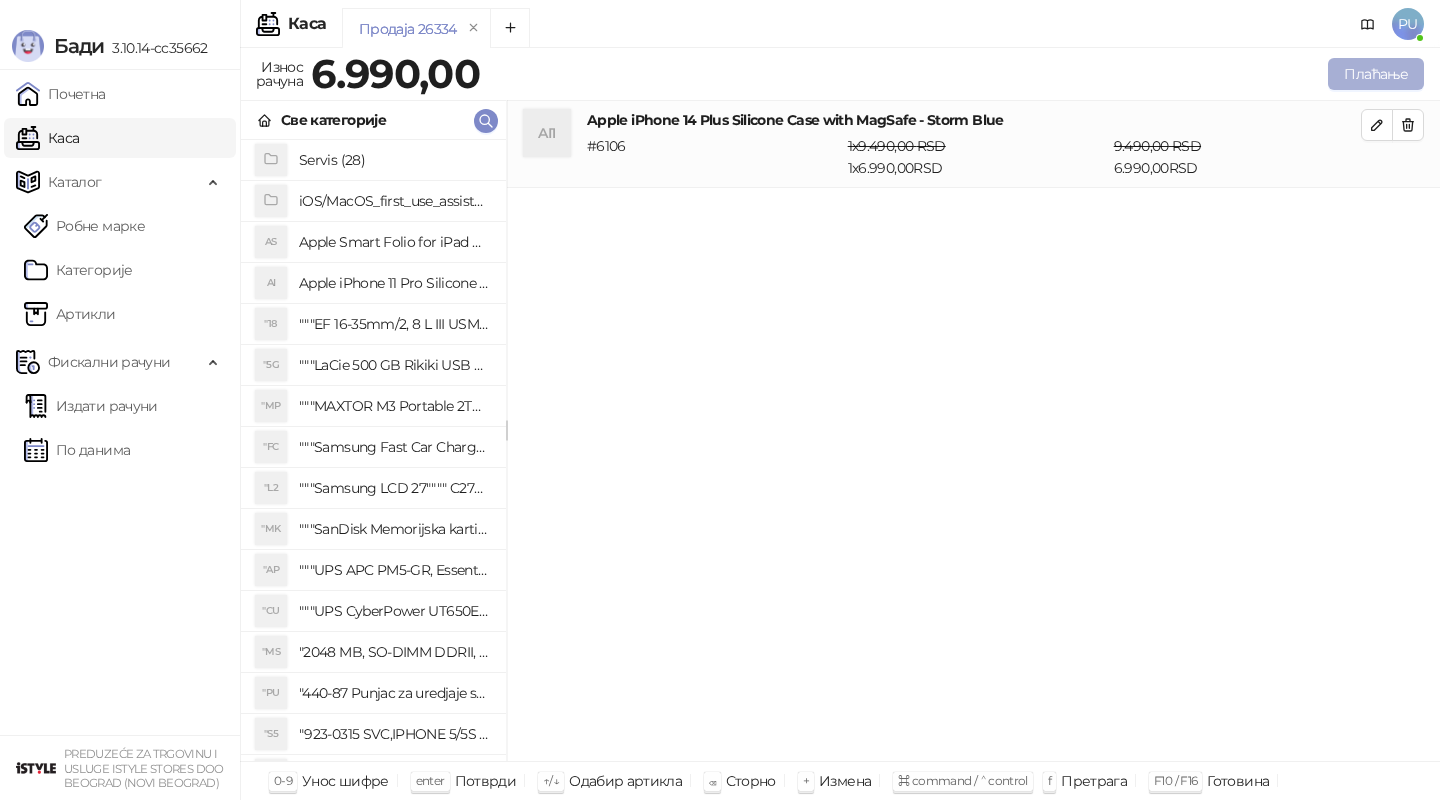 click on "Плаћање" at bounding box center (1376, 74) 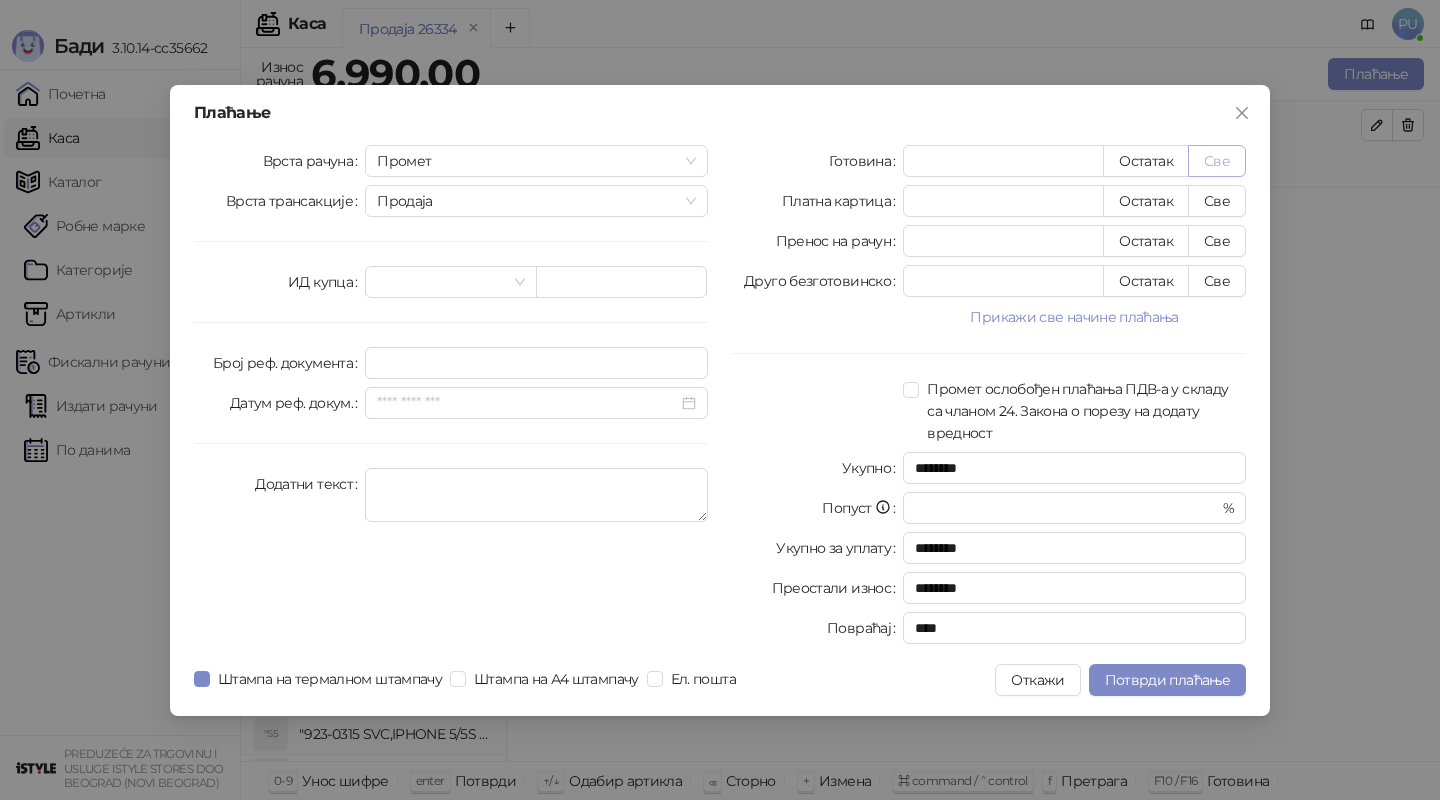 click on "Све" at bounding box center (1217, 161) 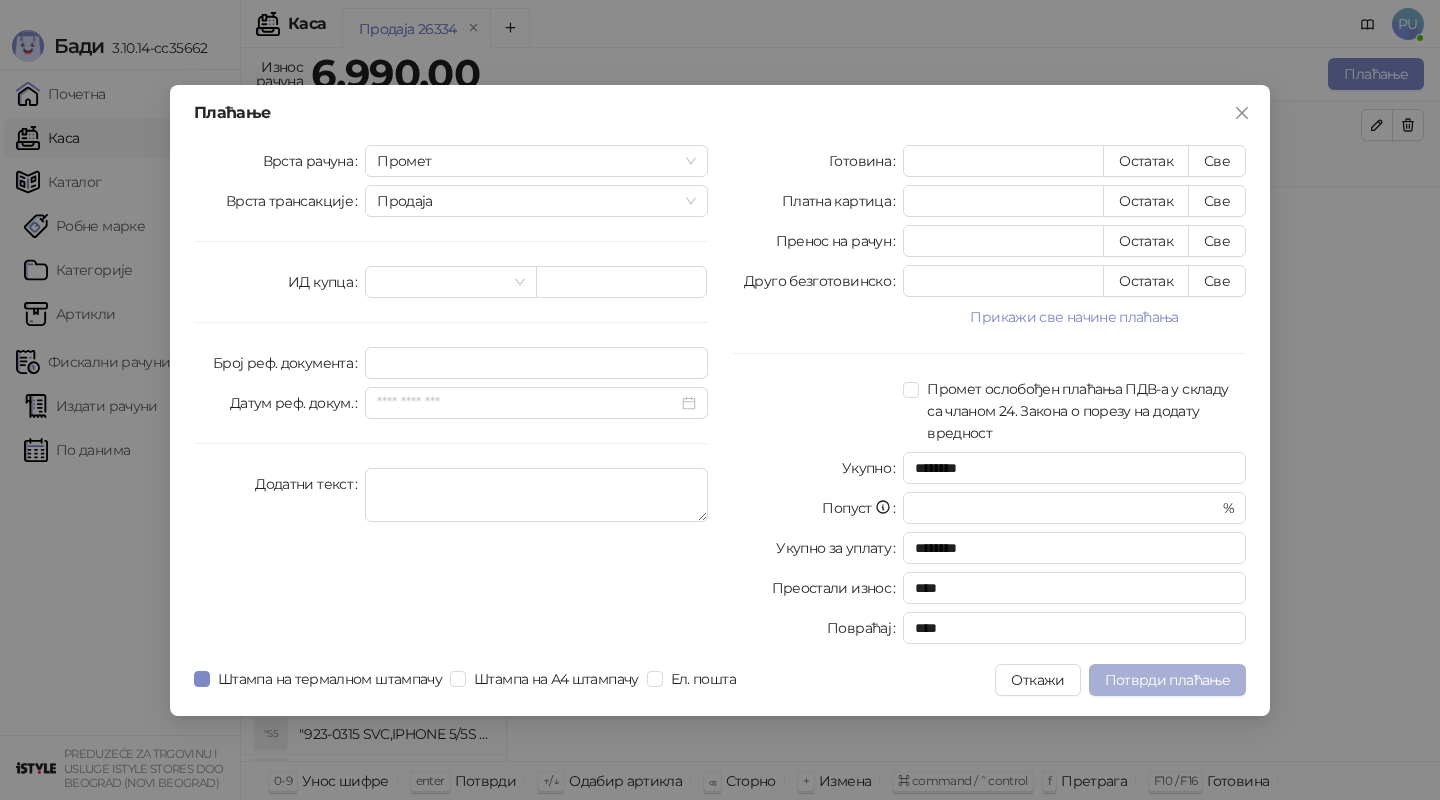 click on "Потврди плаћање" at bounding box center [1167, 680] 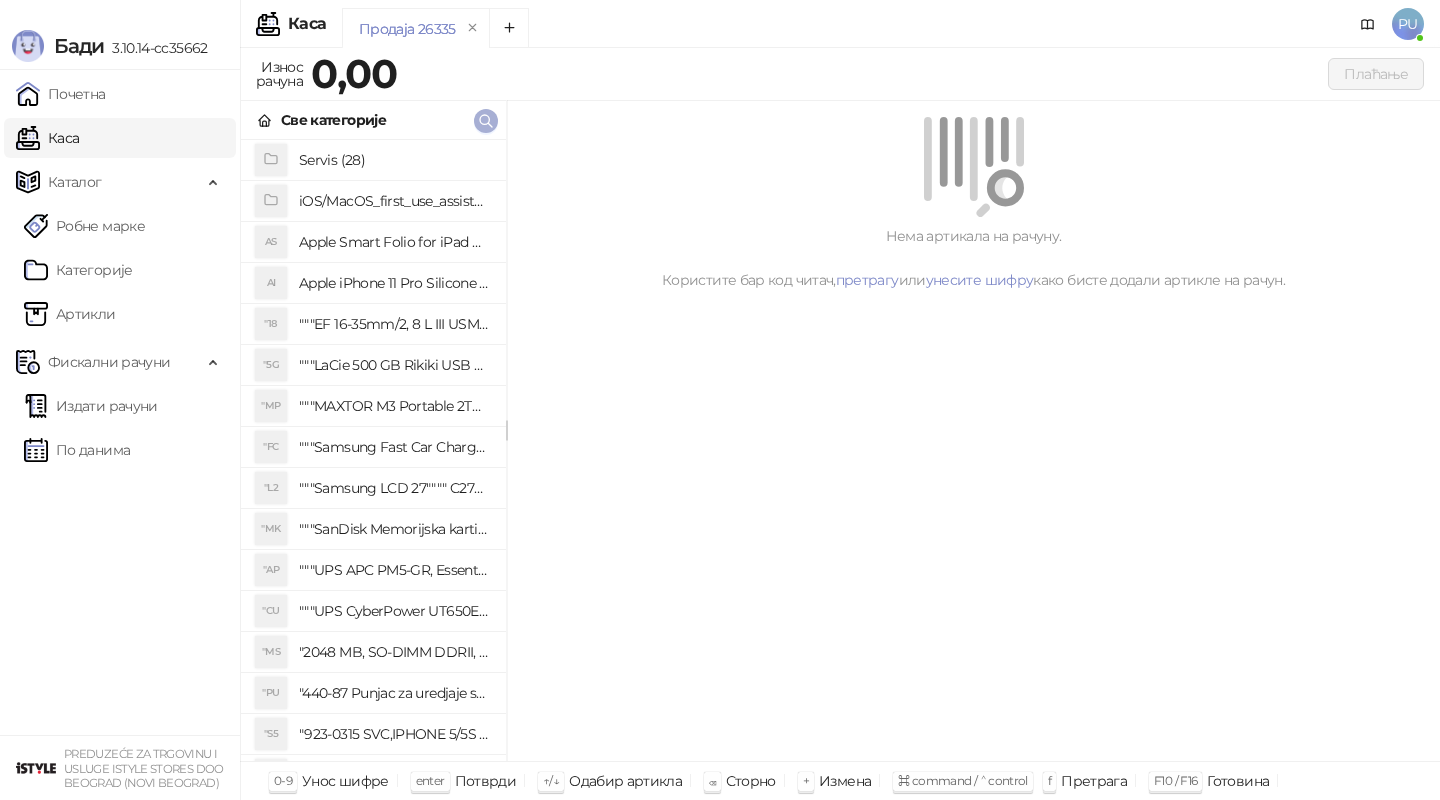 click 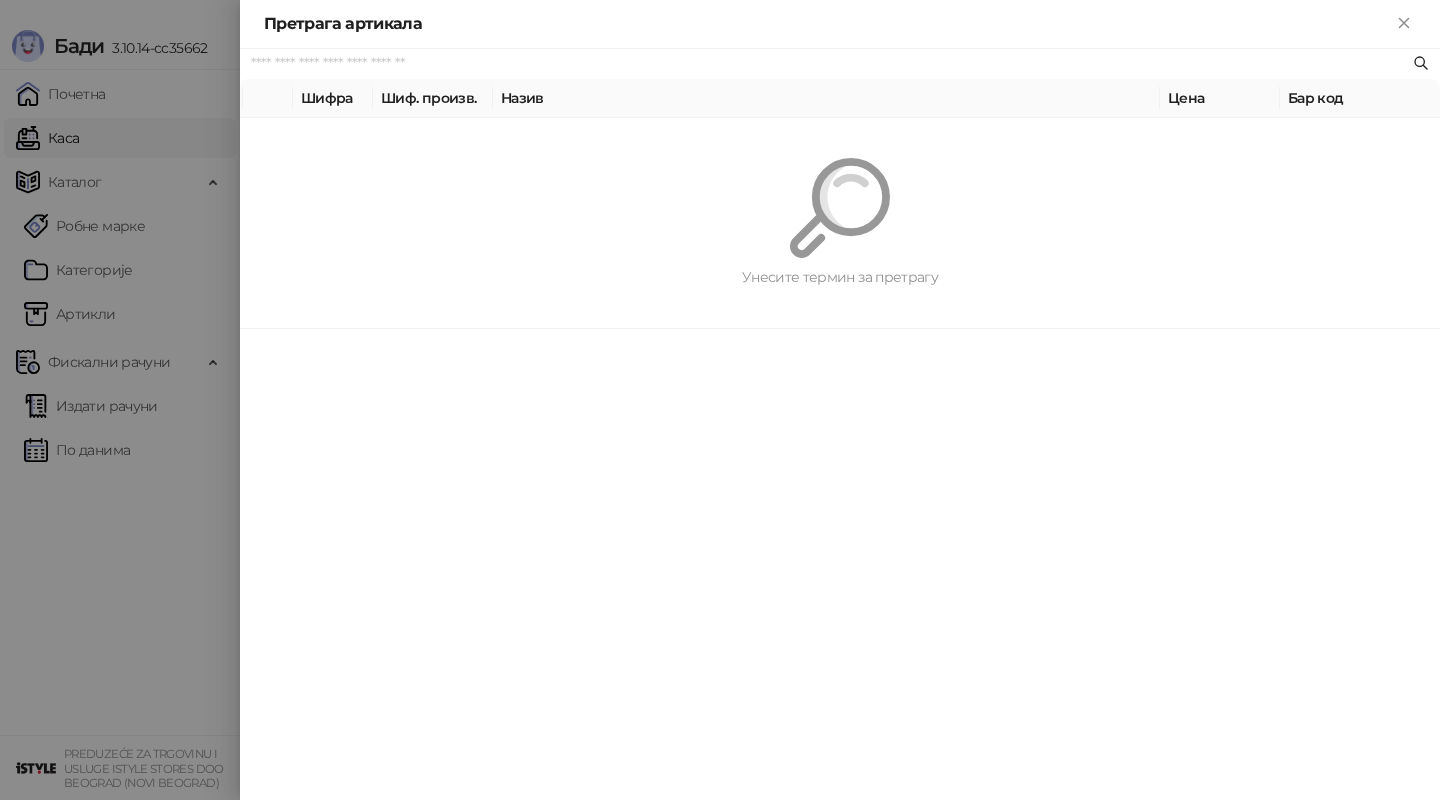 paste on "**********" 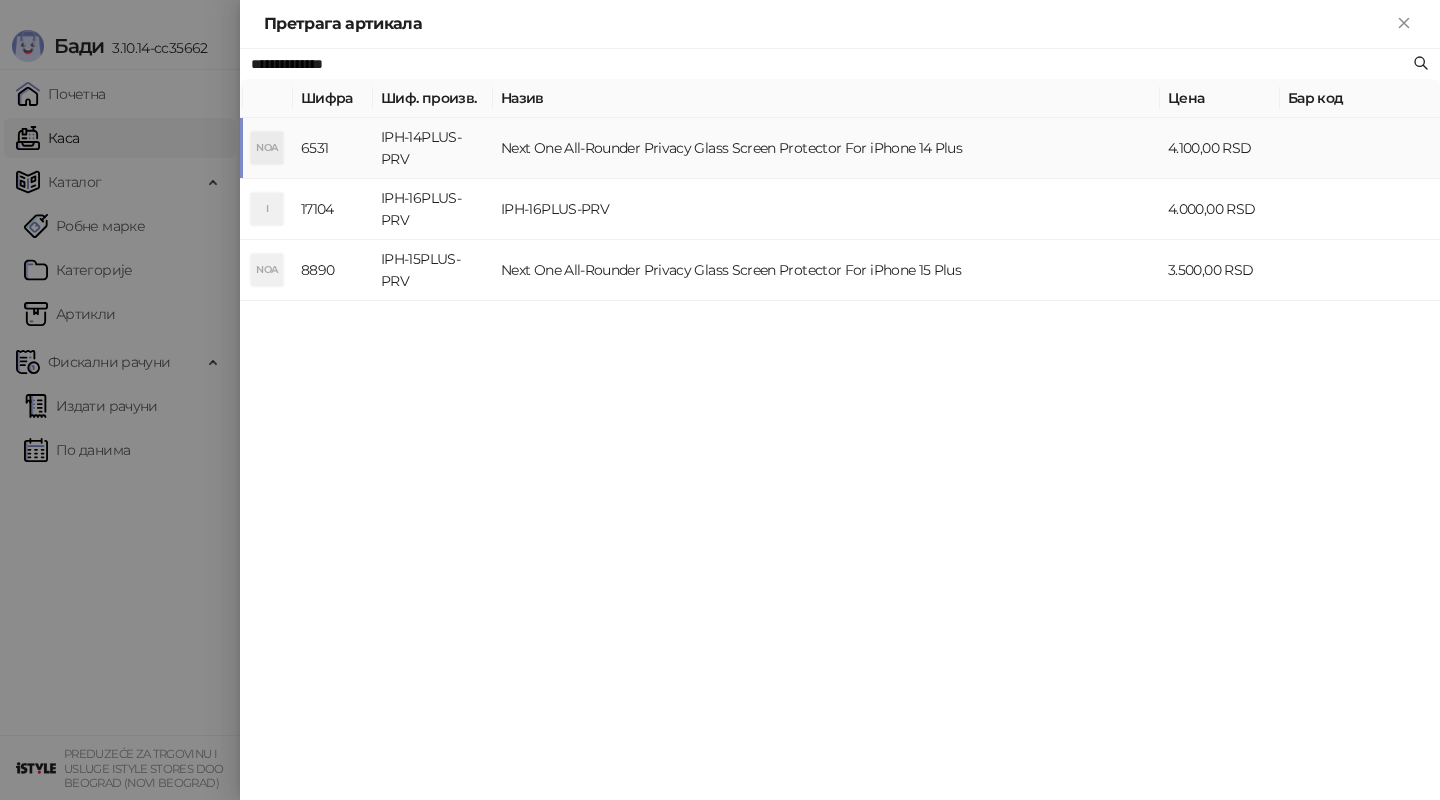 click on "Next One All-Rounder Privacy Glass Screen Protector For iPhone 14 Plus" at bounding box center [826, 148] 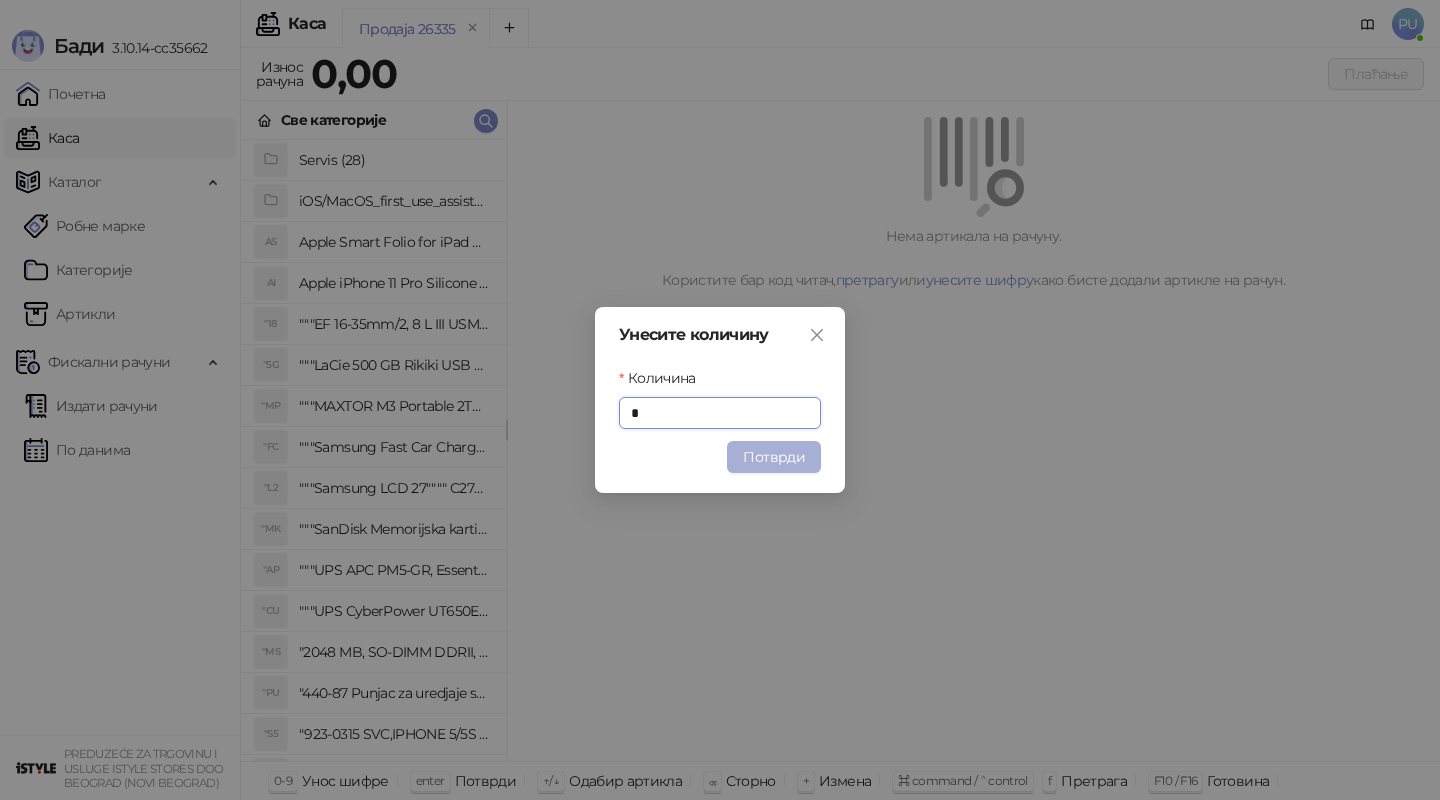click on "Потврди" at bounding box center (774, 457) 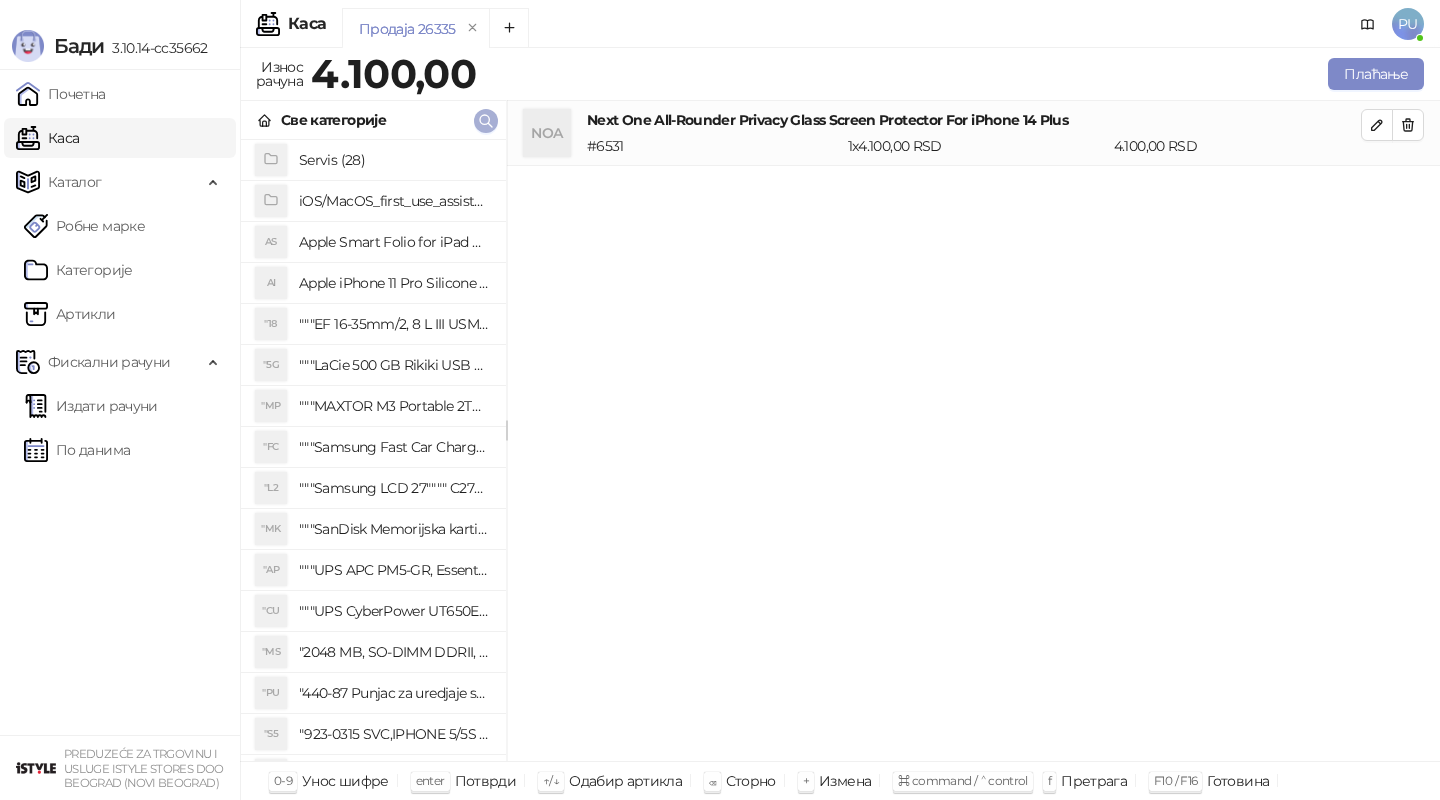 click 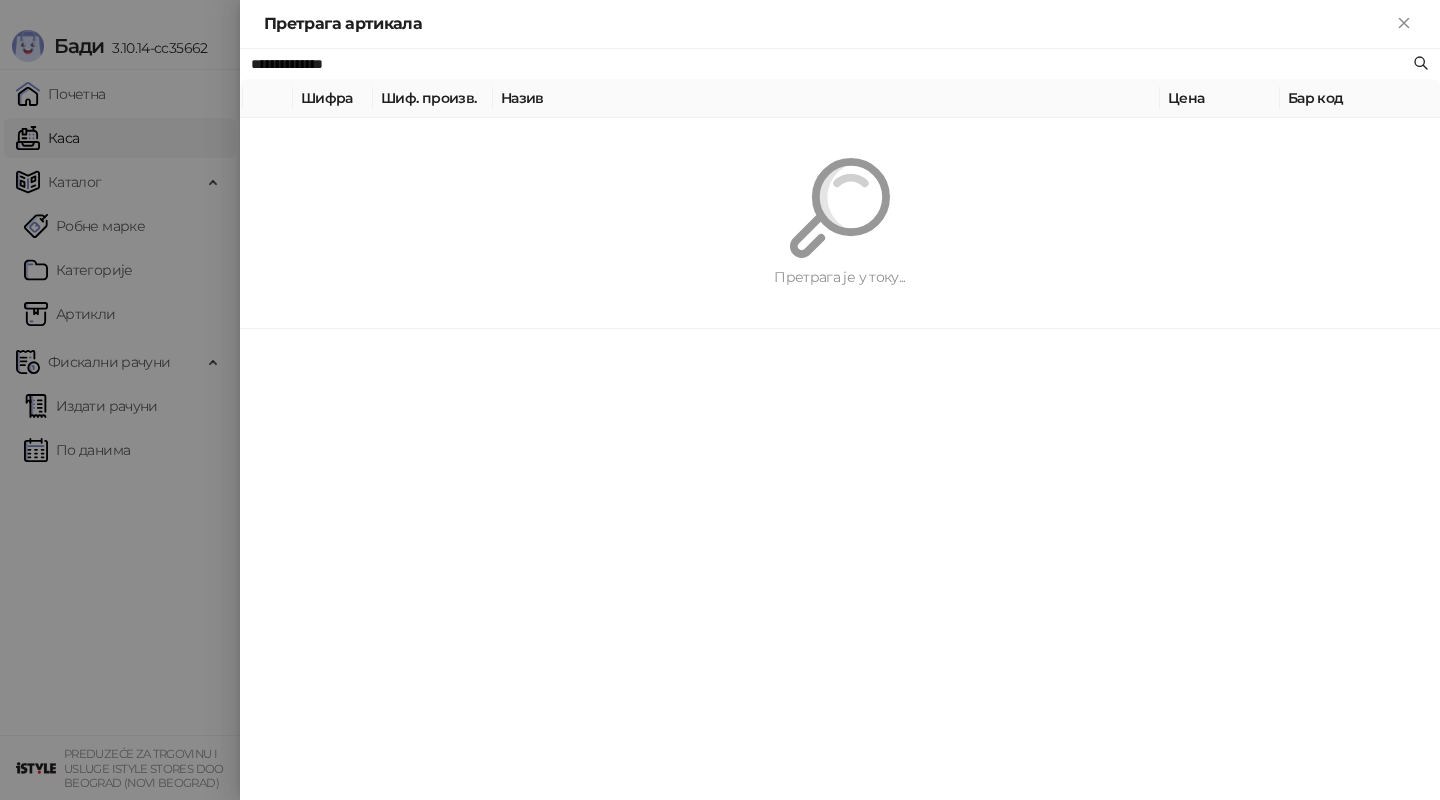 paste on "**********" 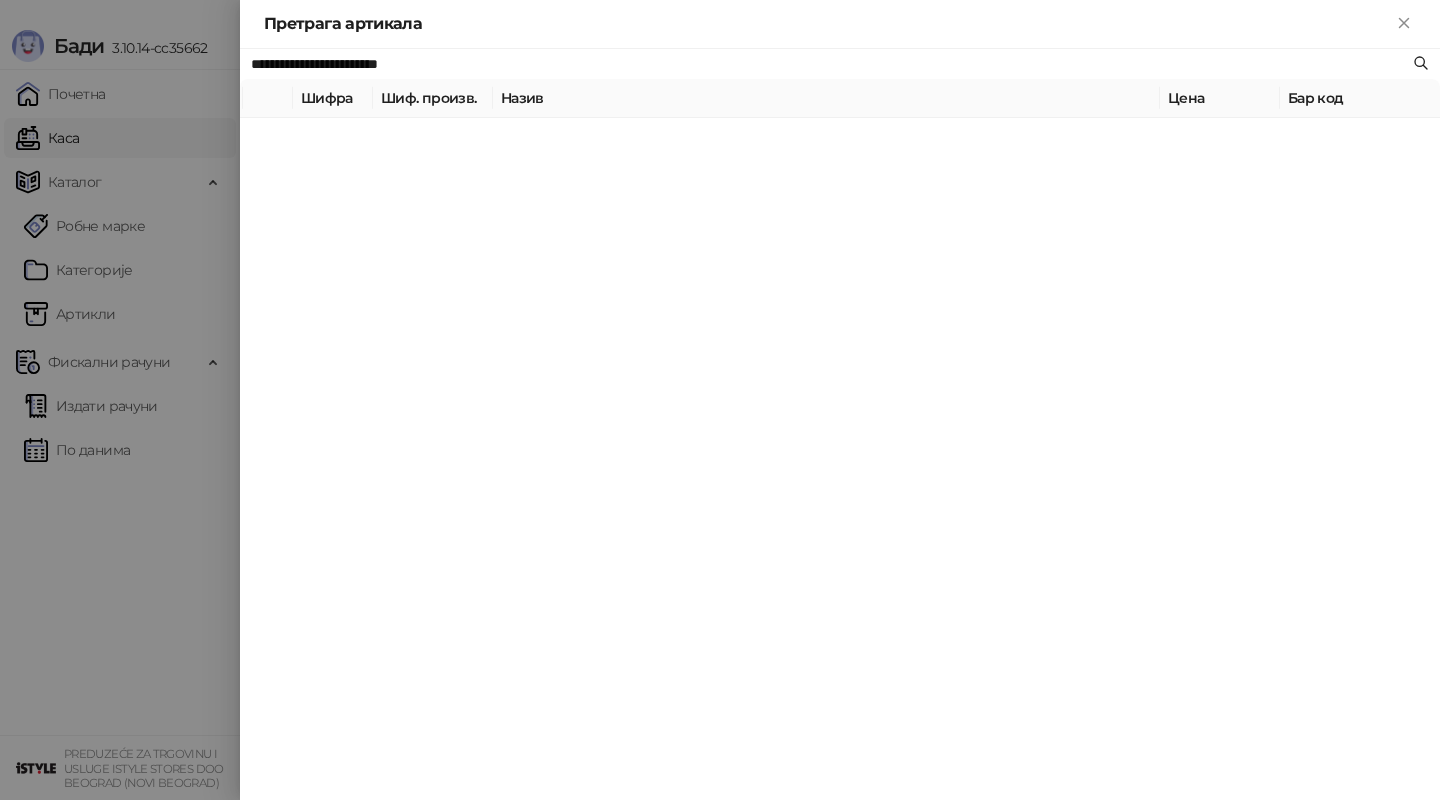 type on "**********" 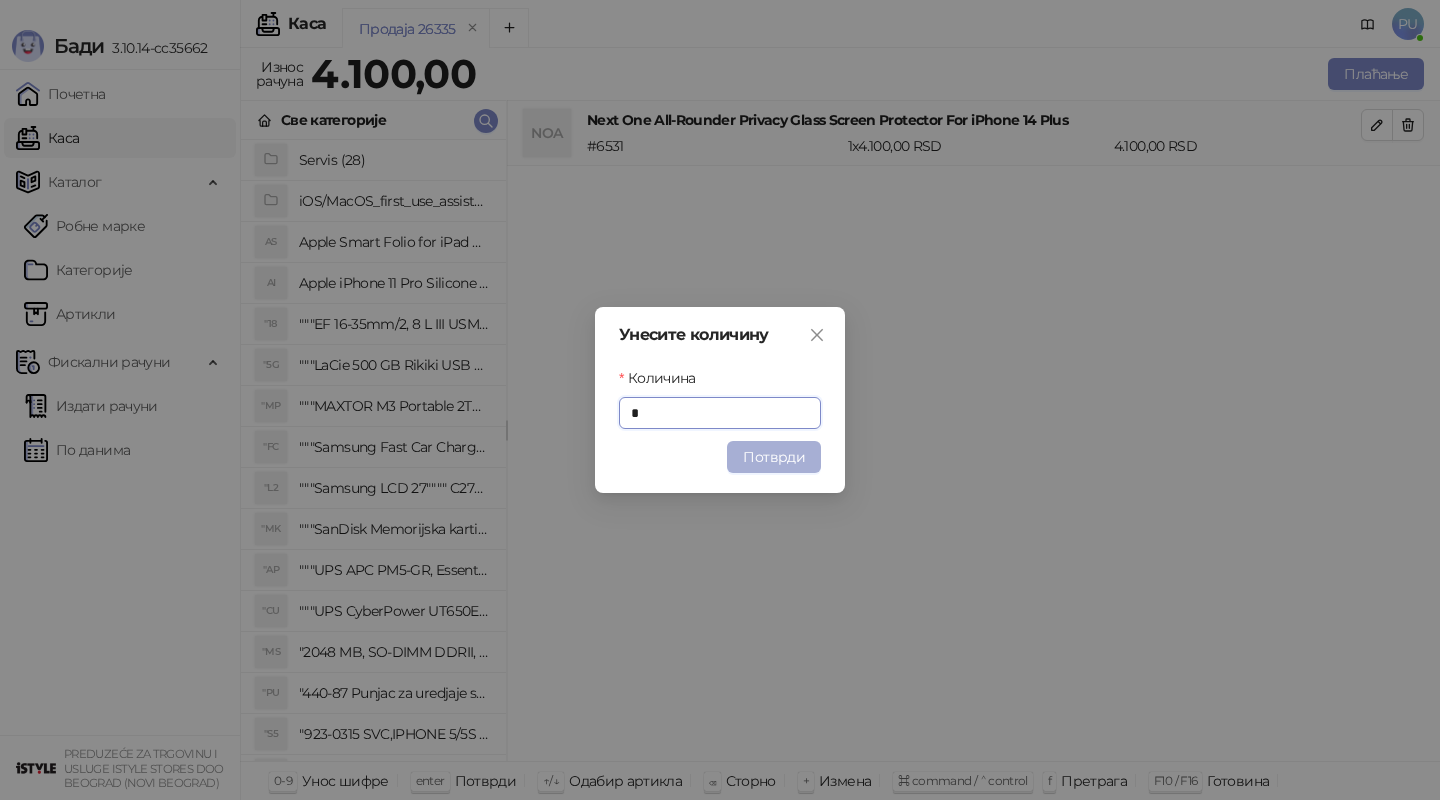 click on "Потврди" at bounding box center (774, 457) 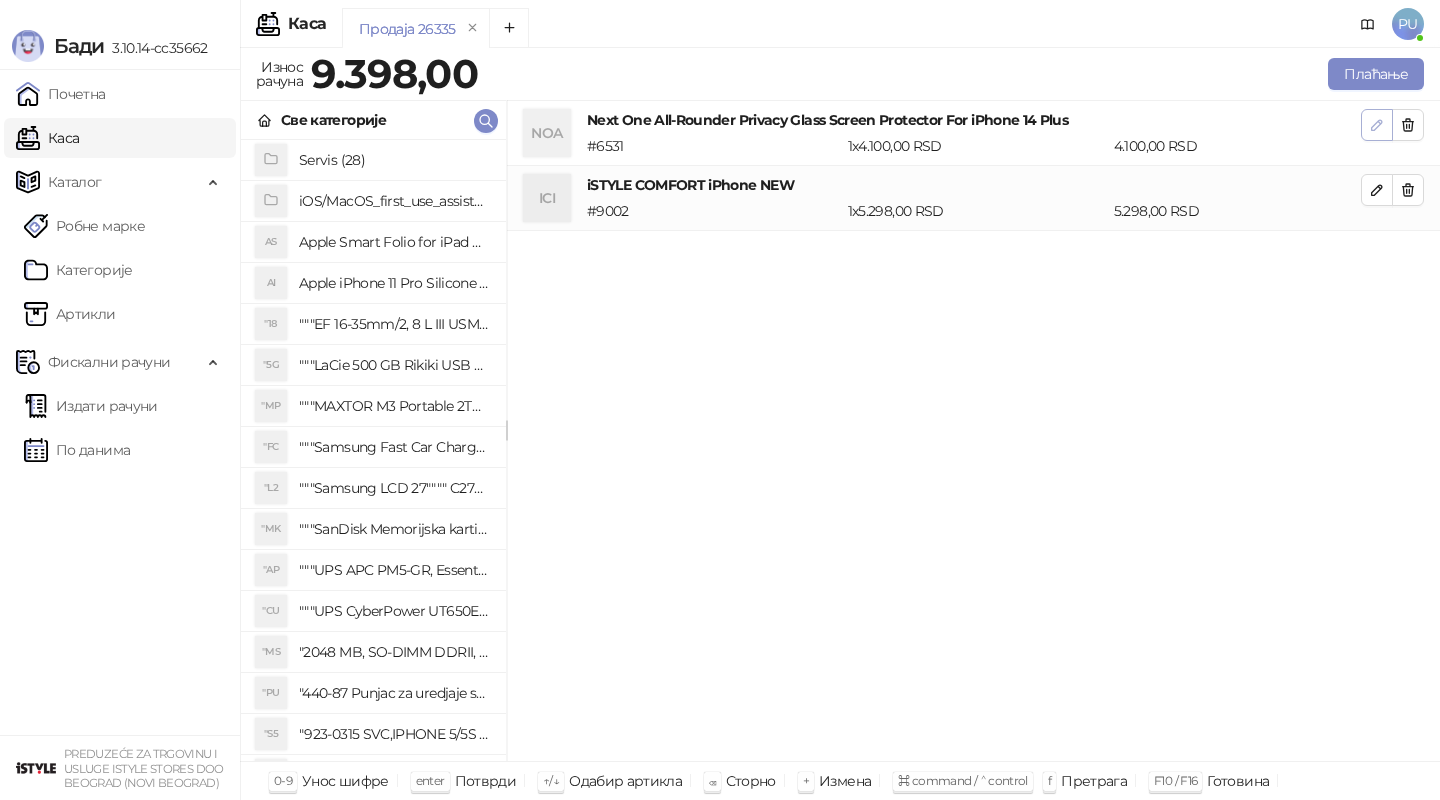 click 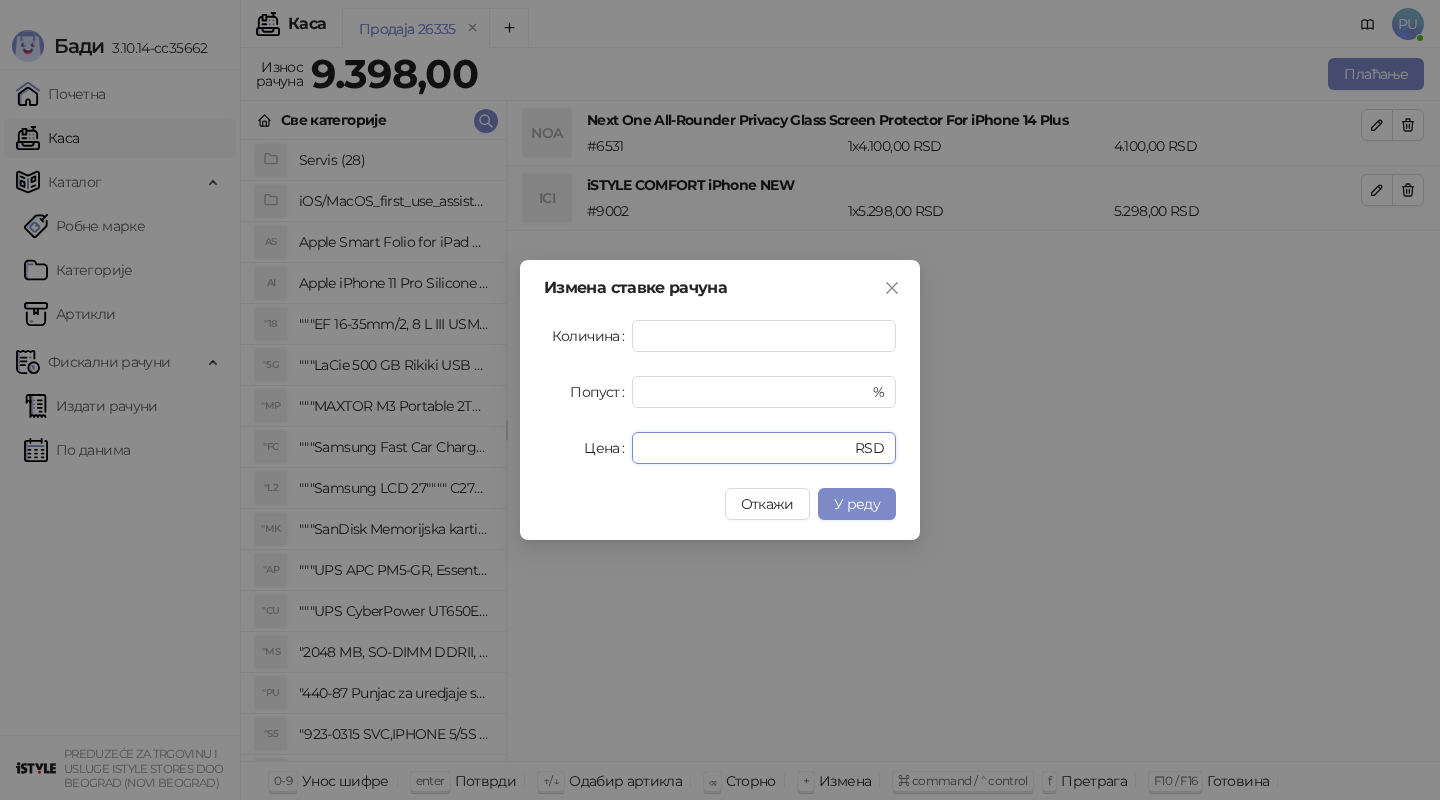 drag, startPoint x: 713, startPoint y: 452, endPoint x: 515, endPoint y: 451, distance: 198.00252 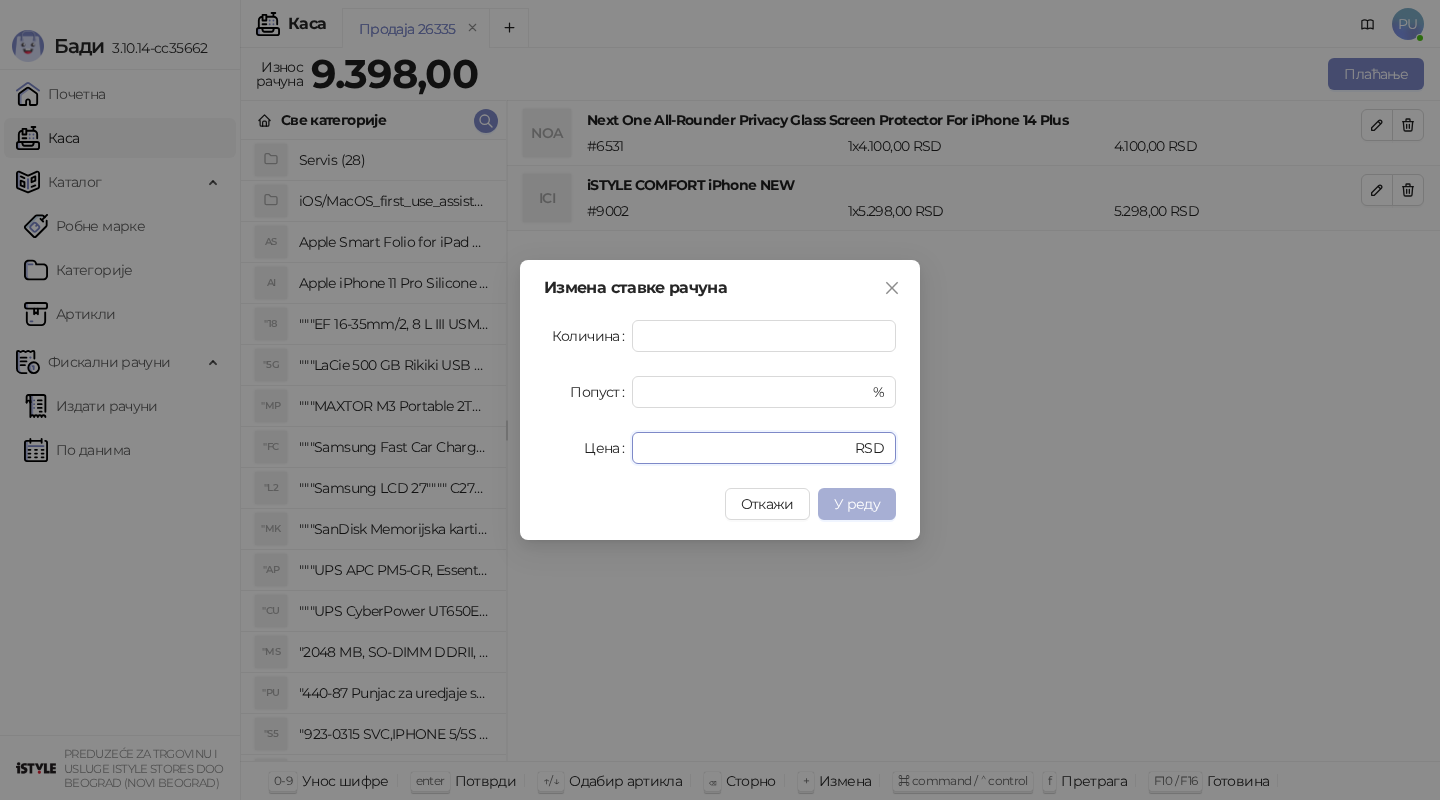 type on "*" 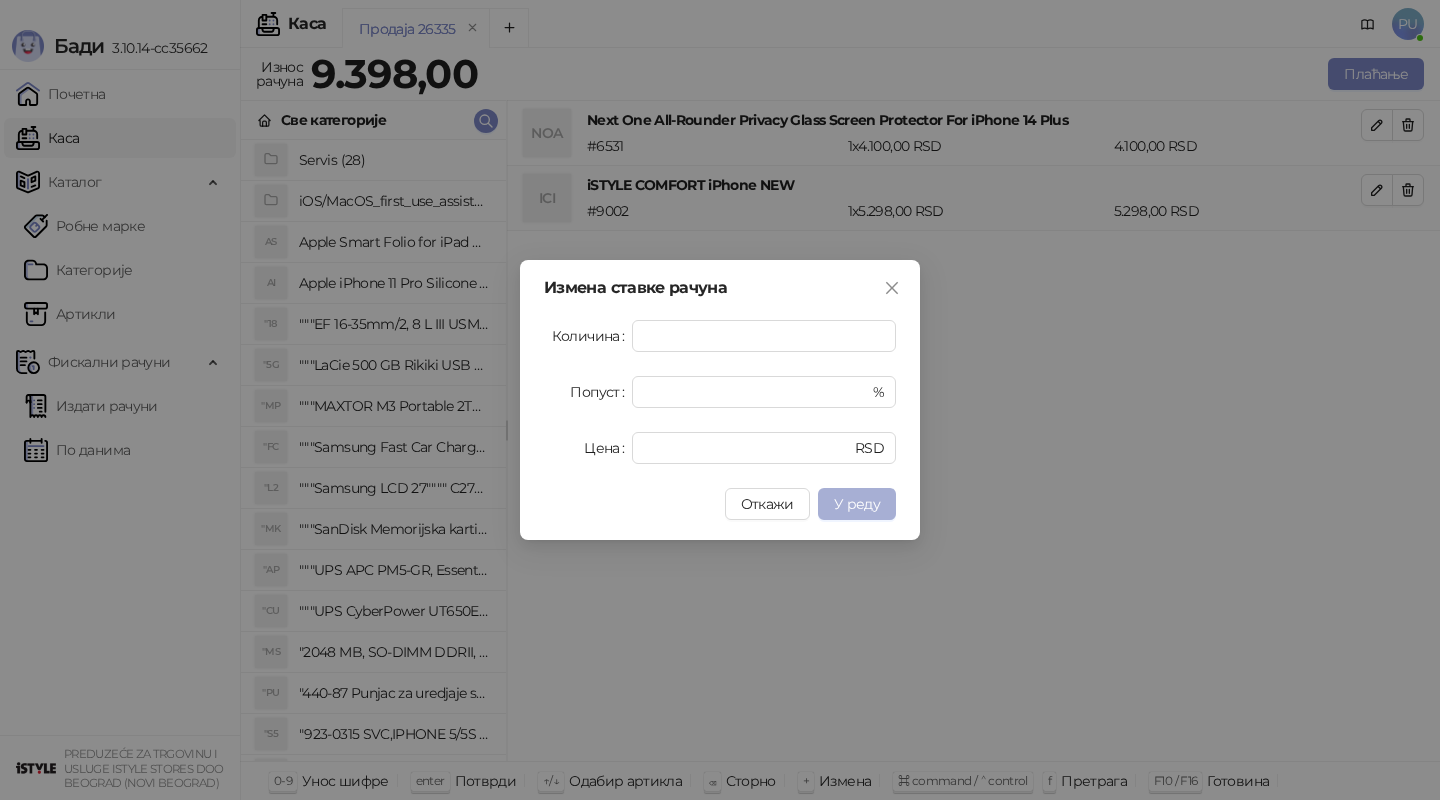 click on "У реду" at bounding box center [857, 504] 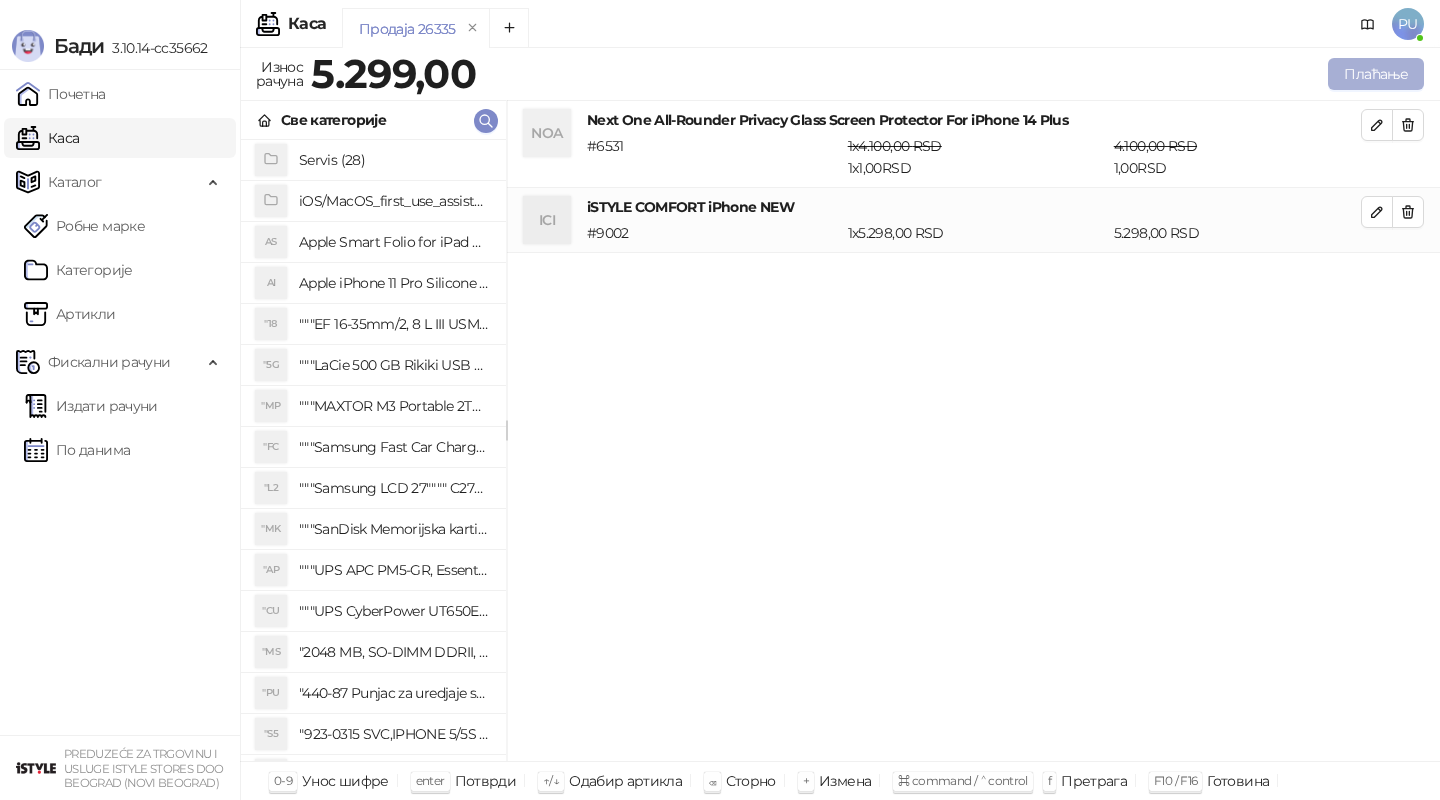 click on "Плаћање" at bounding box center (1376, 74) 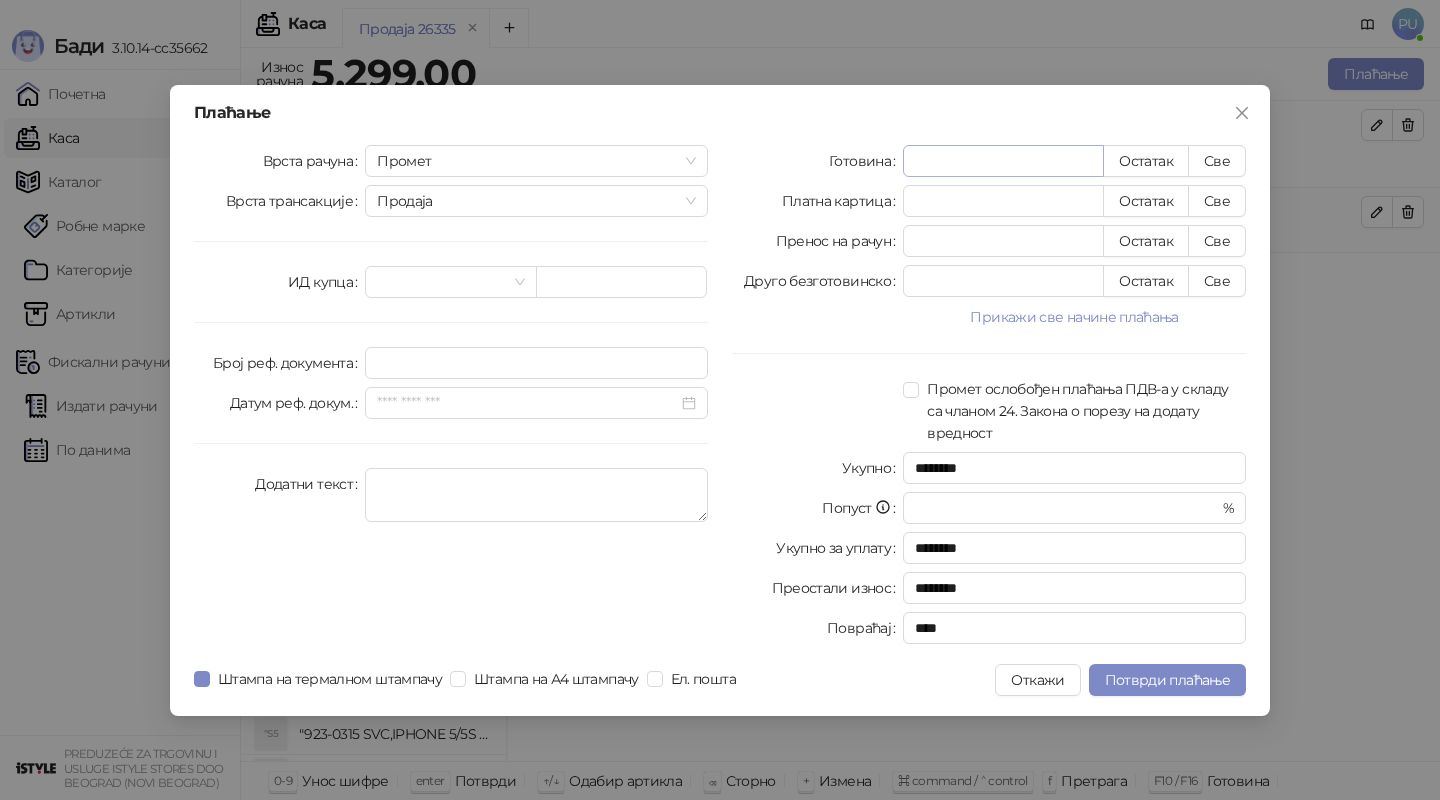 type on "*" 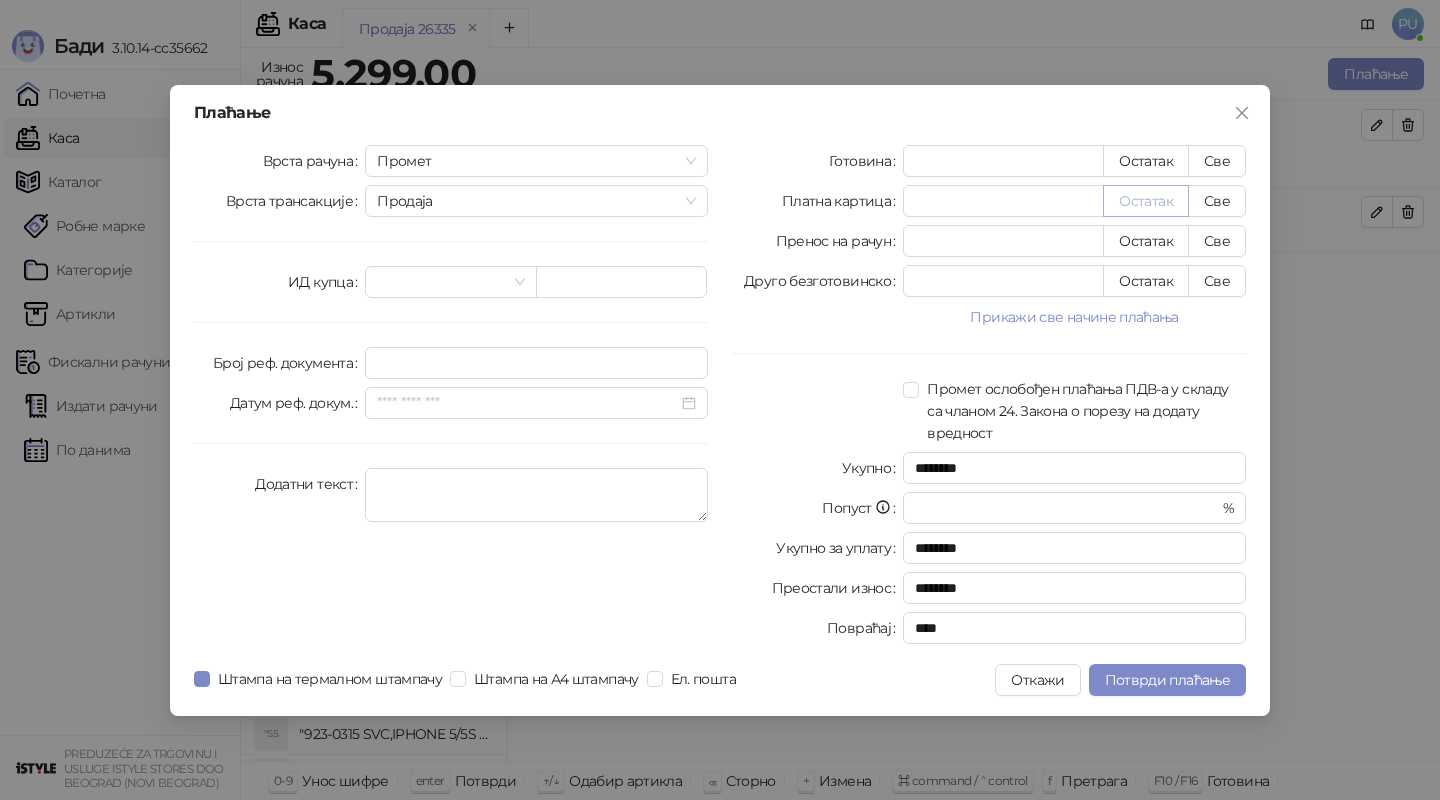 type on "****" 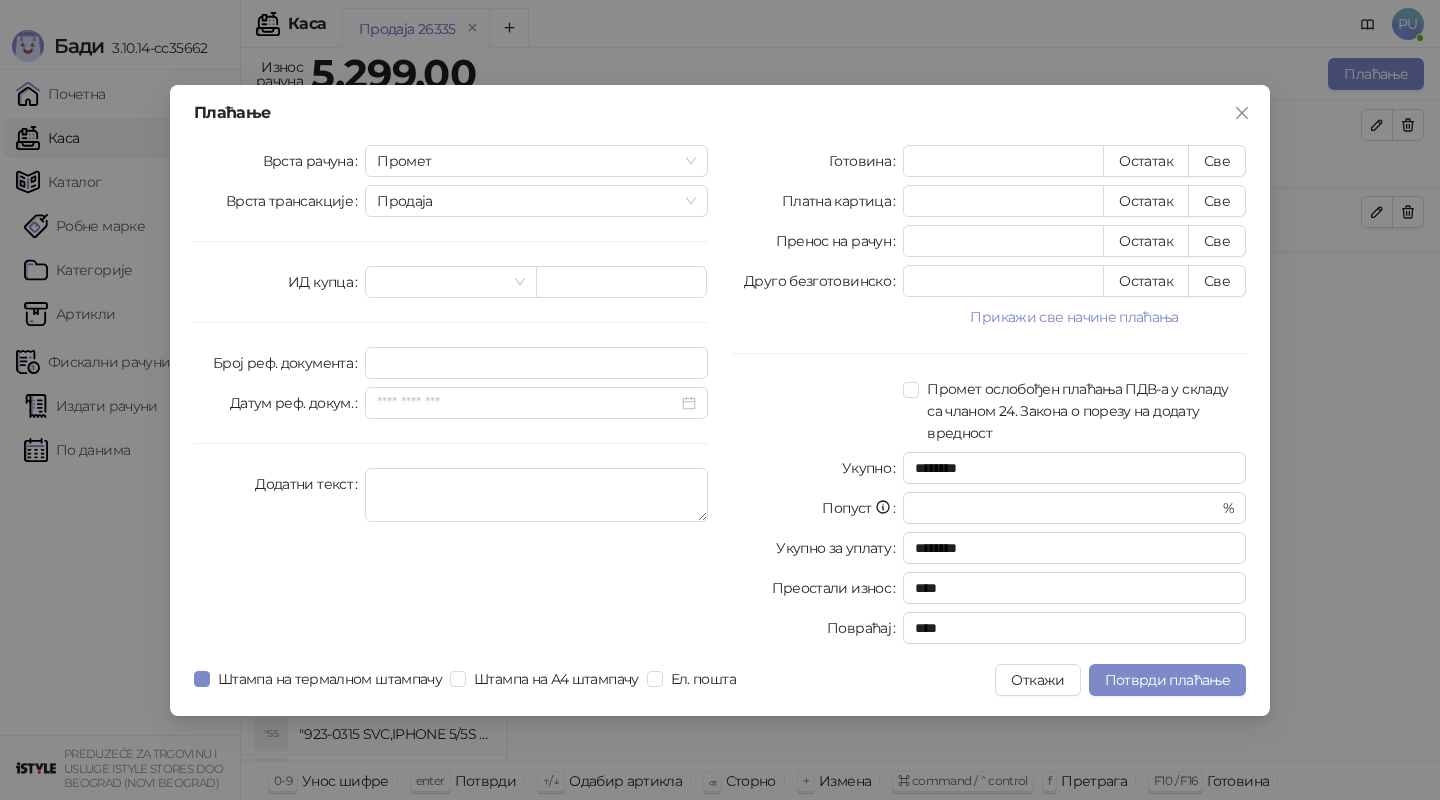 click on "Плаћање Врста рачуна Промет Врста трансакције Продаја ИД купца Број реф. документа Датум реф. докум. Додатни текст Готовина **** Остатак Све Платна картица **** Остатак Све Пренос на рачун * Остатак Све Друго безготовинско * Остатак Све Прикажи све начине плаћања Чек * Остатак Све Ваучер * Остатак Све Инстант плаћање * Остатак Све   Промет ослобођен плаћања ПДВ-а у складу са чланом 24. Закона о порезу на додату вредност Укупно ******** Попуст   * % Укупно за уплату ******** Преостали износ **** Повраћај **** Штампа на термалном штампачу Штампа на А4 штампачу Ел. пошта Откажи" at bounding box center (720, 400) 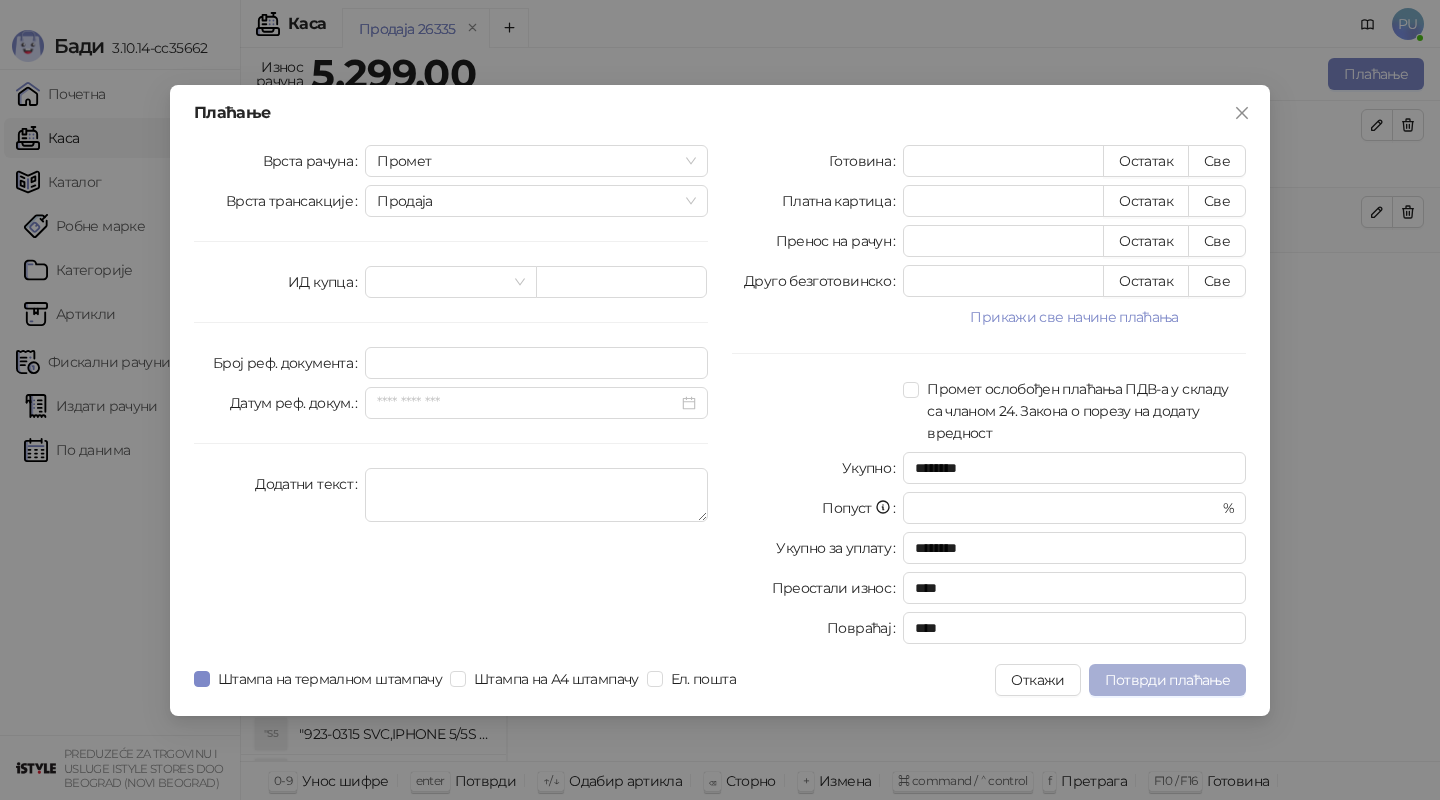 click on "Потврди плаћање" at bounding box center (1167, 680) 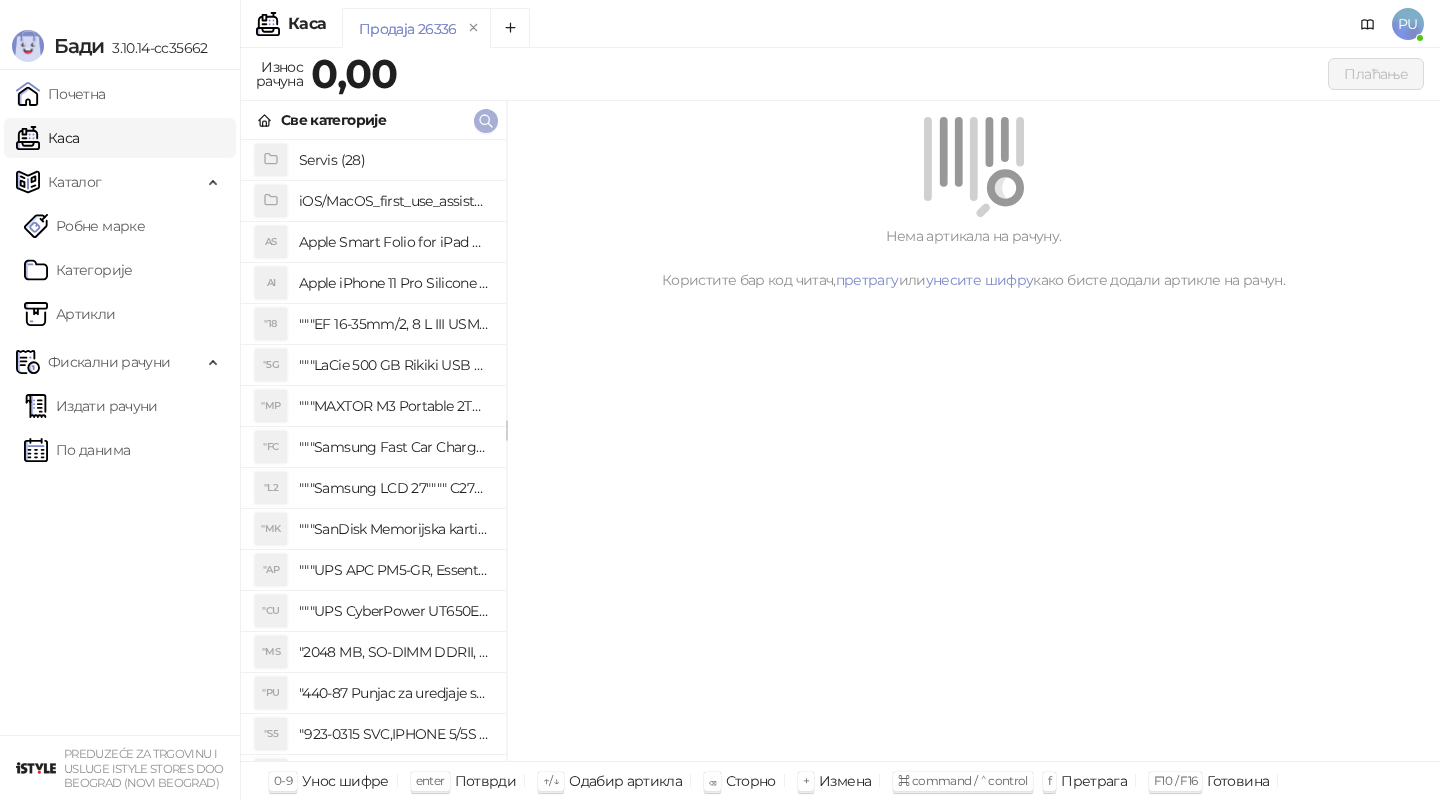 click 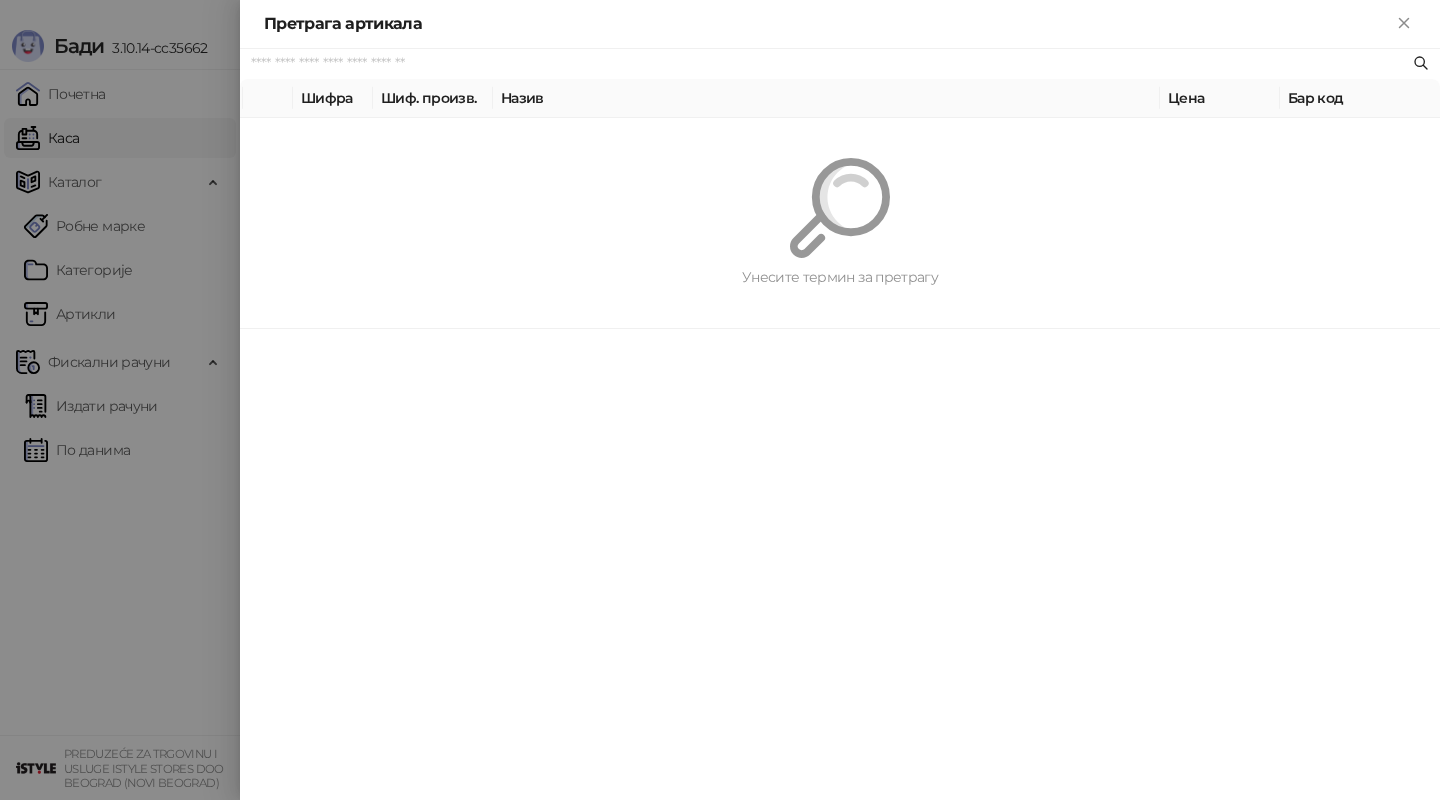 paste on "**********" 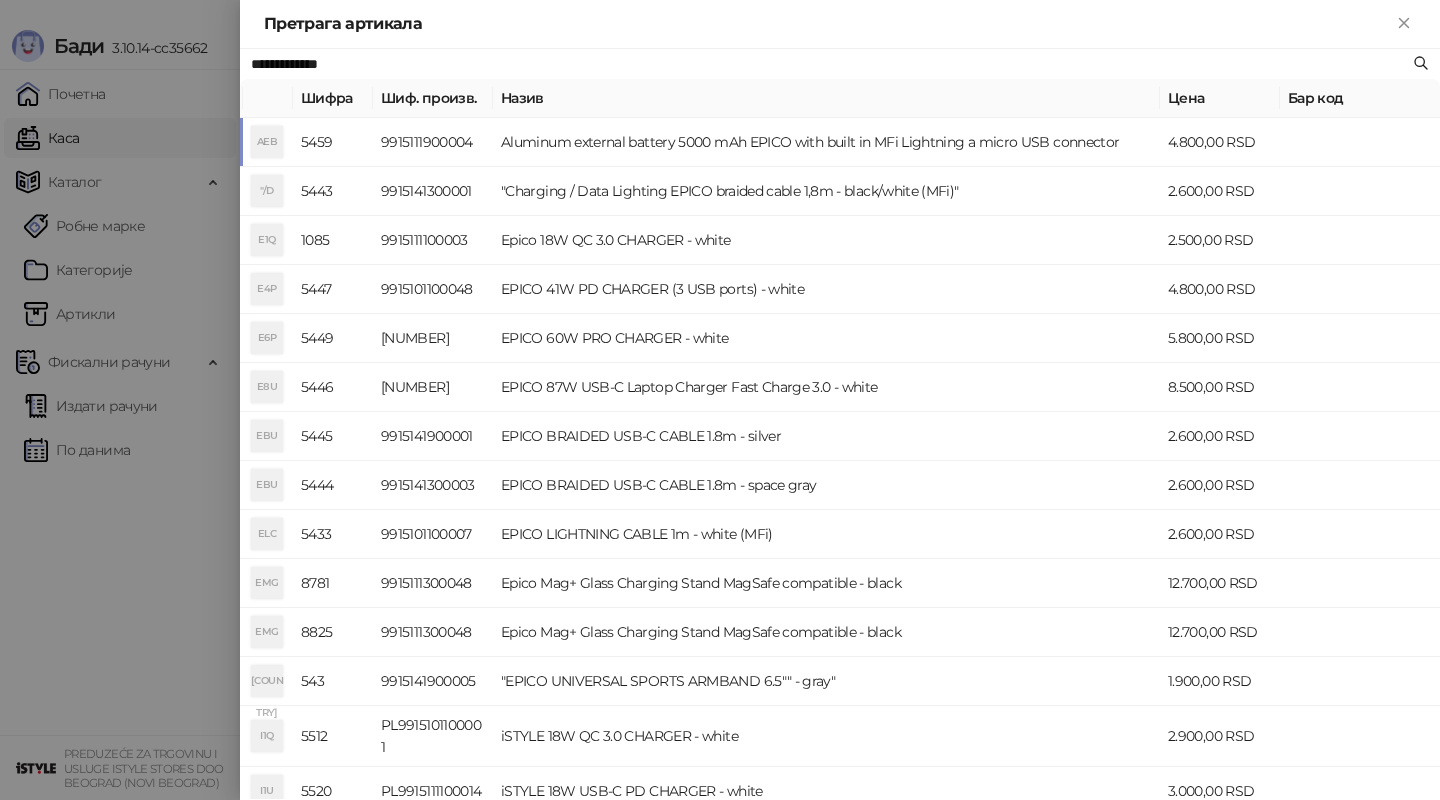 type on "**********" 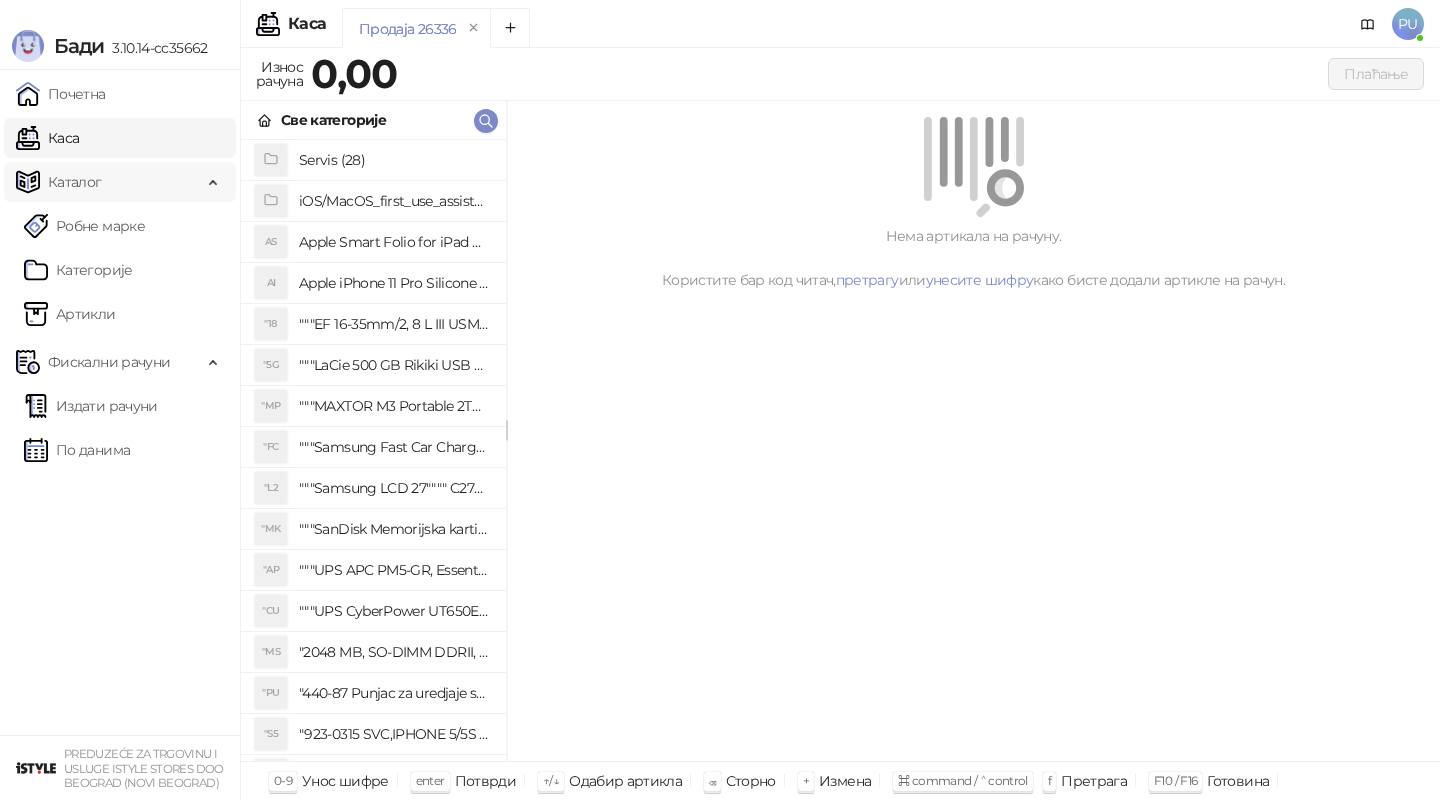 click on "Каталог" at bounding box center (75, 182) 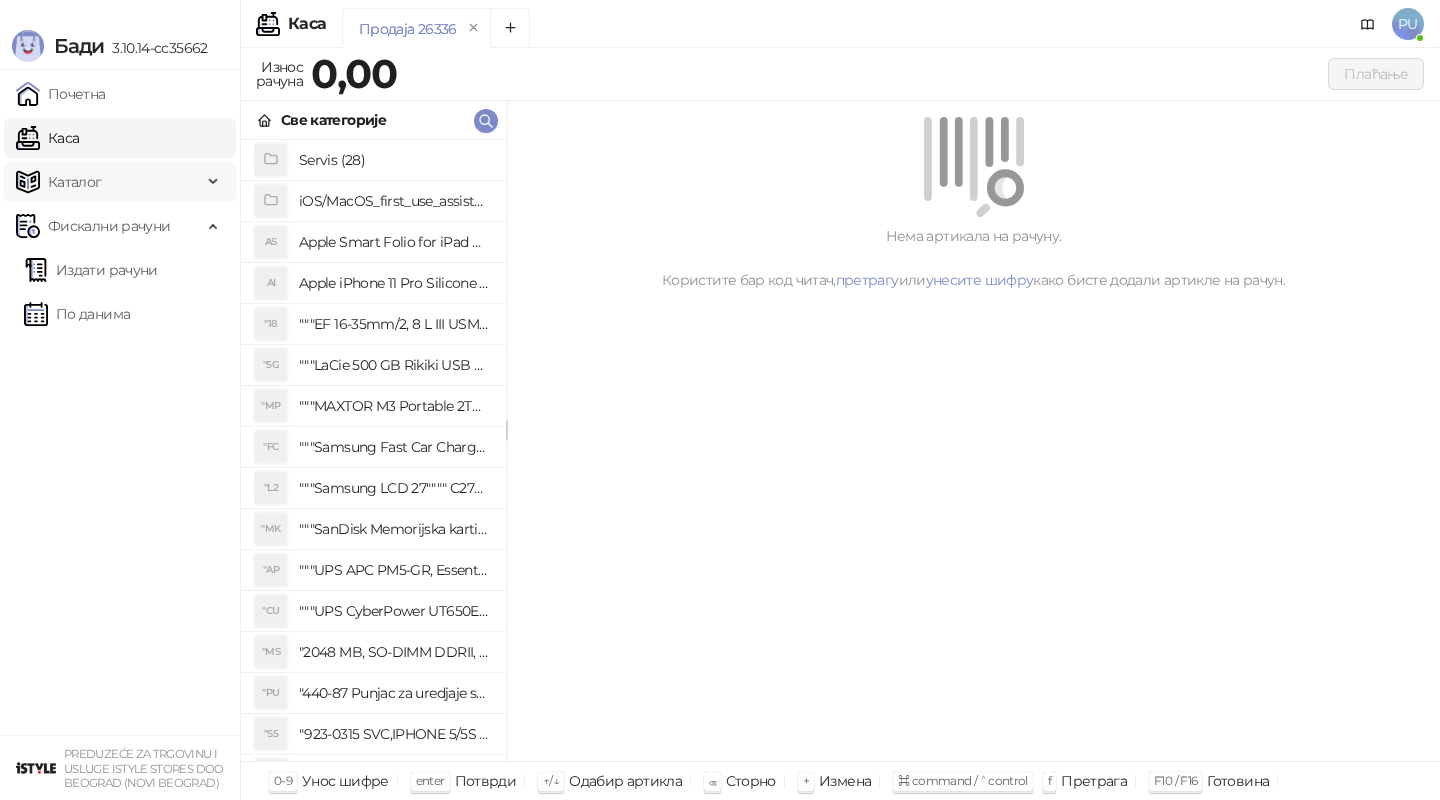click on "Каталог" at bounding box center [75, 182] 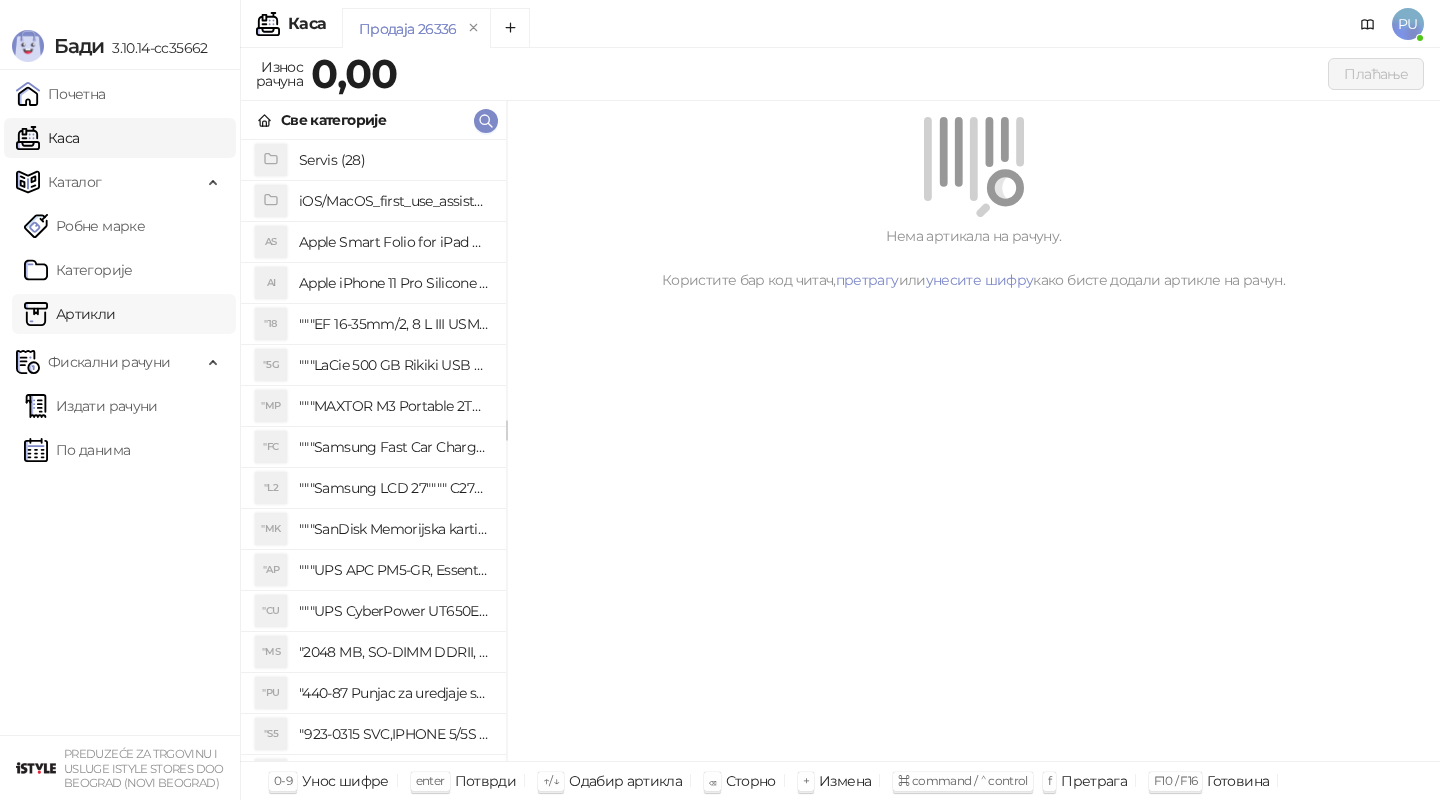 click on "Артикли" at bounding box center [70, 314] 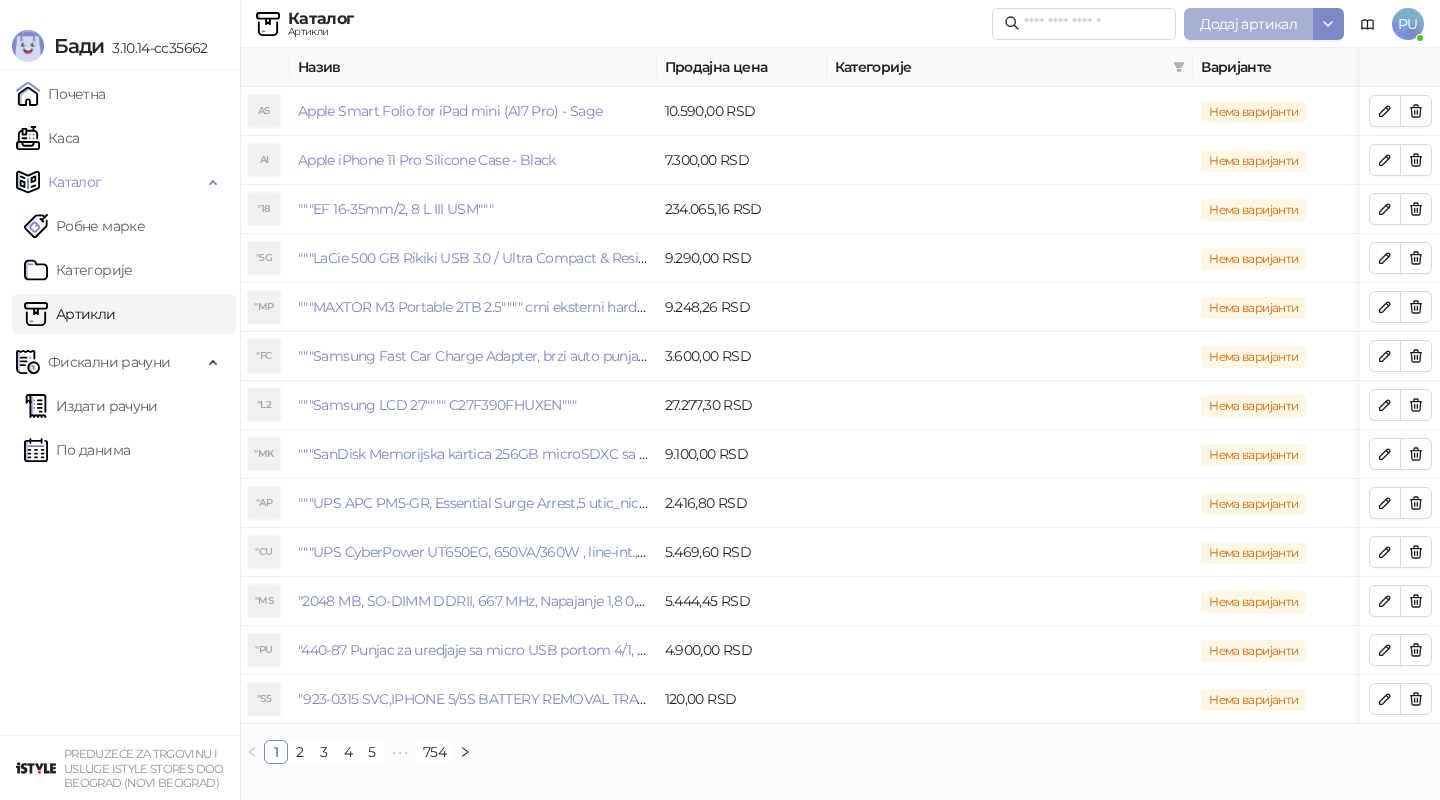 click on "Додај артикал" at bounding box center [1248, 24] 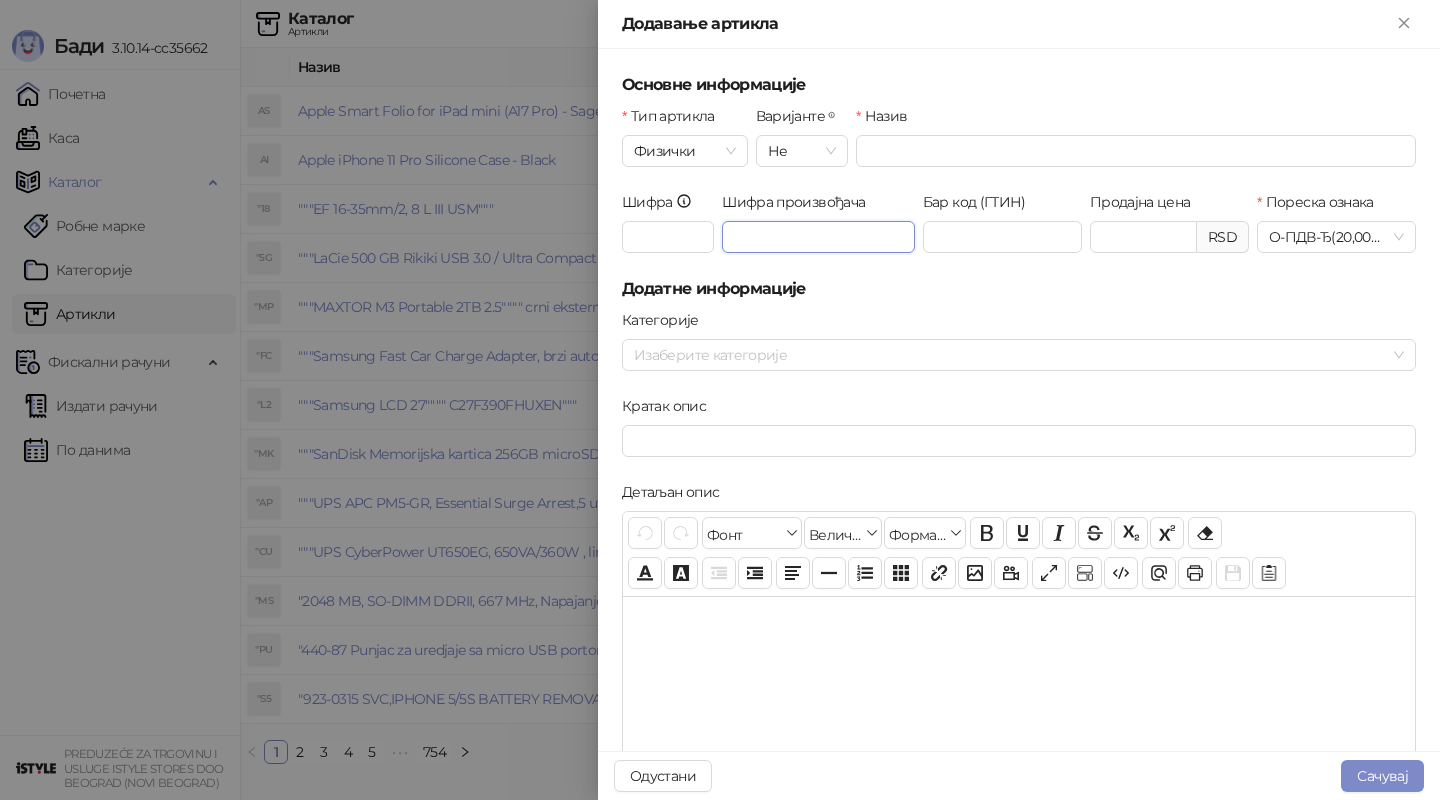 click on "Шифра произвођача" at bounding box center (818, 237) 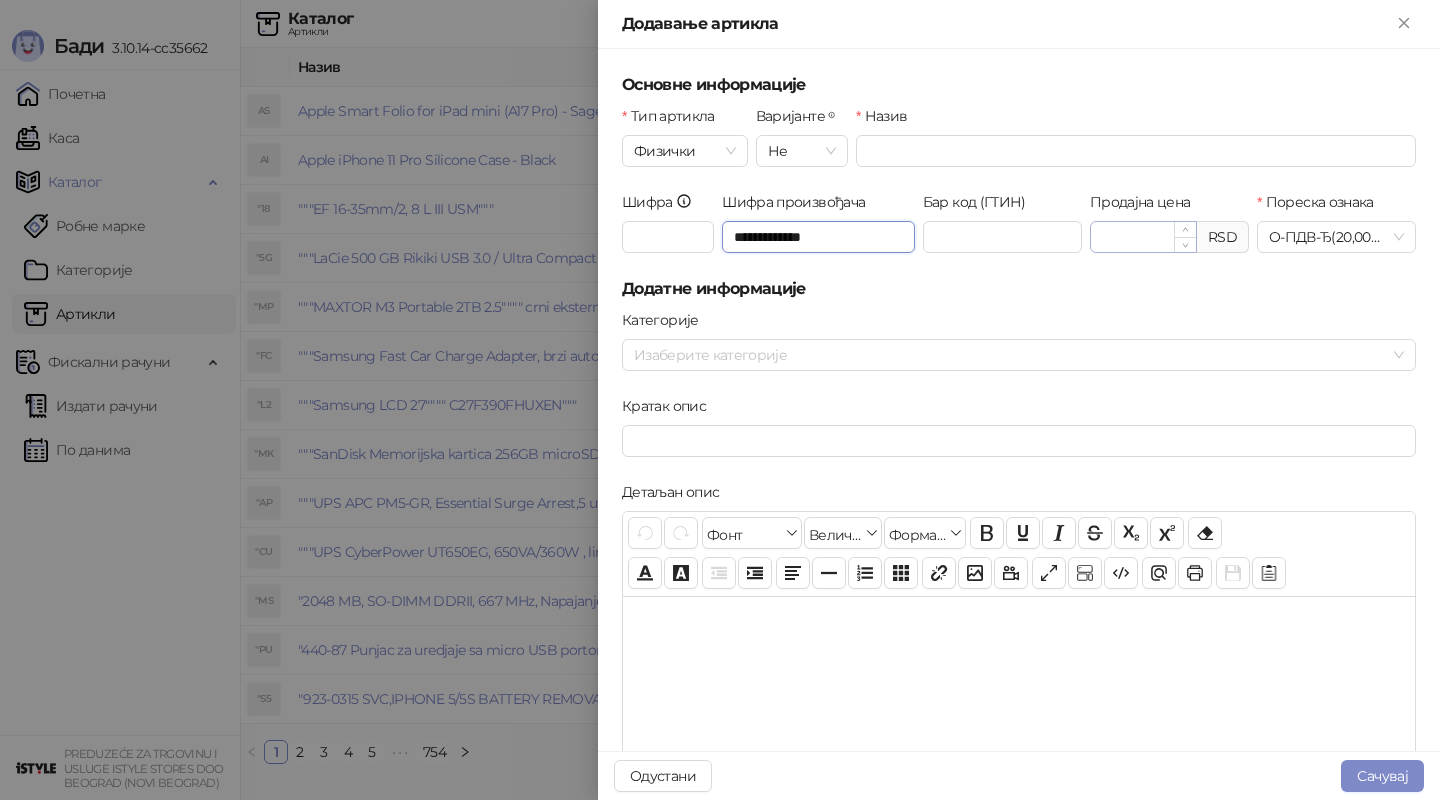 type on "**********" 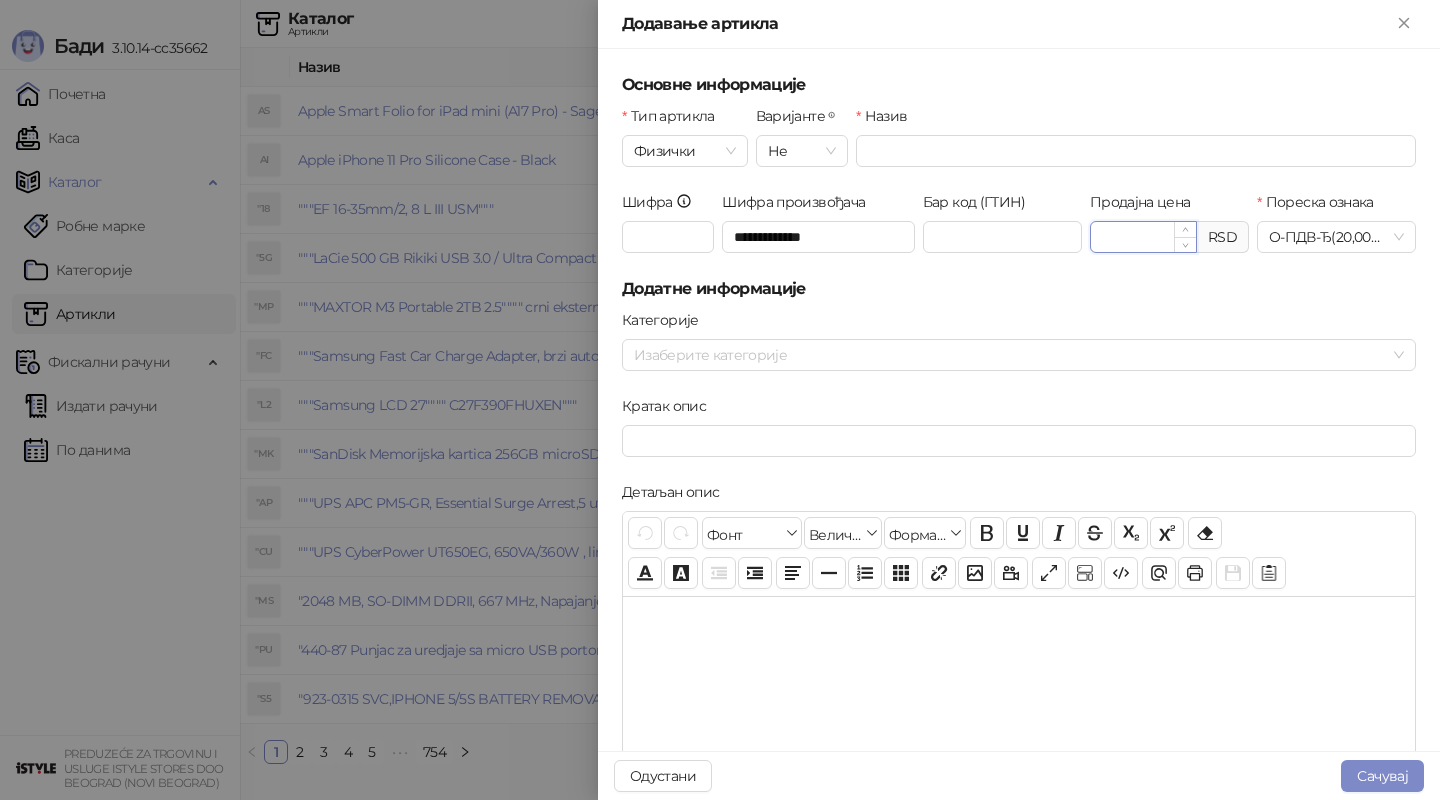 click on "Продајна цена" at bounding box center (1143, 237) 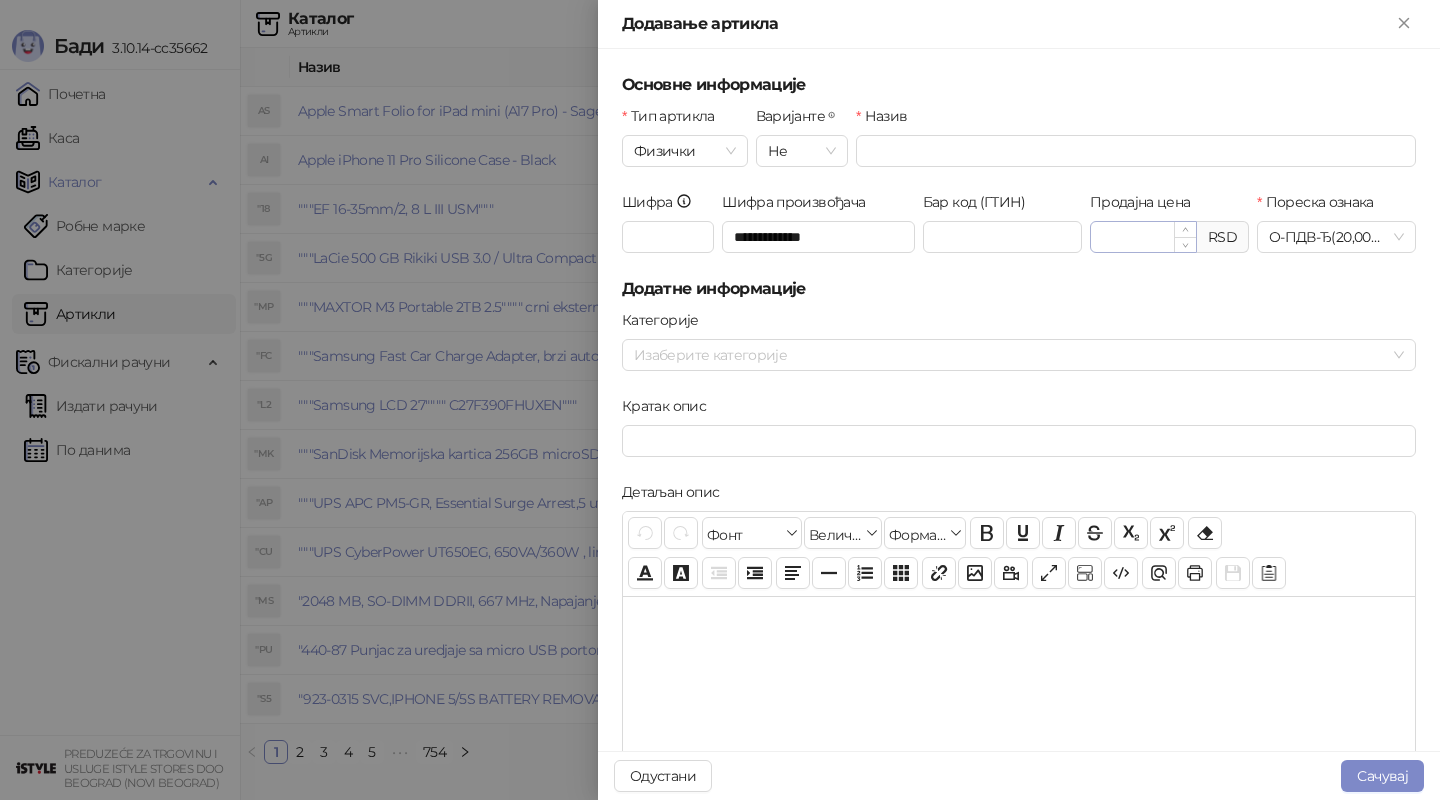 type on "*******" 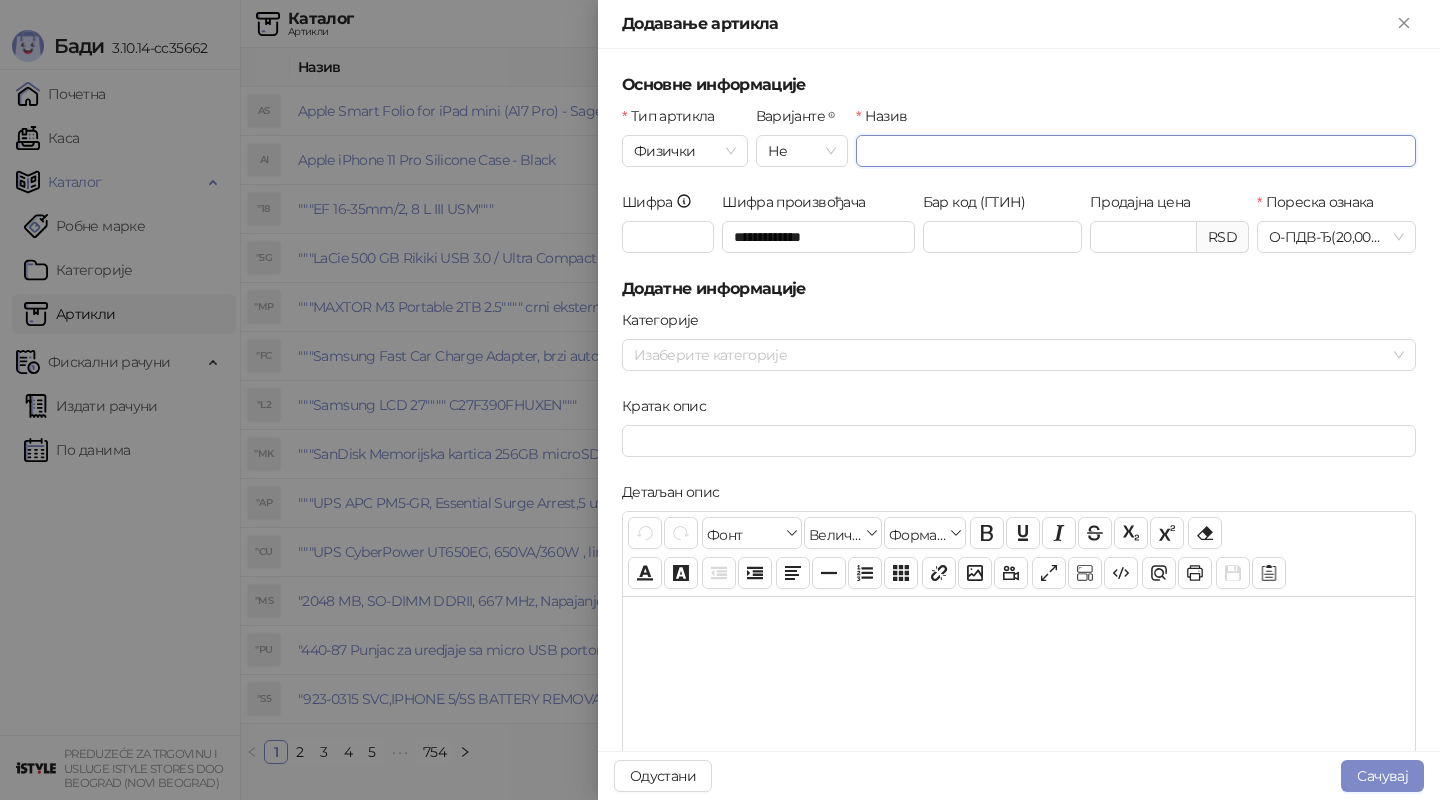 click on "Назив" at bounding box center (1136, 151) 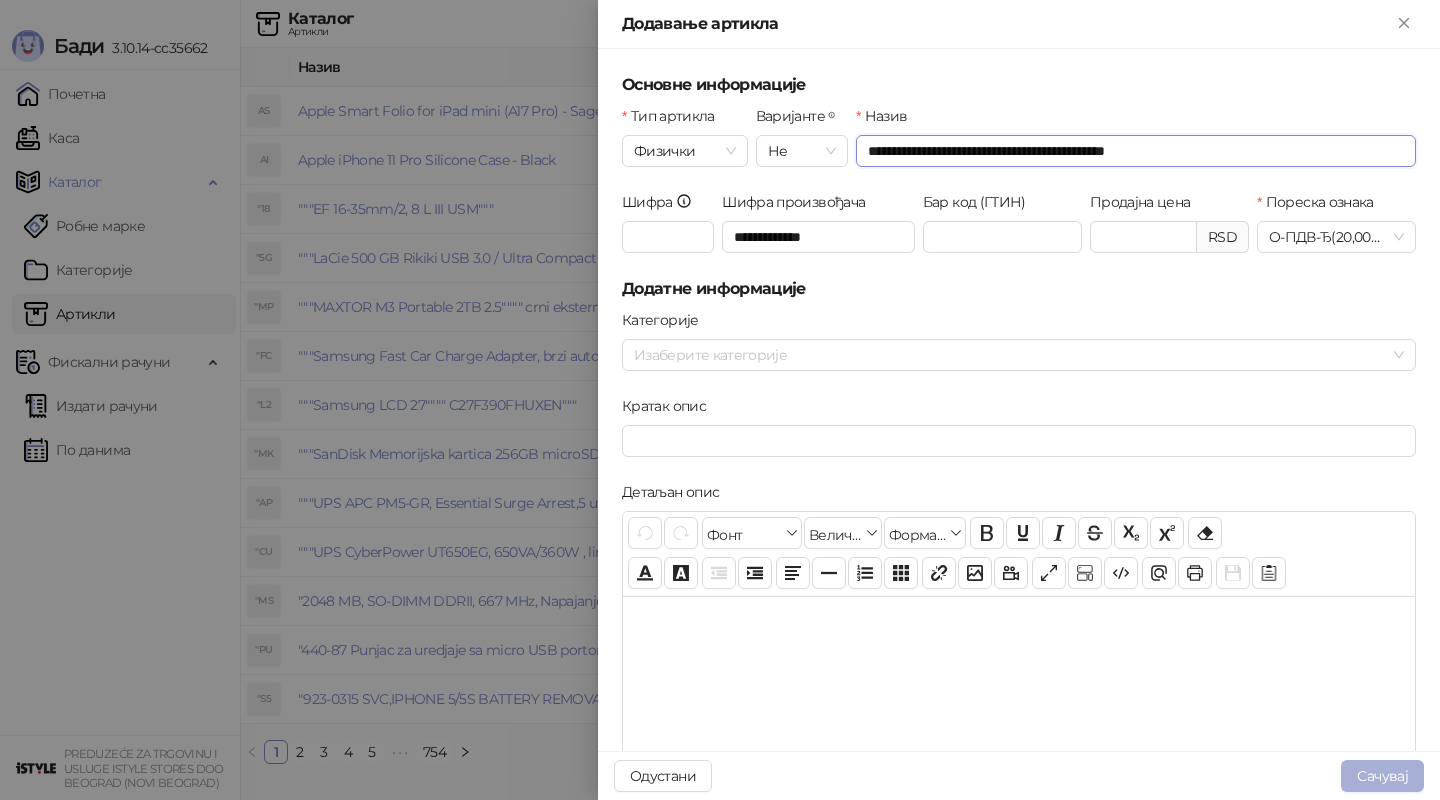 type on "**********" 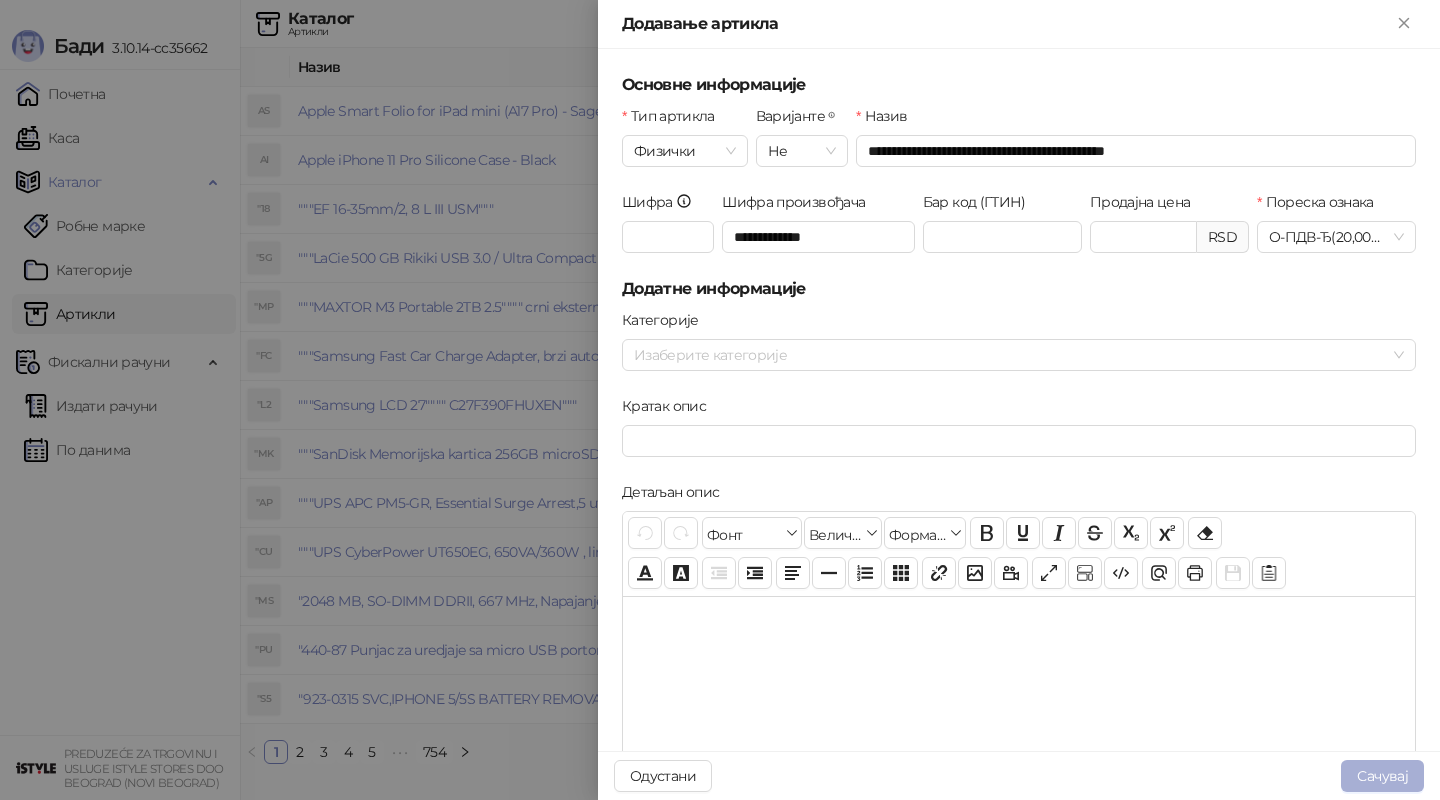 click on "Сачувај" at bounding box center (1382, 776) 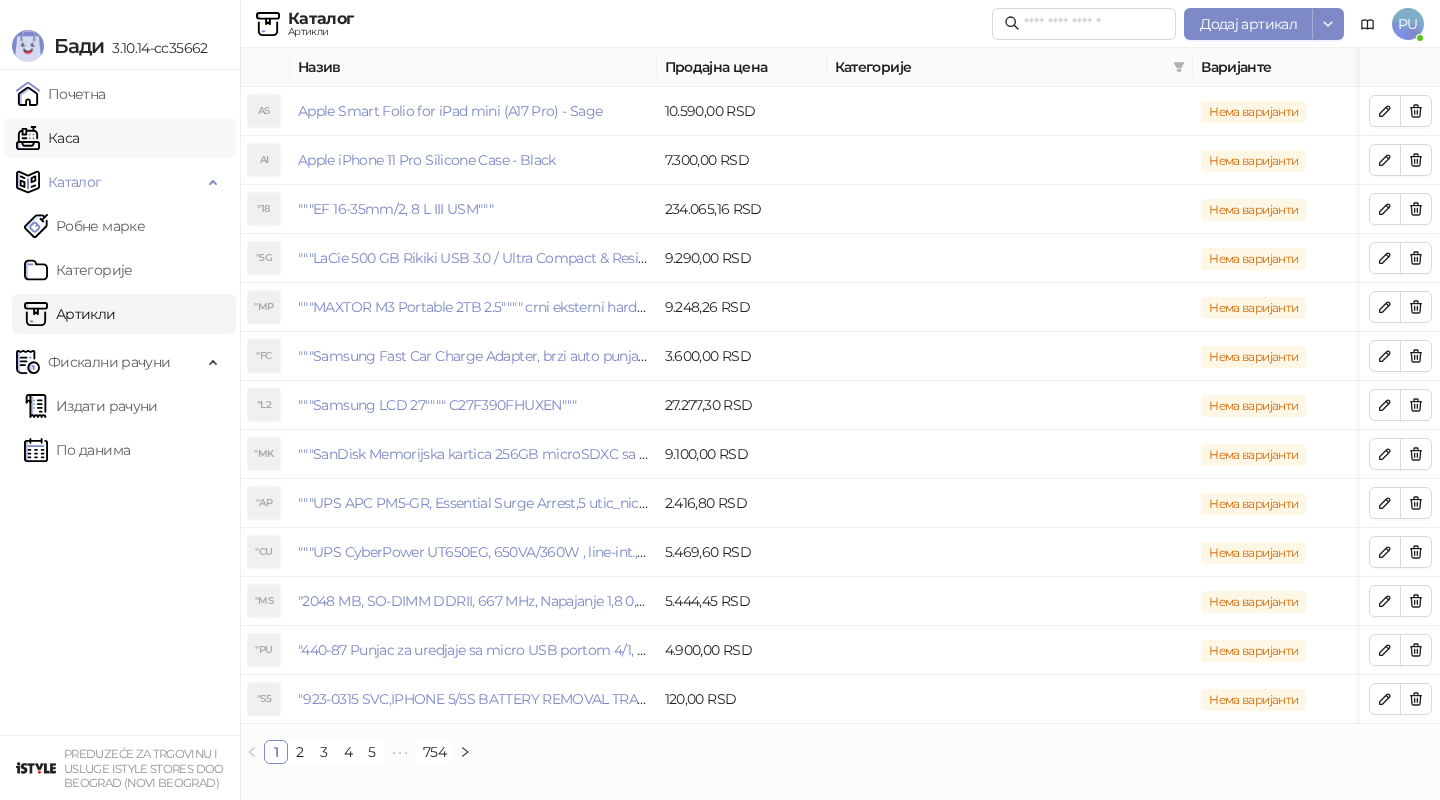 click on "Каса" at bounding box center [47, 138] 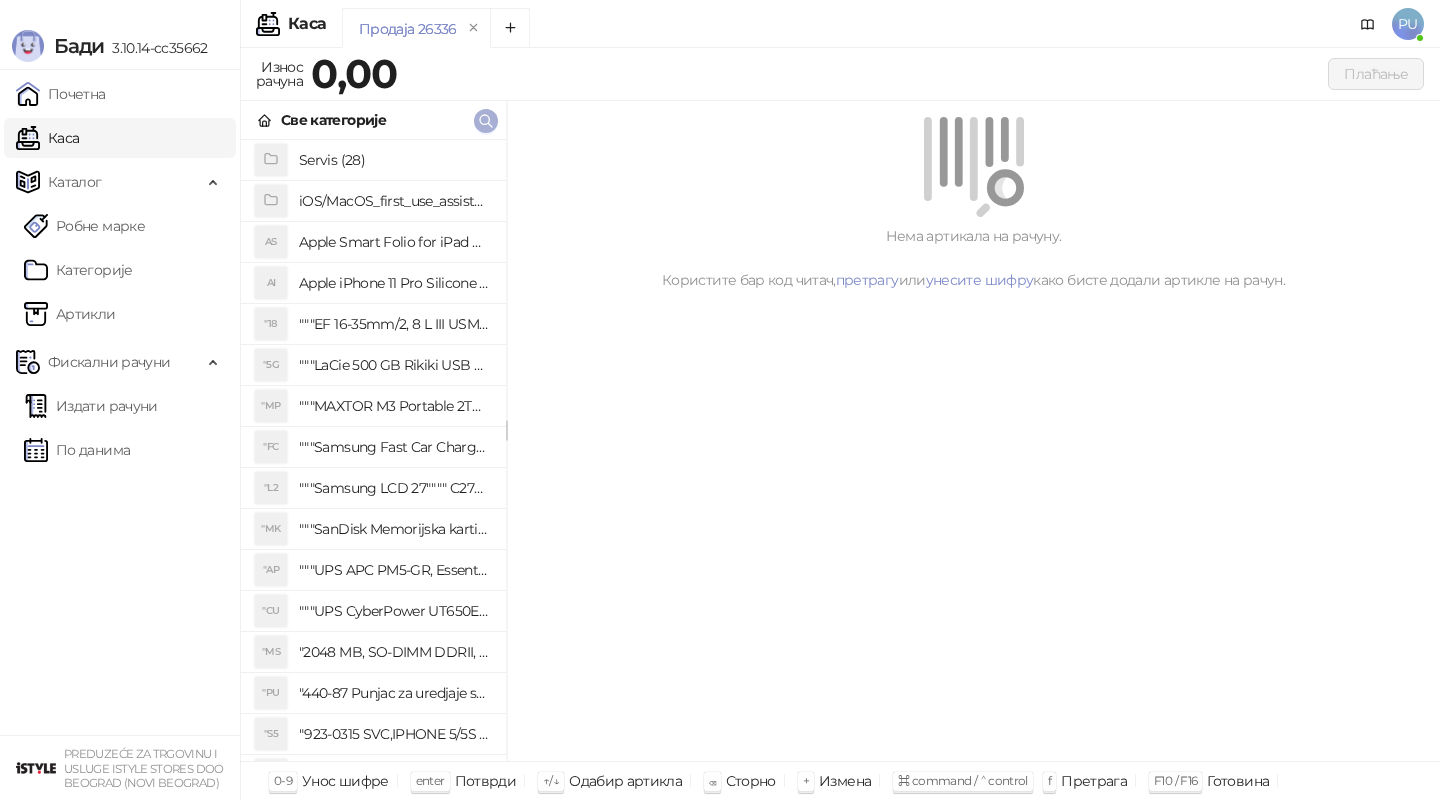 click 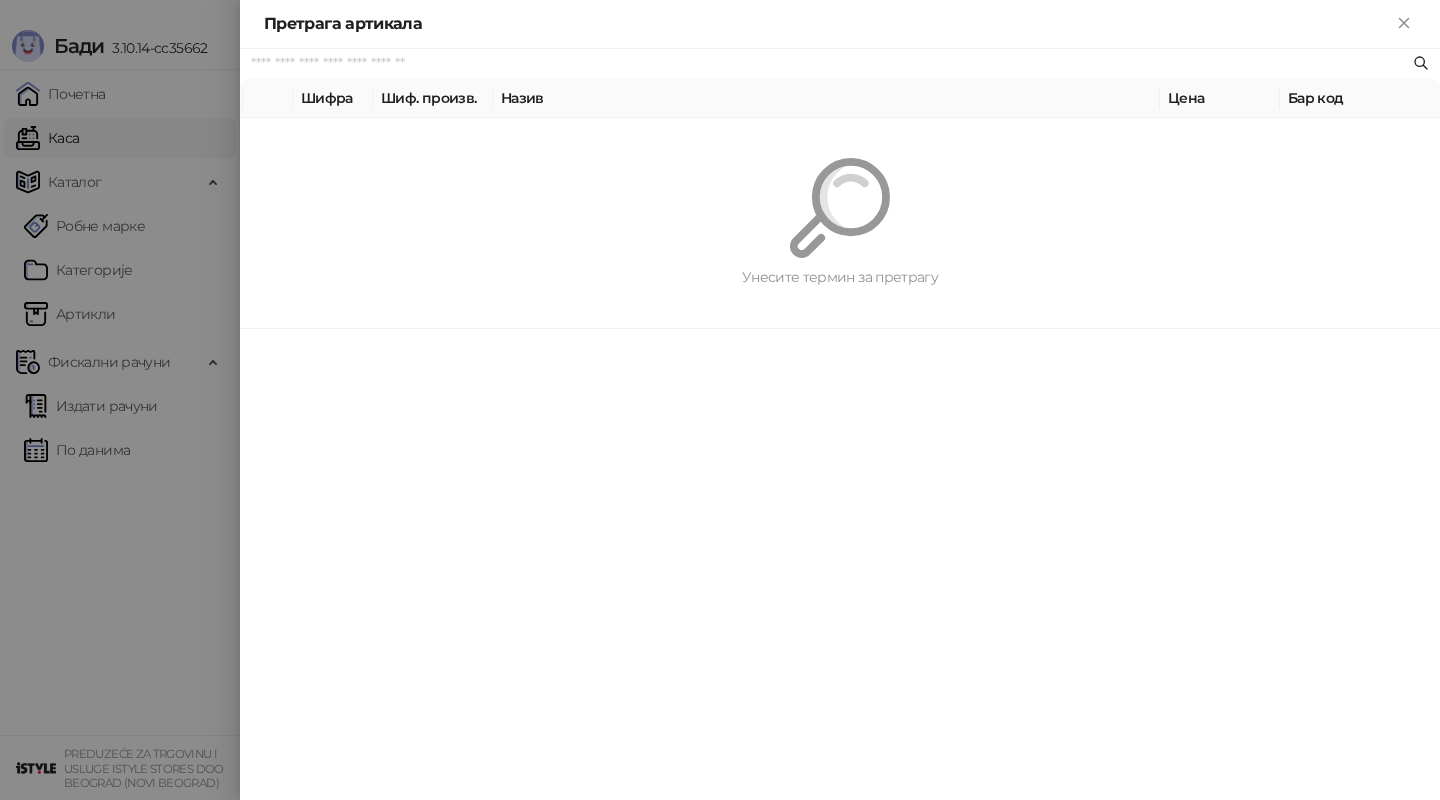 paste on "**********" 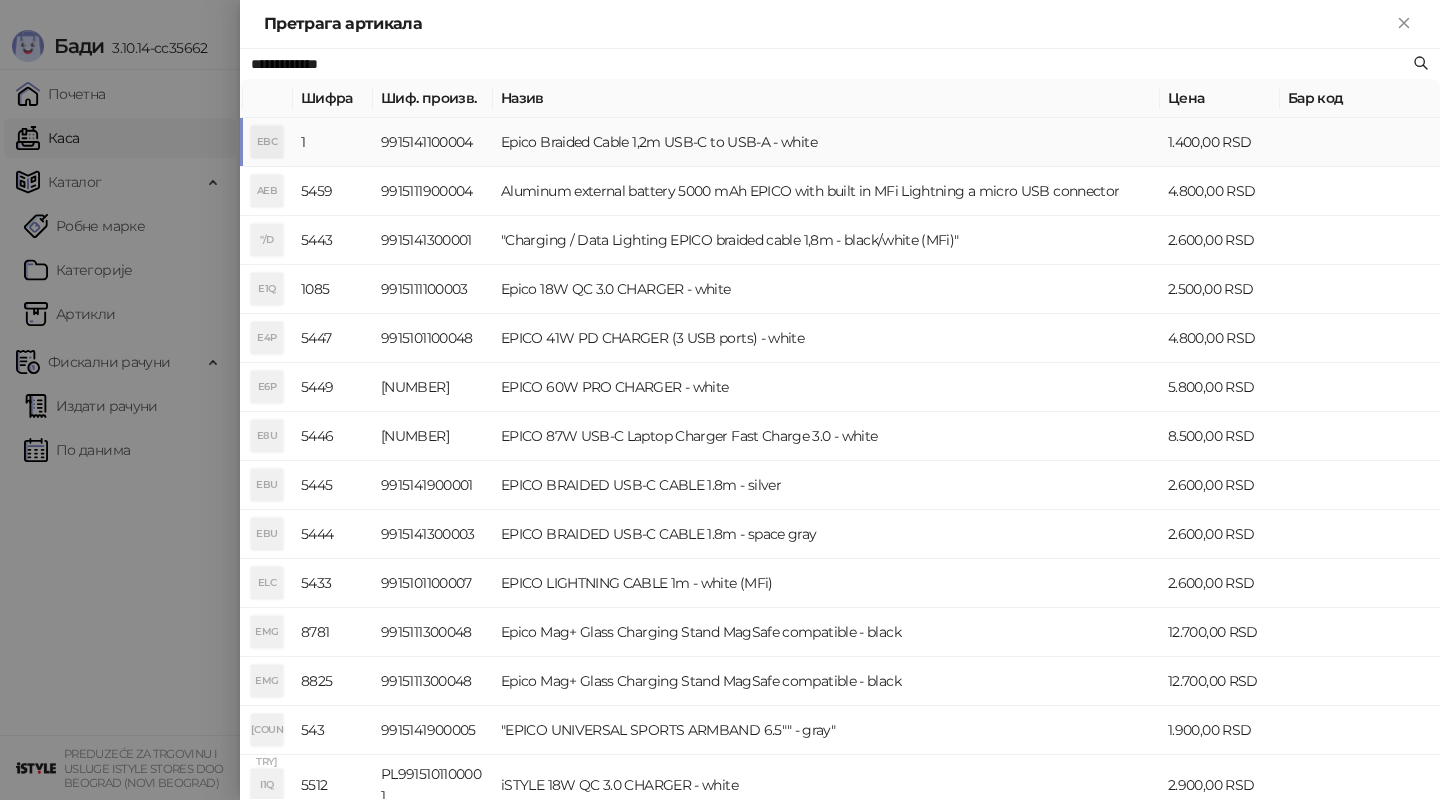 type on "**********" 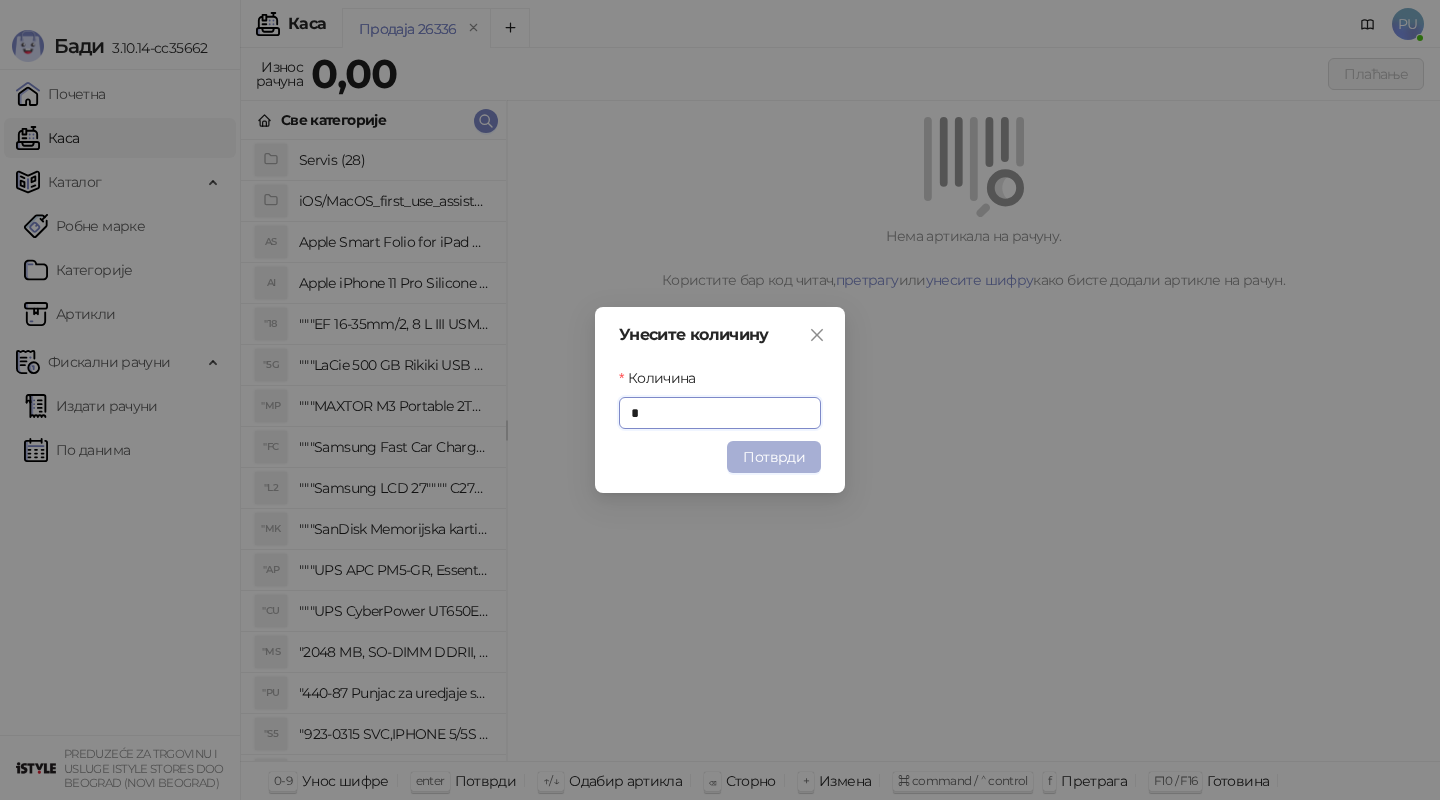 click on "Потврди" at bounding box center [774, 457] 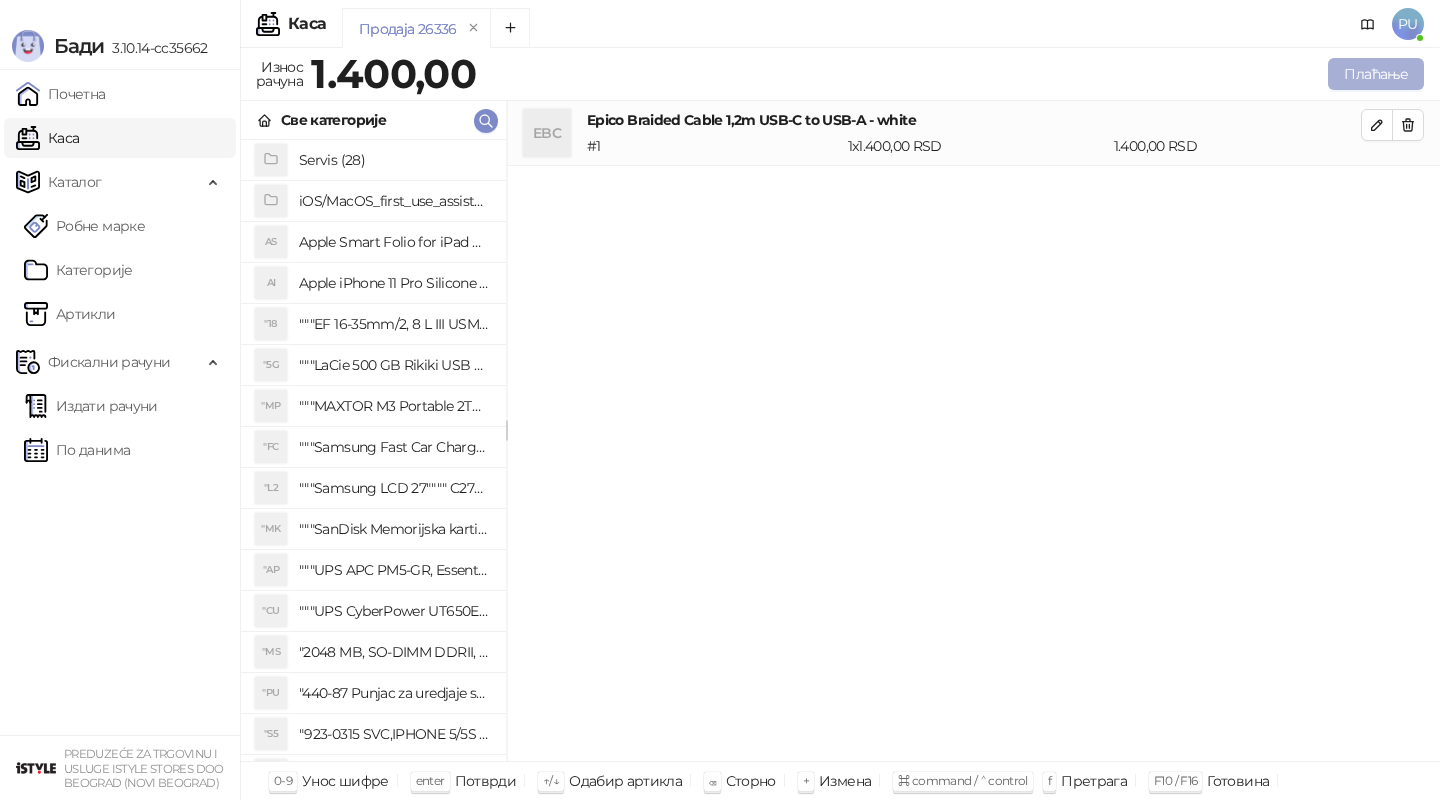 click on "Плаћање" at bounding box center (1376, 74) 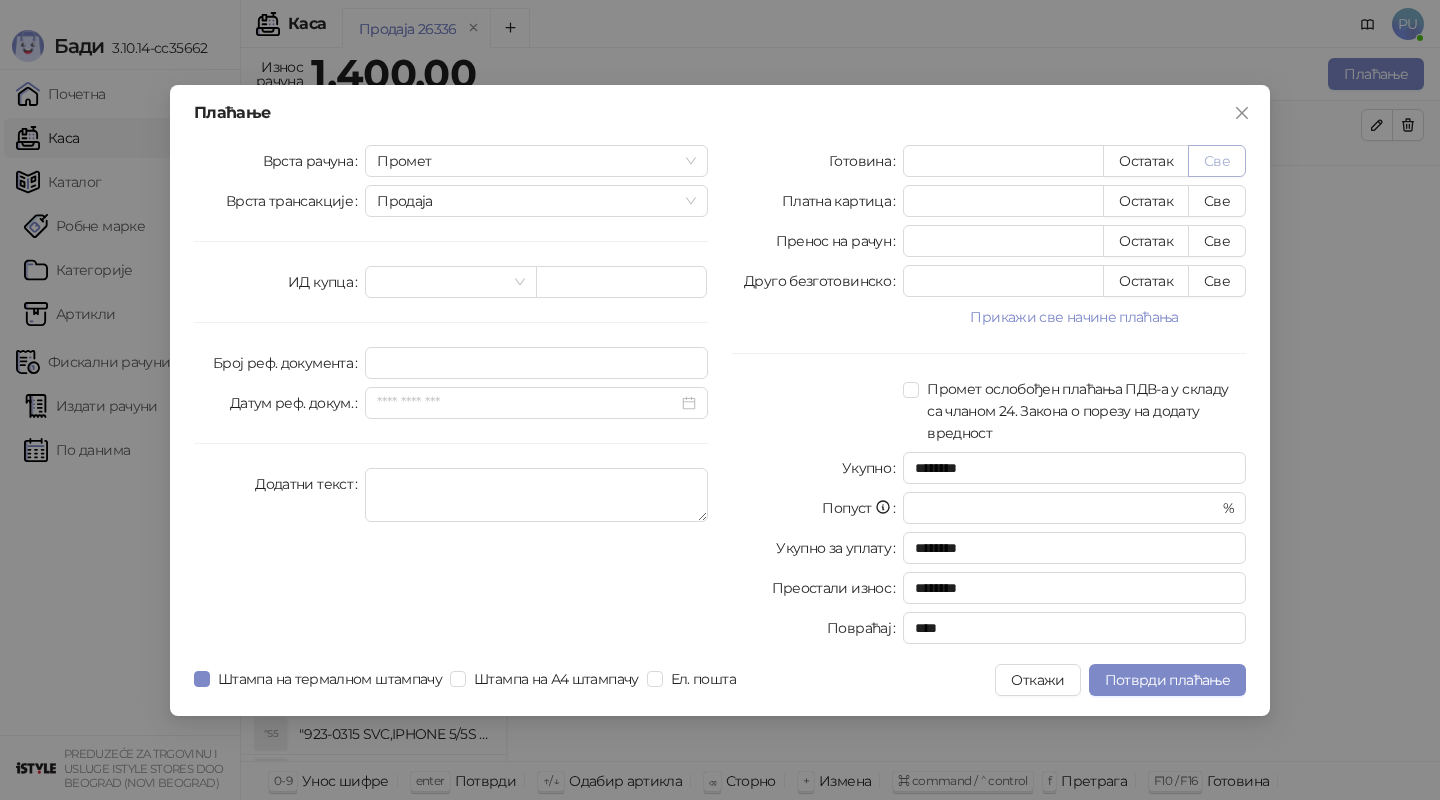 click on "Све" at bounding box center (1217, 161) 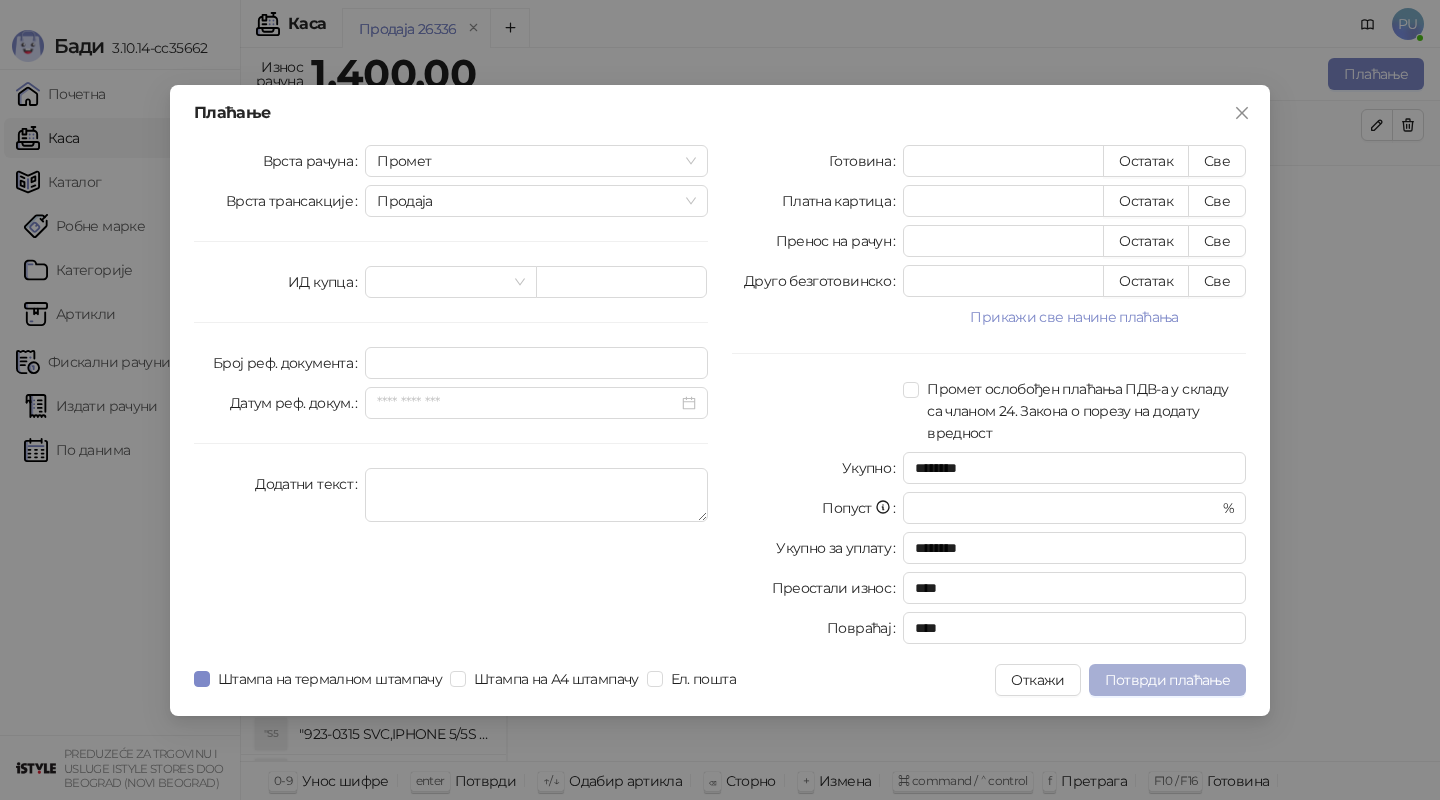 click on "Потврди плаћање" at bounding box center (1167, 680) 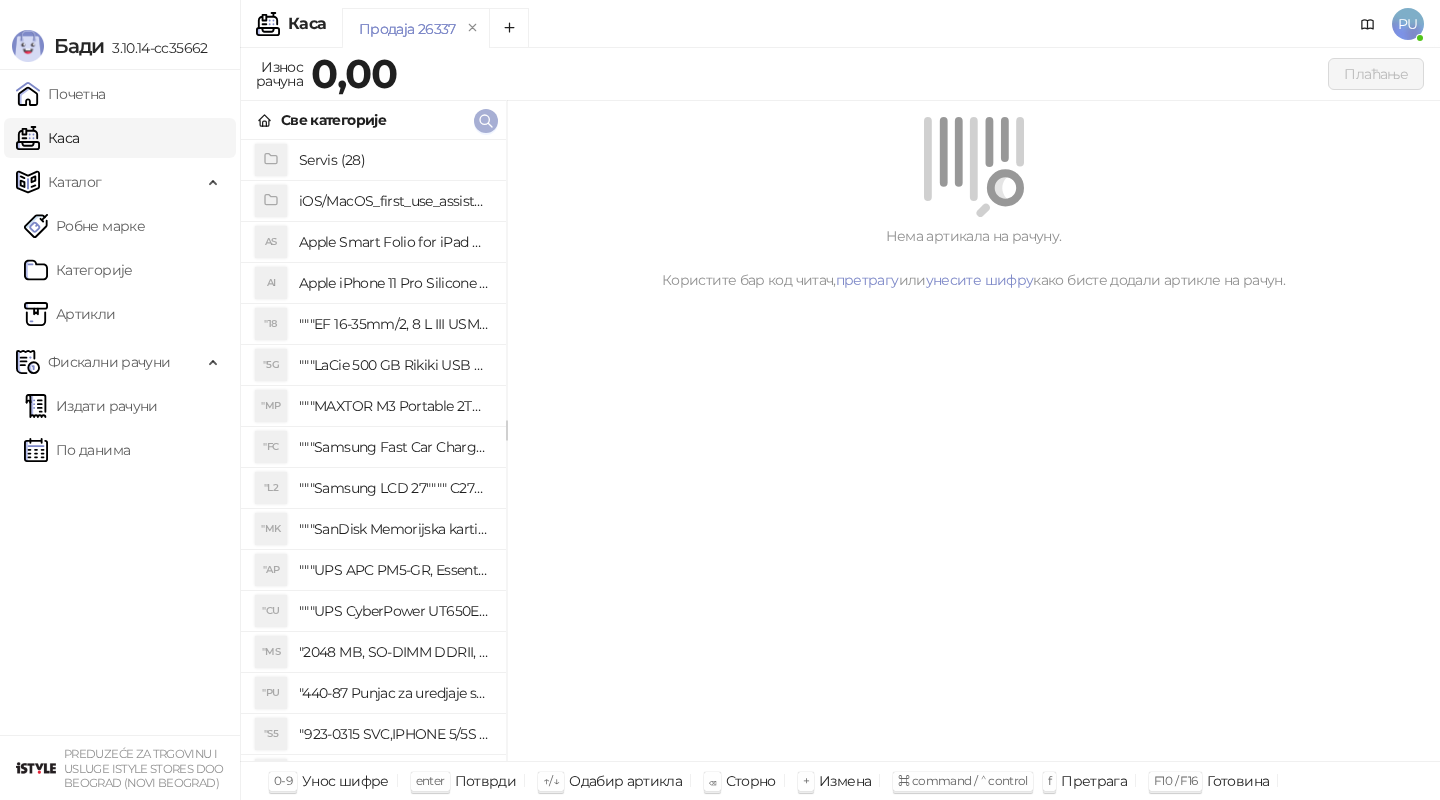 click 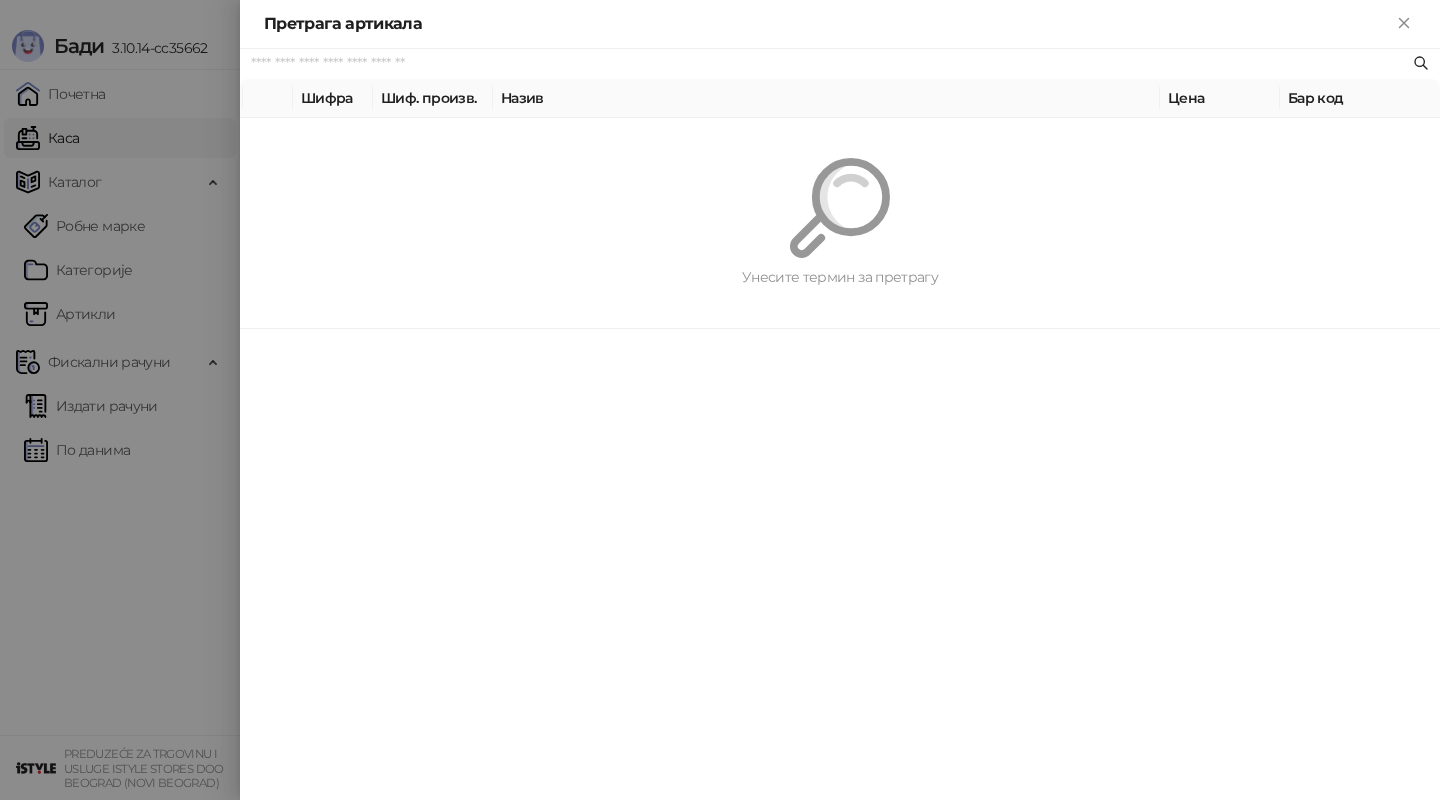 paste on "**********" 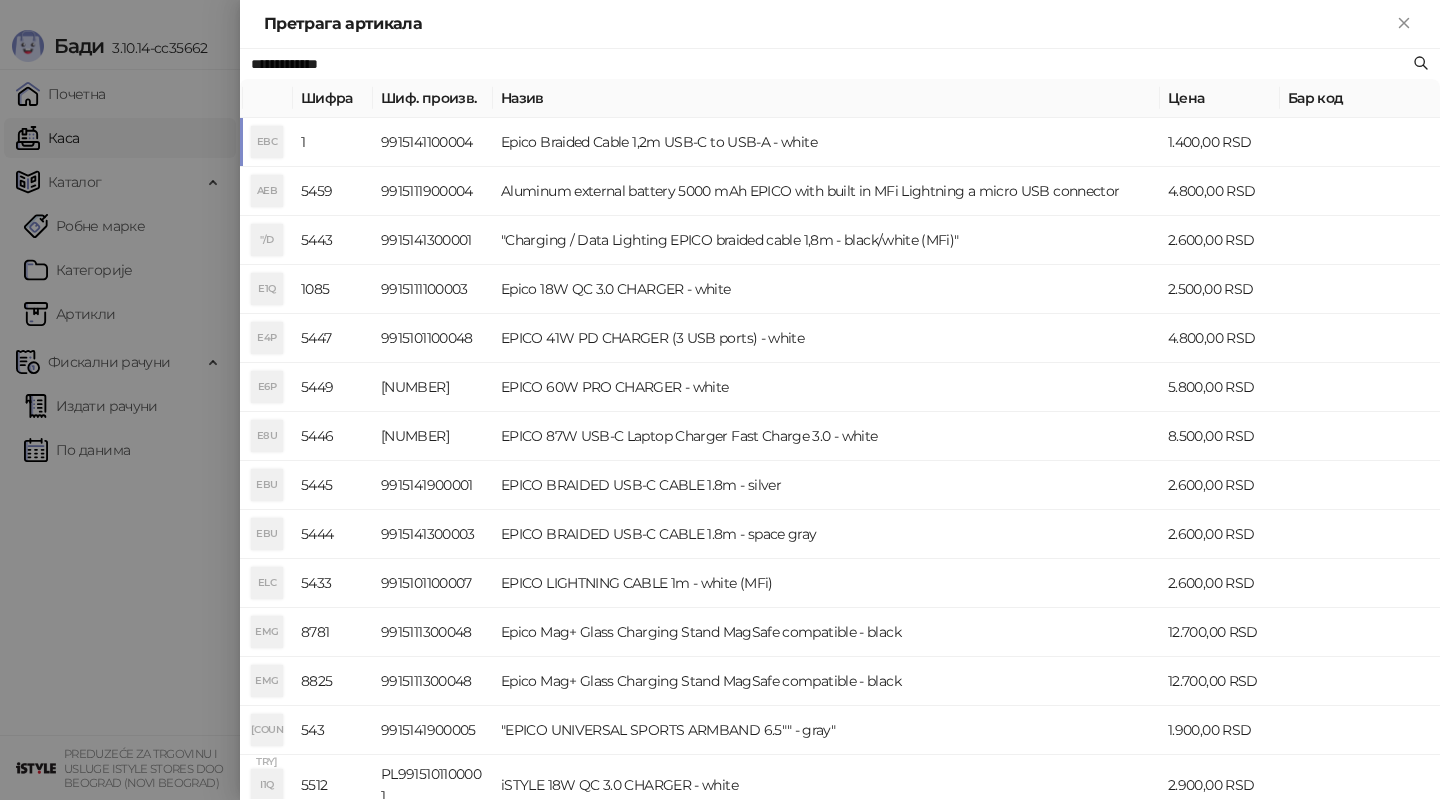 drag, startPoint x: 378, startPoint y: 59, endPoint x: 140, endPoint y: 59, distance: 238 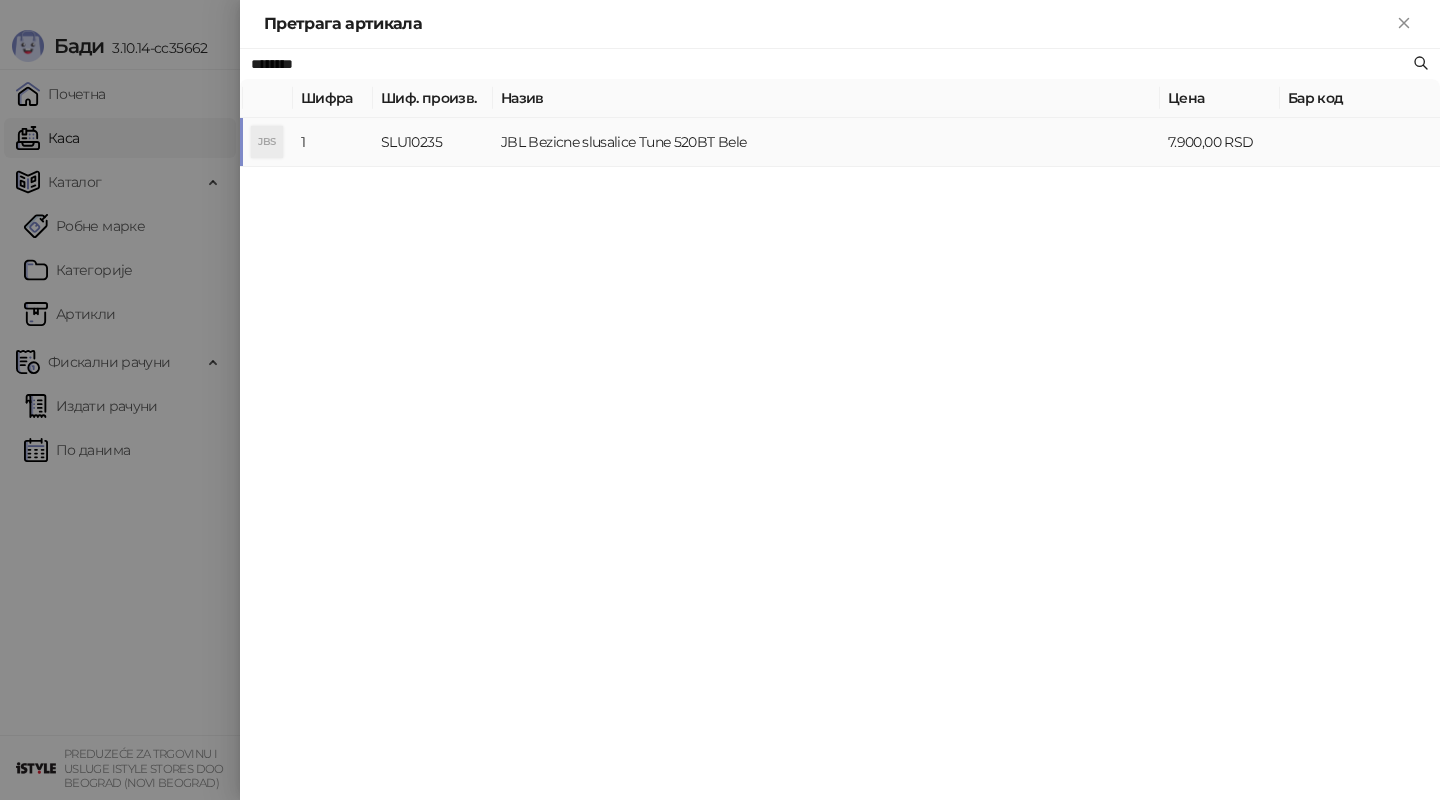 type on "********" 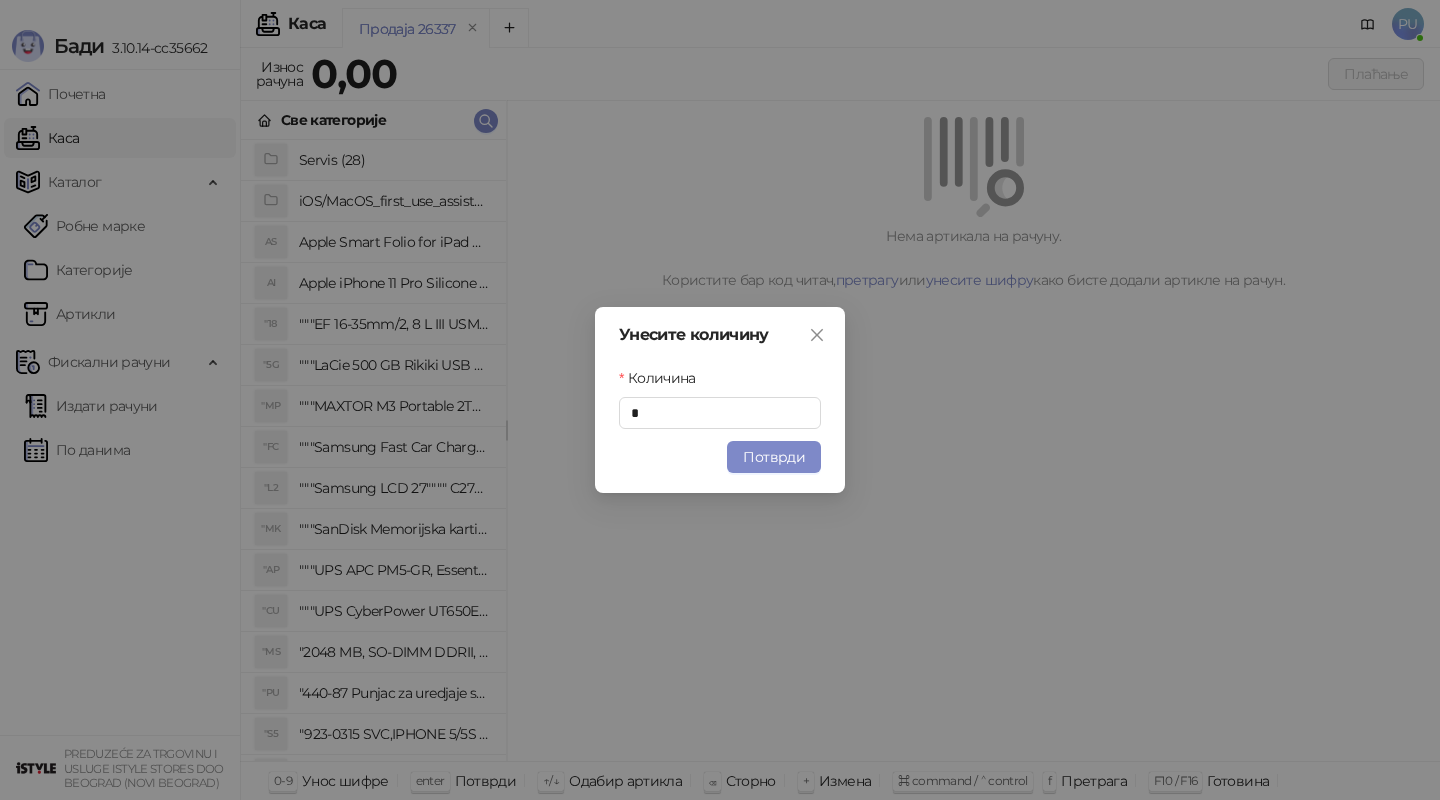 click on "Унесите количину Количина * Потврди" at bounding box center (720, 400) 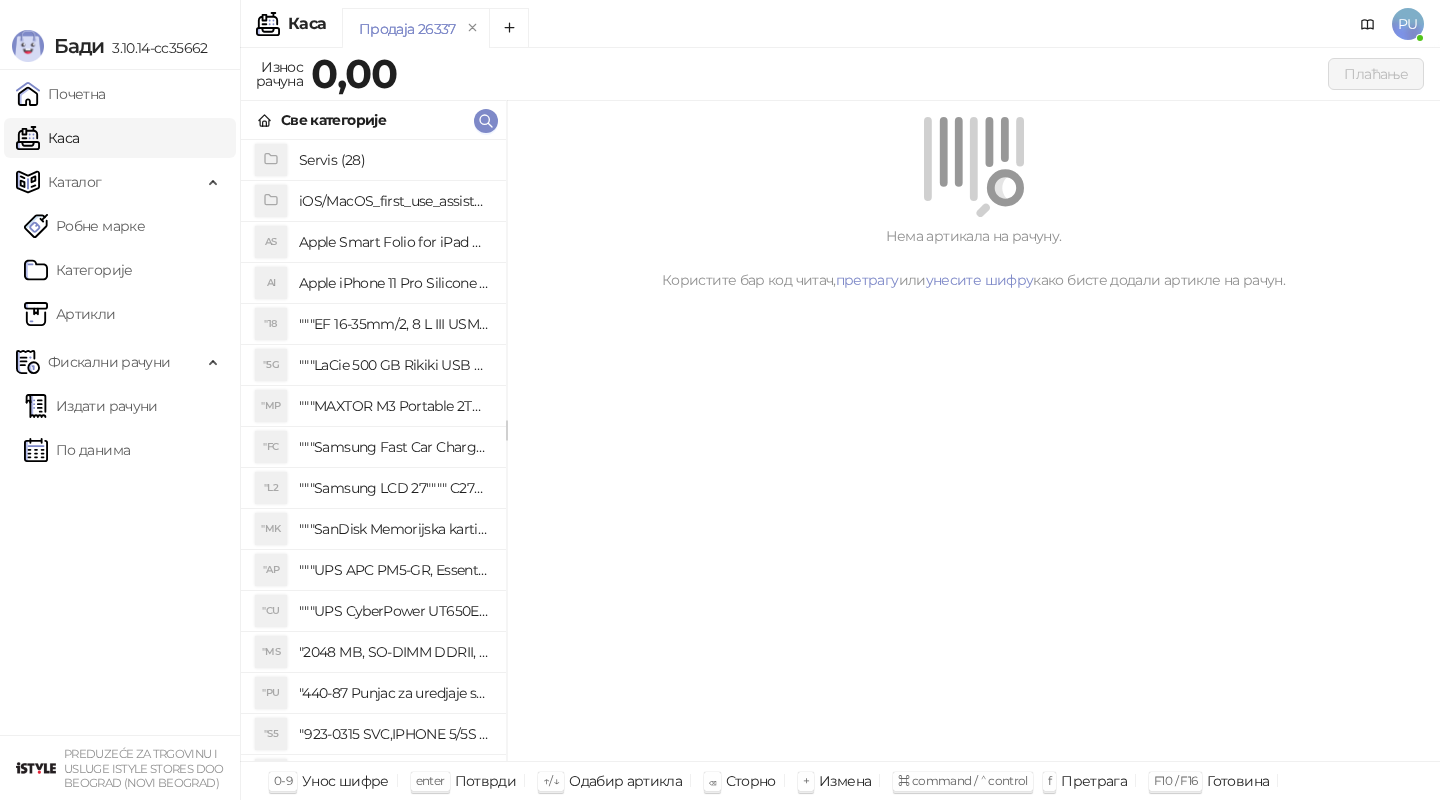 click on "Каса" at bounding box center (47, 138) 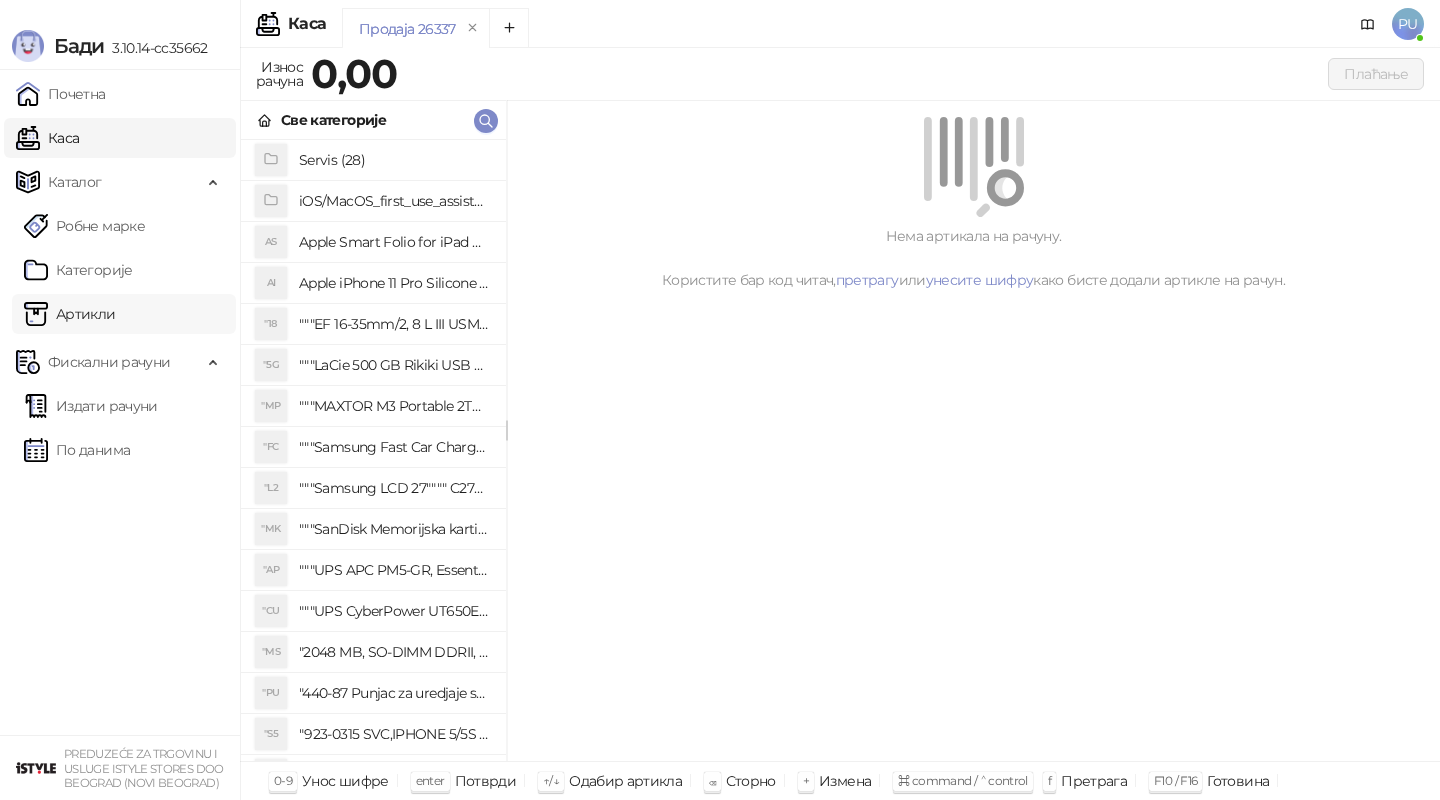 click on "Артикли" at bounding box center (70, 314) 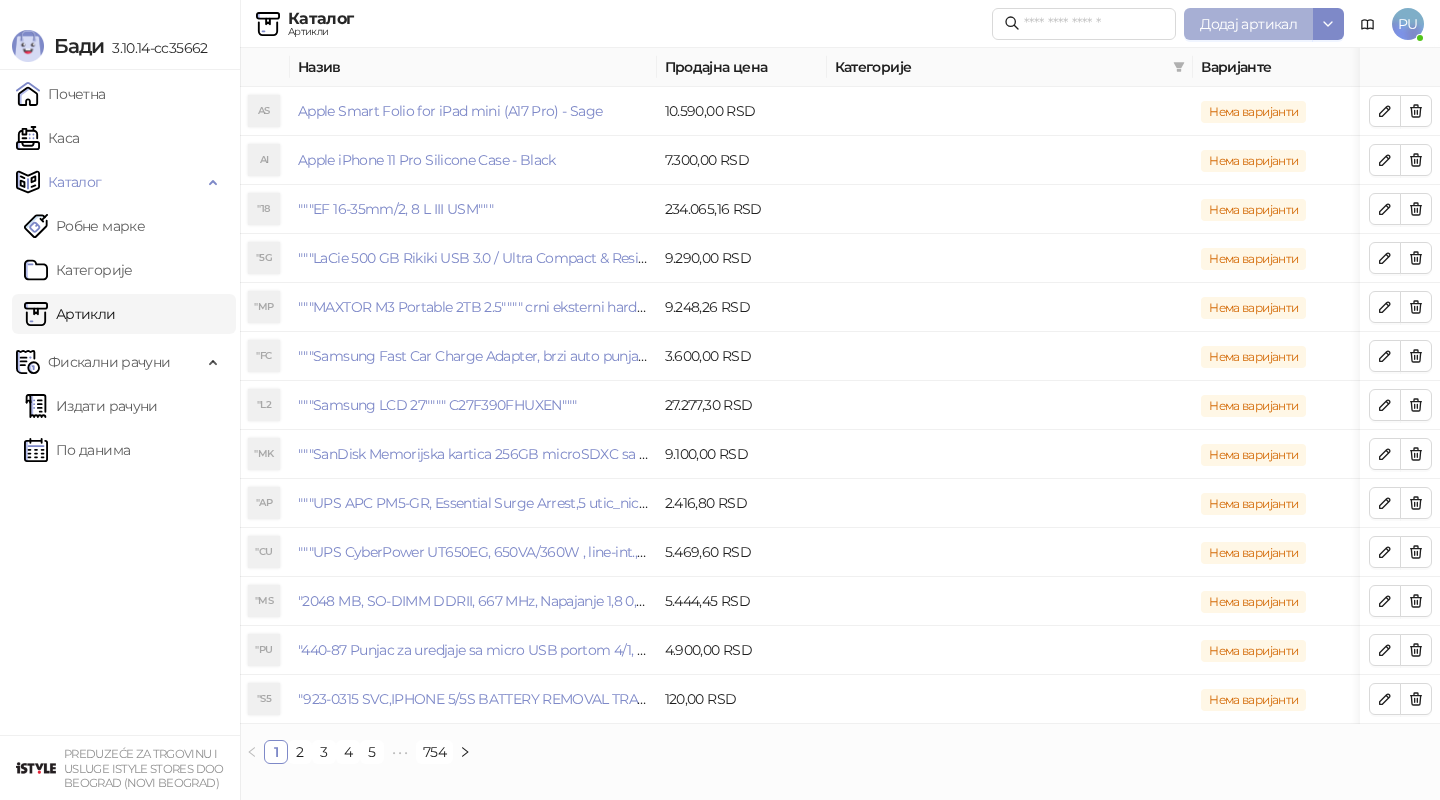 click on "Додај артикал" at bounding box center (1248, 24) 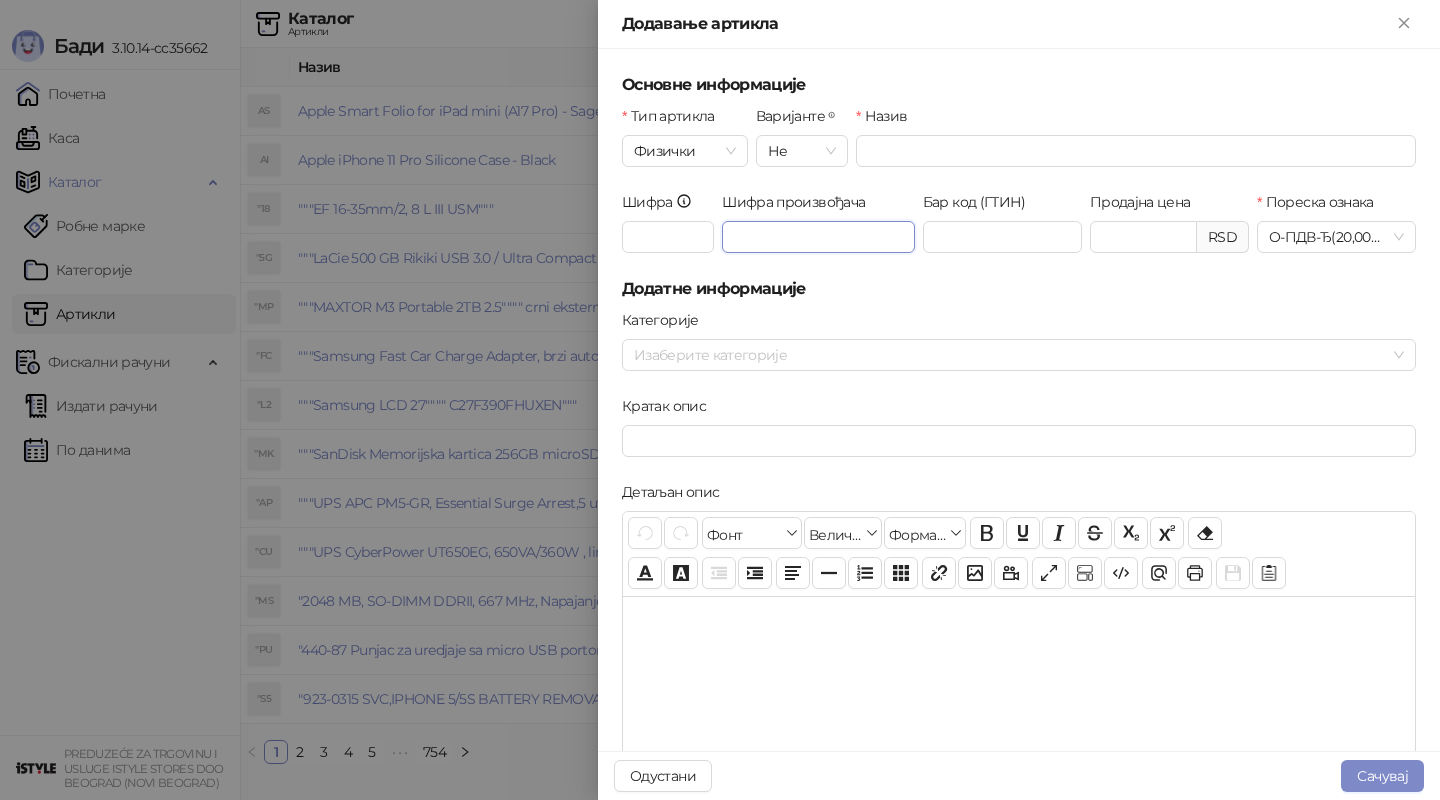 click on "Шифра произвођача" at bounding box center (818, 237) 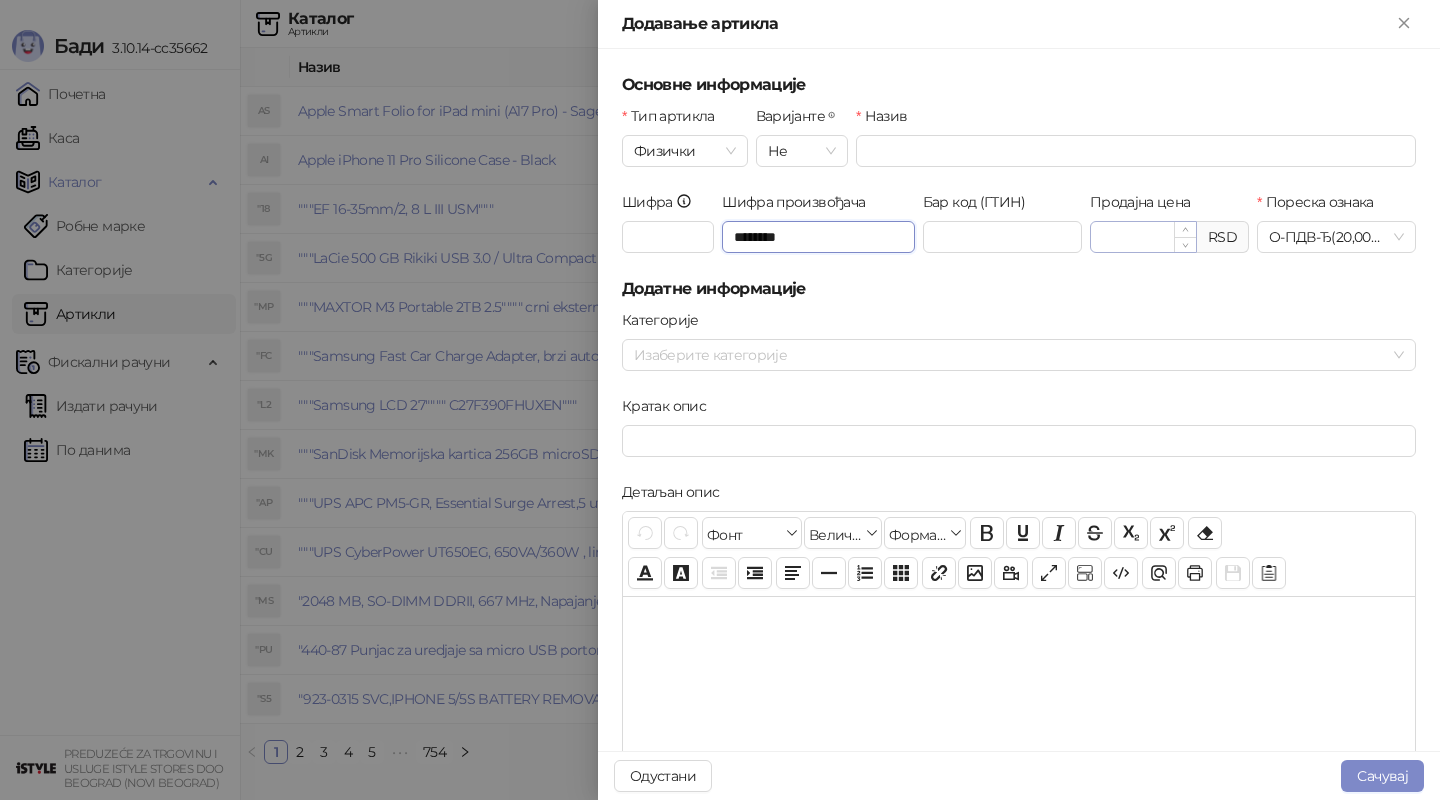 type on "********" 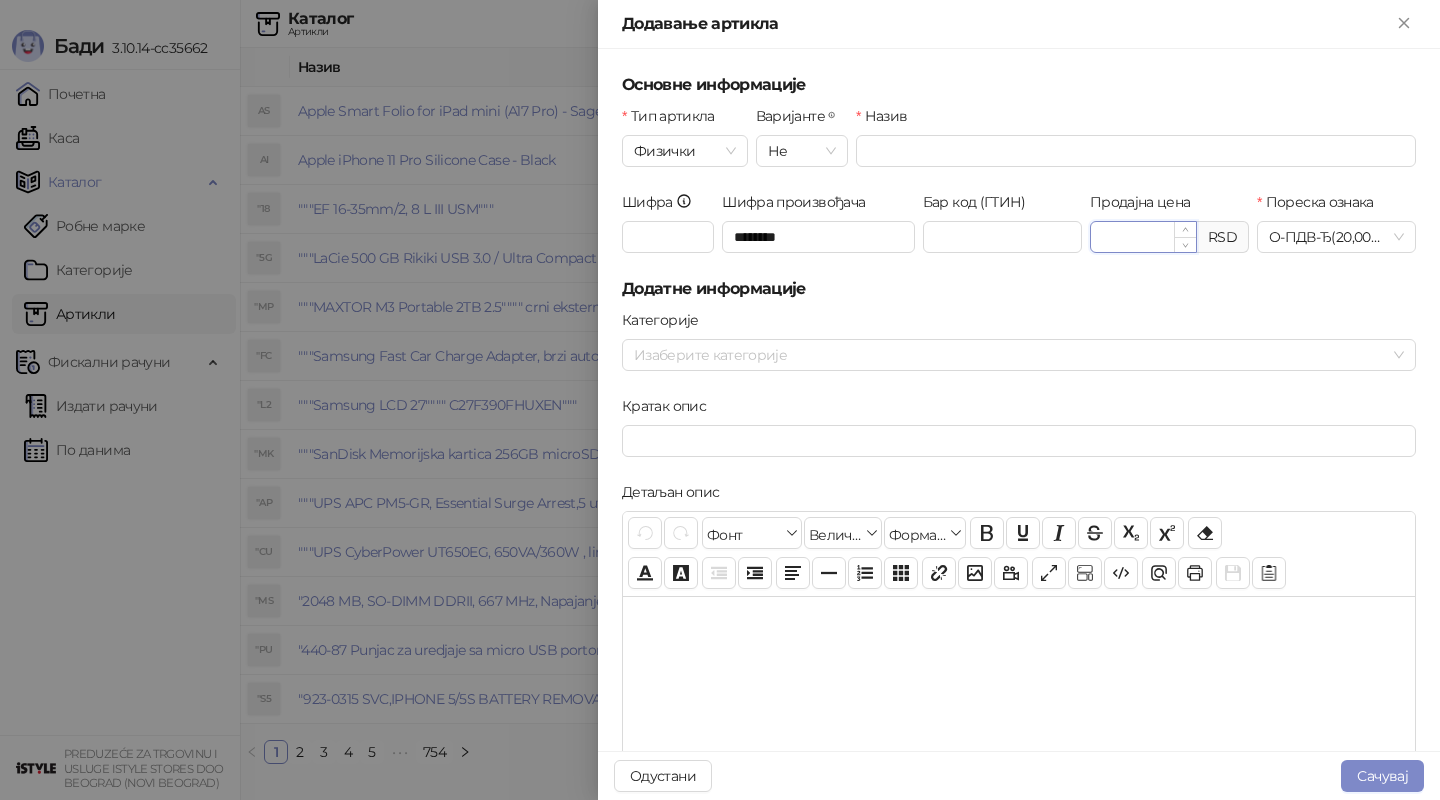 click on "Продајна цена" at bounding box center [1143, 237] 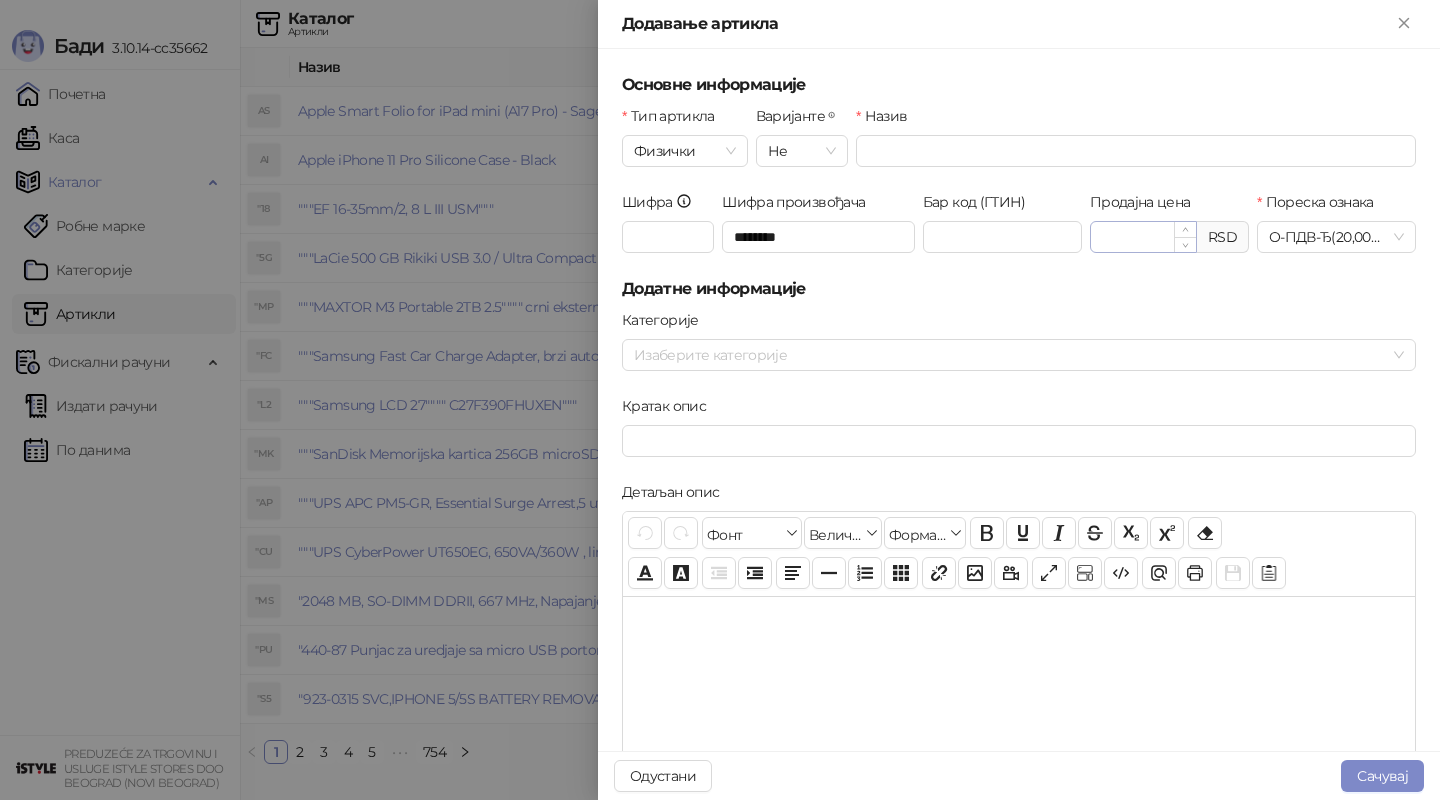 type on "*******" 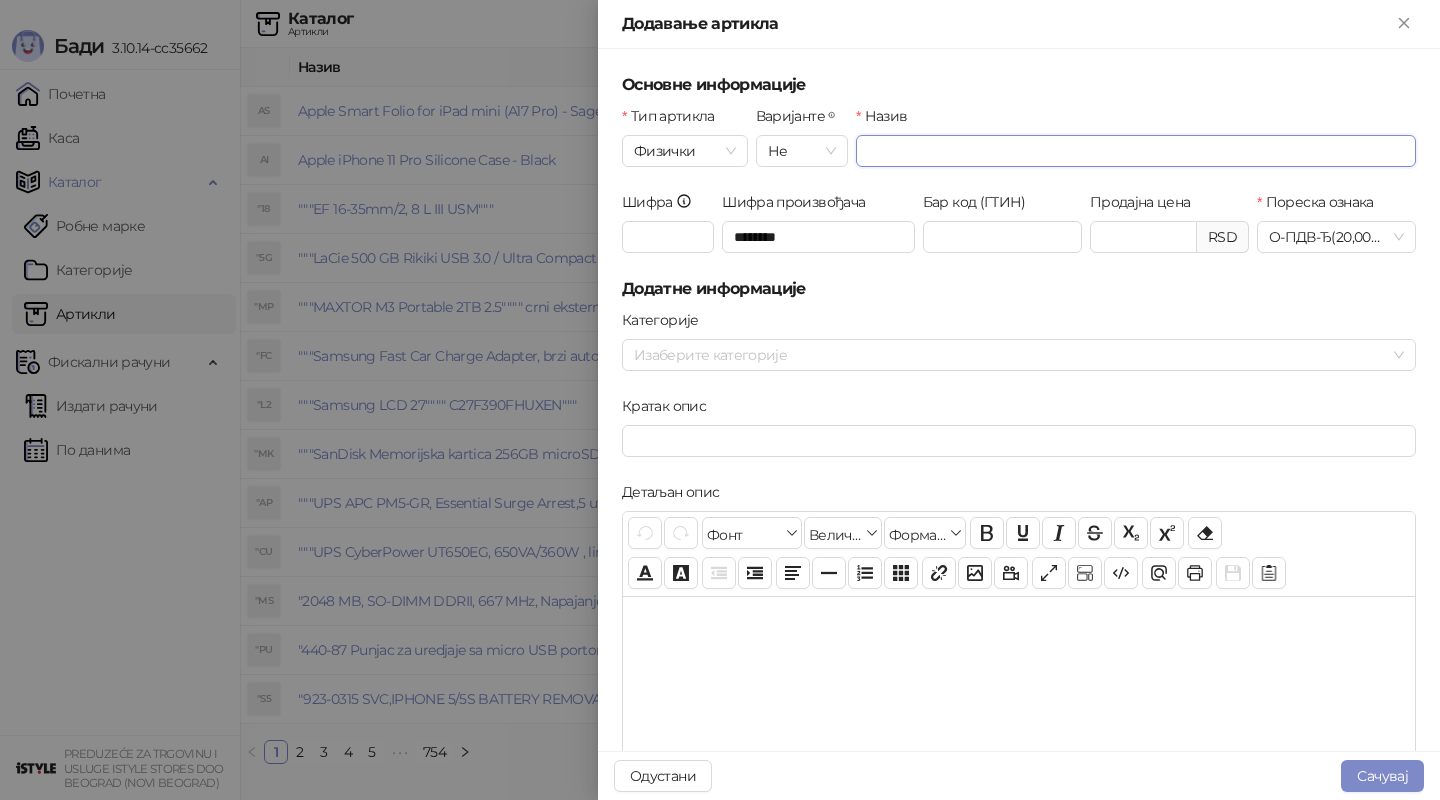 click on "Назив" at bounding box center [1136, 151] 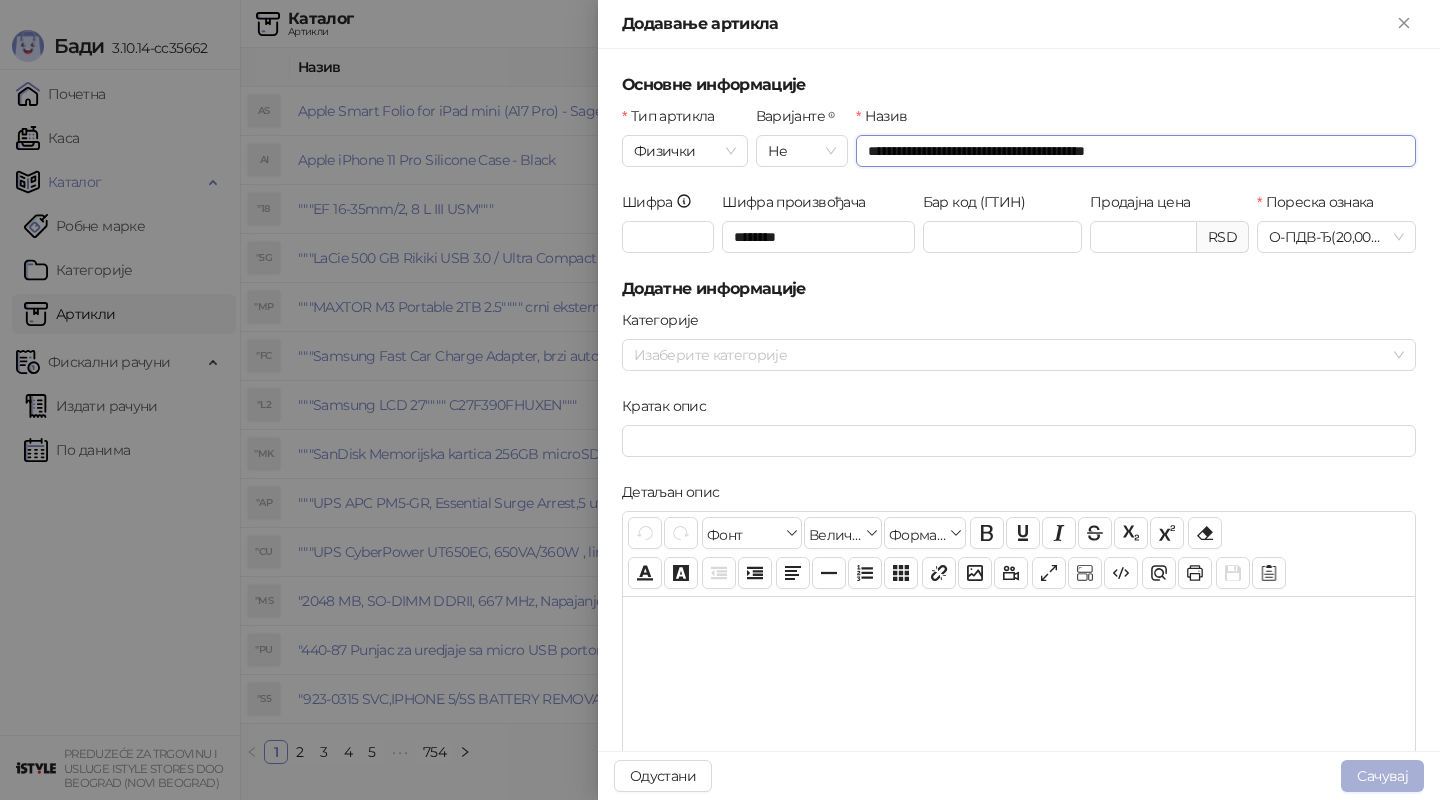 type on "**********" 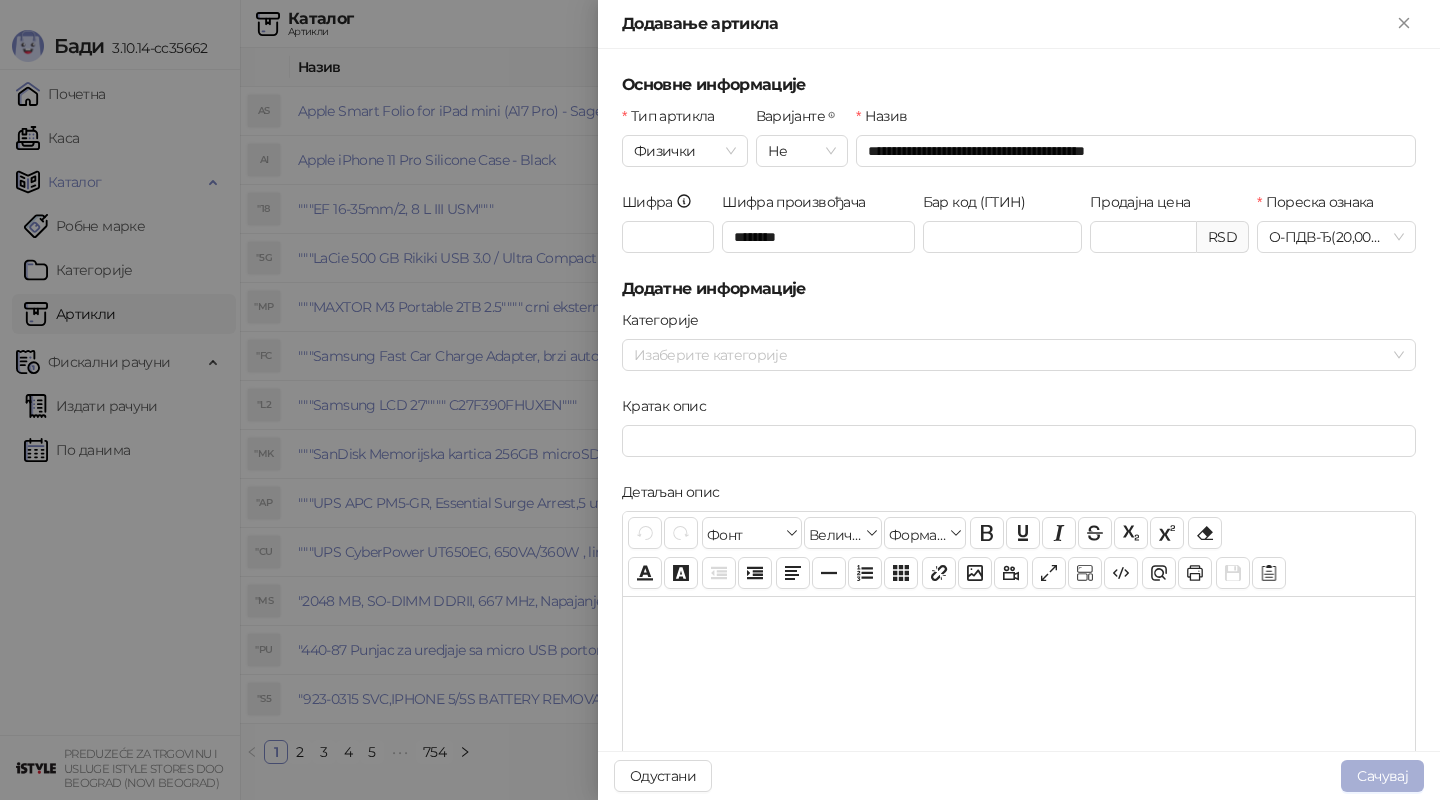 click on "Сачувај" at bounding box center [1382, 776] 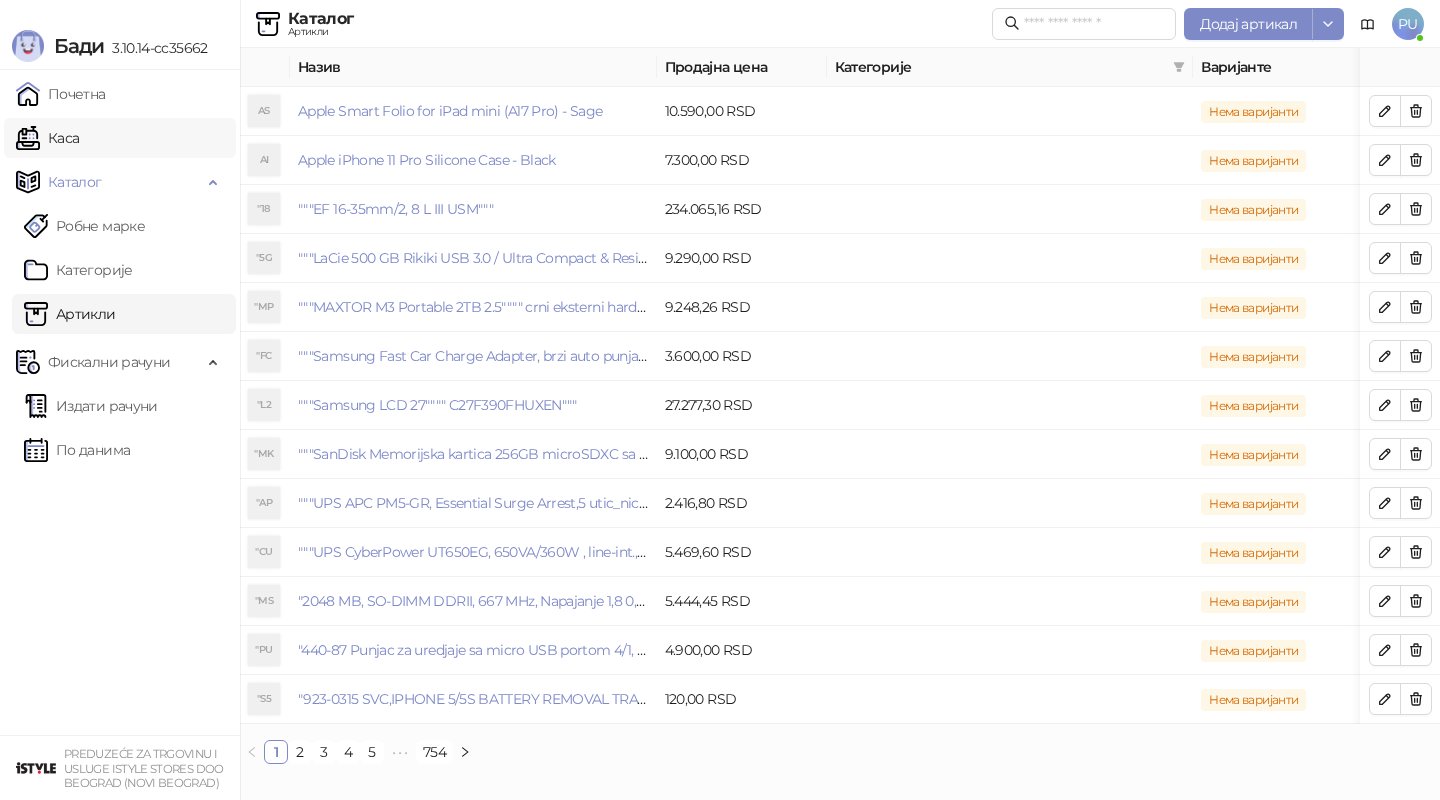click on "Каса" at bounding box center (47, 138) 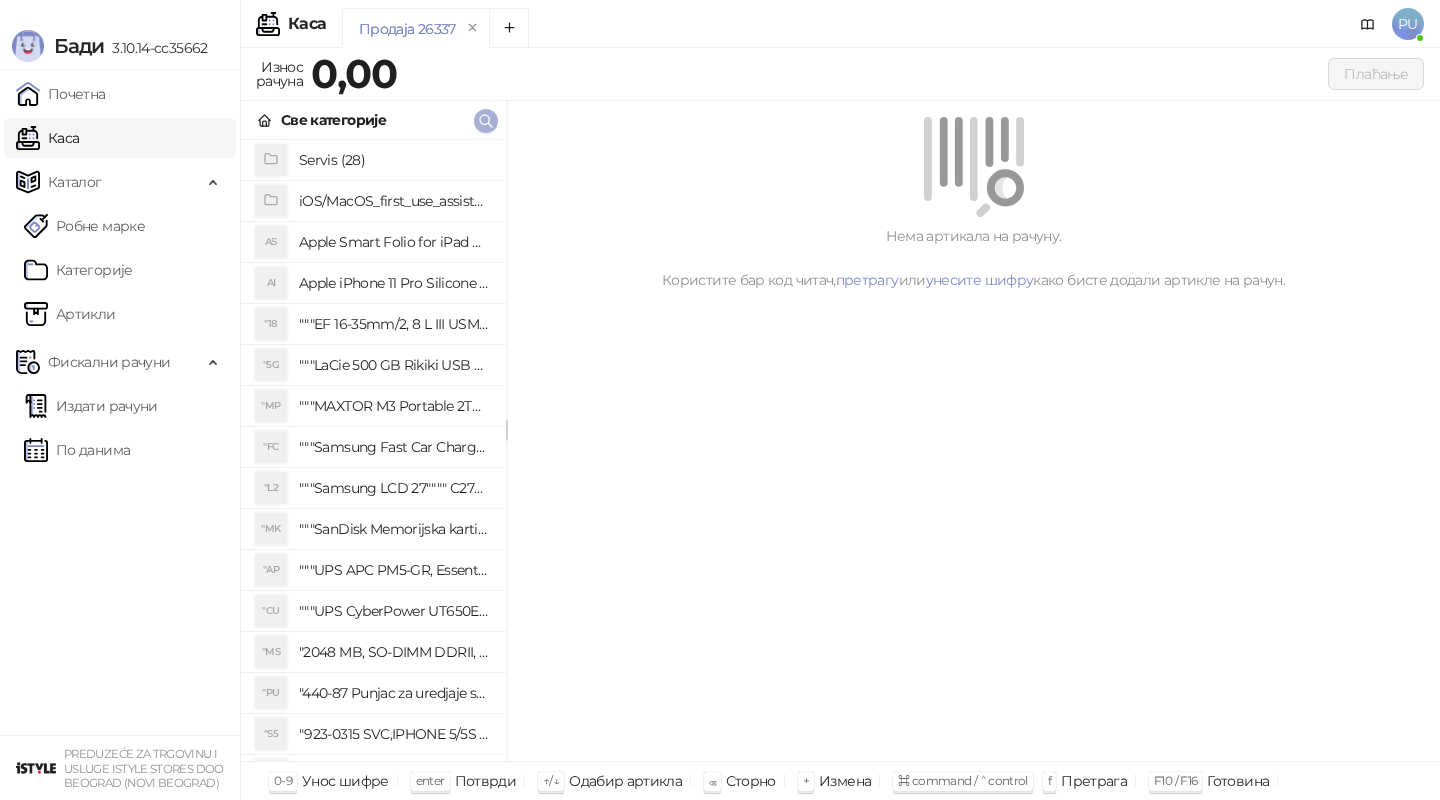 click at bounding box center [486, 121] 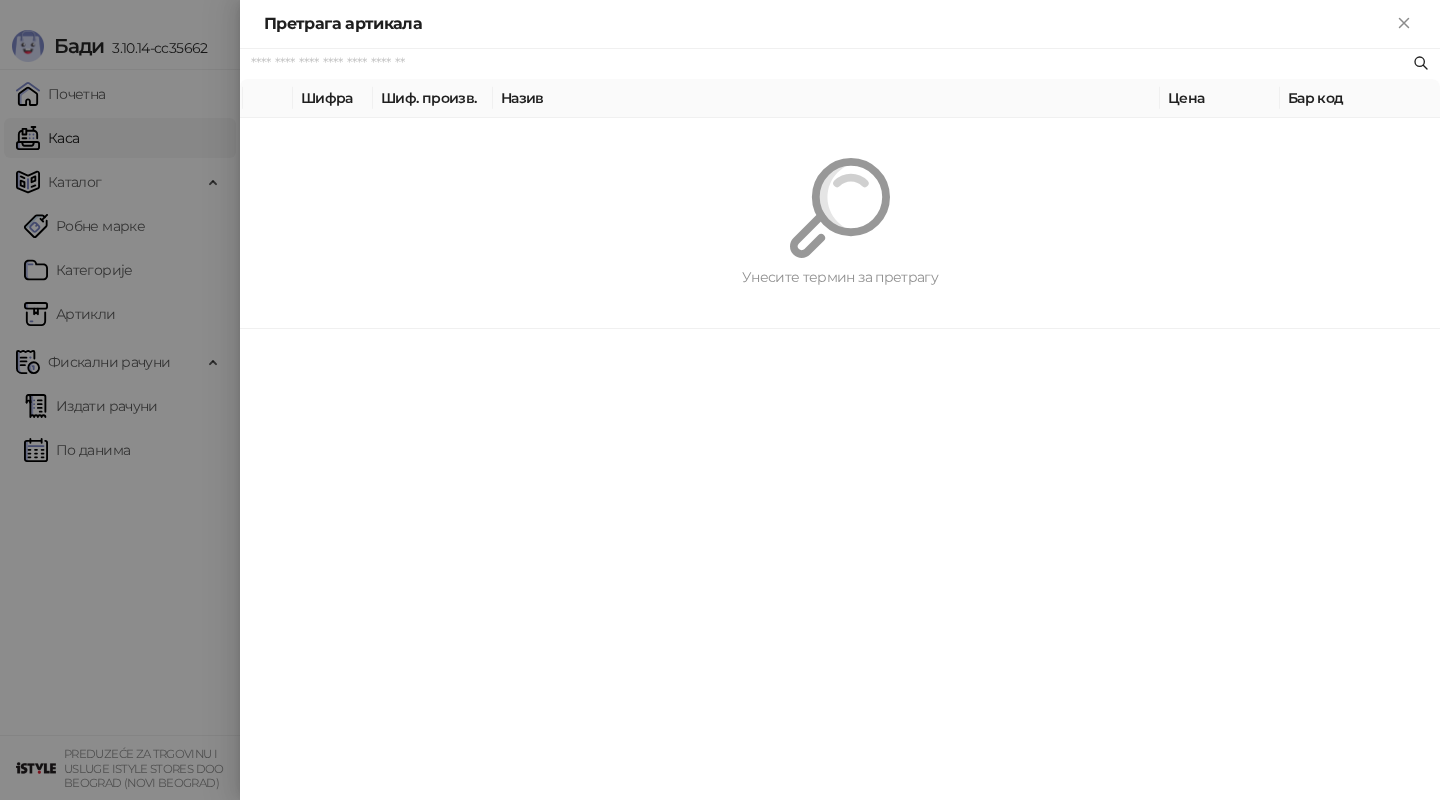 paste on "**********" 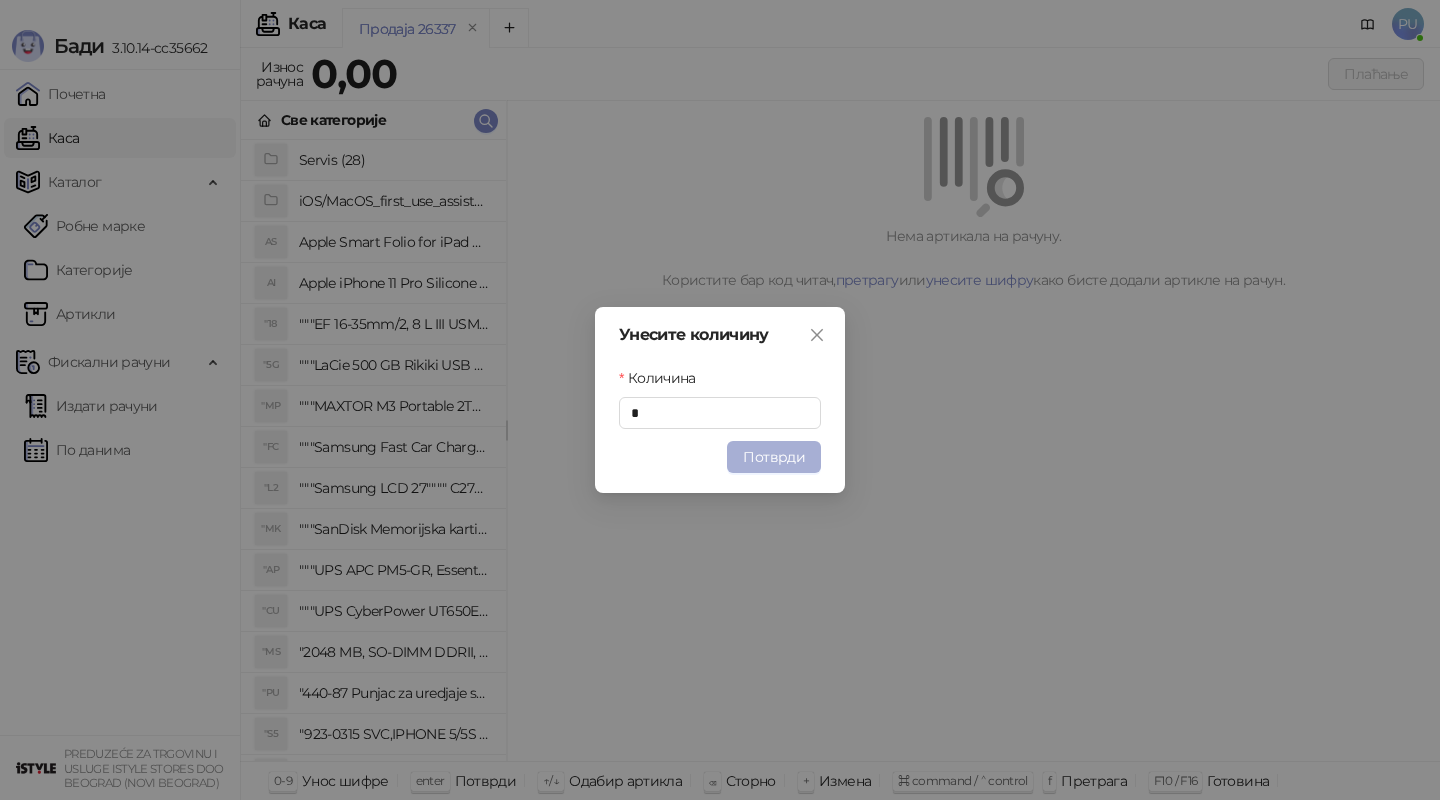 click on "Потврди" at bounding box center (774, 457) 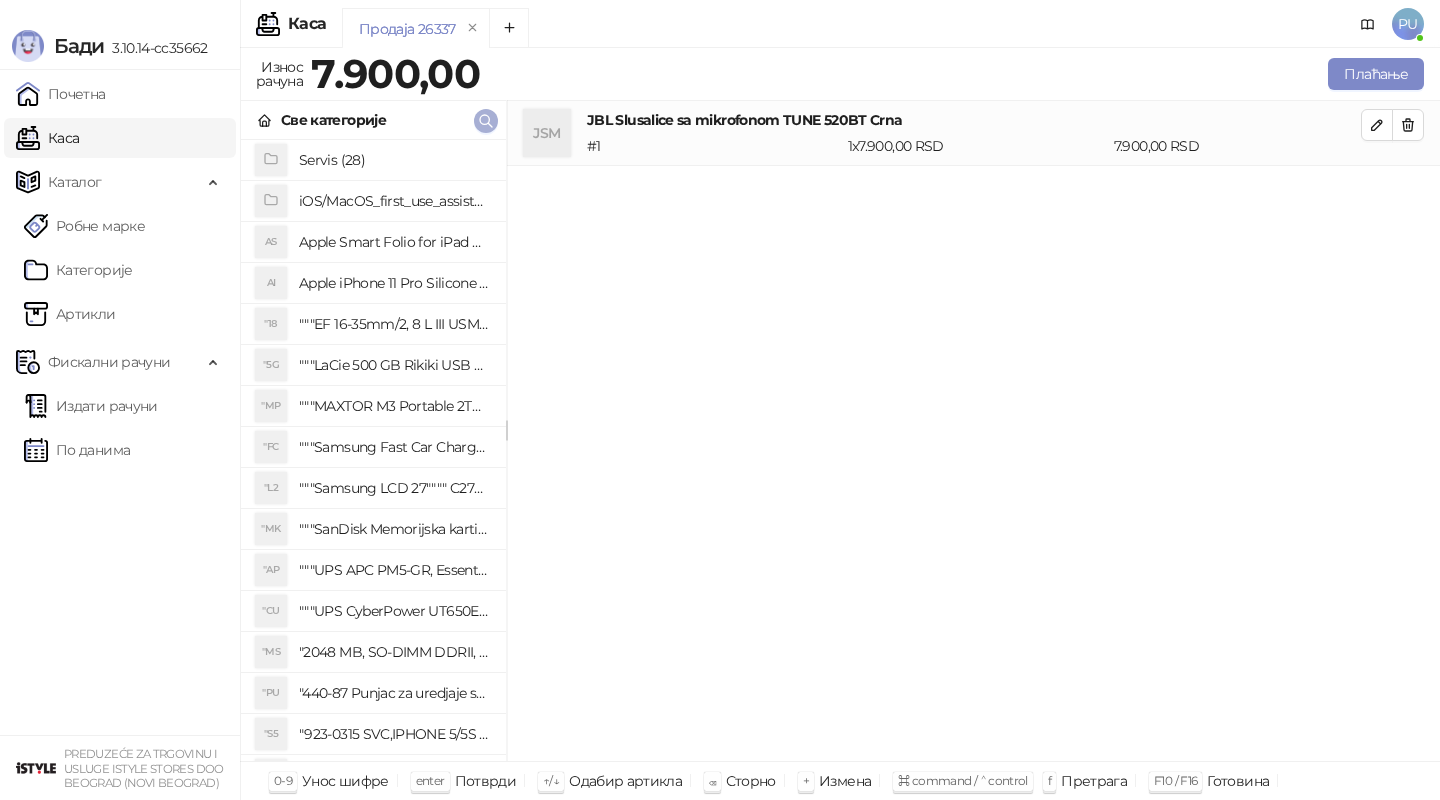 click 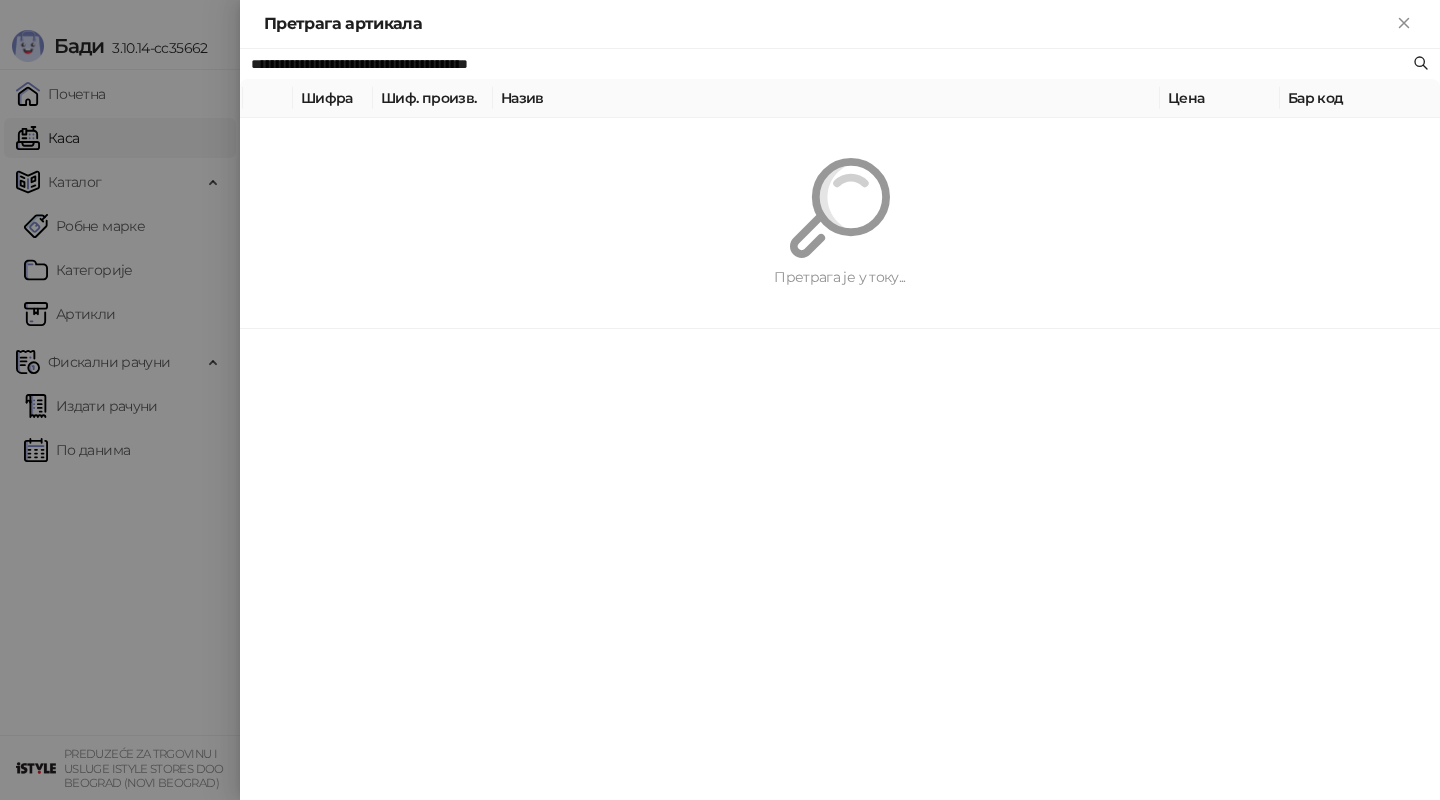 paste 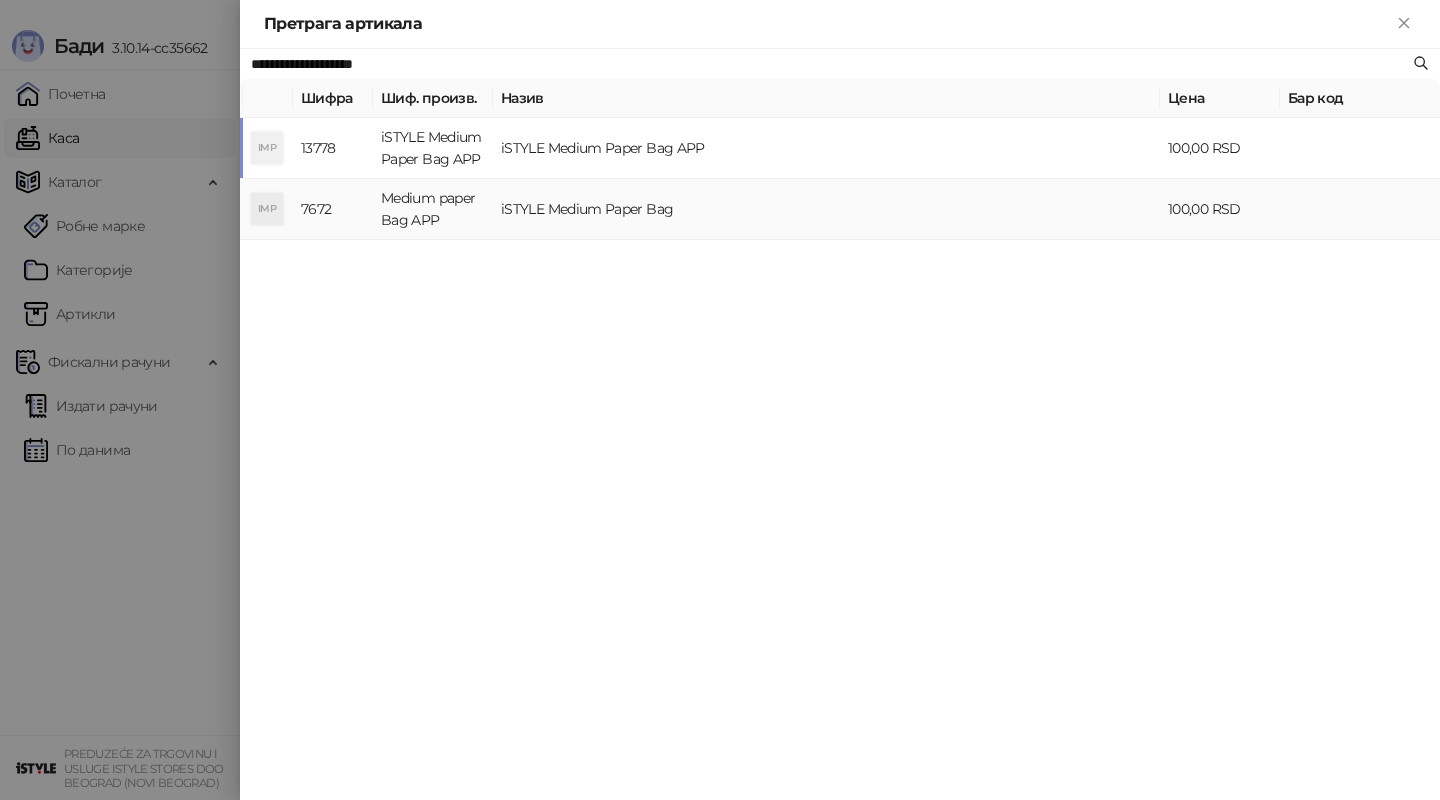type on "**********" 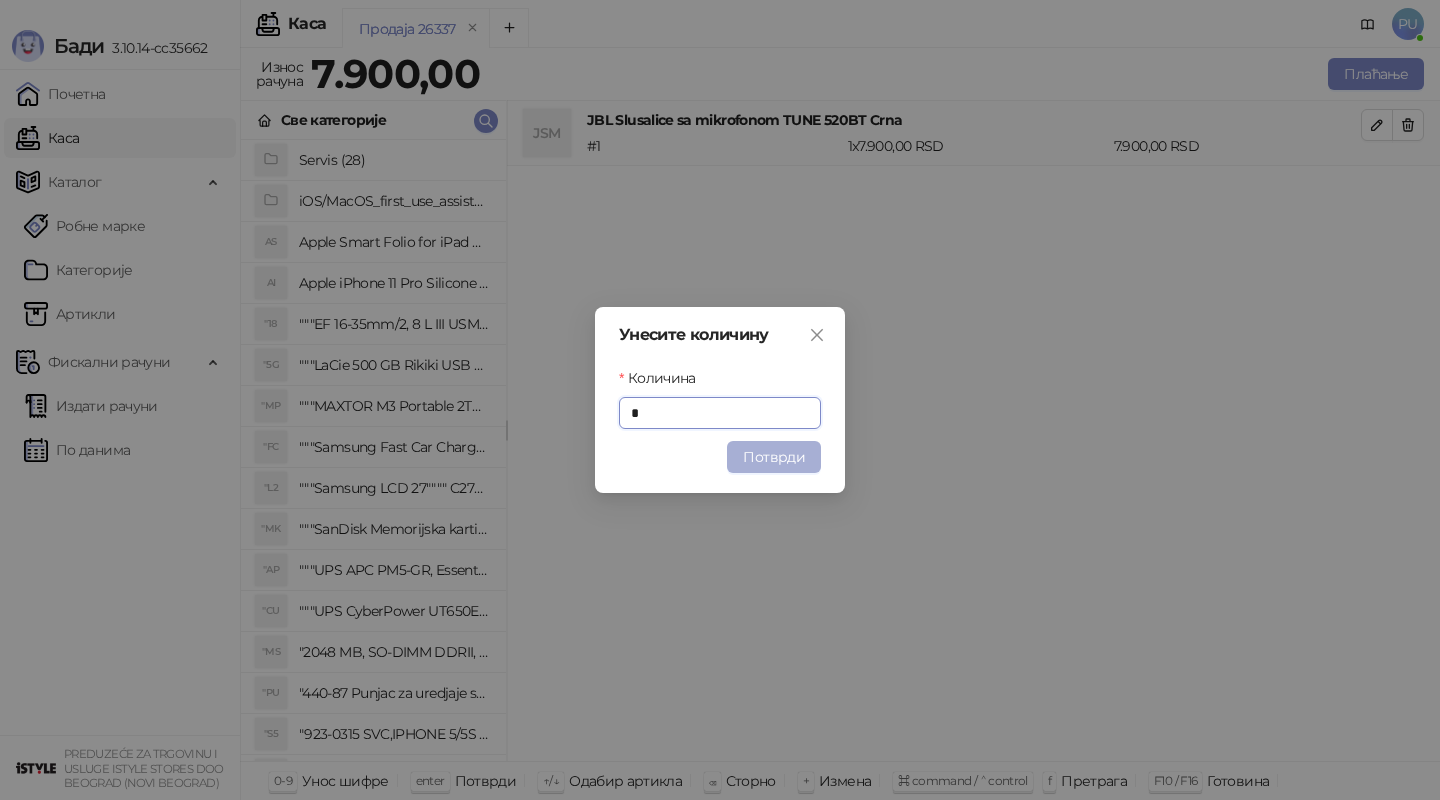 click on "Потврди" at bounding box center [774, 457] 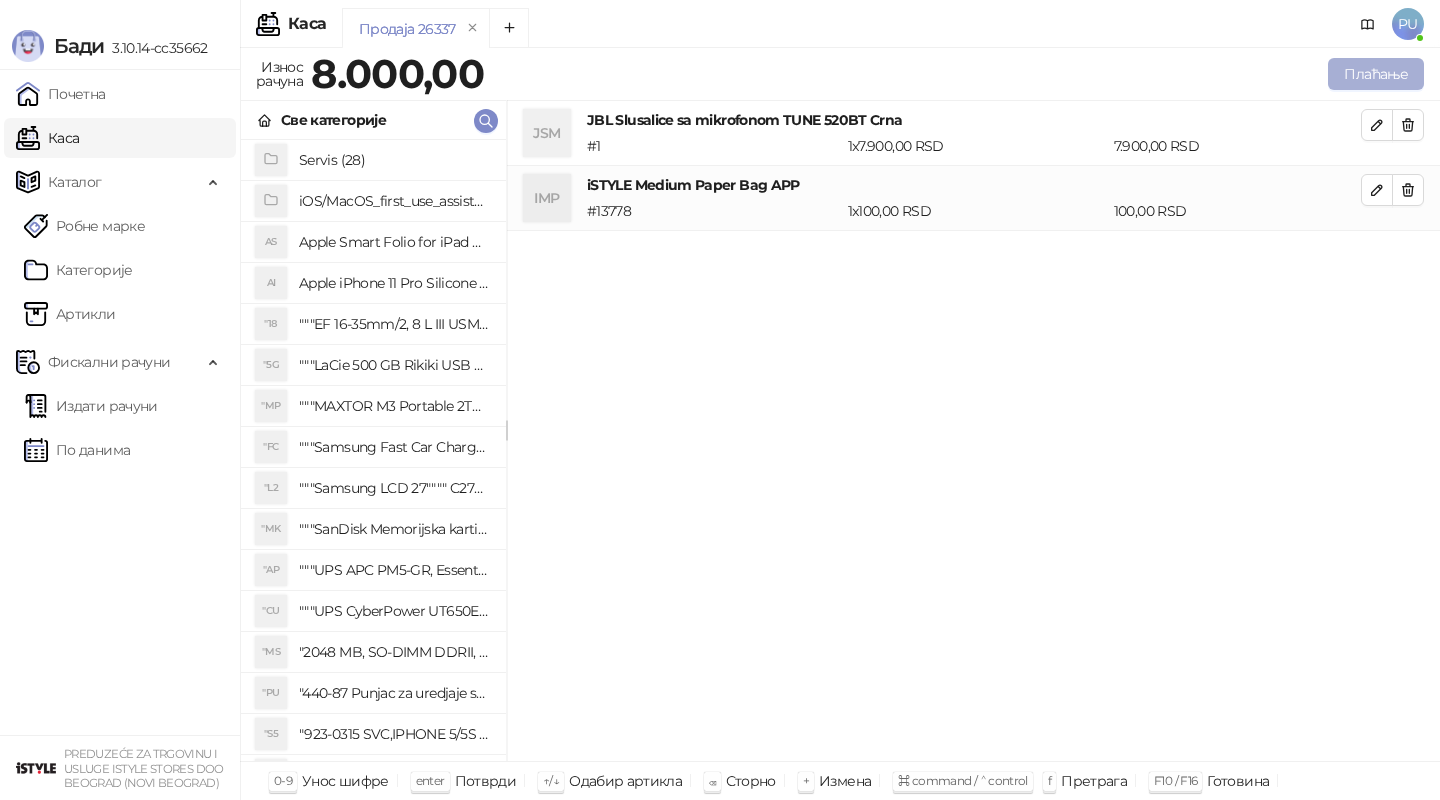 click on "Плаћање" at bounding box center [1376, 74] 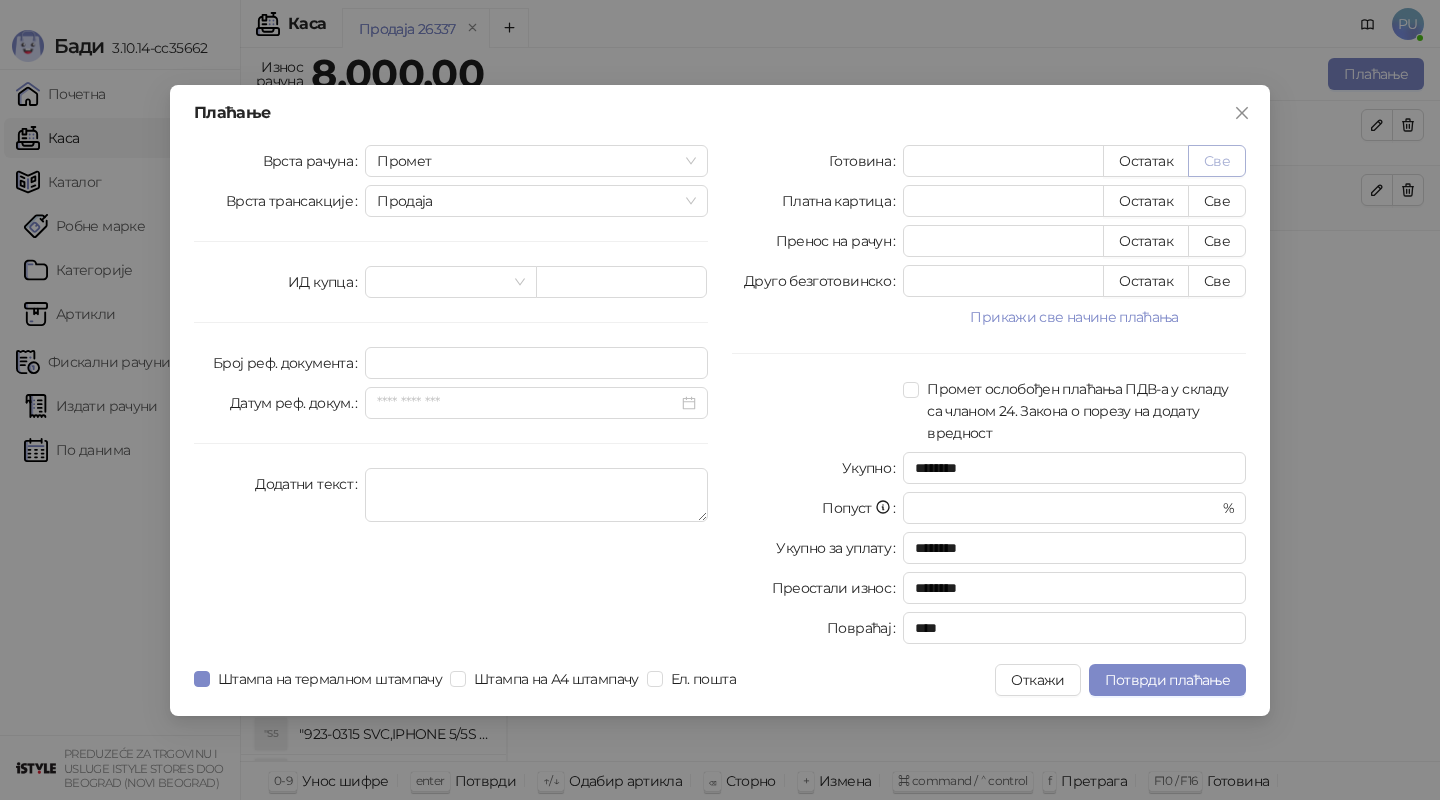 click on "Све" at bounding box center [1217, 161] 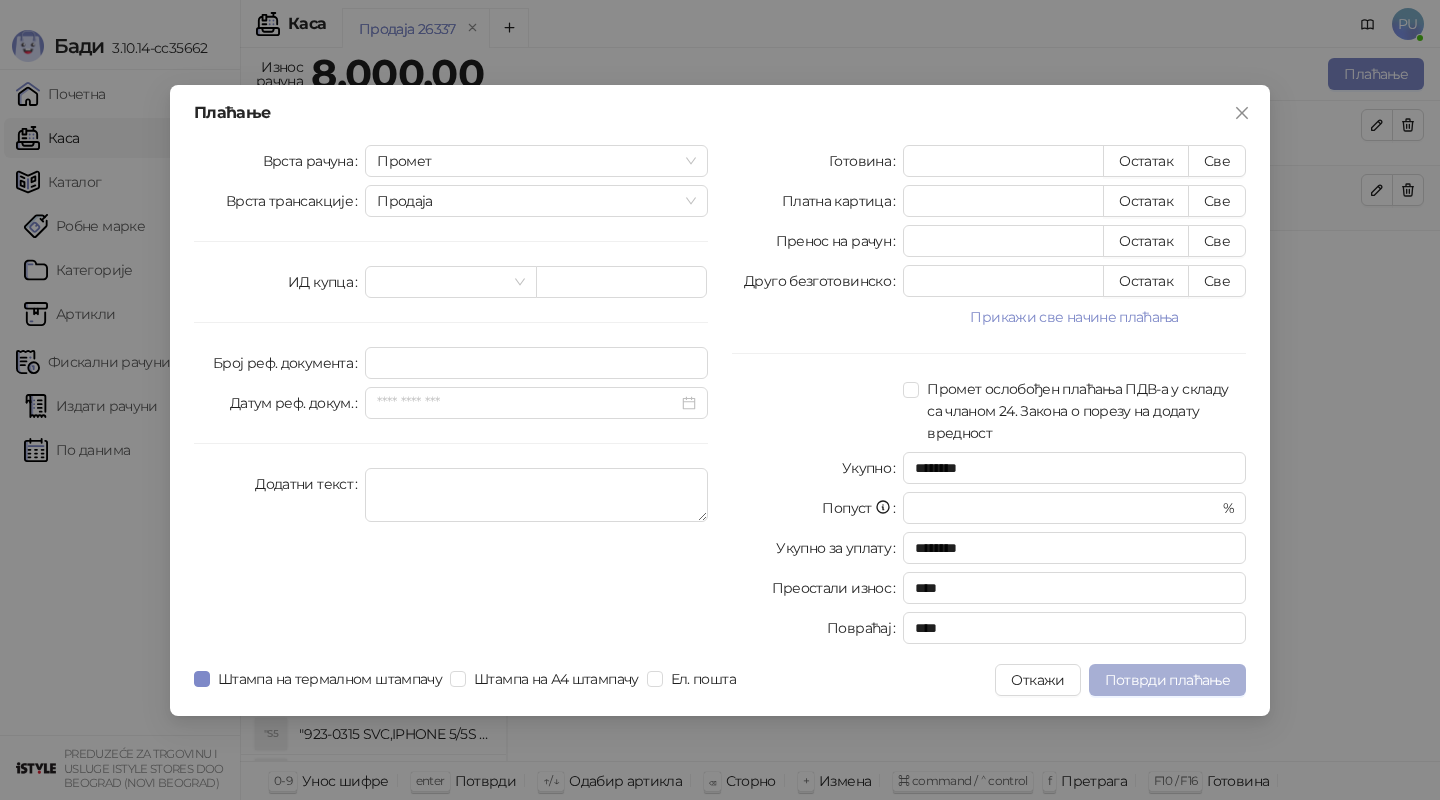 click on "Потврди плаћање" at bounding box center [1167, 680] 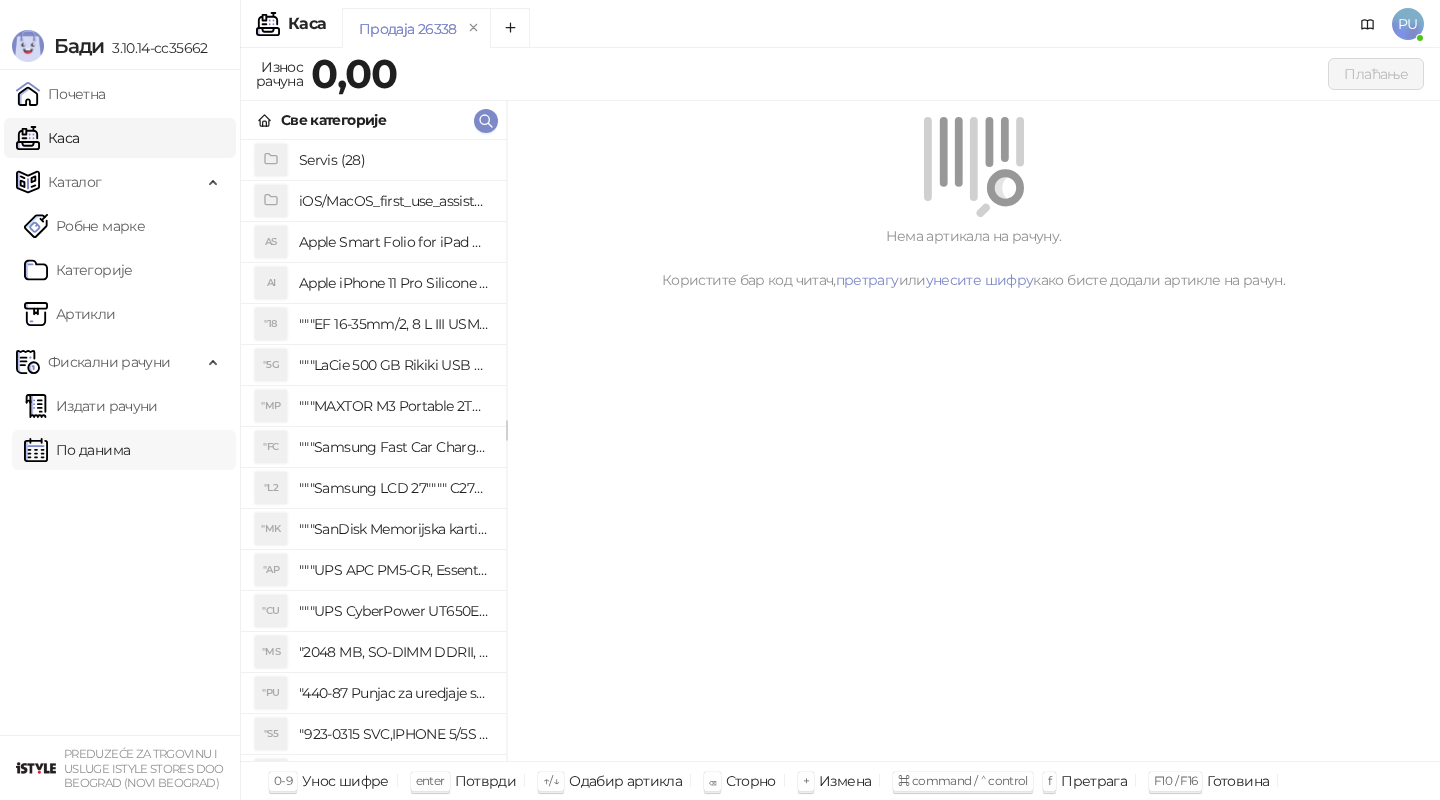 click on "По данима" at bounding box center (77, 450) 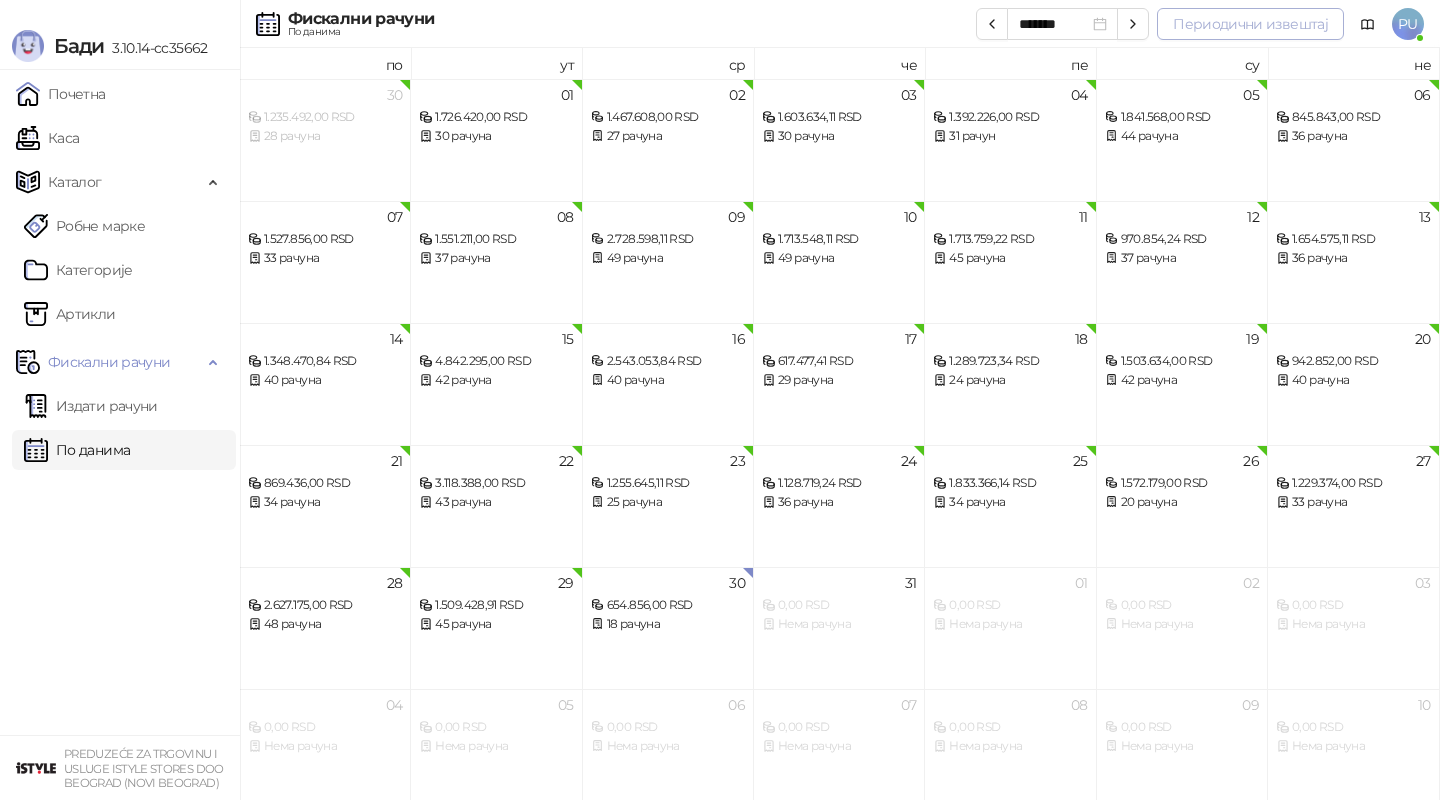click on "Периодични извештај" at bounding box center [1250, 24] 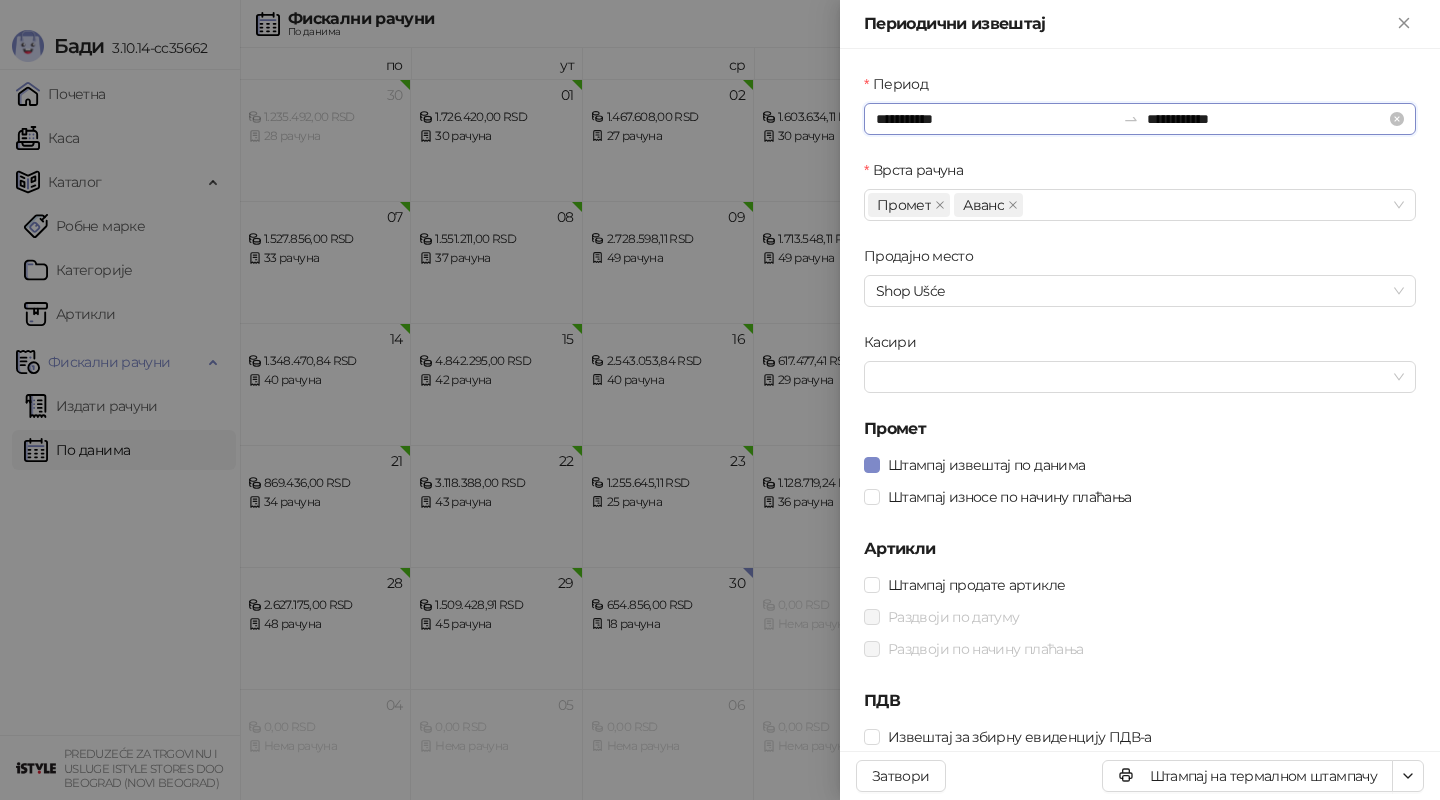 click on "**********" at bounding box center [995, 119] 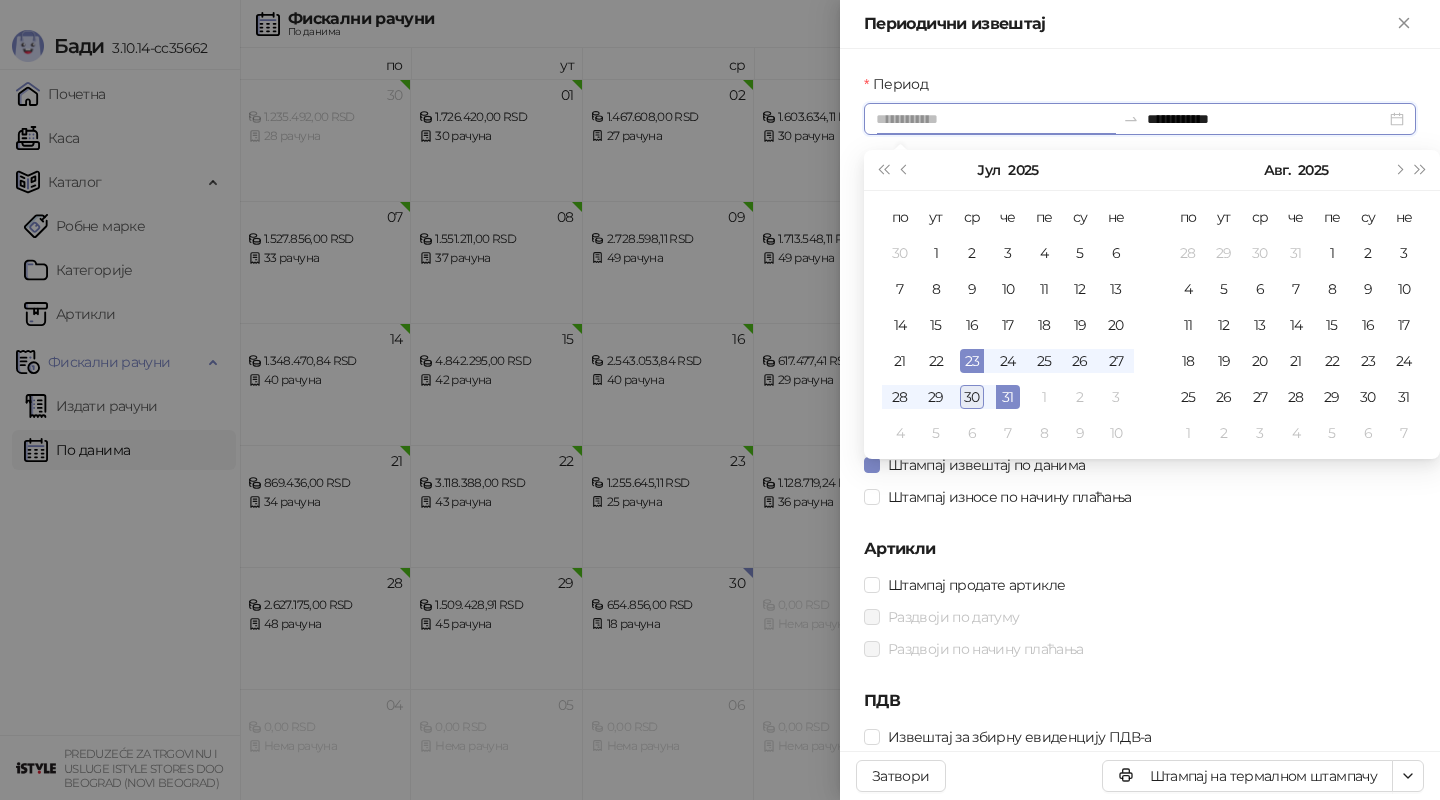 type on "**********" 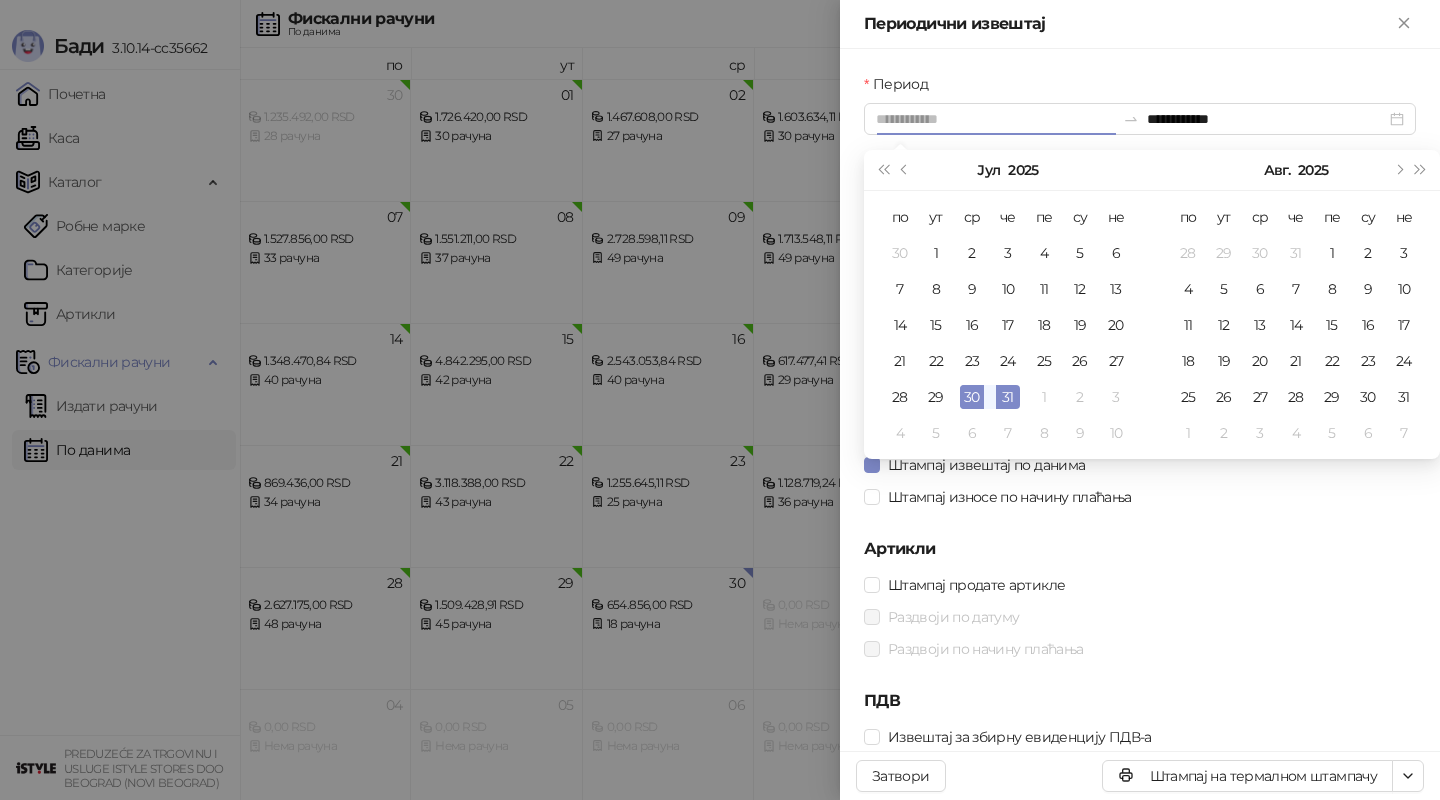click on "30" at bounding box center (972, 397) 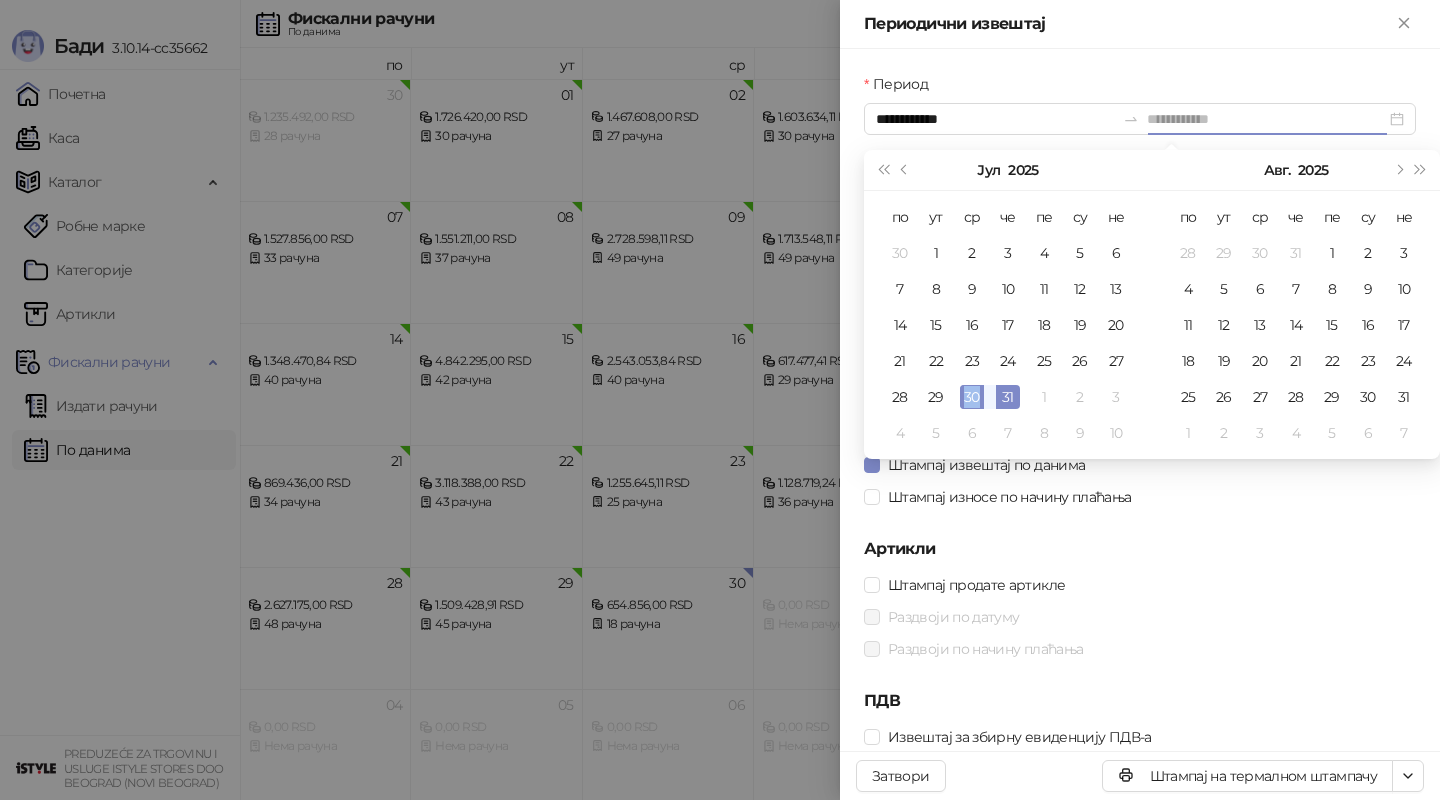 click on "30" at bounding box center (972, 397) 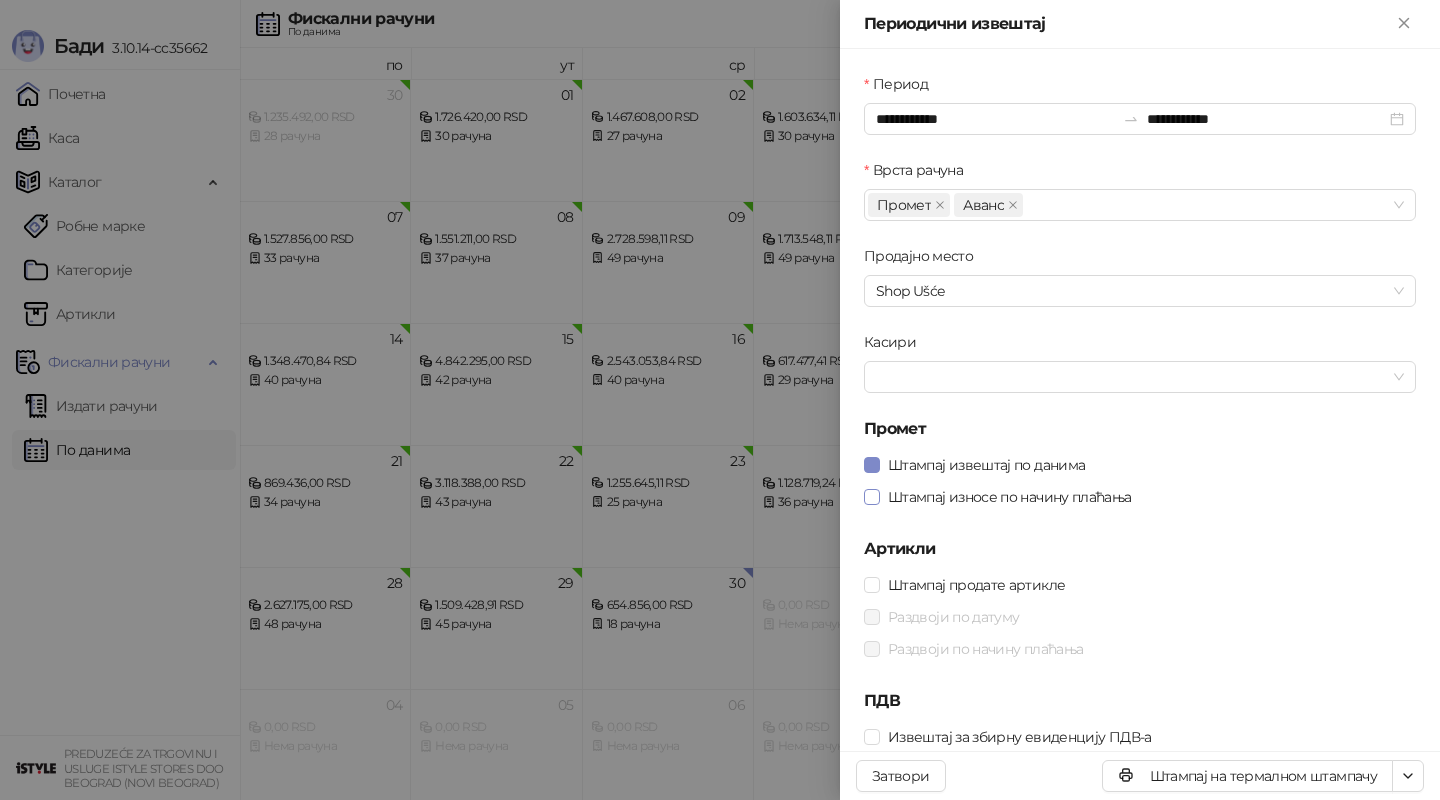 click on "Штампај износе по начину плаћања" at bounding box center [1010, 497] 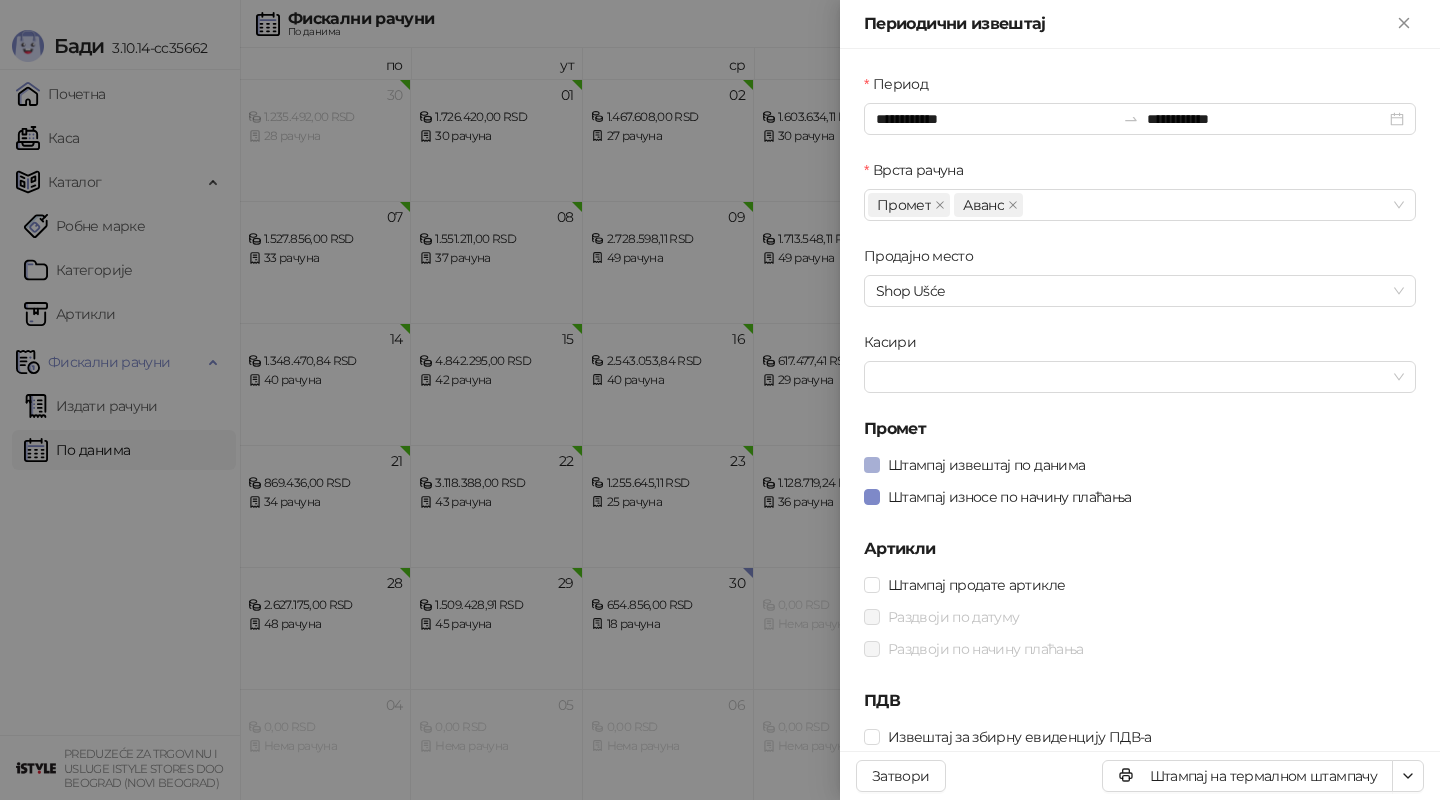 click on "Штампај извештај по данима" at bounding box center [986, 465] 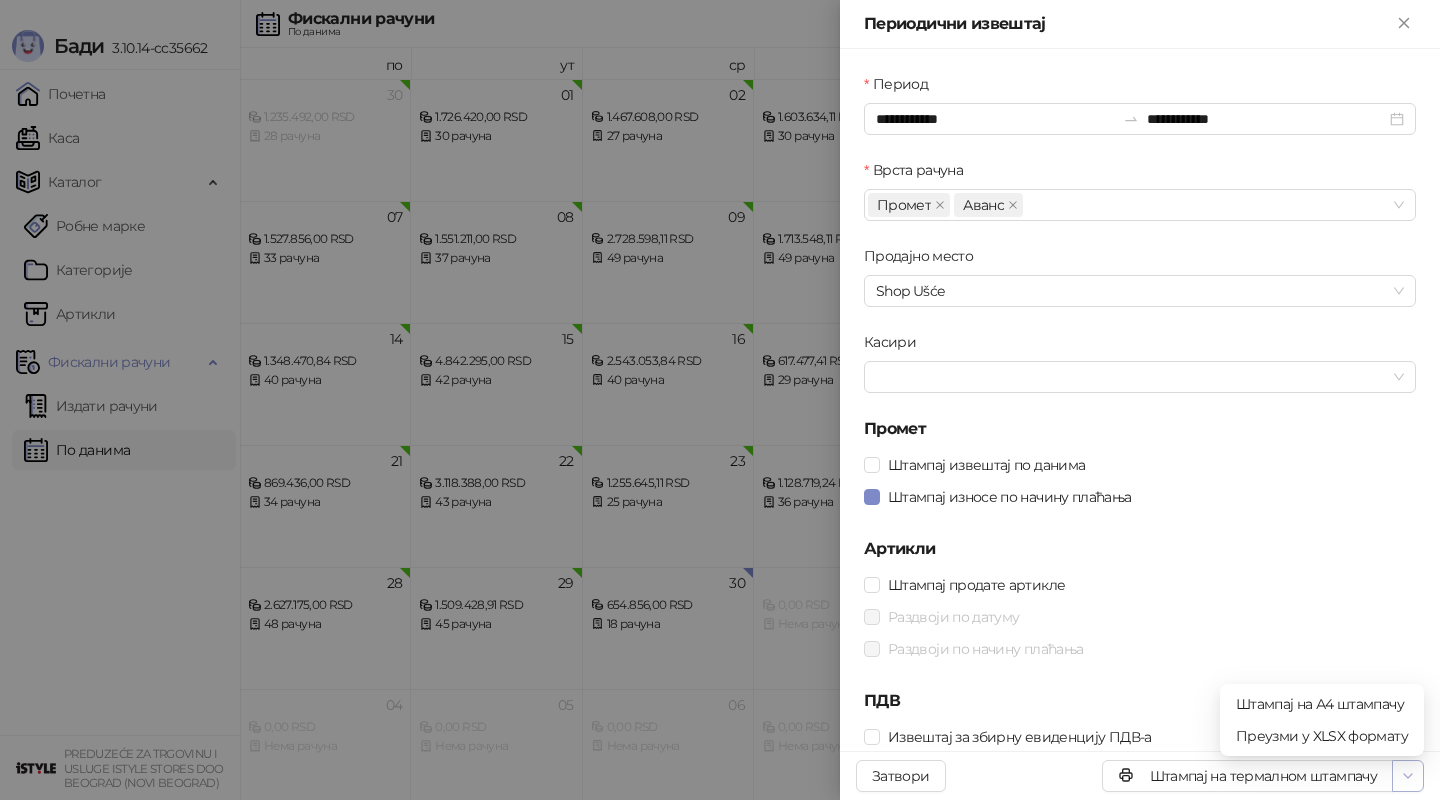 click at bounding box center [1408, 776] 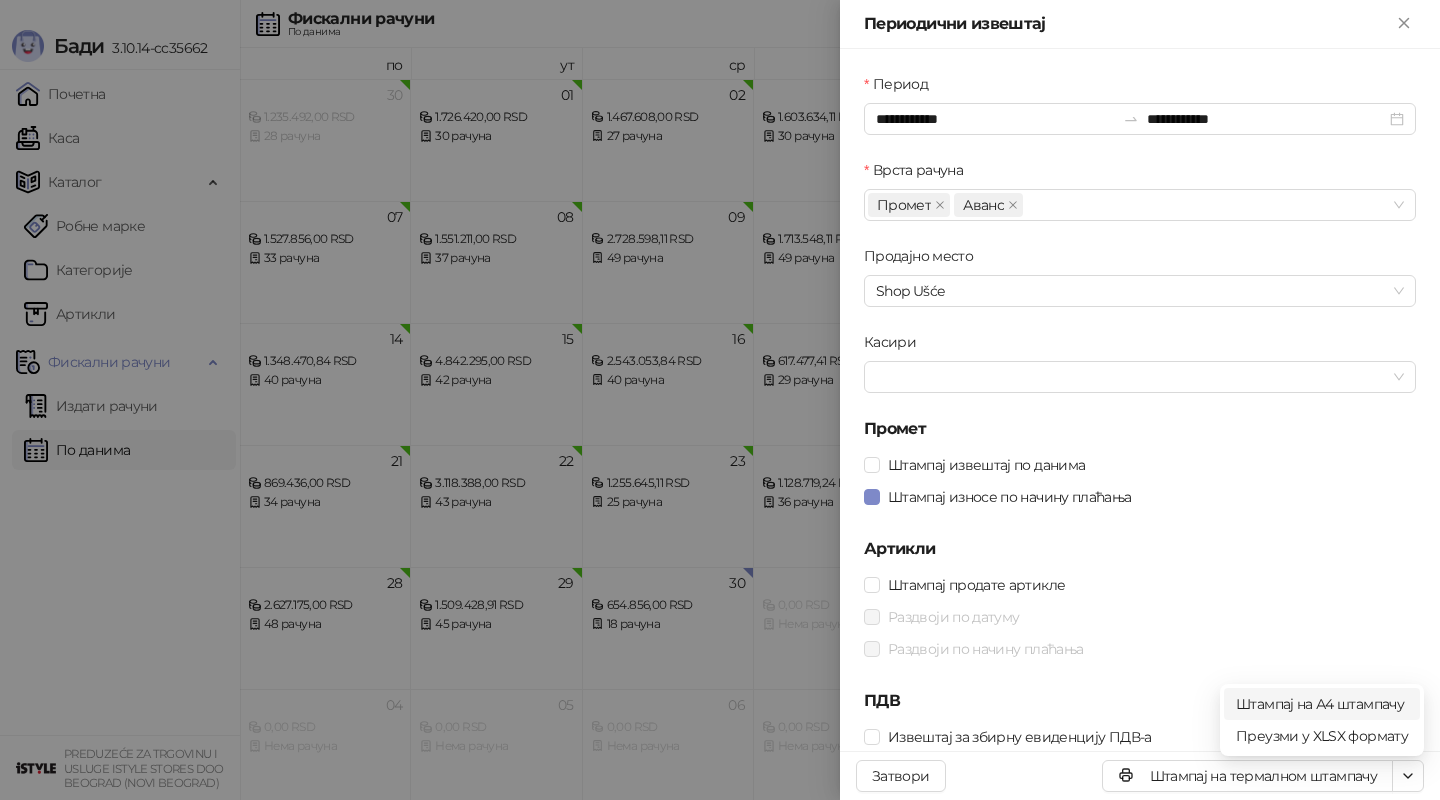 click on "Штампај на А4 штампачу" at bounding box center (1322, 704) 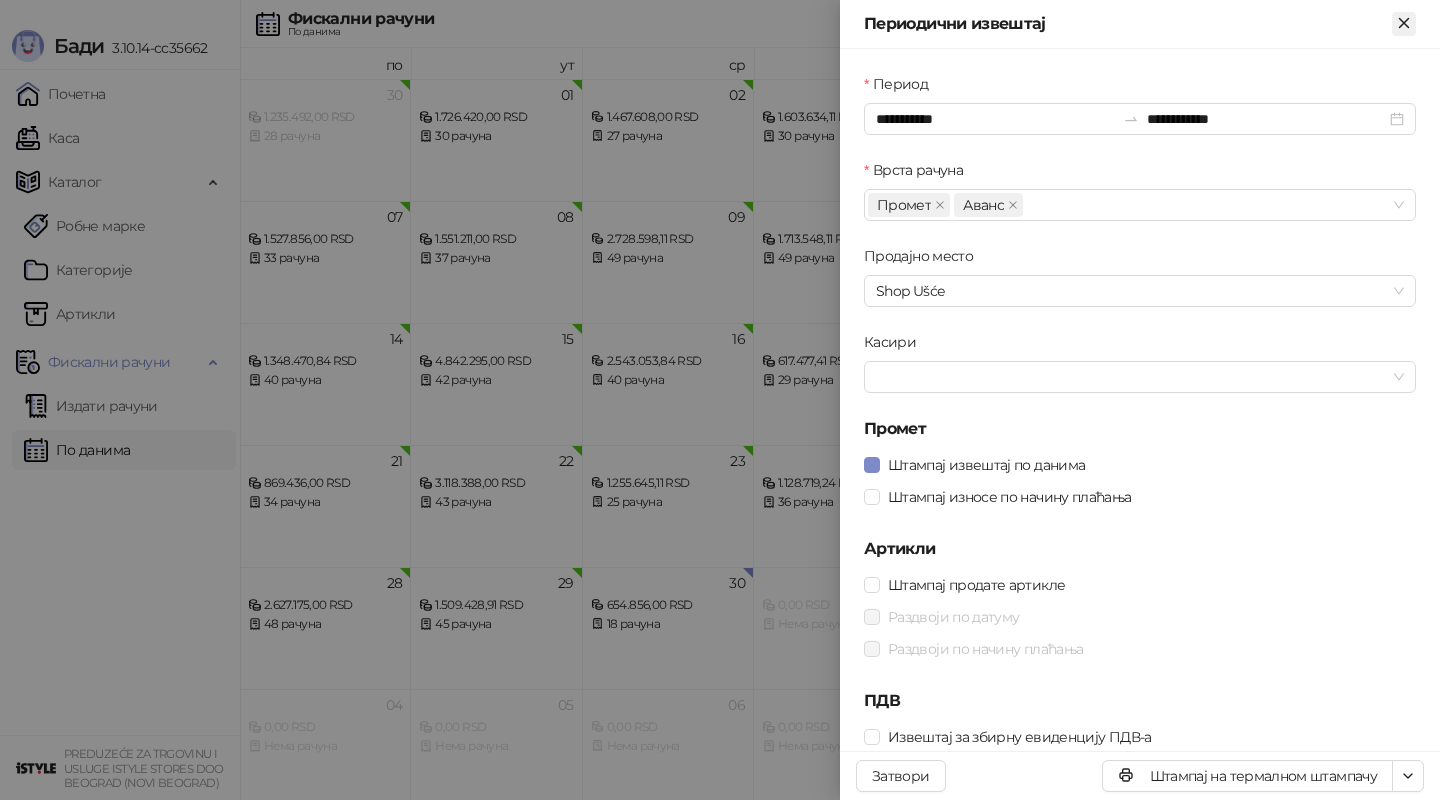 click 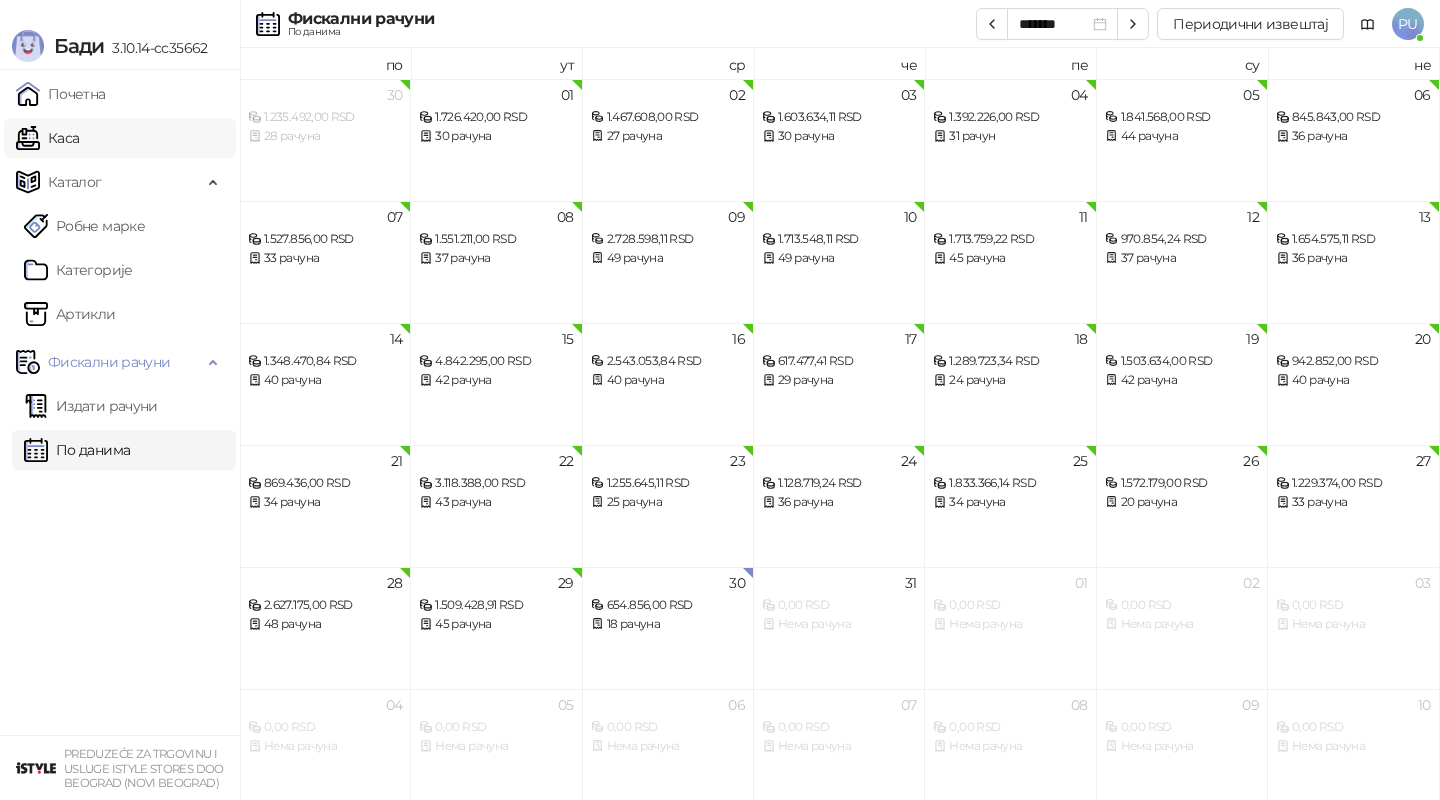 click on "Каса" at bounding box center (47, 138) 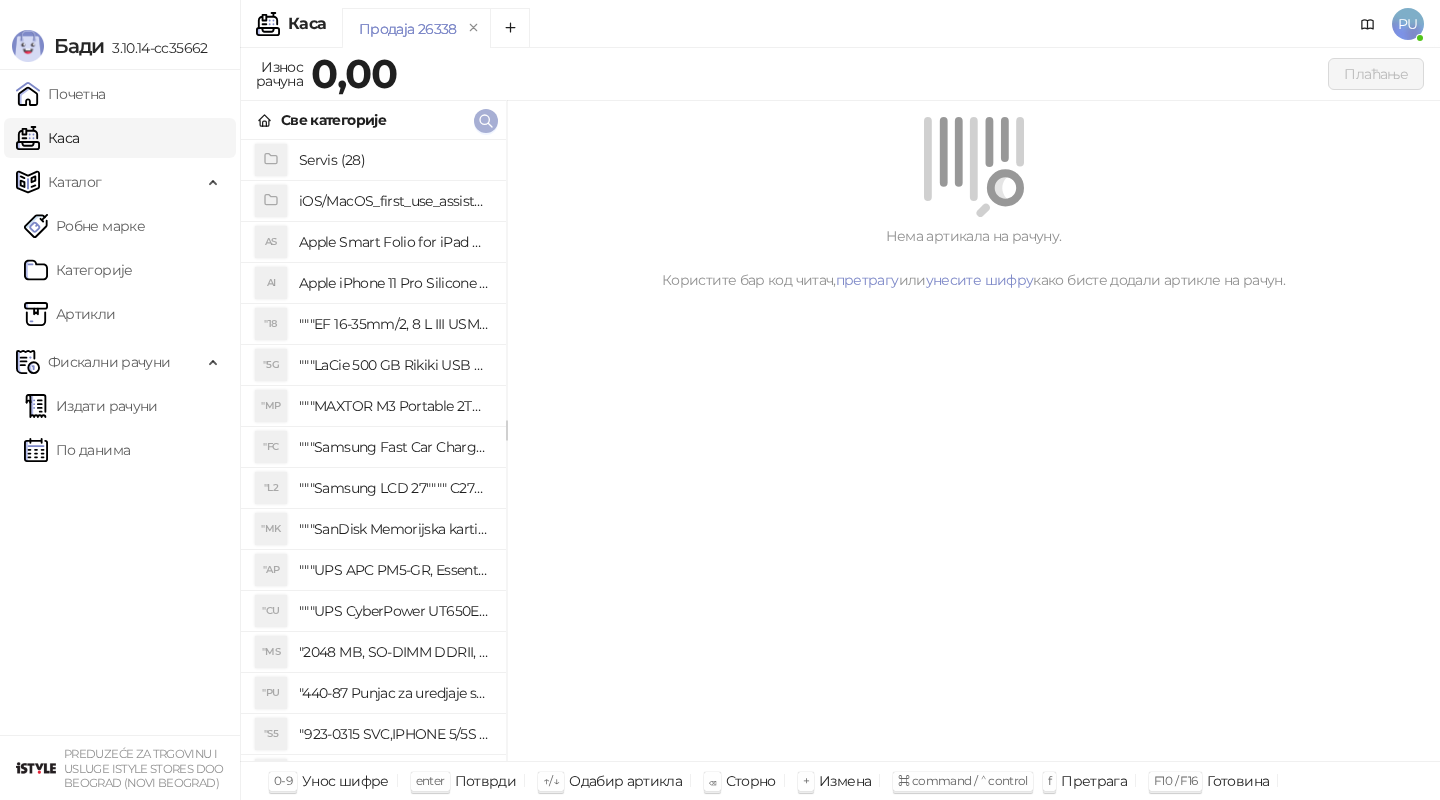 click 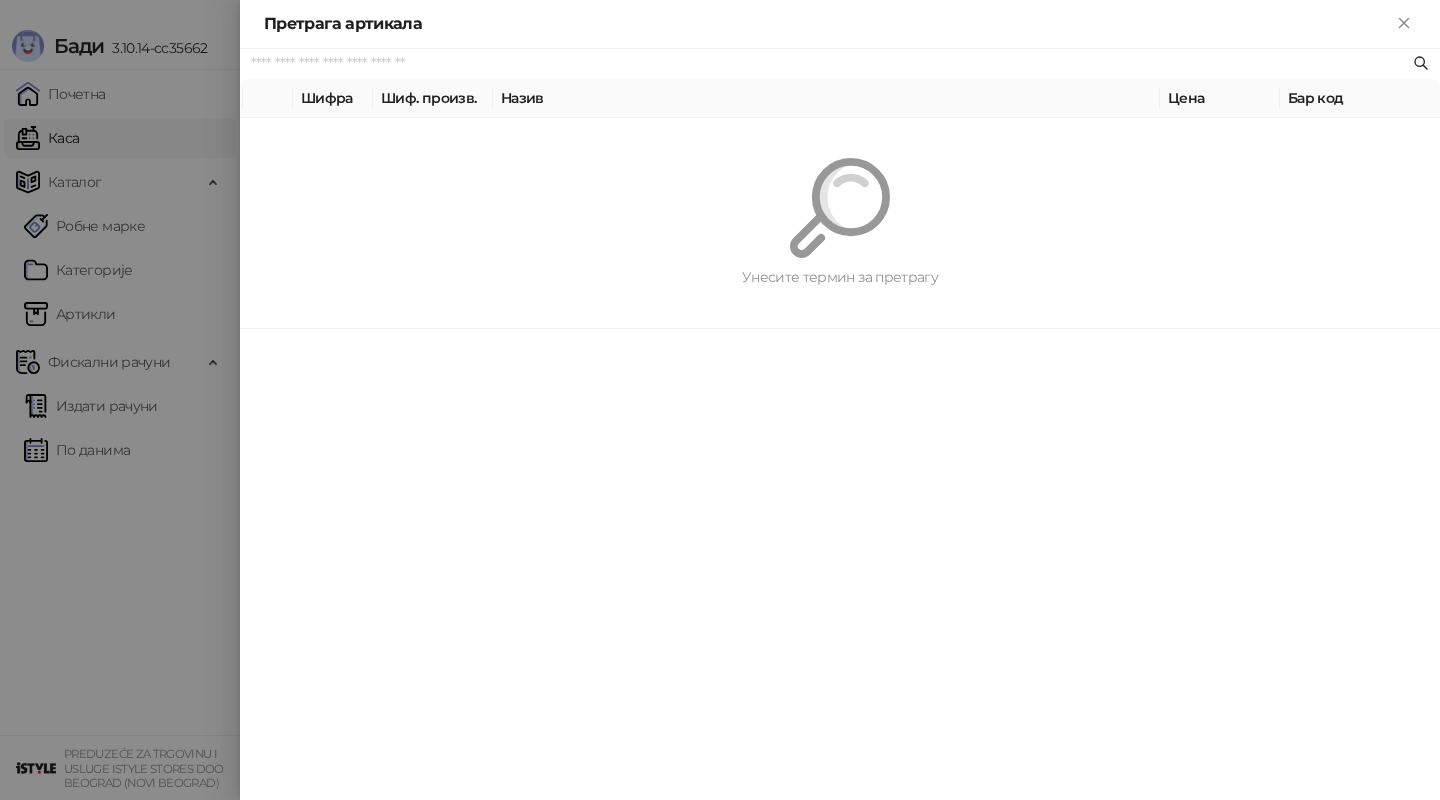 paste on "*********" 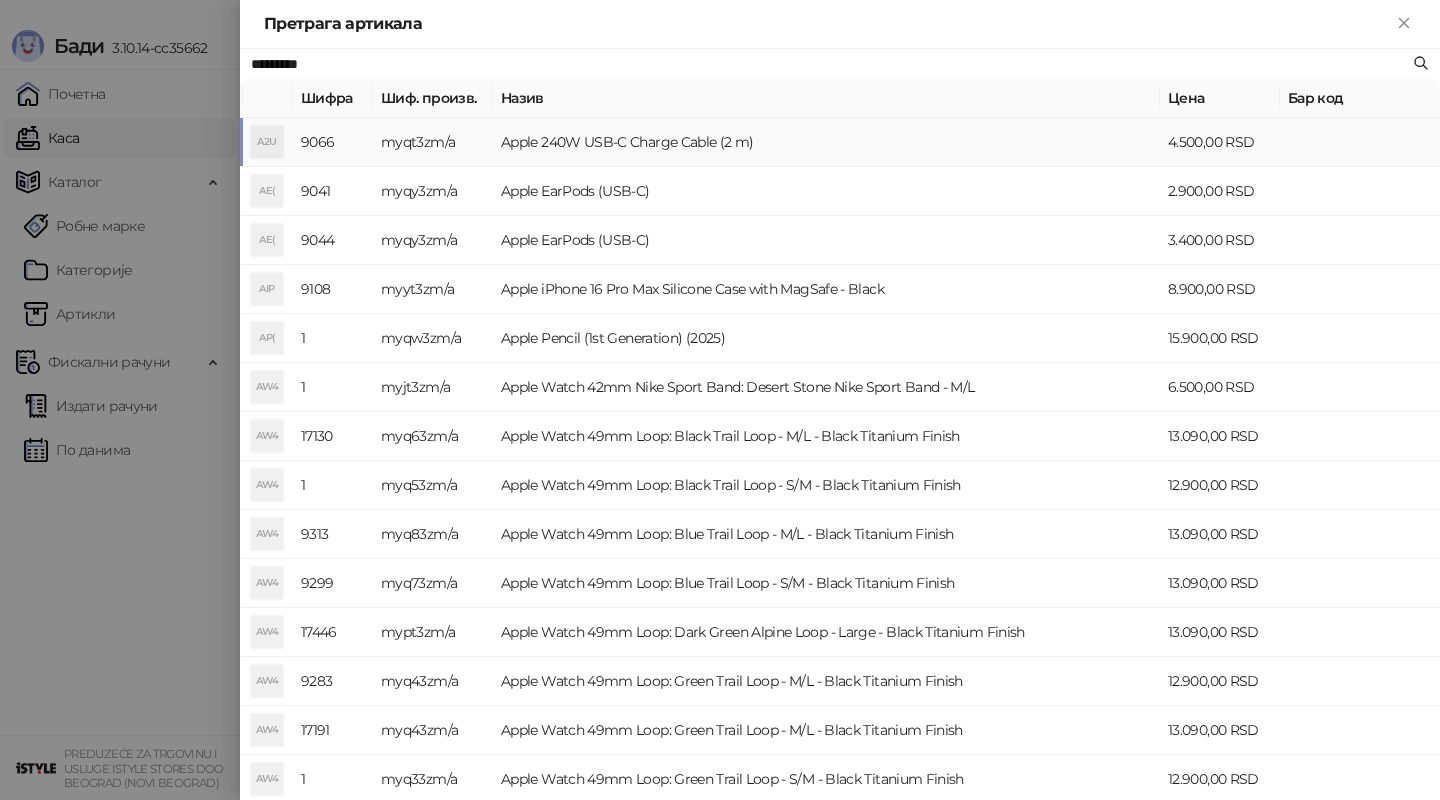 type on "*********" 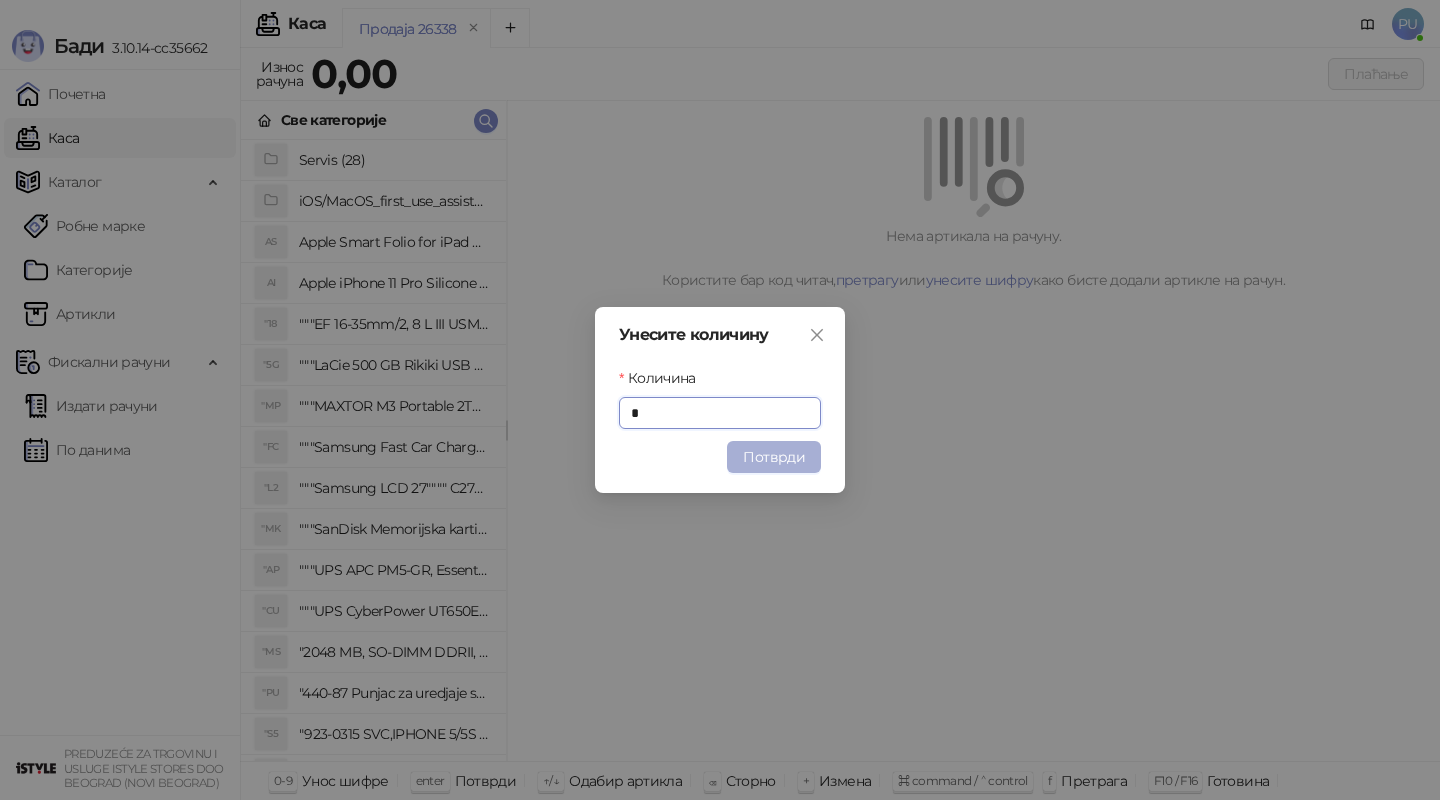 click on "Потврди" at bounding box center (774, 457) 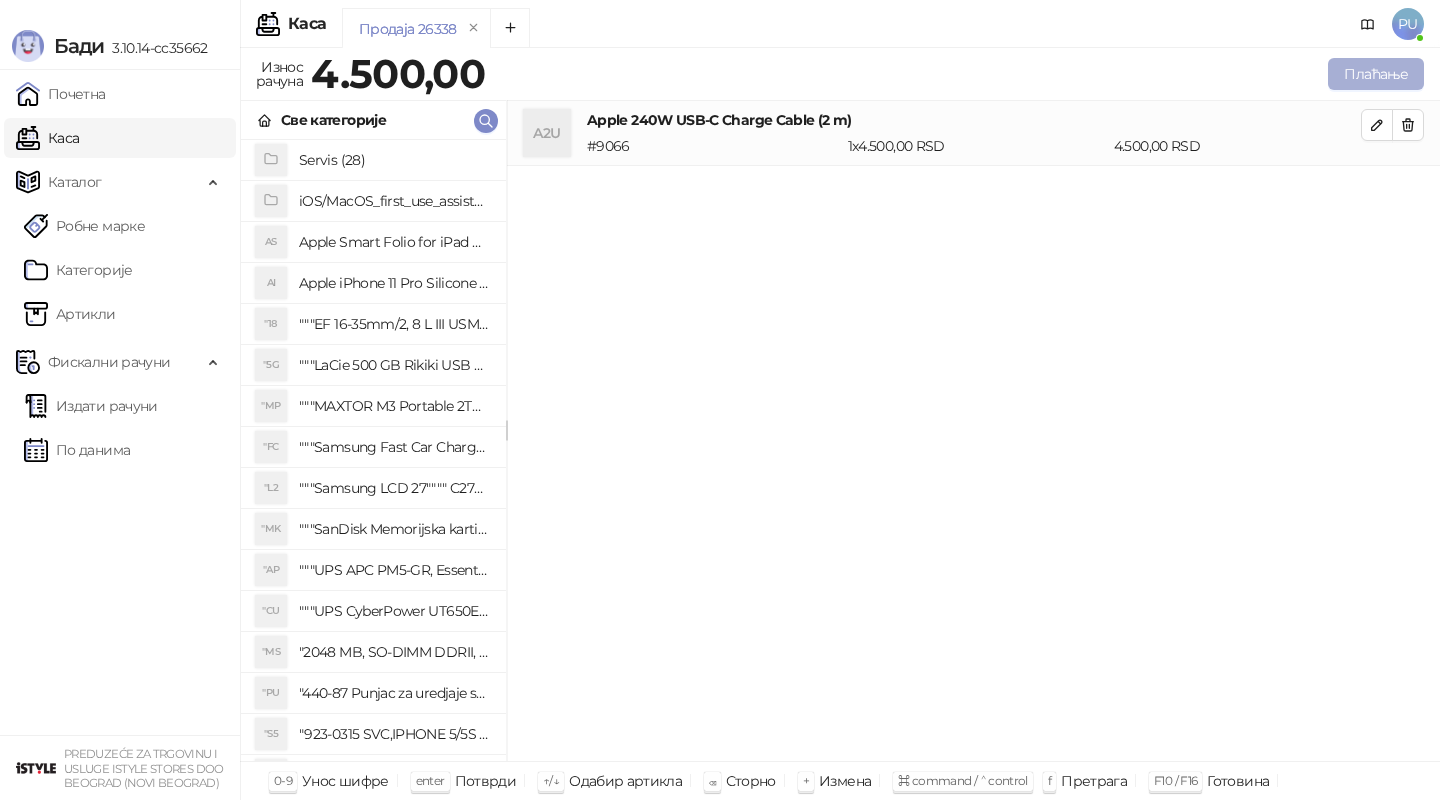 click on "Плаћање" at bounding box center (1376, 74) 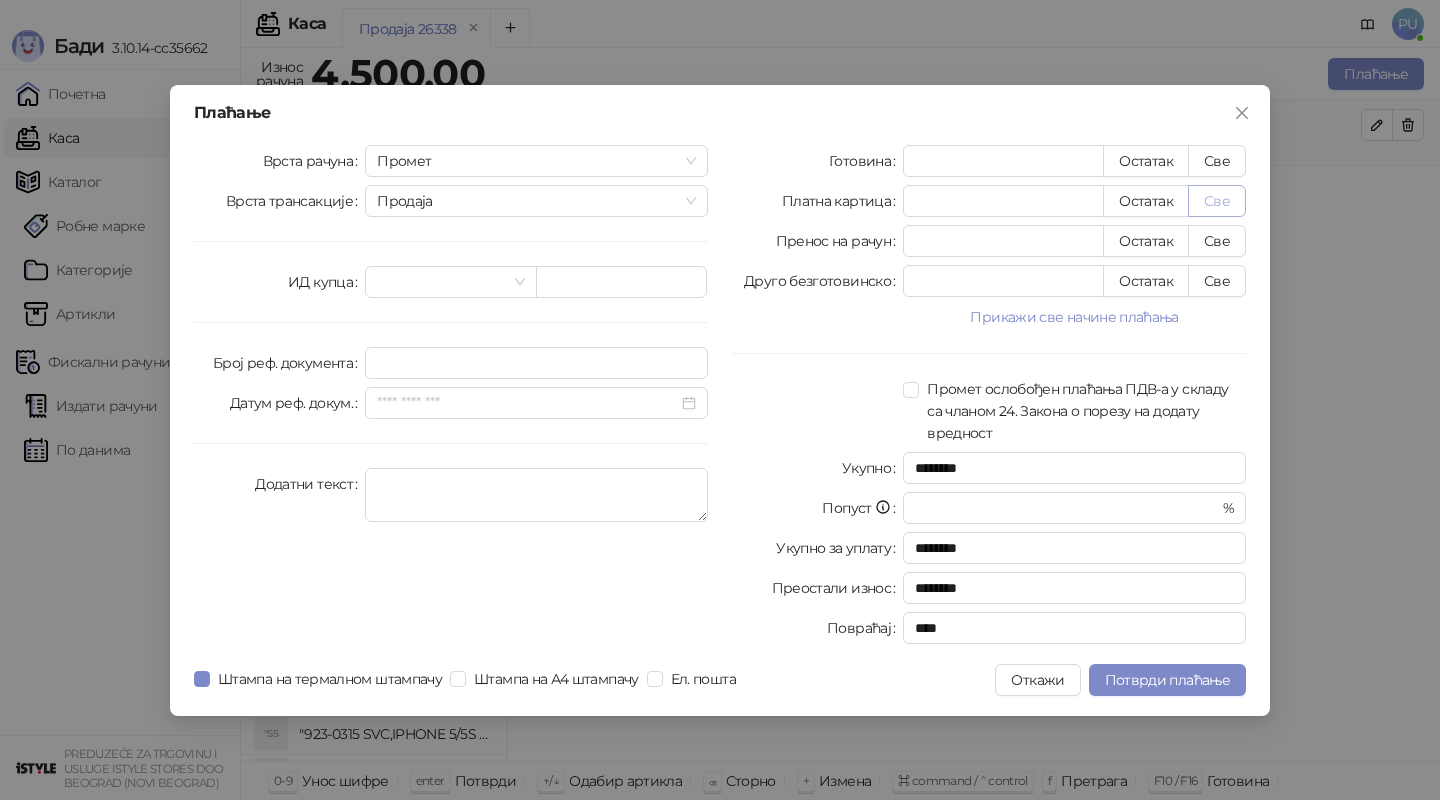 click on "Све" at bounding box center [1217, 201] 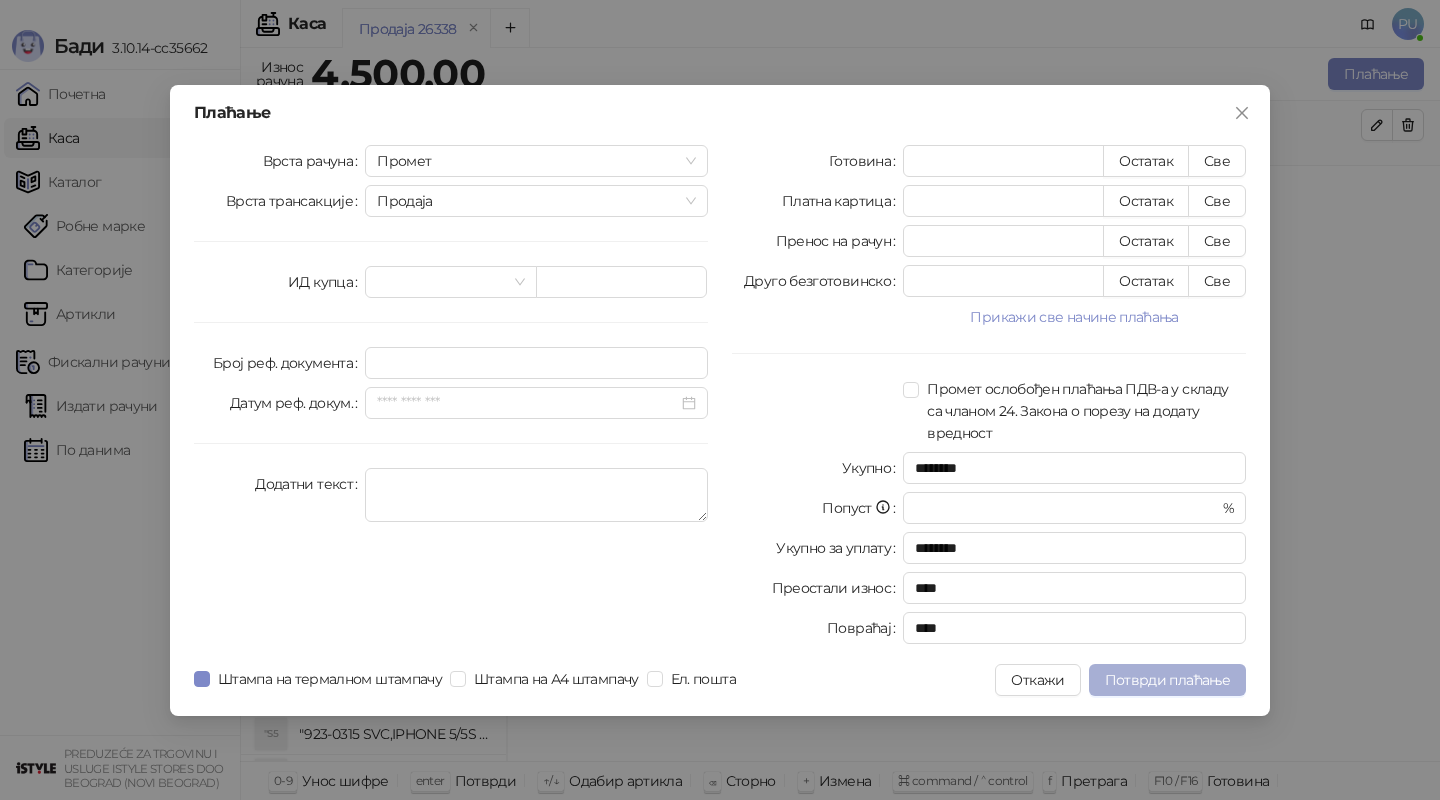 click on "Потврди плаћање" at bounding box center [1167, 680] 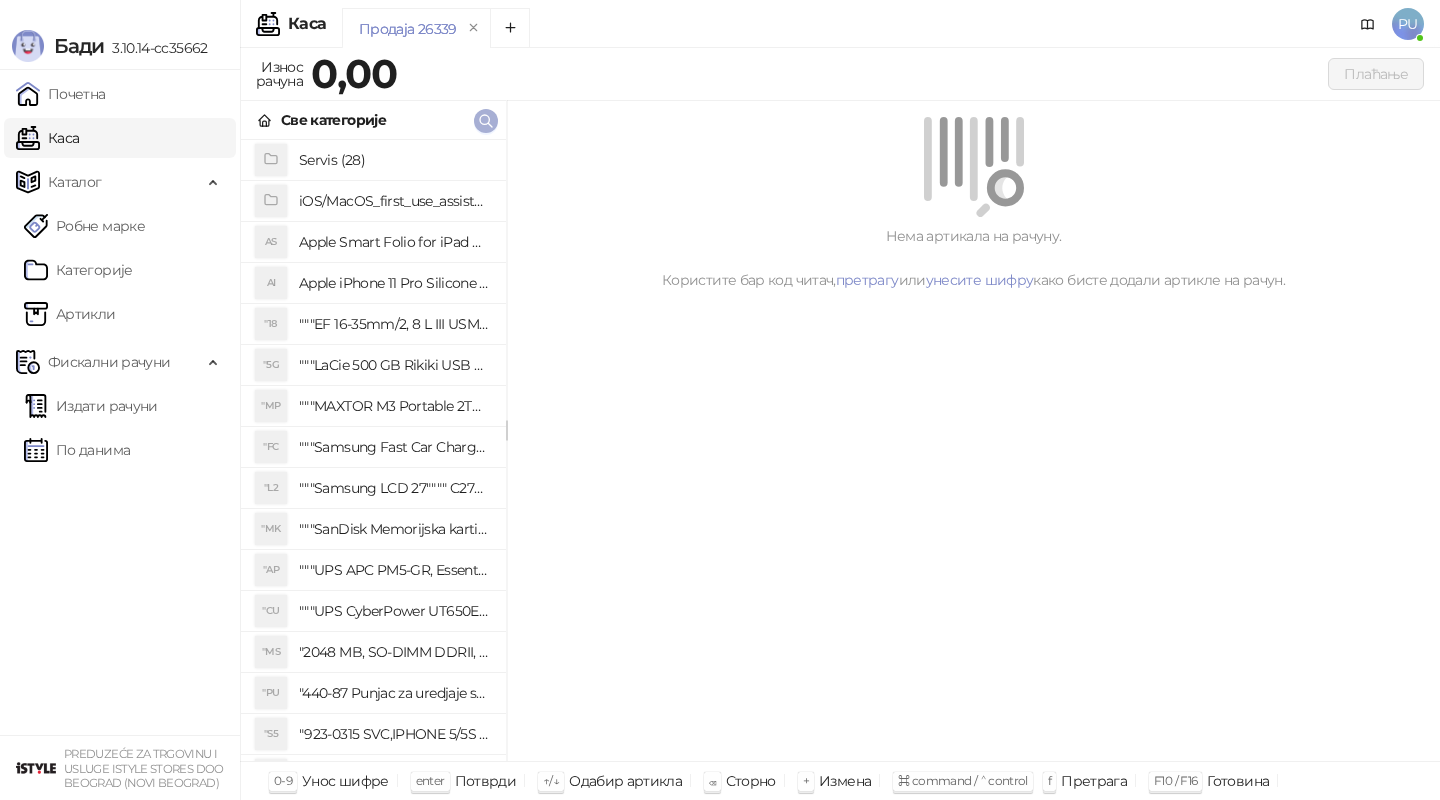 click at bounding box center [486, 121] 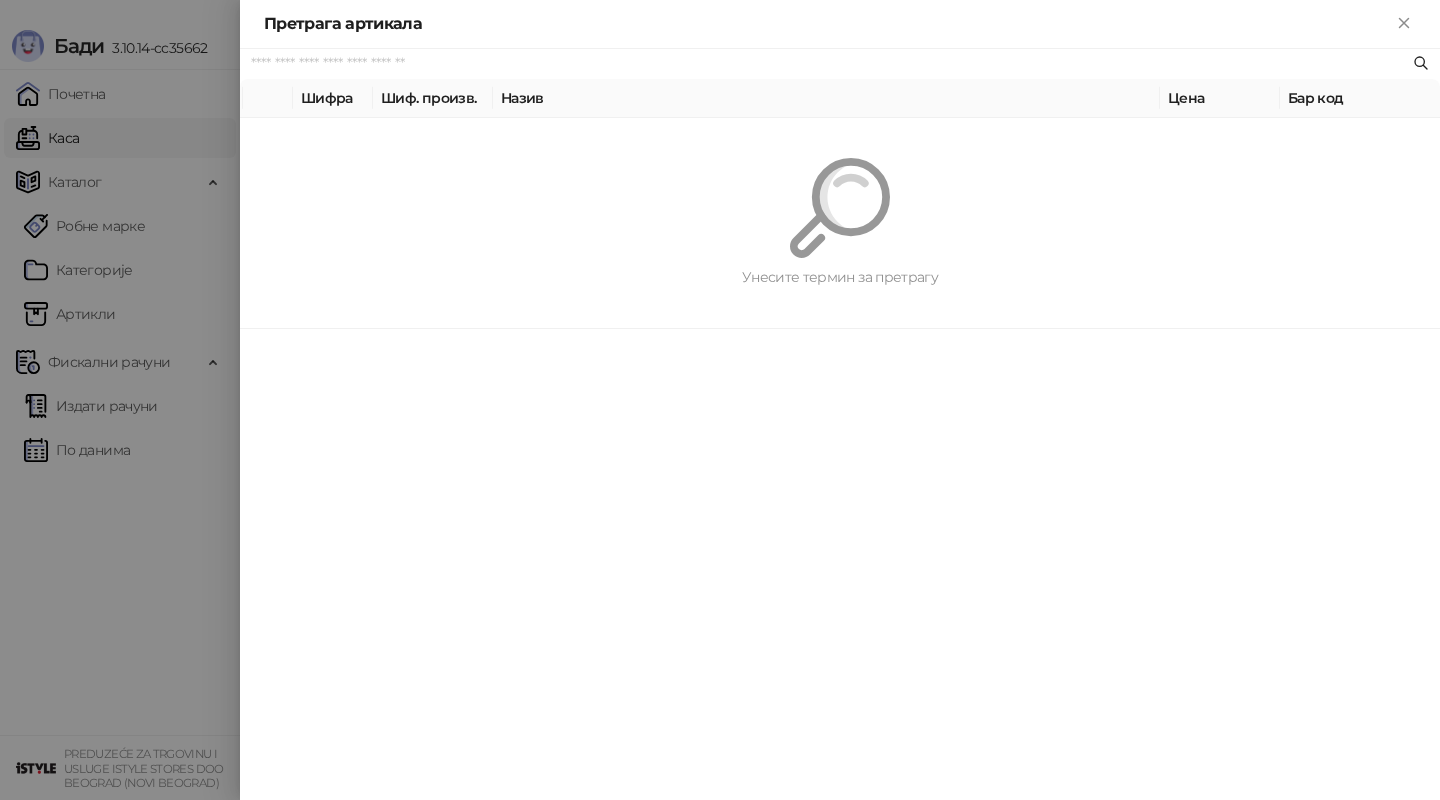 paste on "*********" 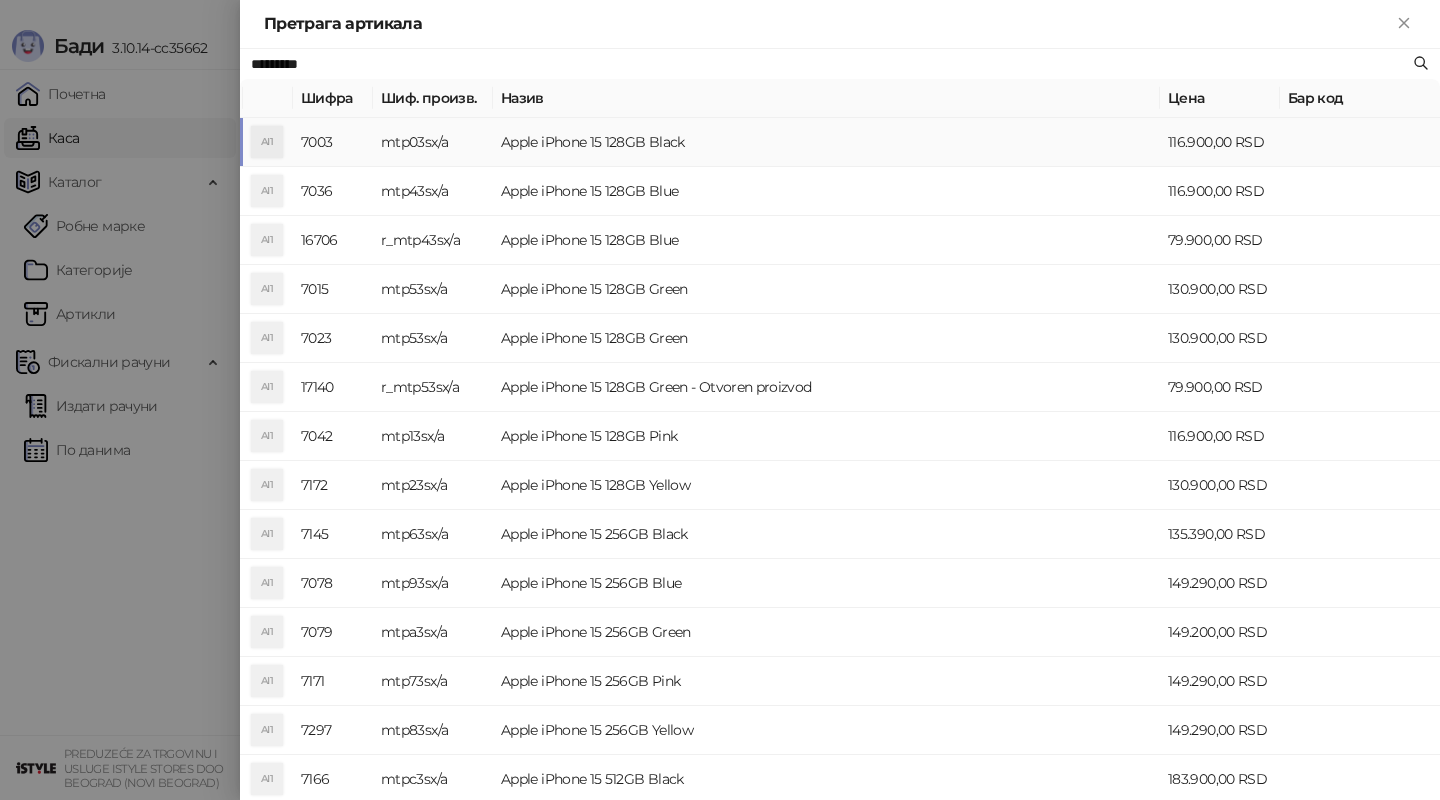 click on "Apple iPhone 15 128GB Black" at bounding box center [826, 142] 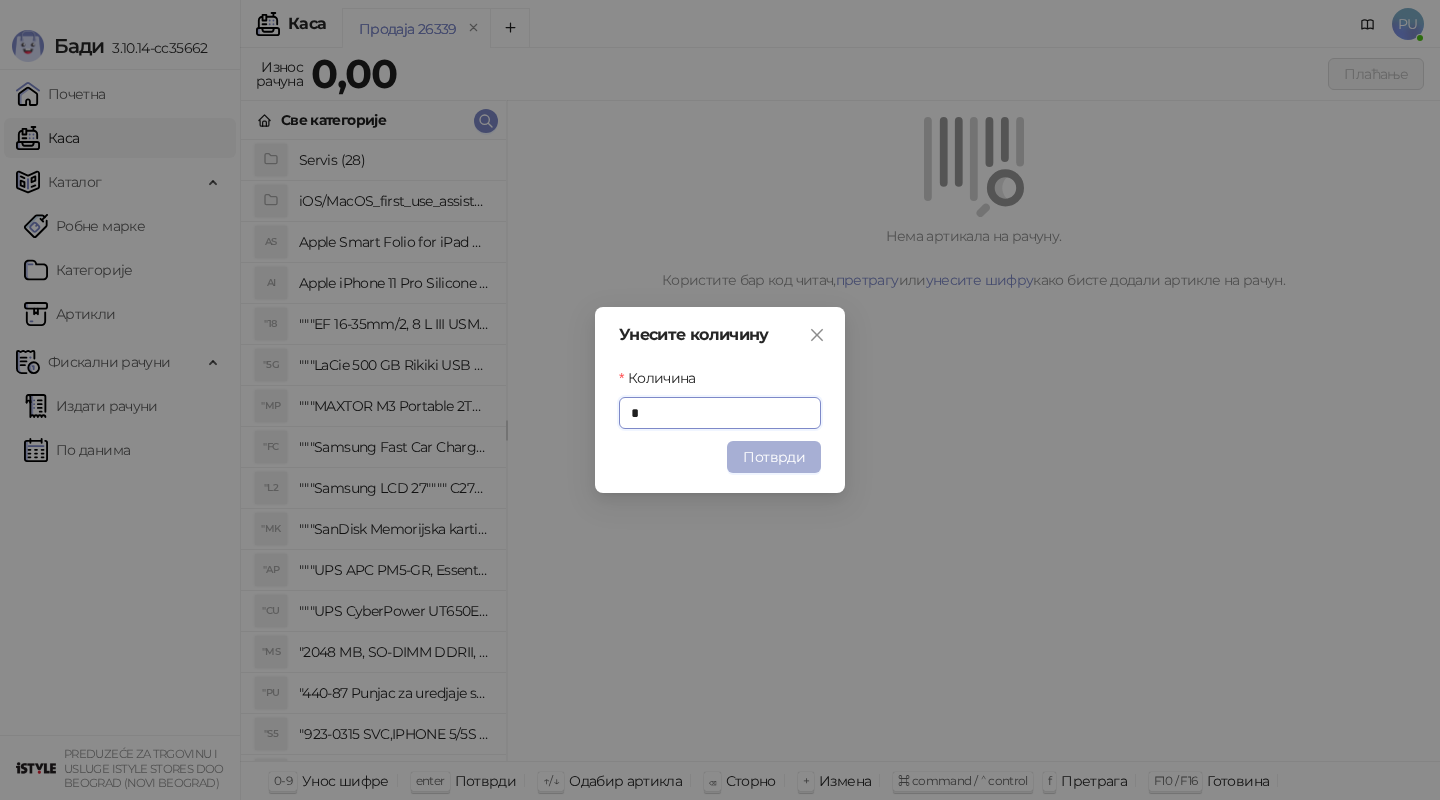 click on "Потврди" at bounding box center [774, 457] 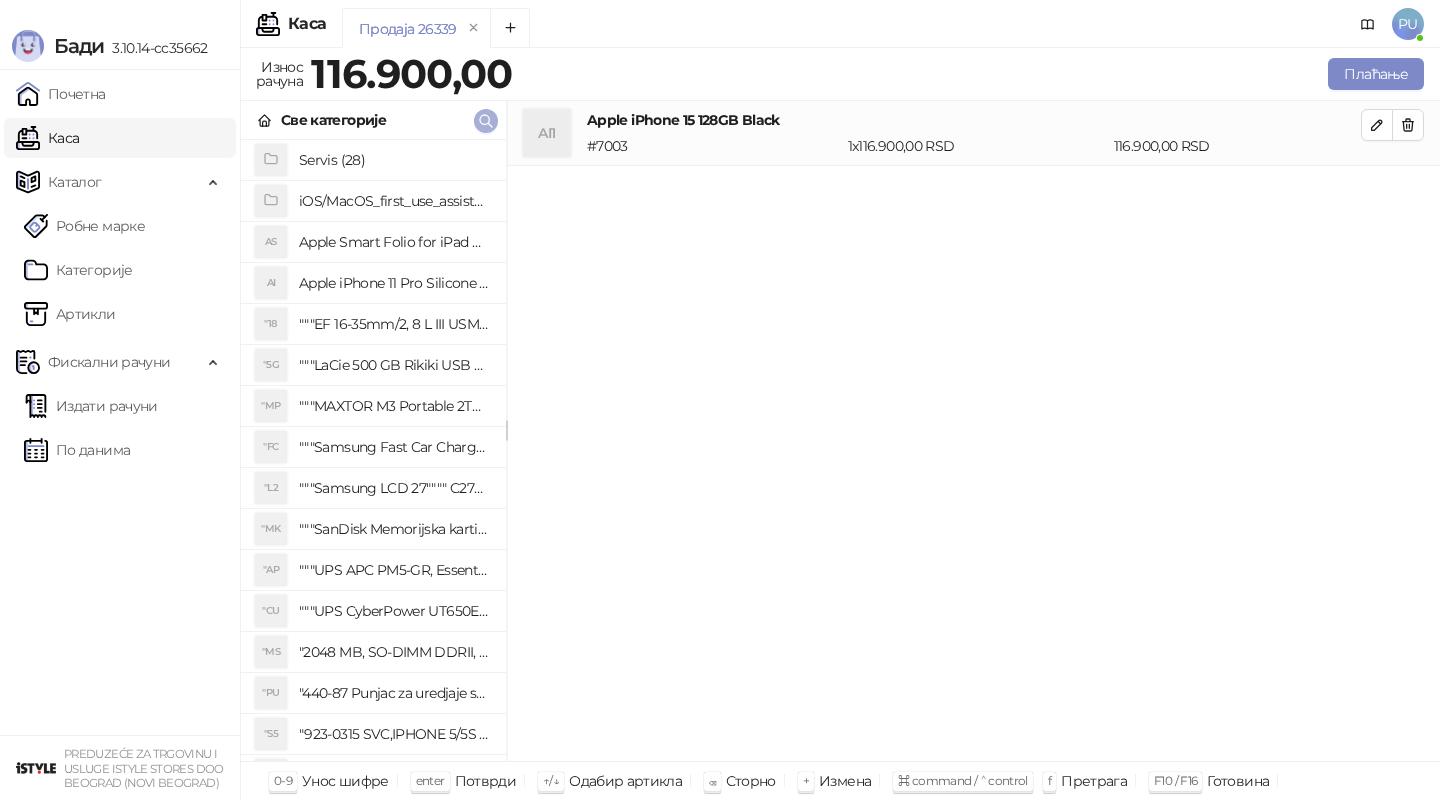 click 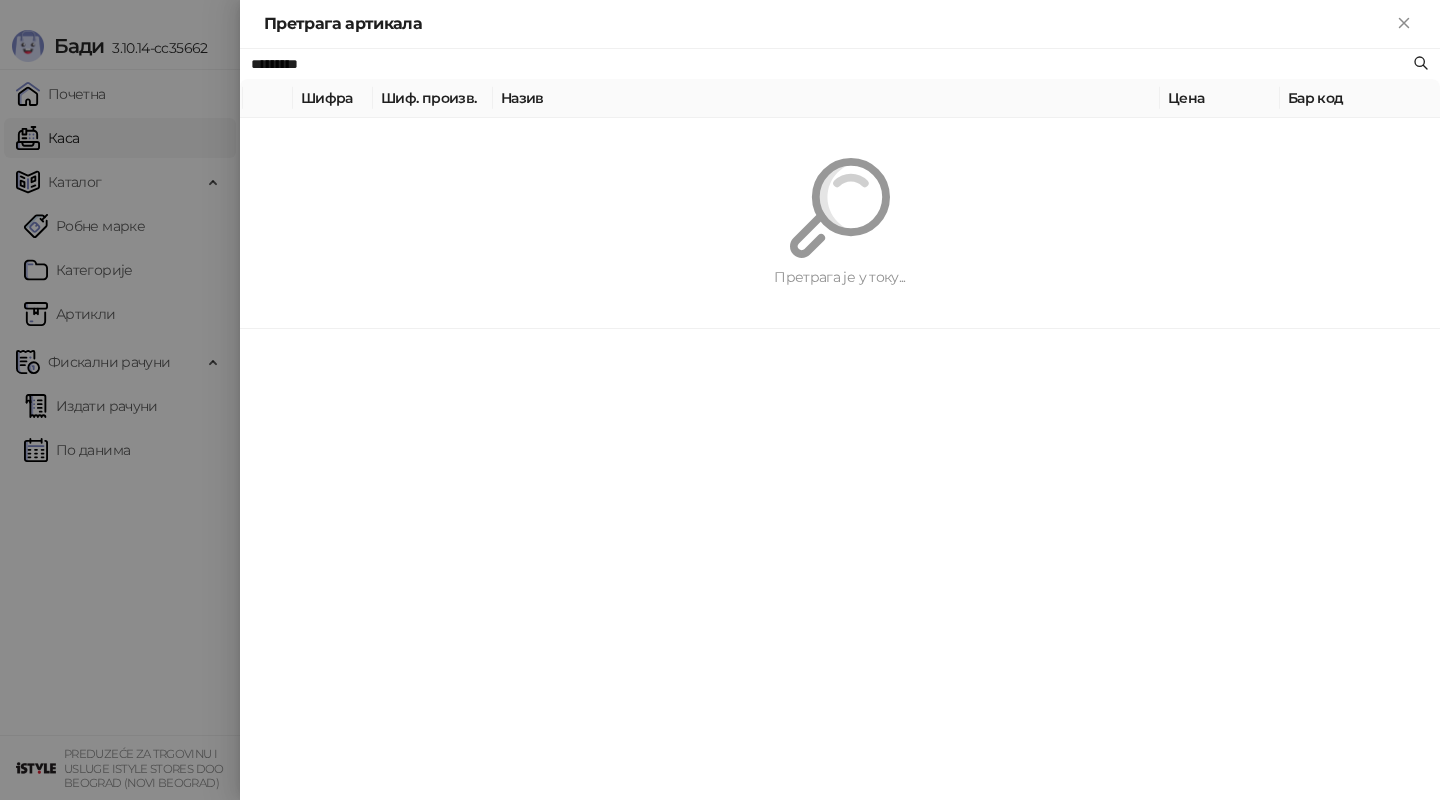 paste 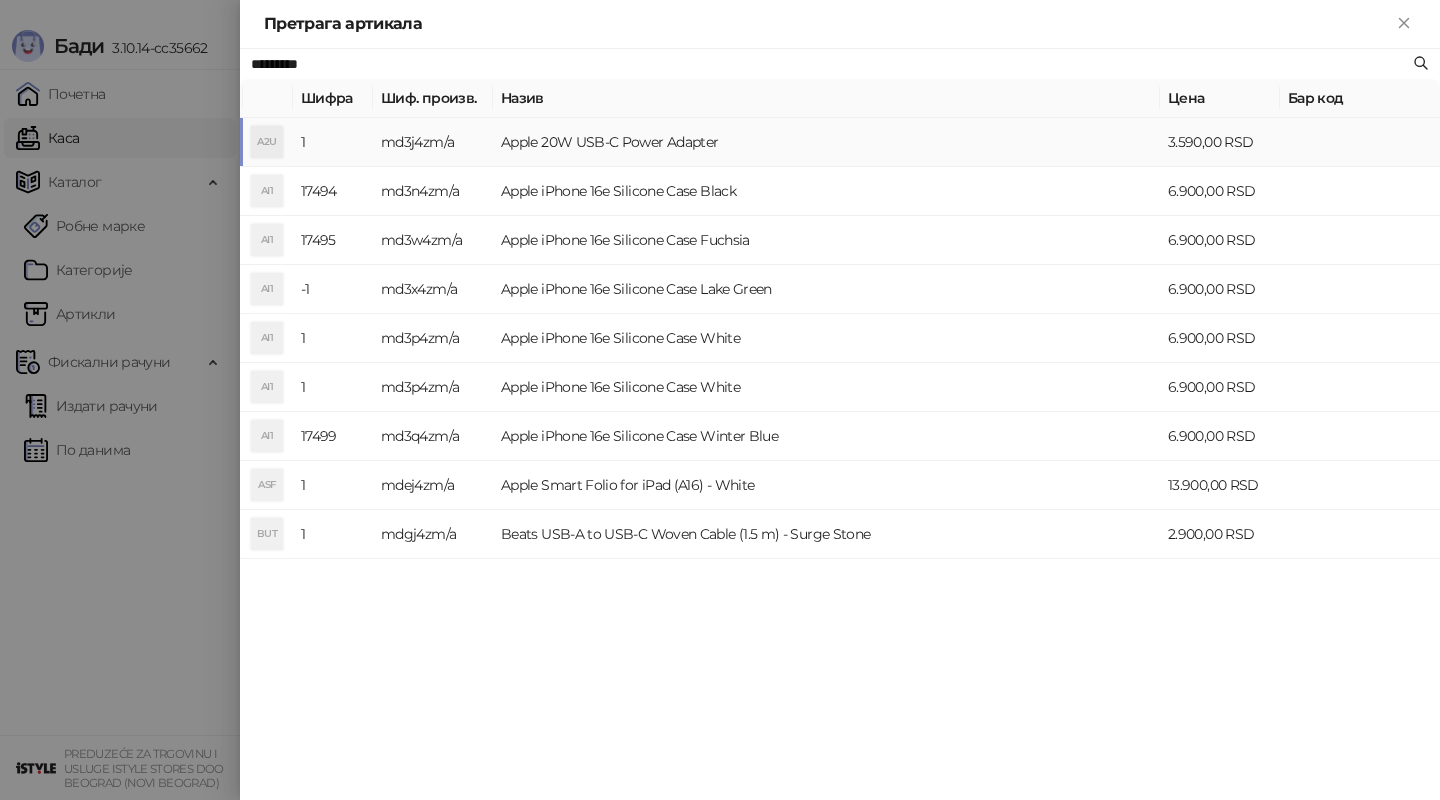 click on "Apple 20W USB-C Power Adapter" at bounding box center (826, 142) 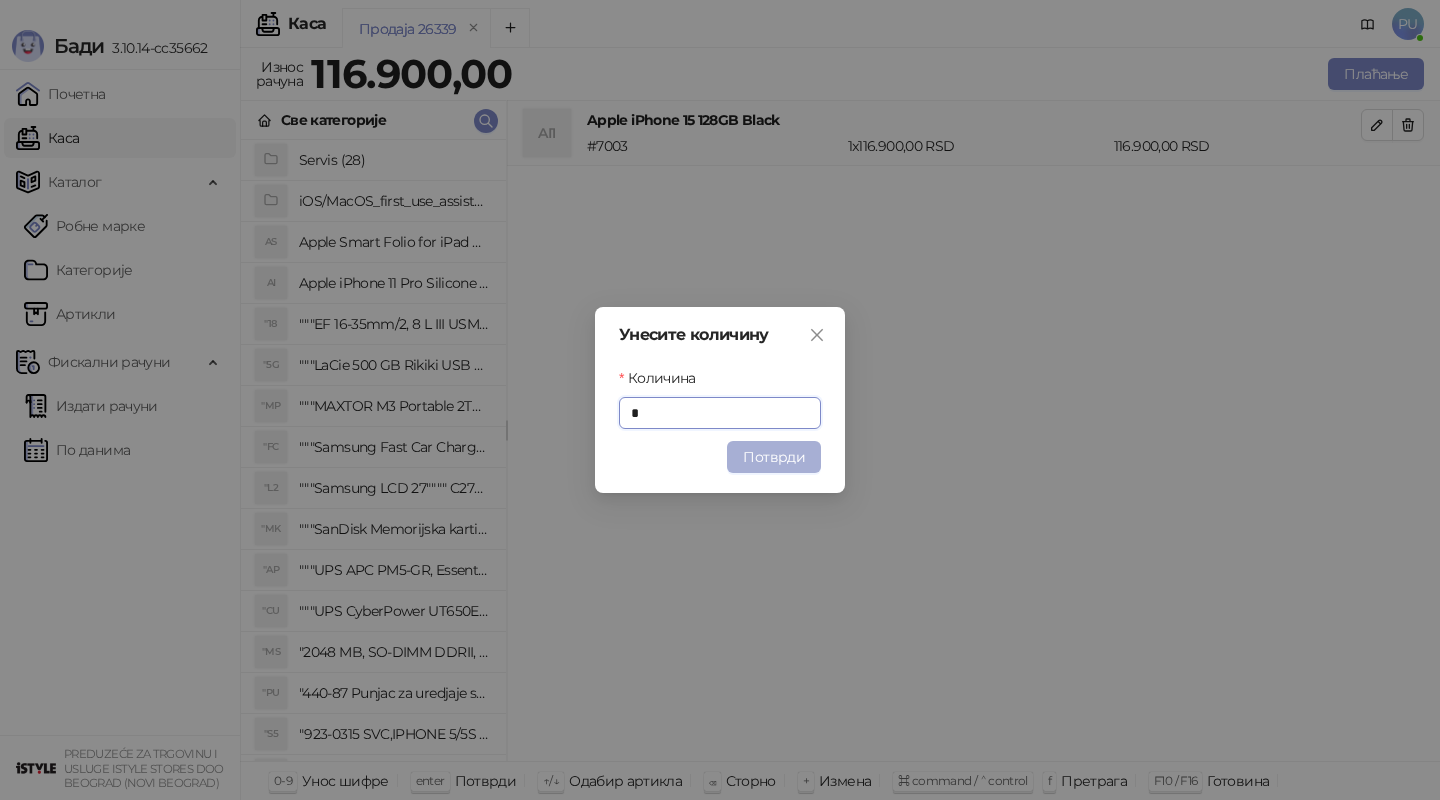 click on "Потврди" at bounding box center [774, 457] 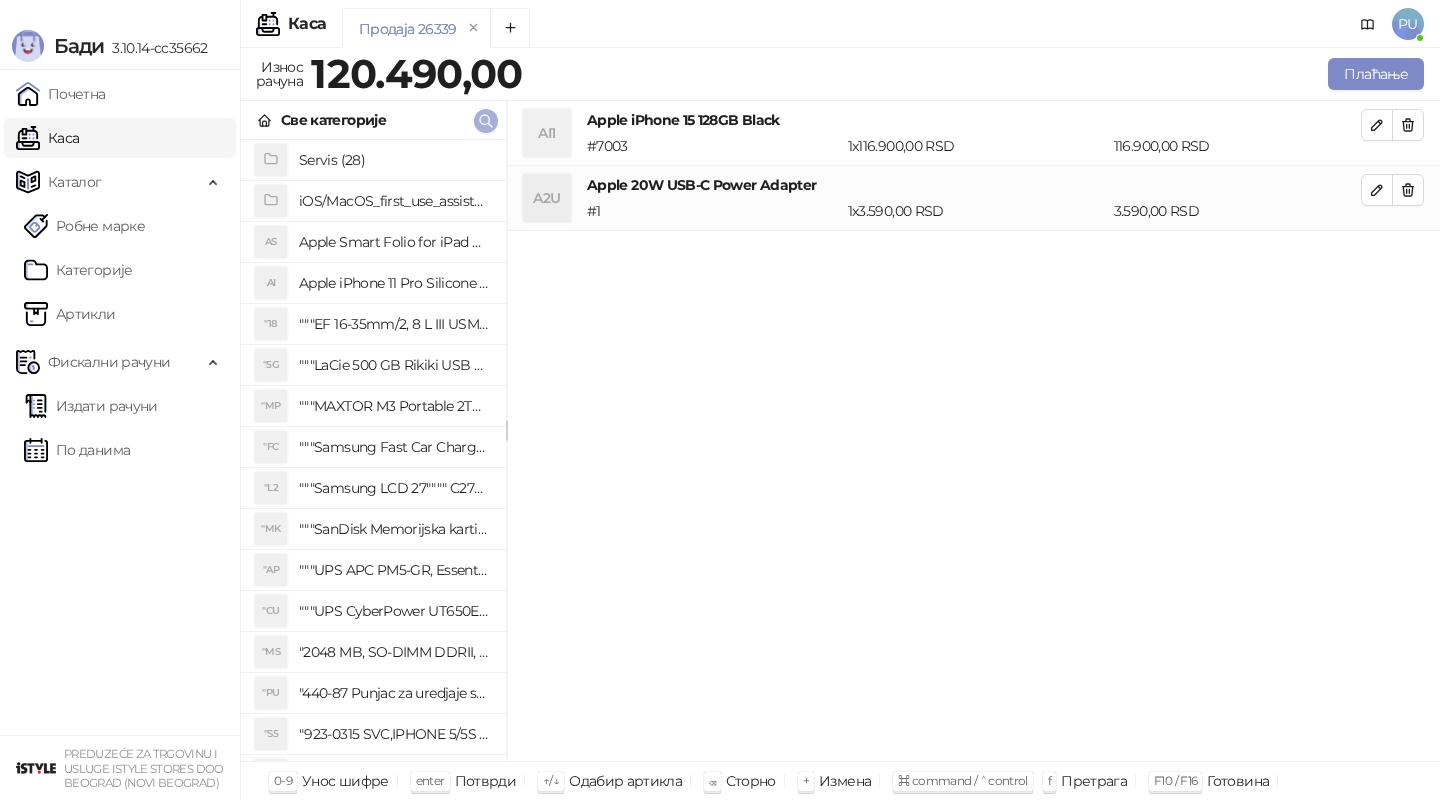 click 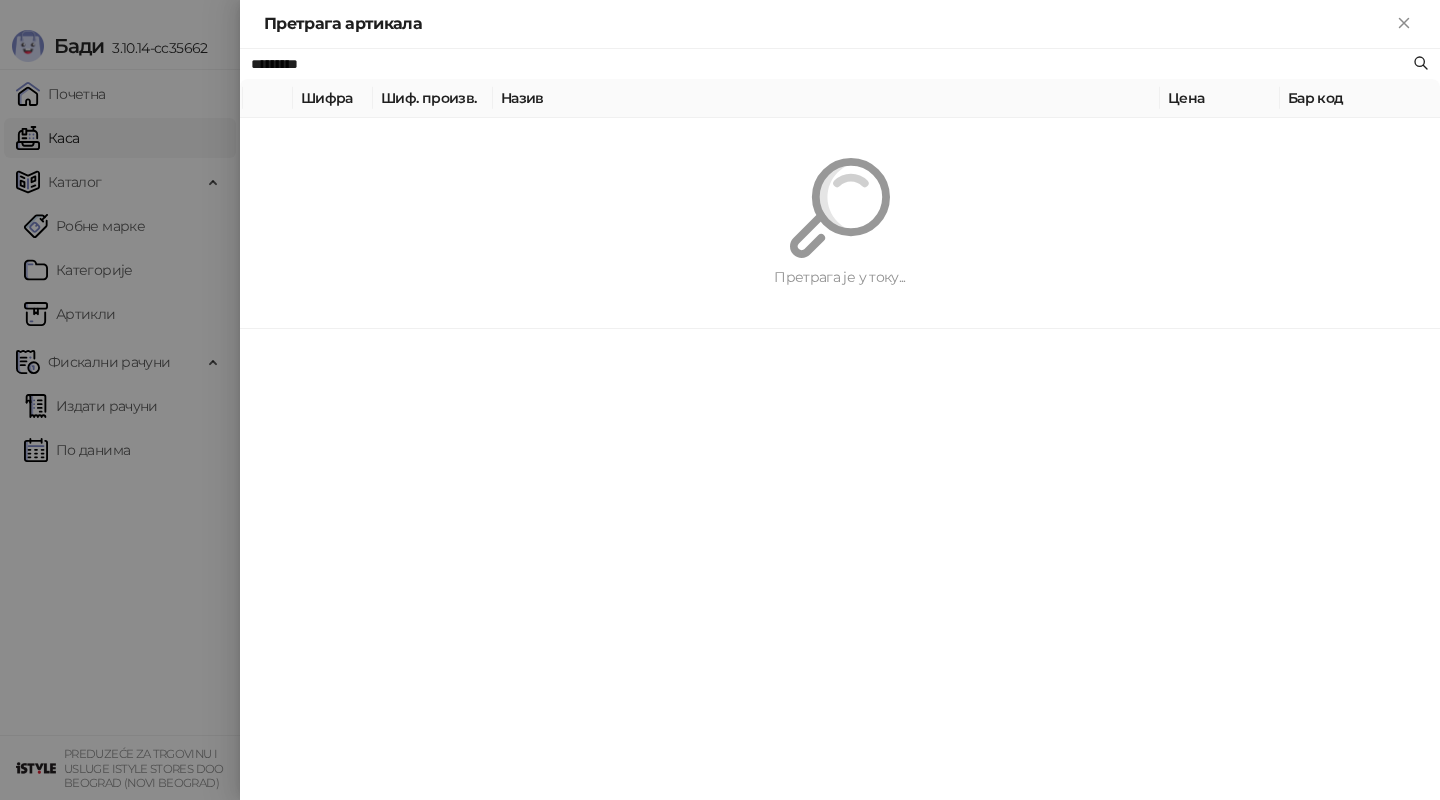 paste on "**********" 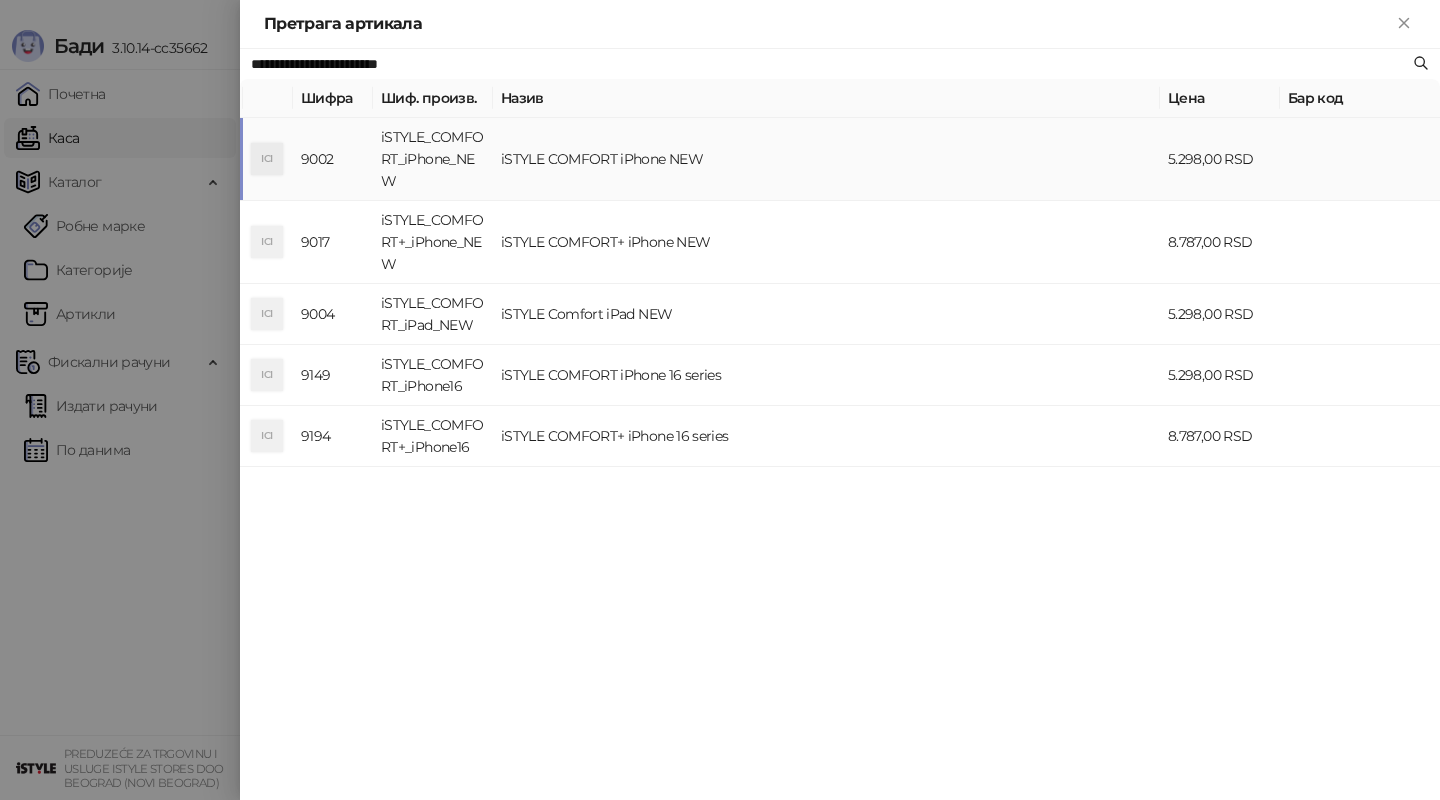 drag, startPoint x: 755, startPoint y: 158, endPoint x: 770, endPoint y: 152, distance: 16.155495 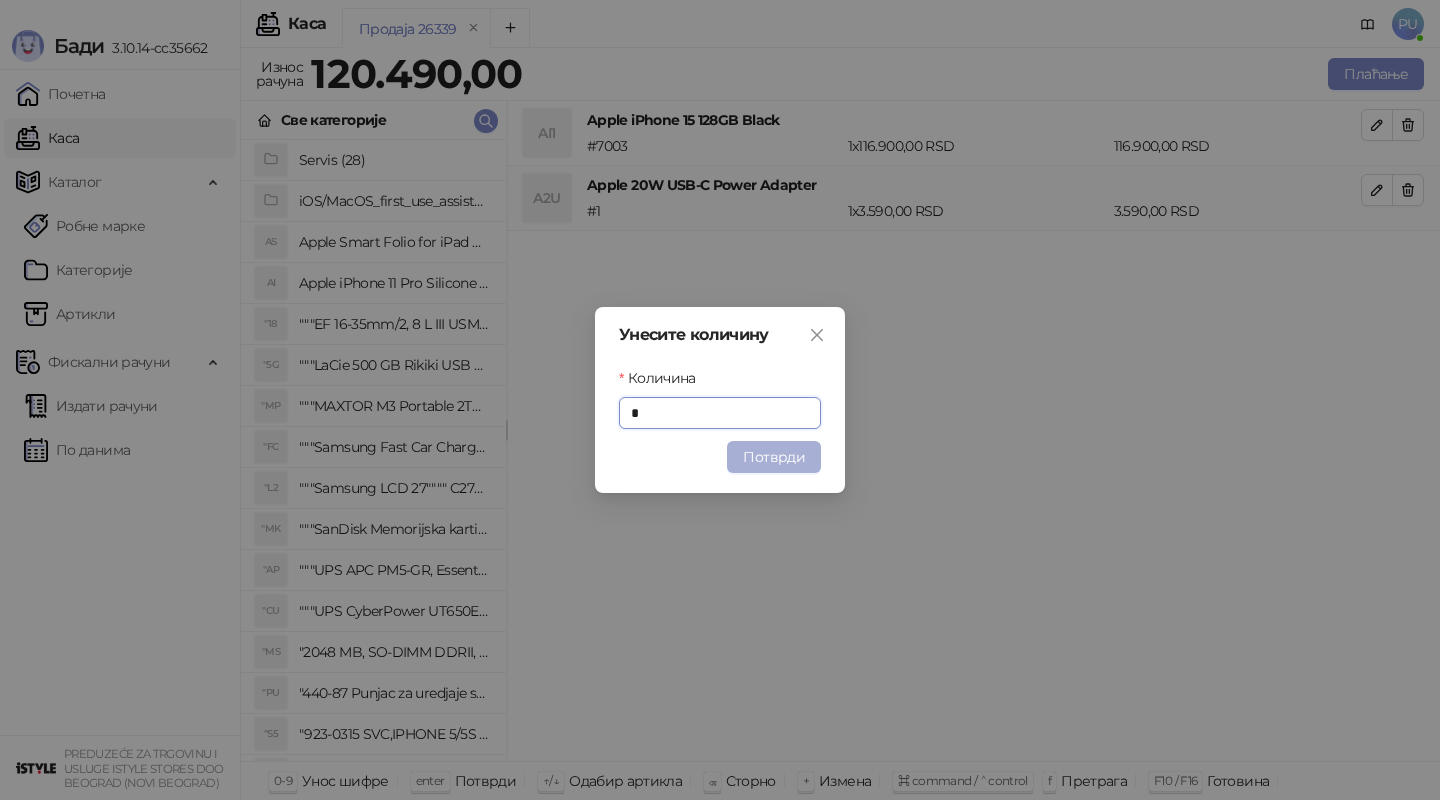 click on "Потврди" at bounding box center (774, 457) 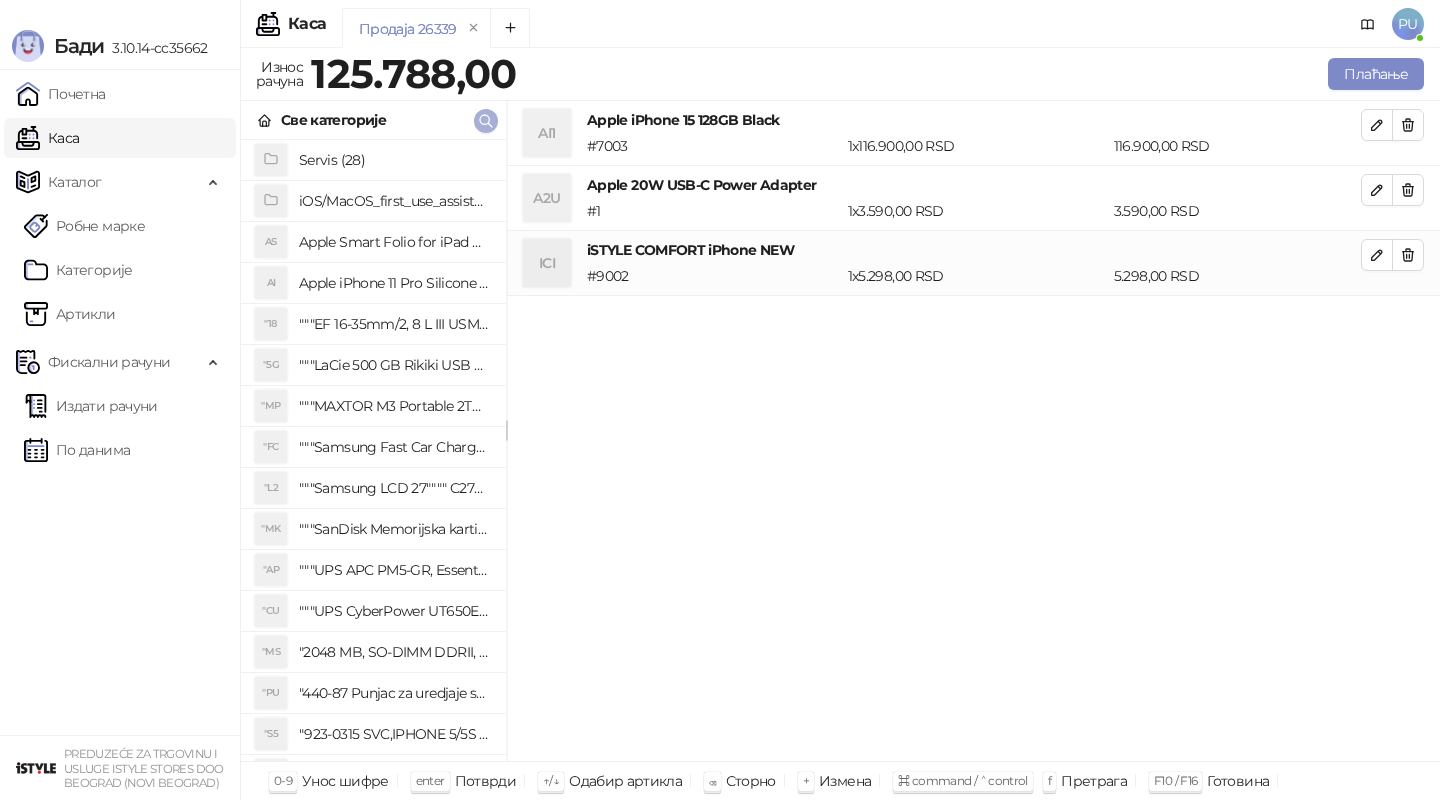 click 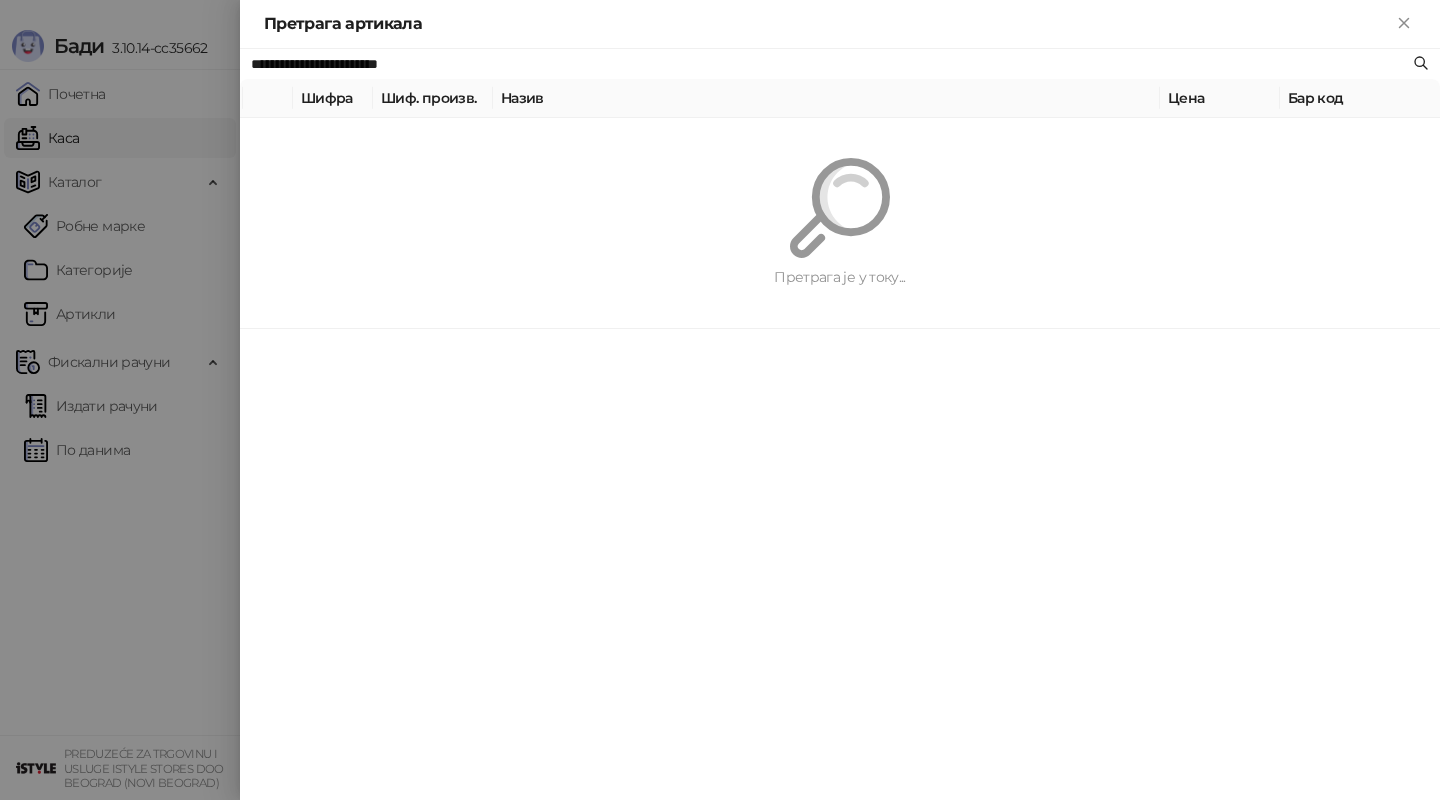 paste 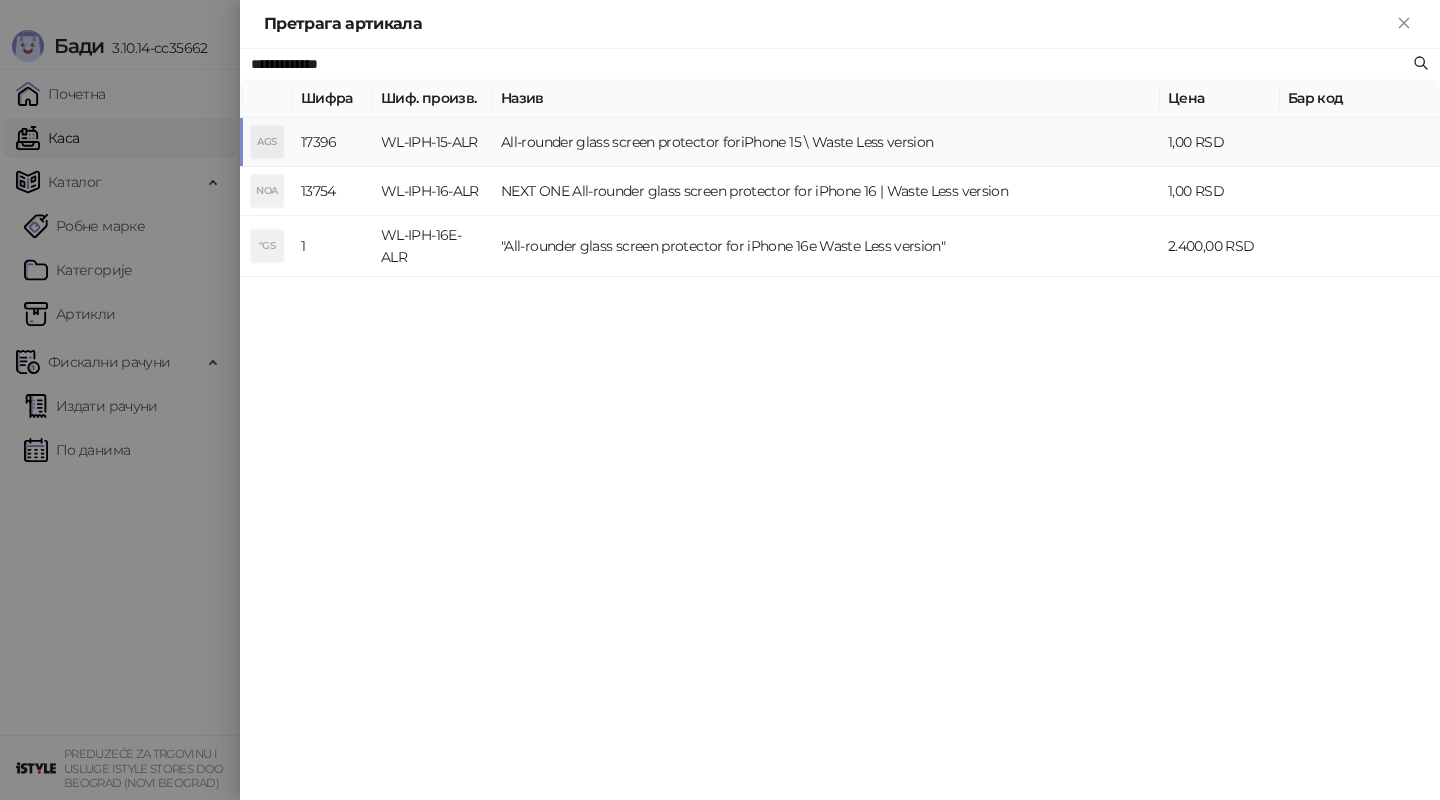 click on "All-rounder glass screen protector foriPhone 15 \ Waste Less version" at bounding box center [826, 142] 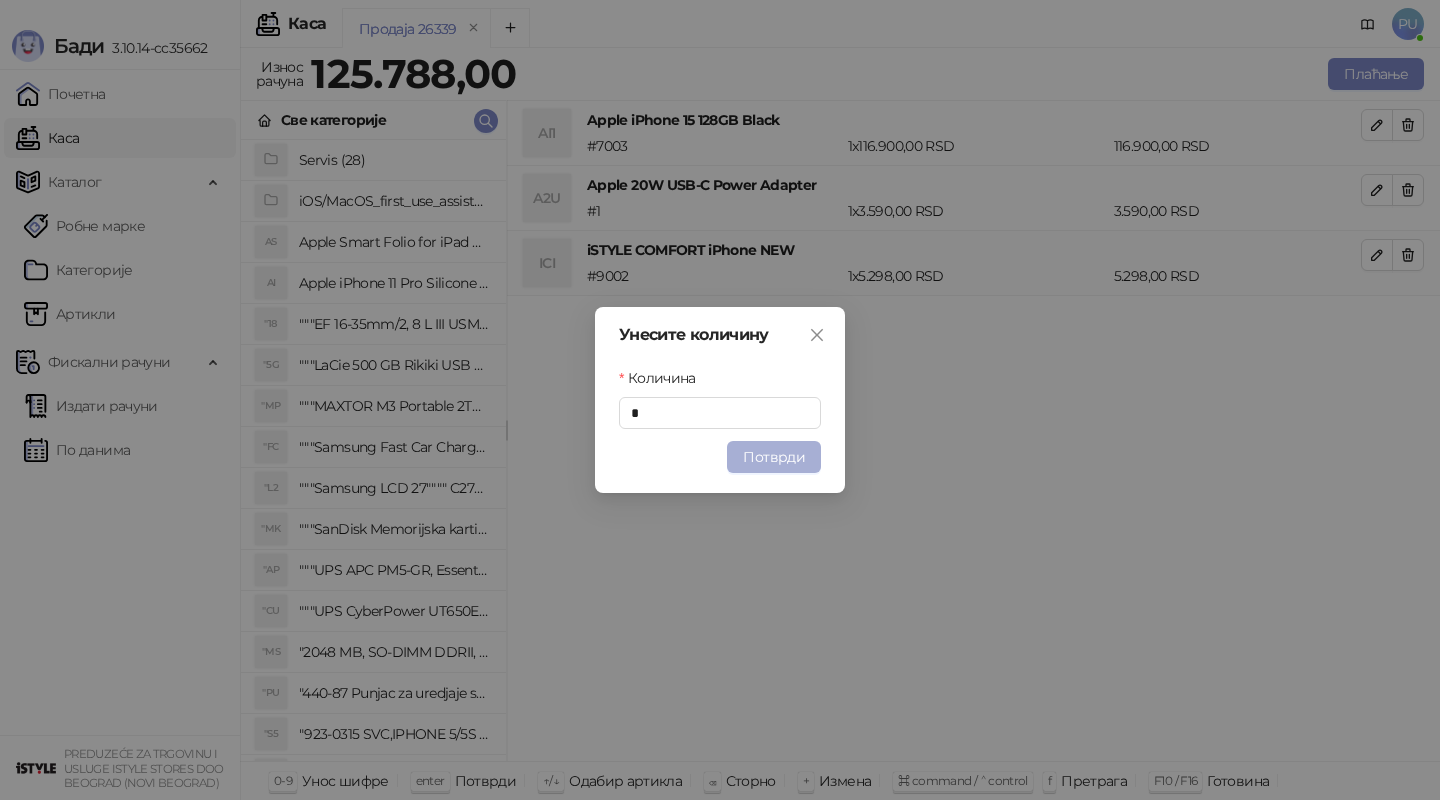 click on "Потврди" at bounding box center [774, 457] 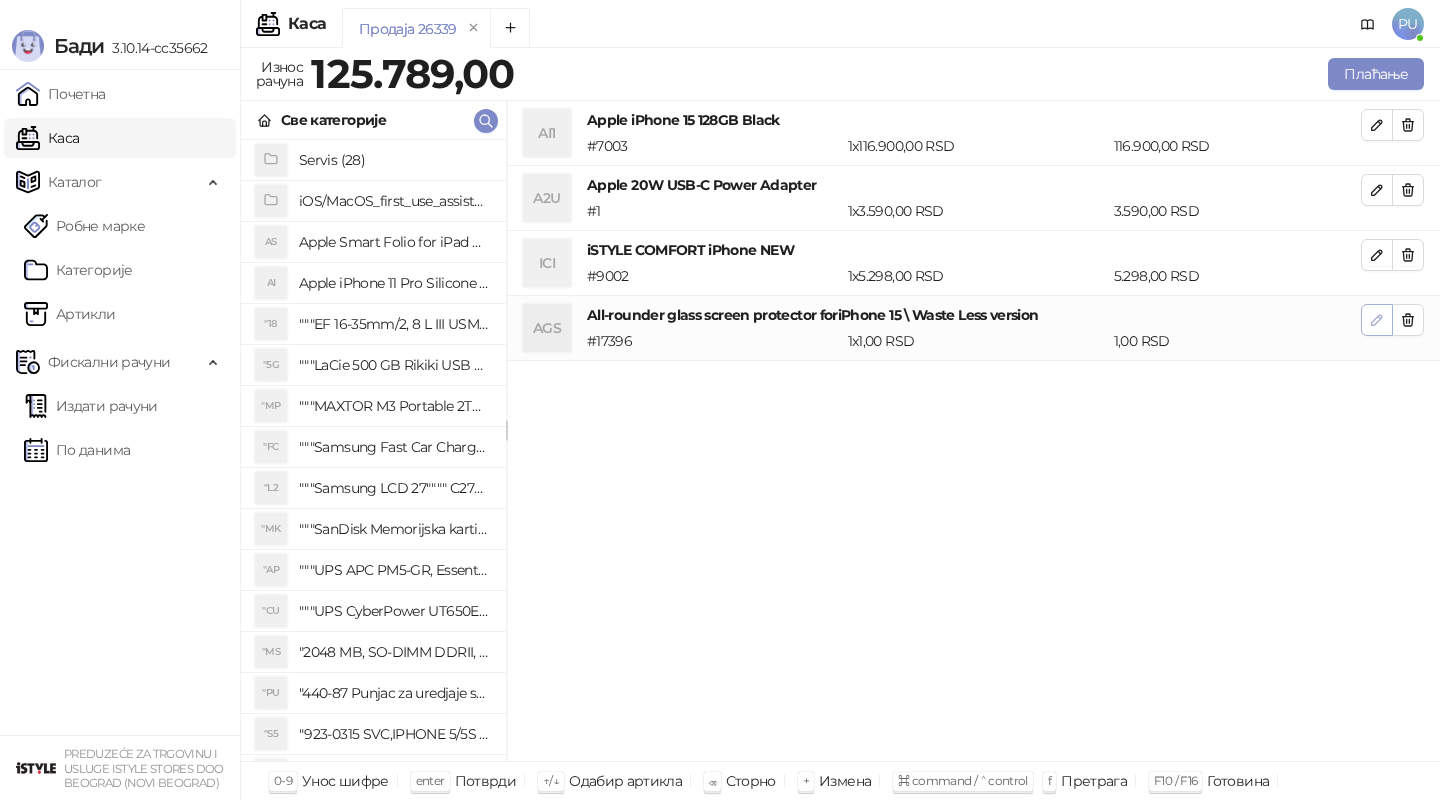 click 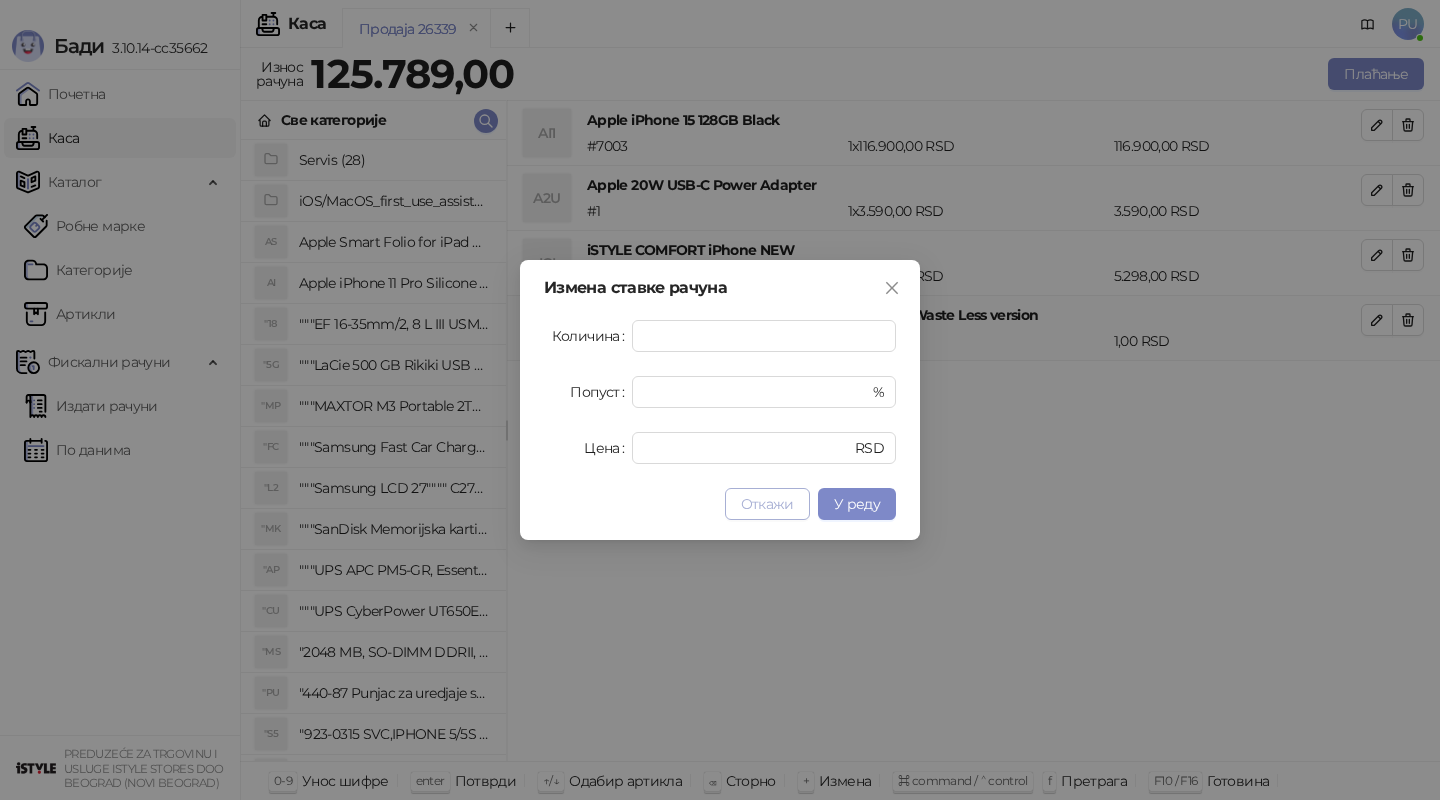 click on "Откажи" at bounding box center (767, 504) 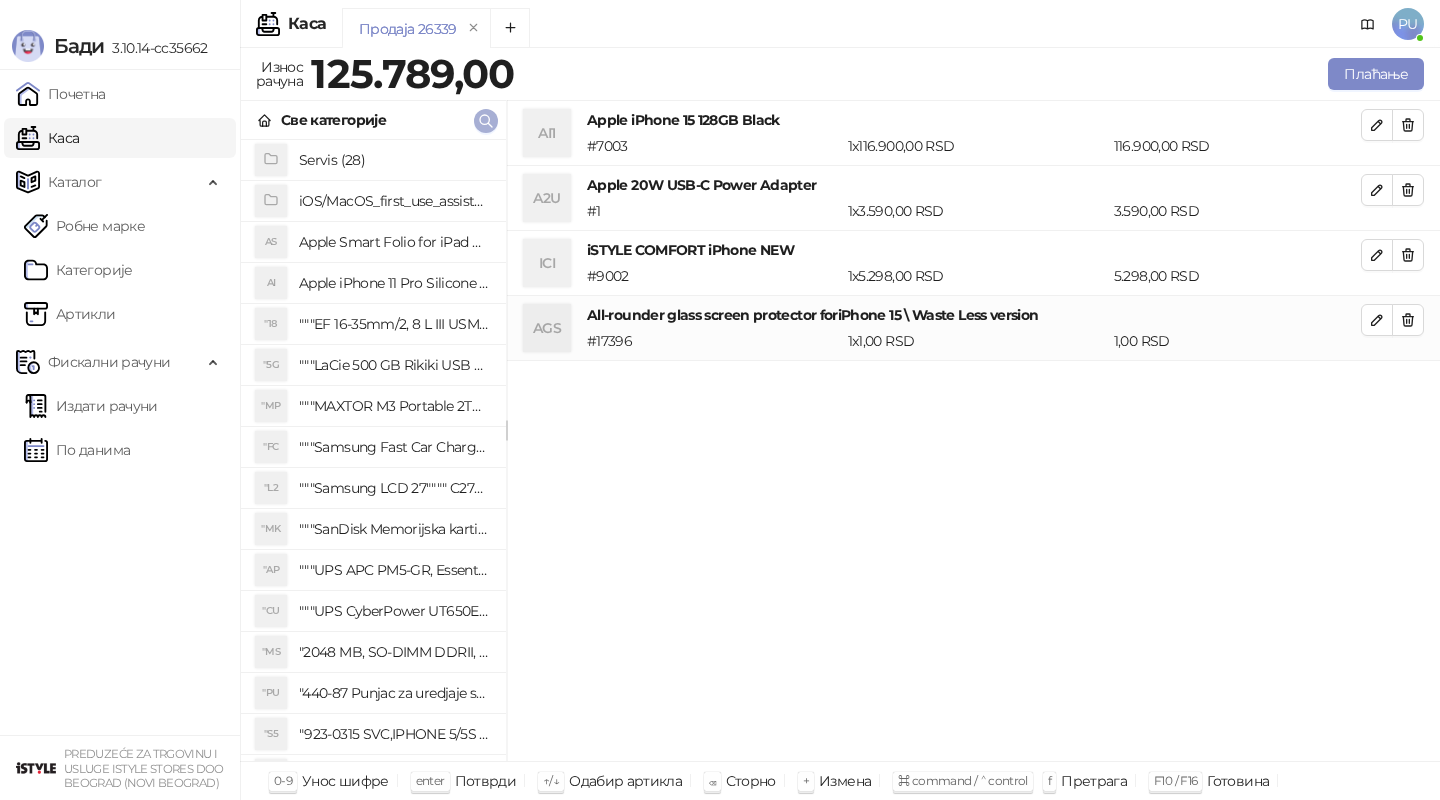 click 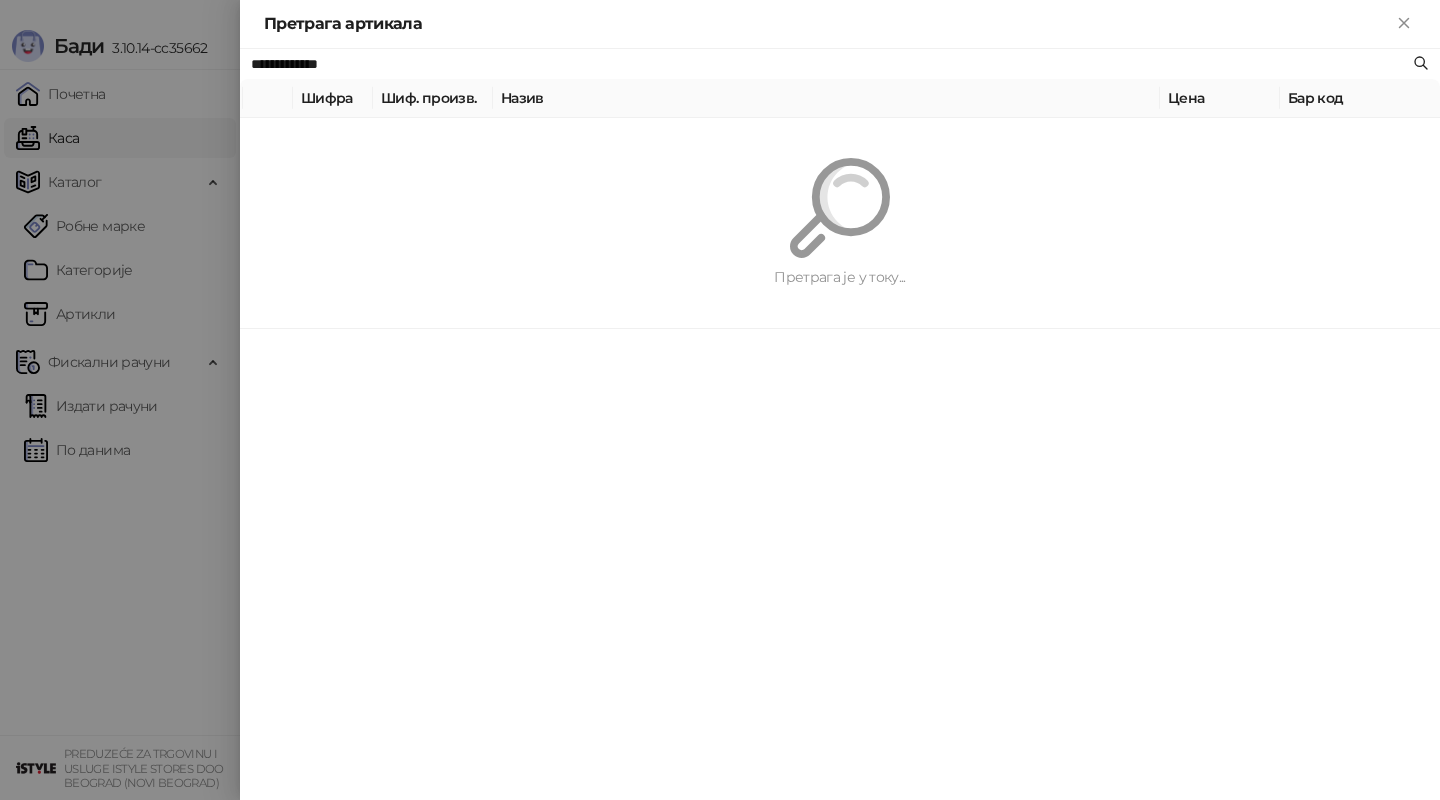 paste 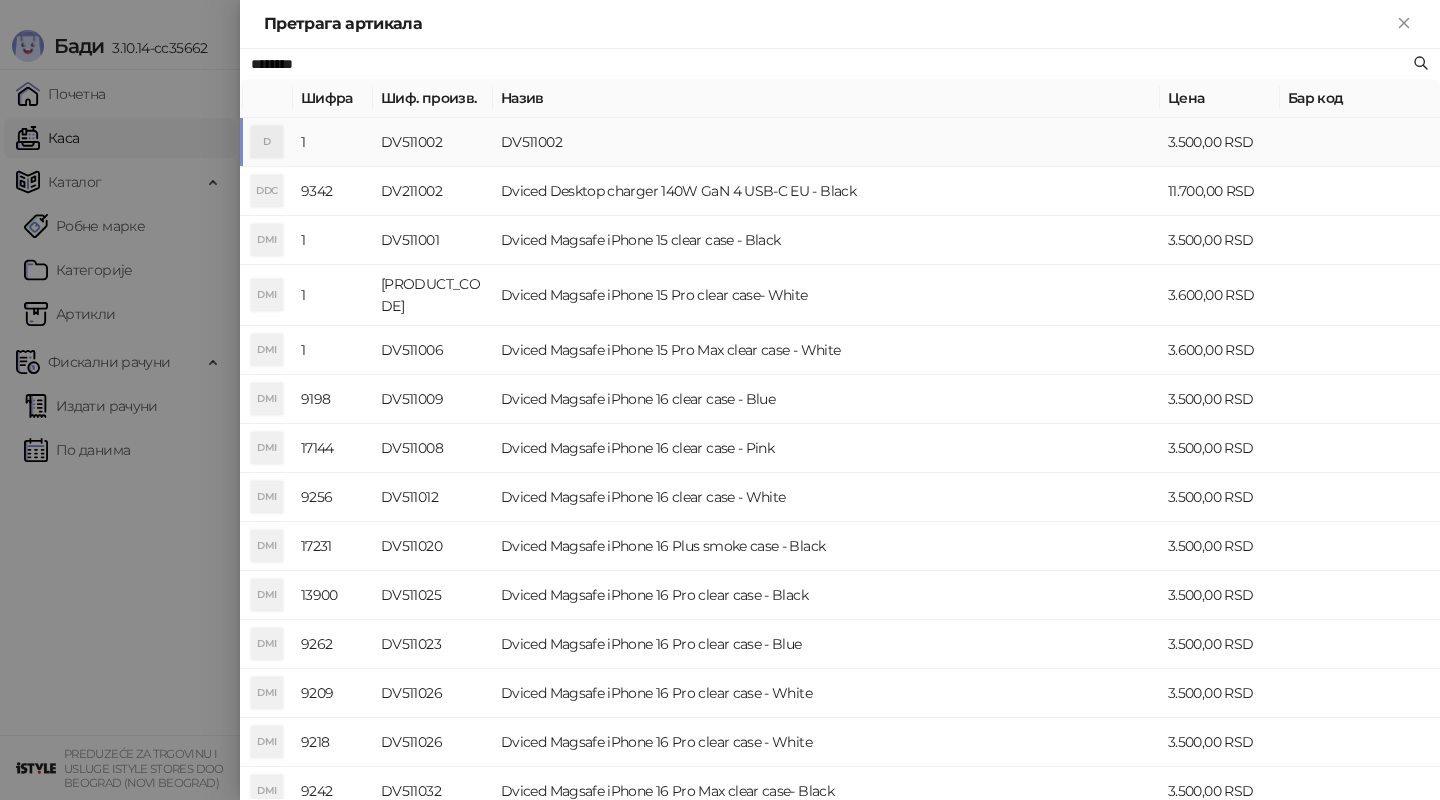 click on "DV511002" at bounding box center [826, 142] 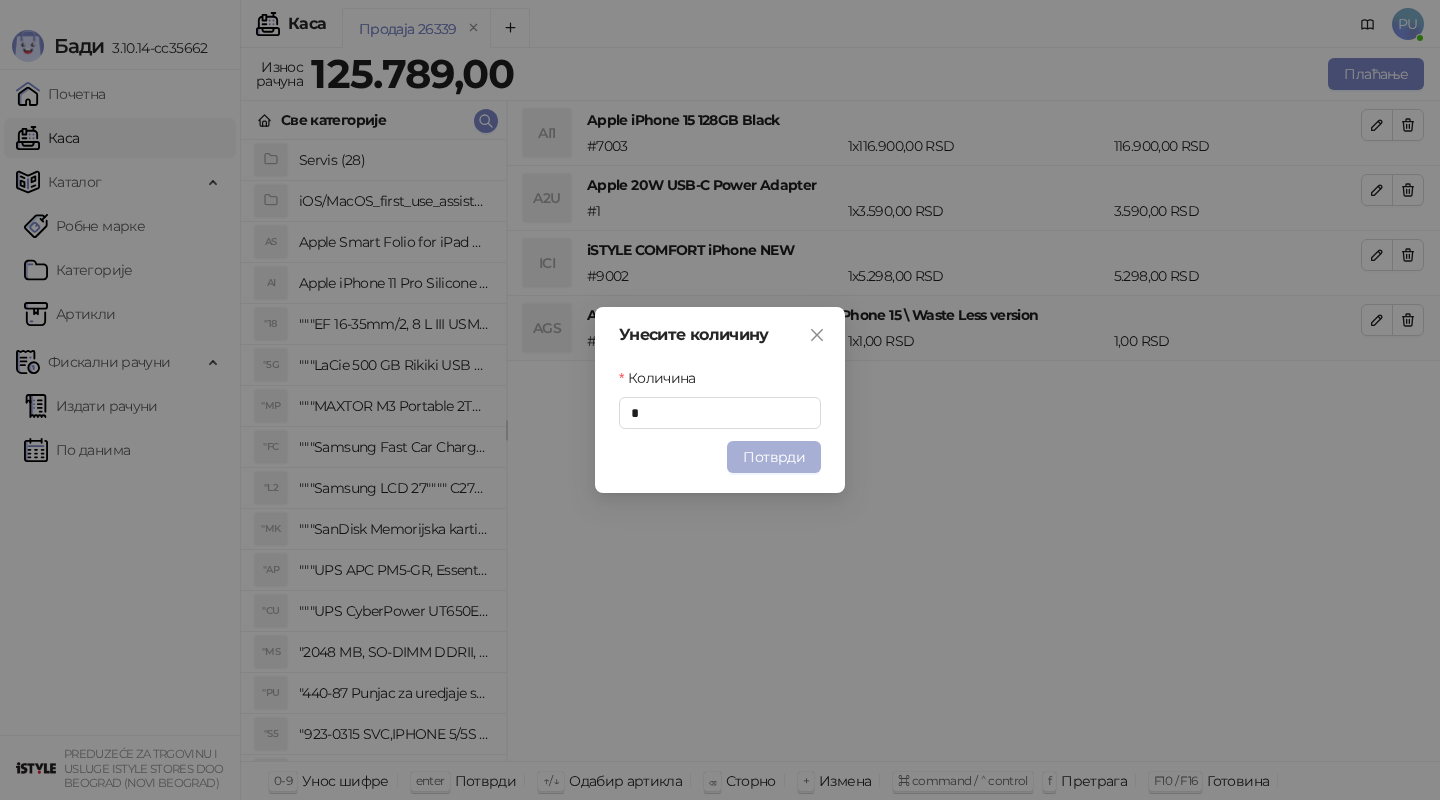 click on "Потврди" at bounding box center (774, 457) 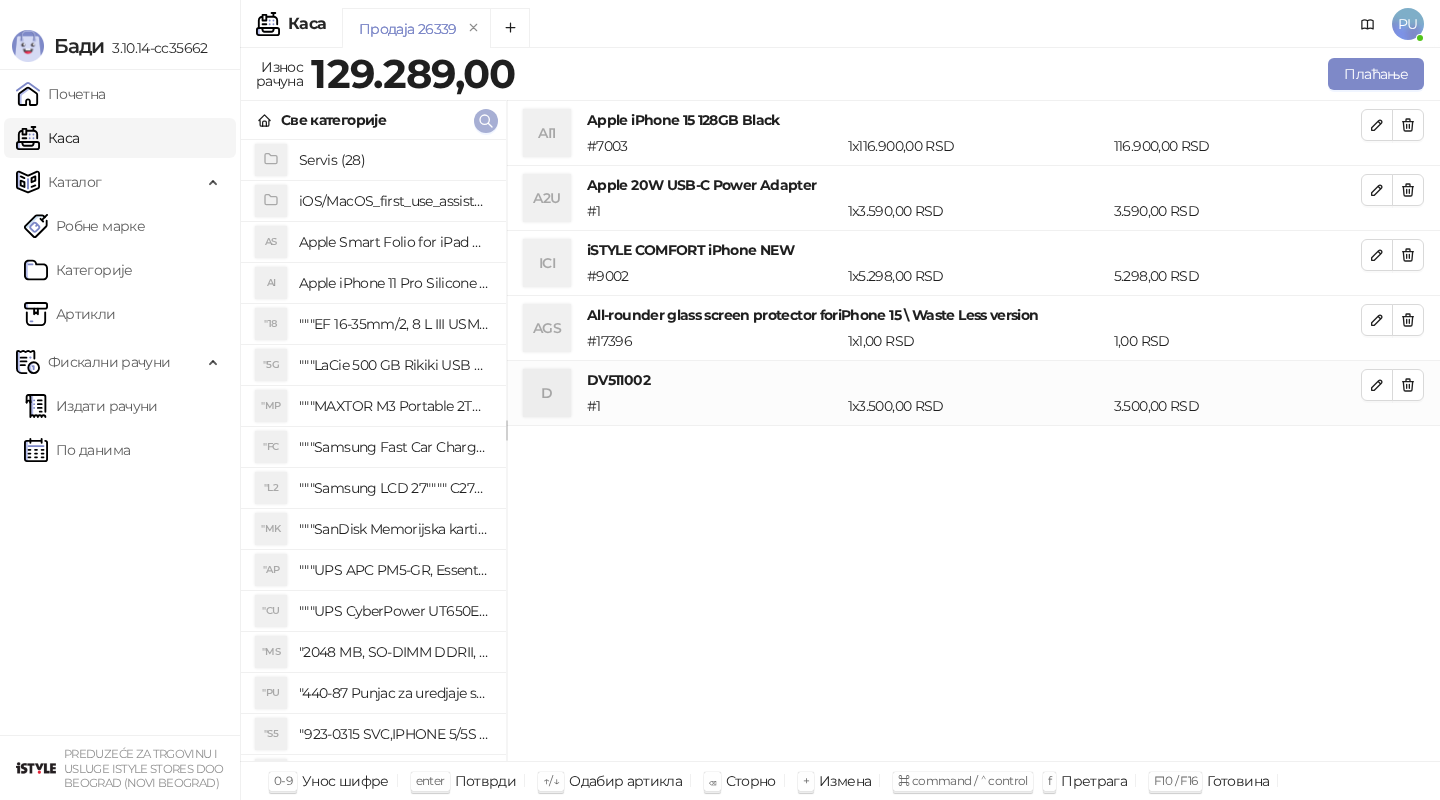 click 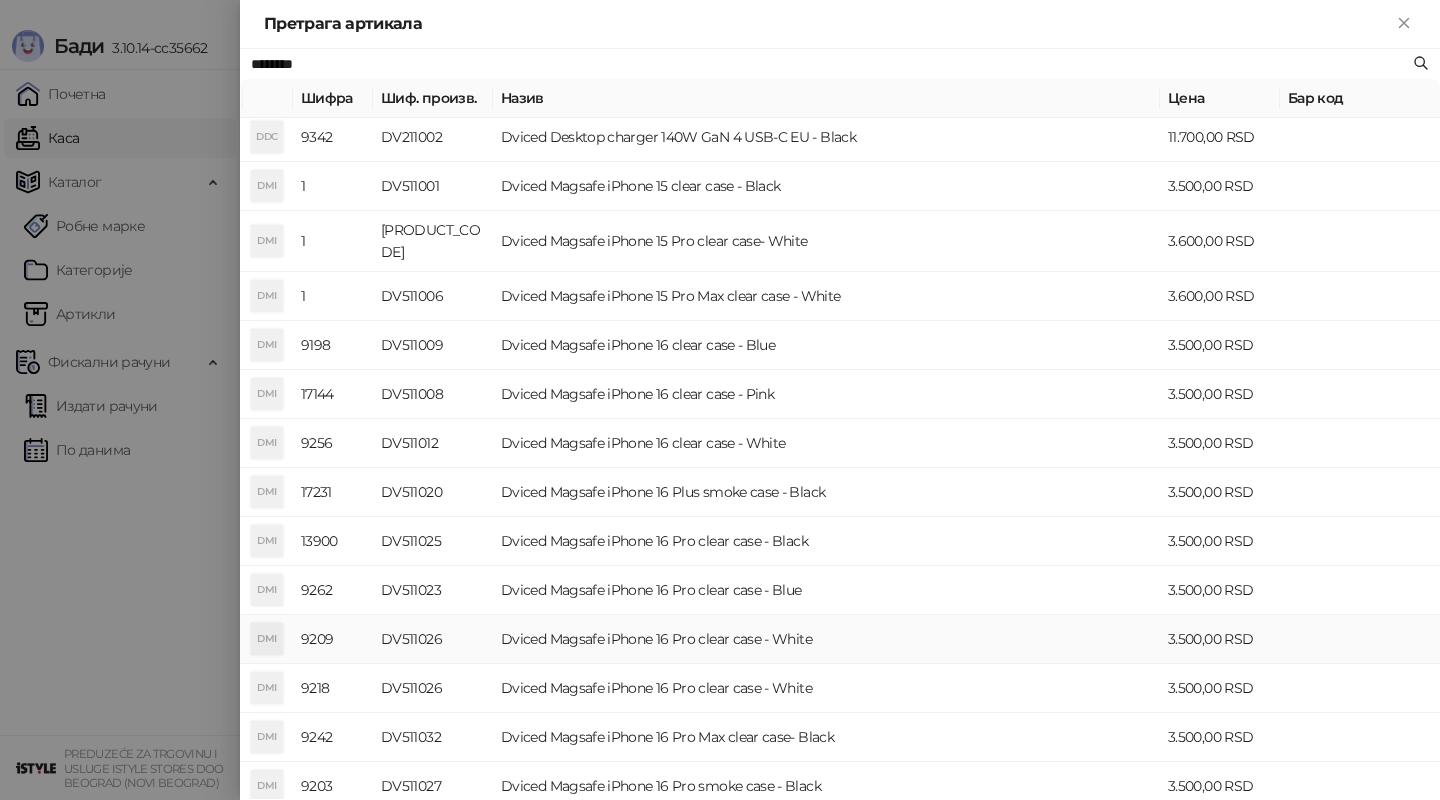 scroll, scrollTop: 0, scrollLeft: 0, axis: both 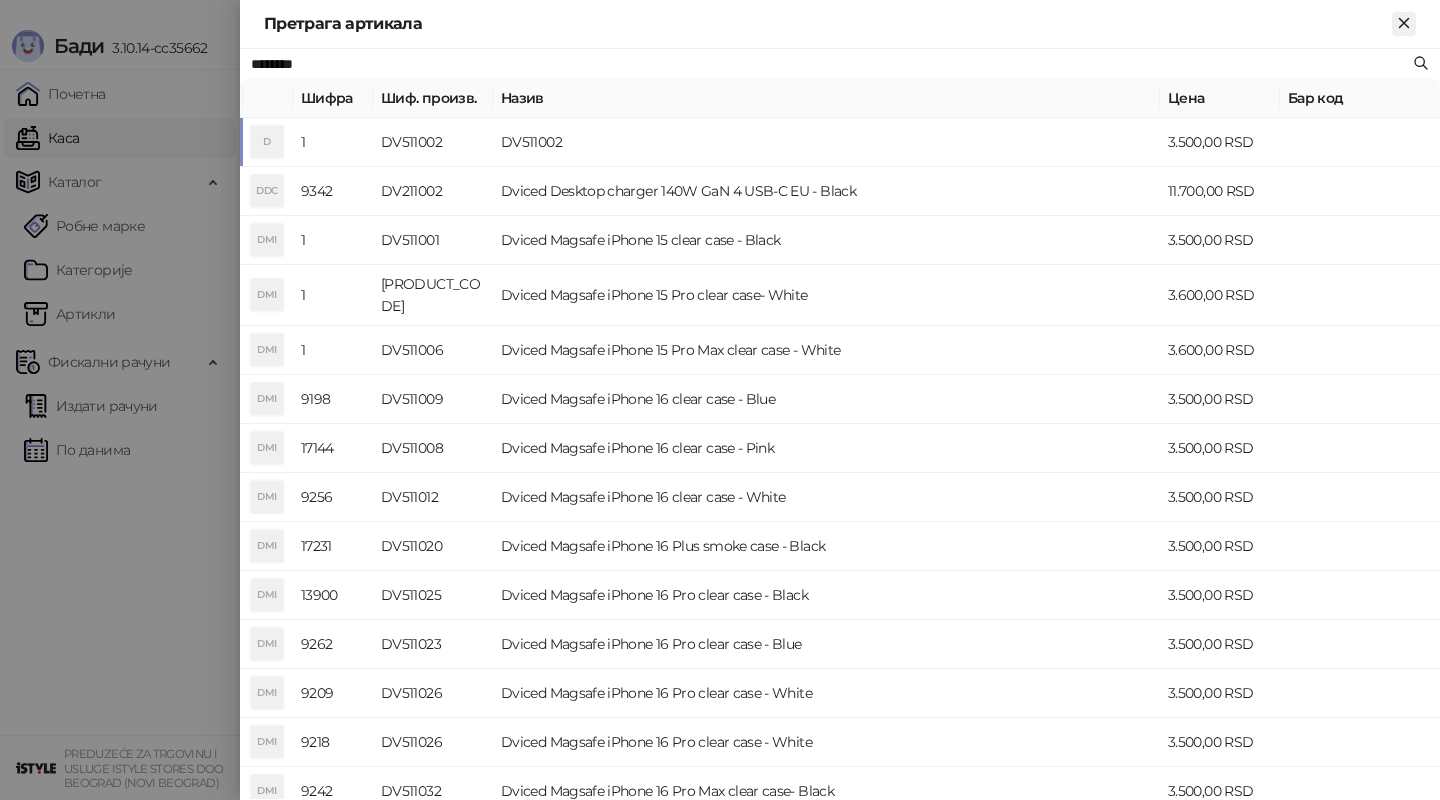 click 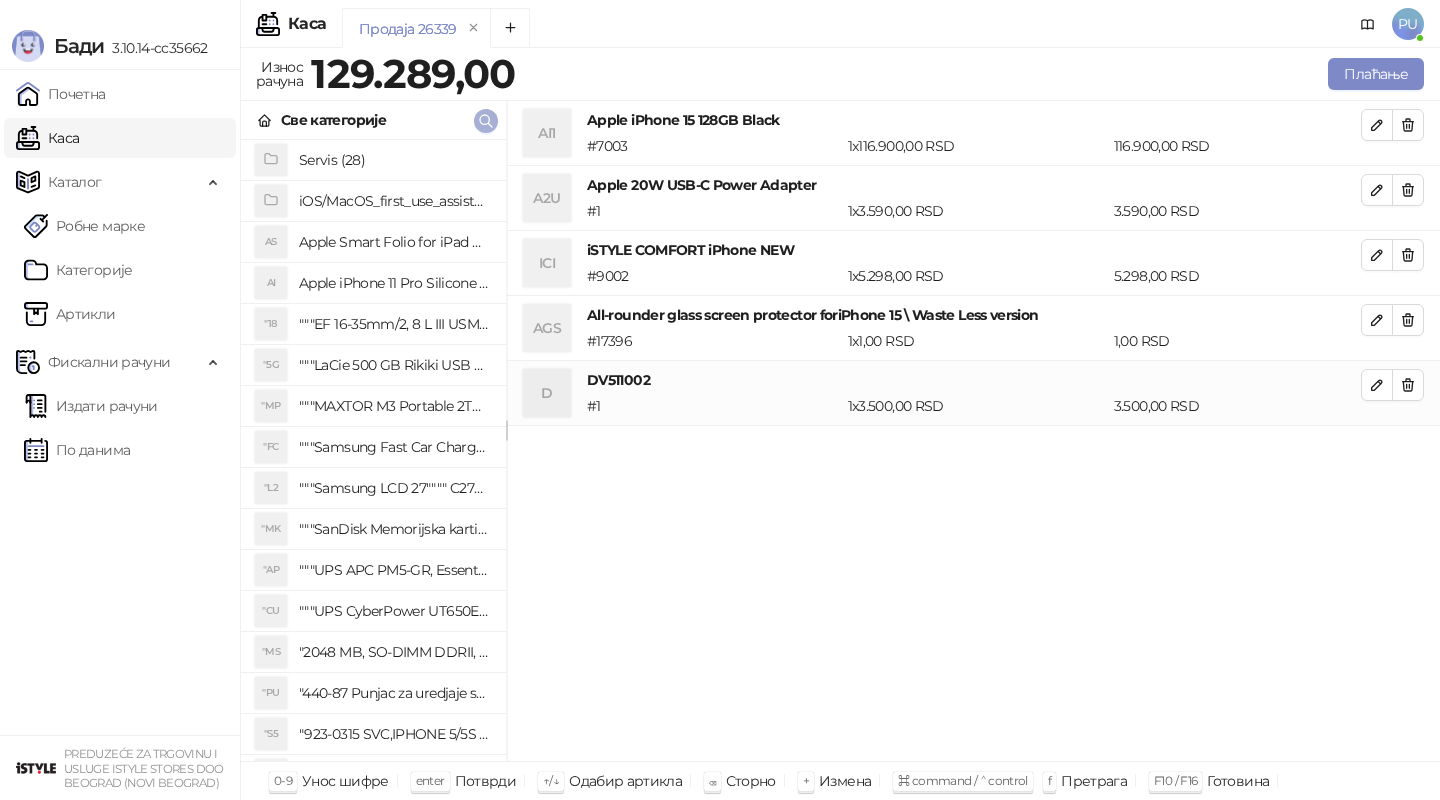 click at bounding box center (486, 121) 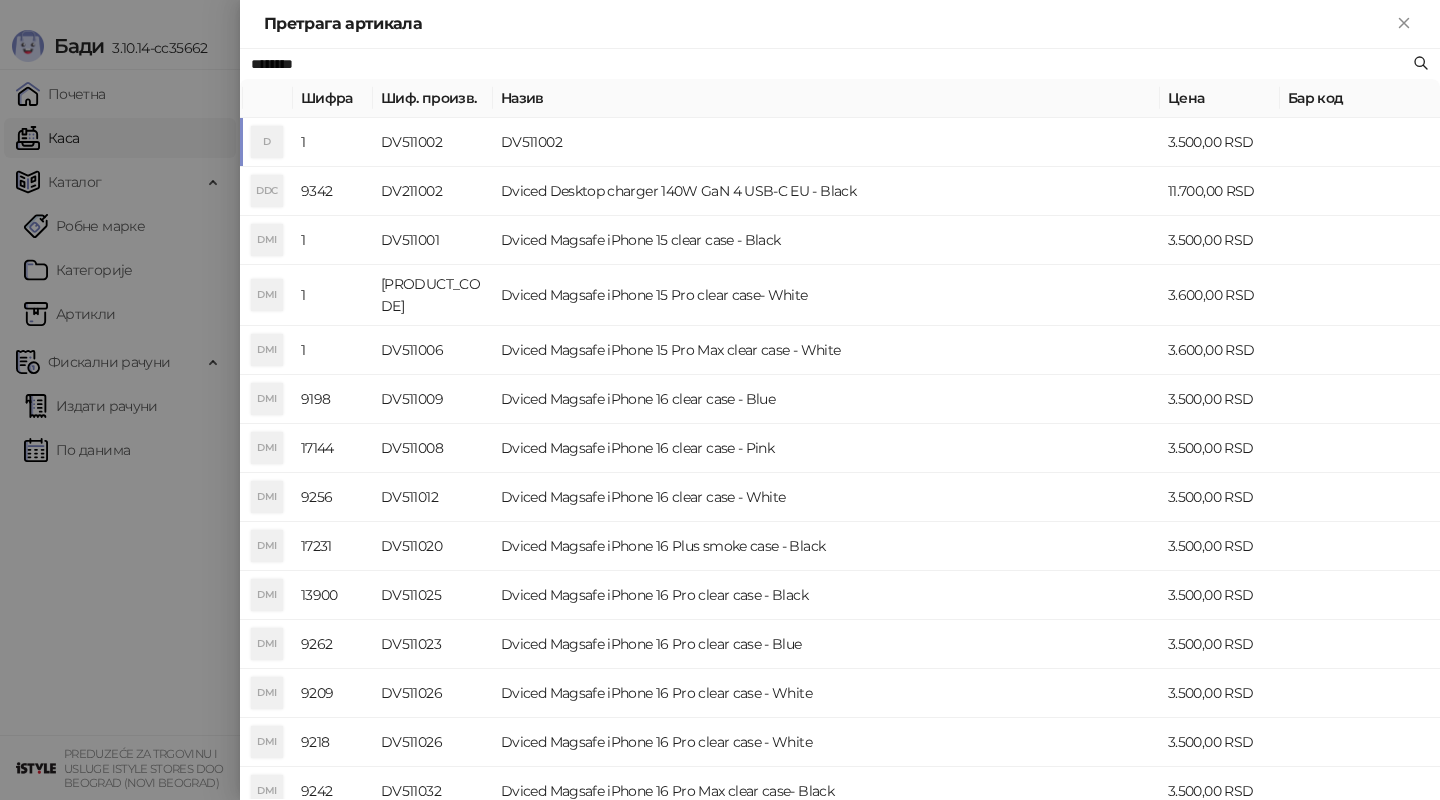 paste on "**********" 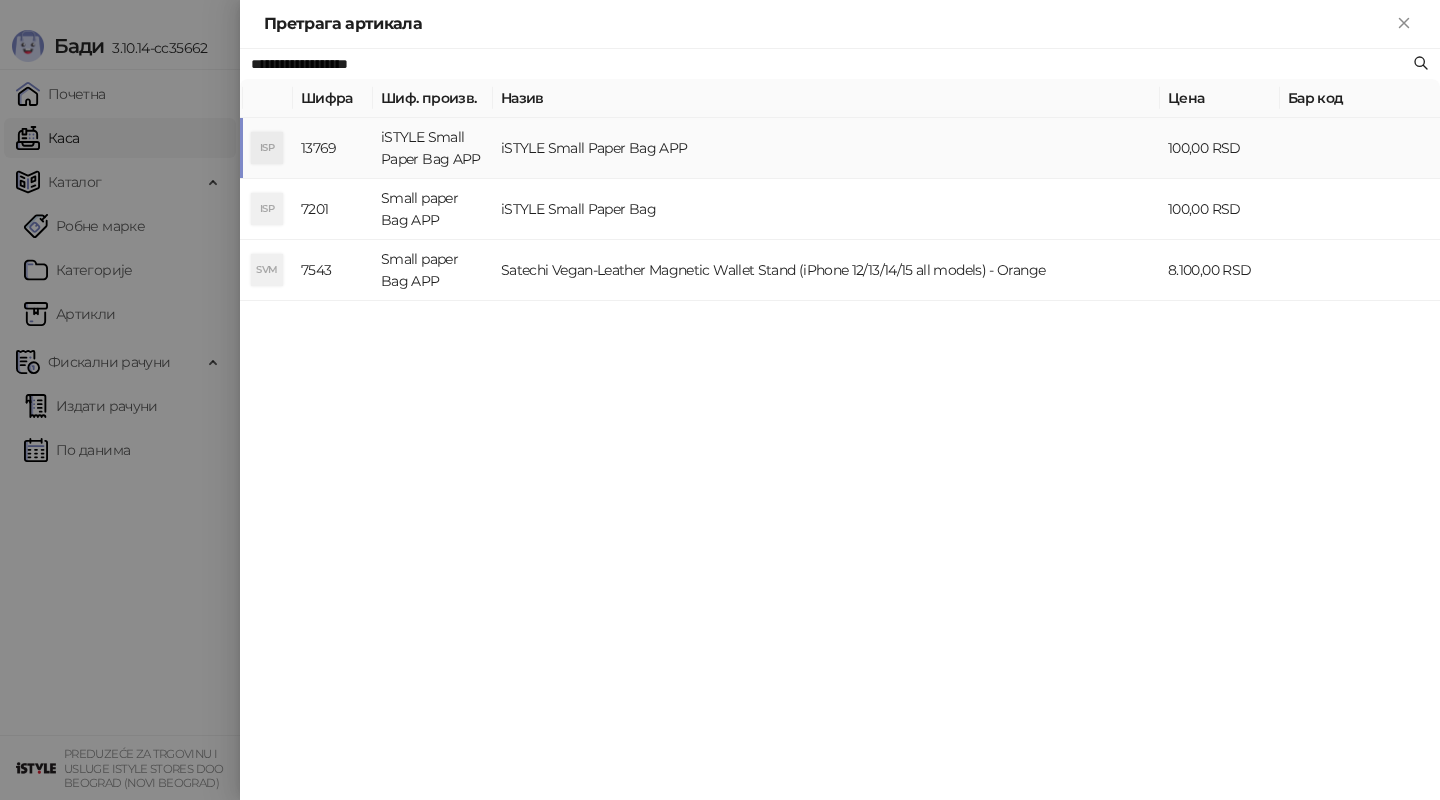 type on "**********" 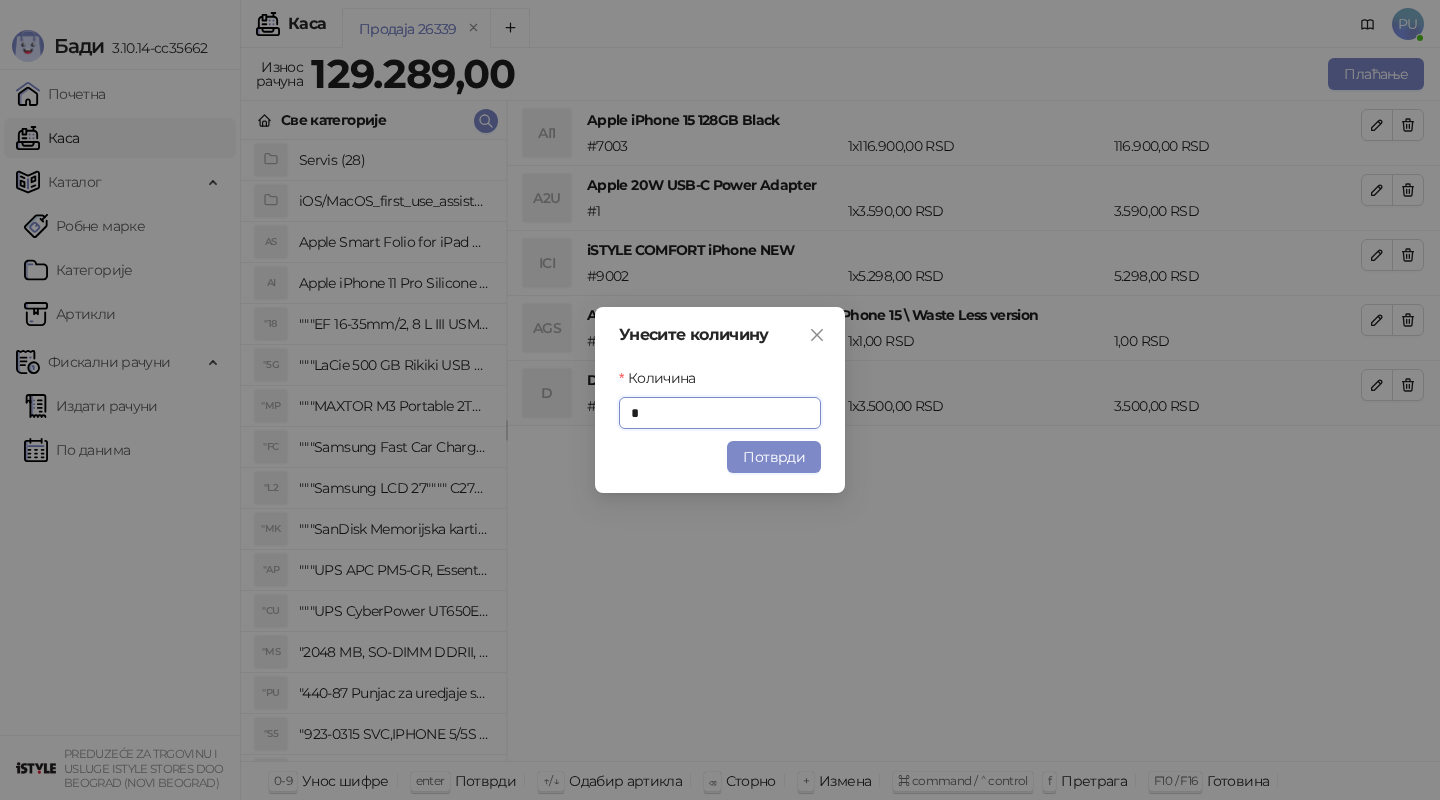 click on "Потврди" at bounding box center [774, 457] 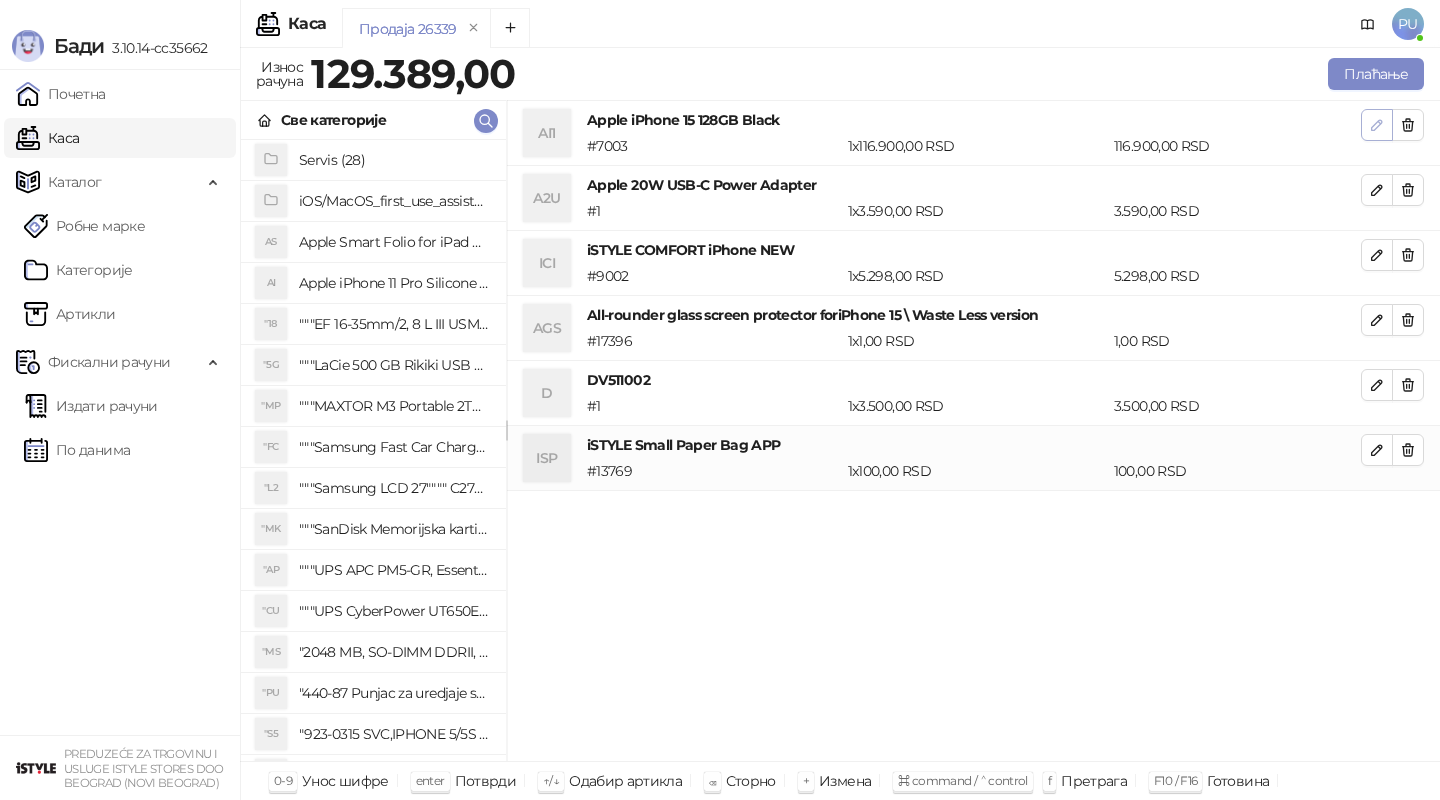 click 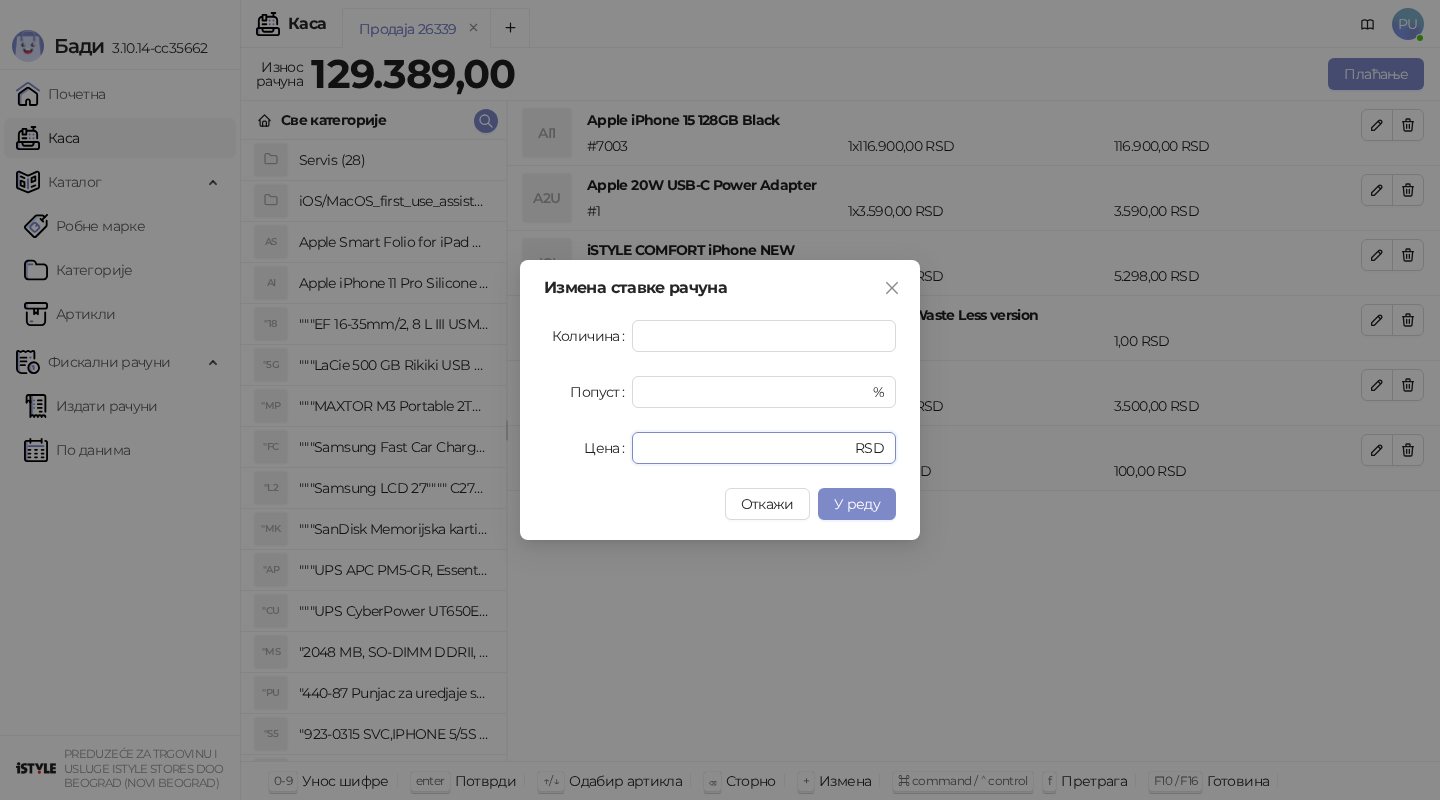 drag, startPoint x: 748, startPoint y: 452, endPoint x: 613, endPoint y: 452, distance: 135 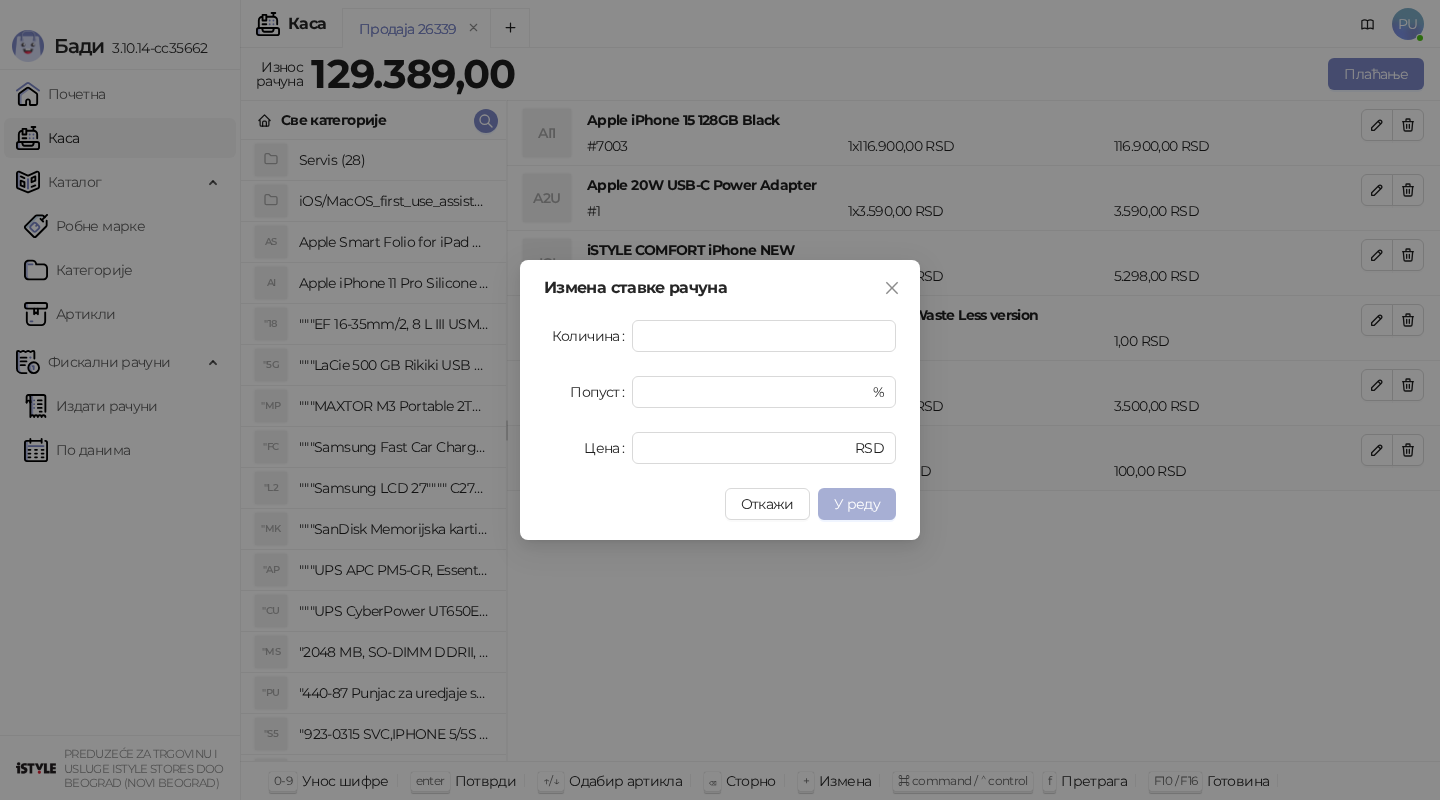 type on "*****" 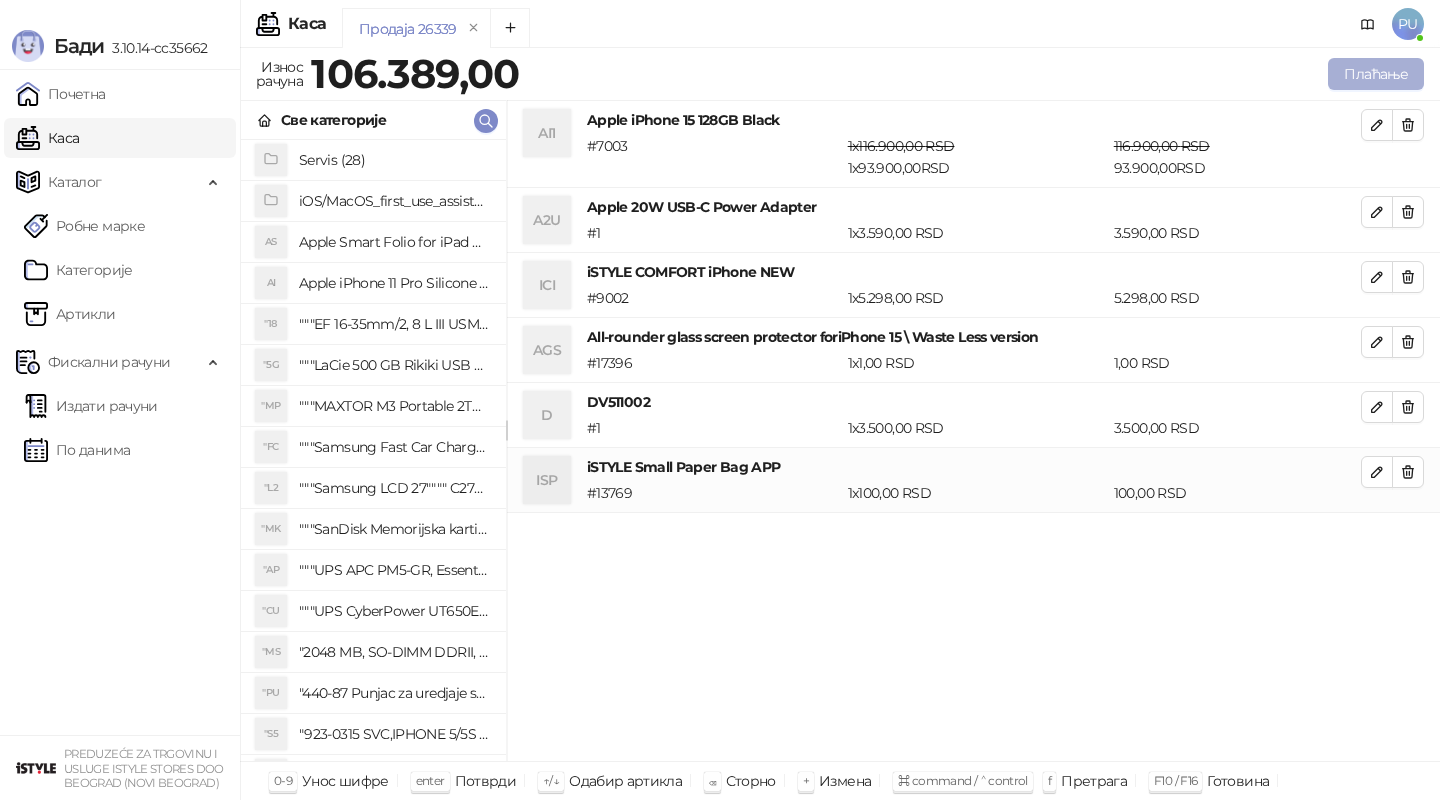 click on "Плаћање" at bounding box center [1376, 74] 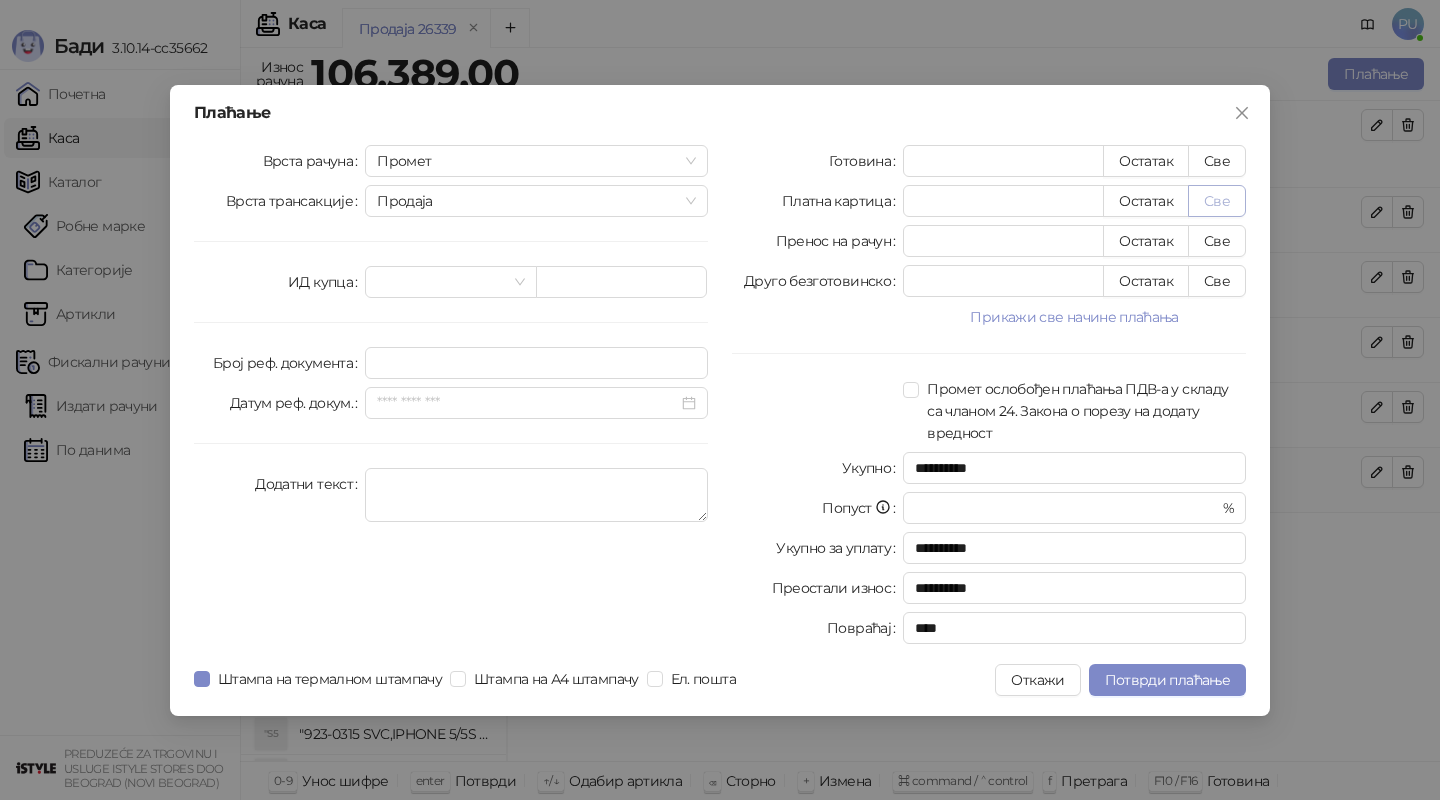 click on "Све" at bounding box center (1217, 201) 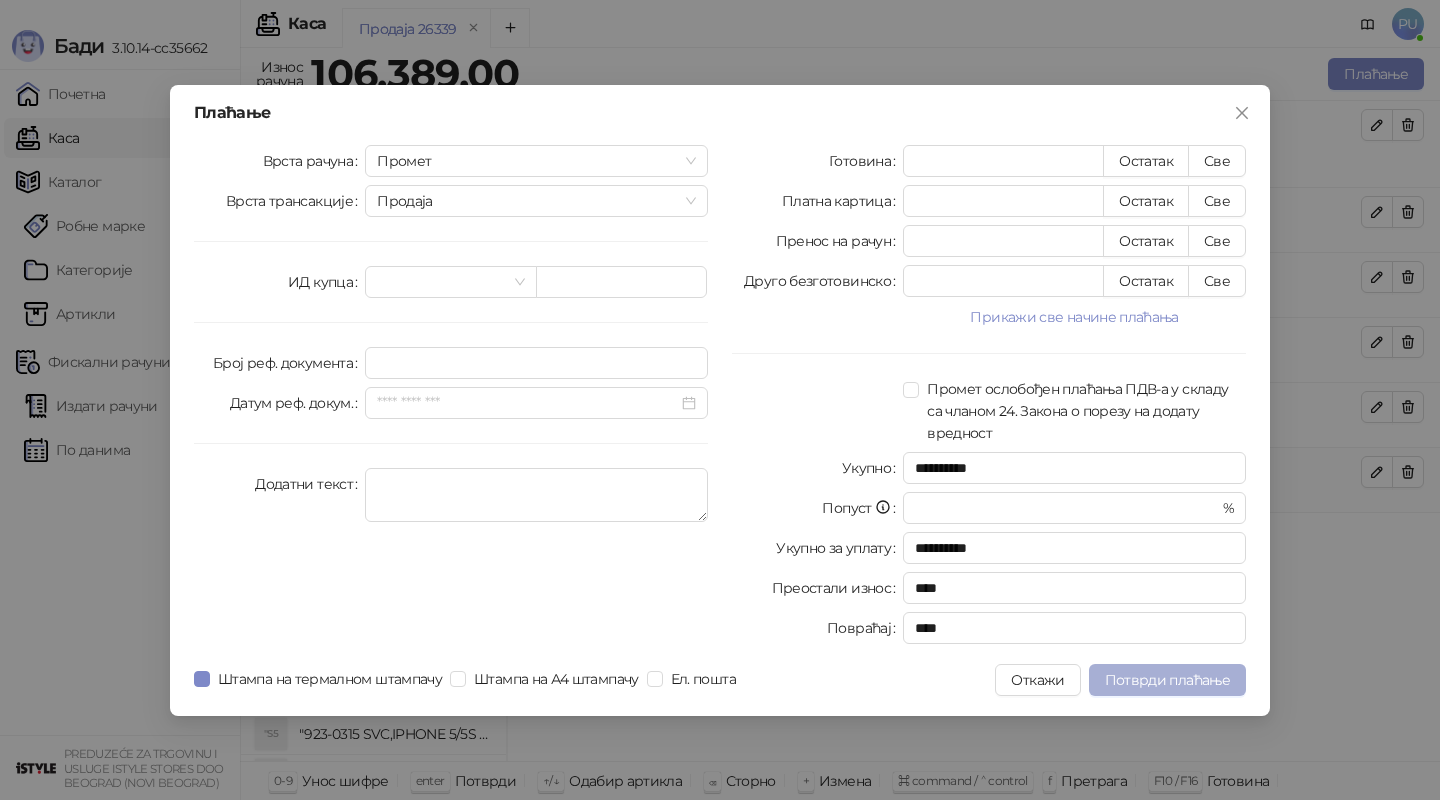 click on "Потврди плаћање" at bounding box center [1167, 680] 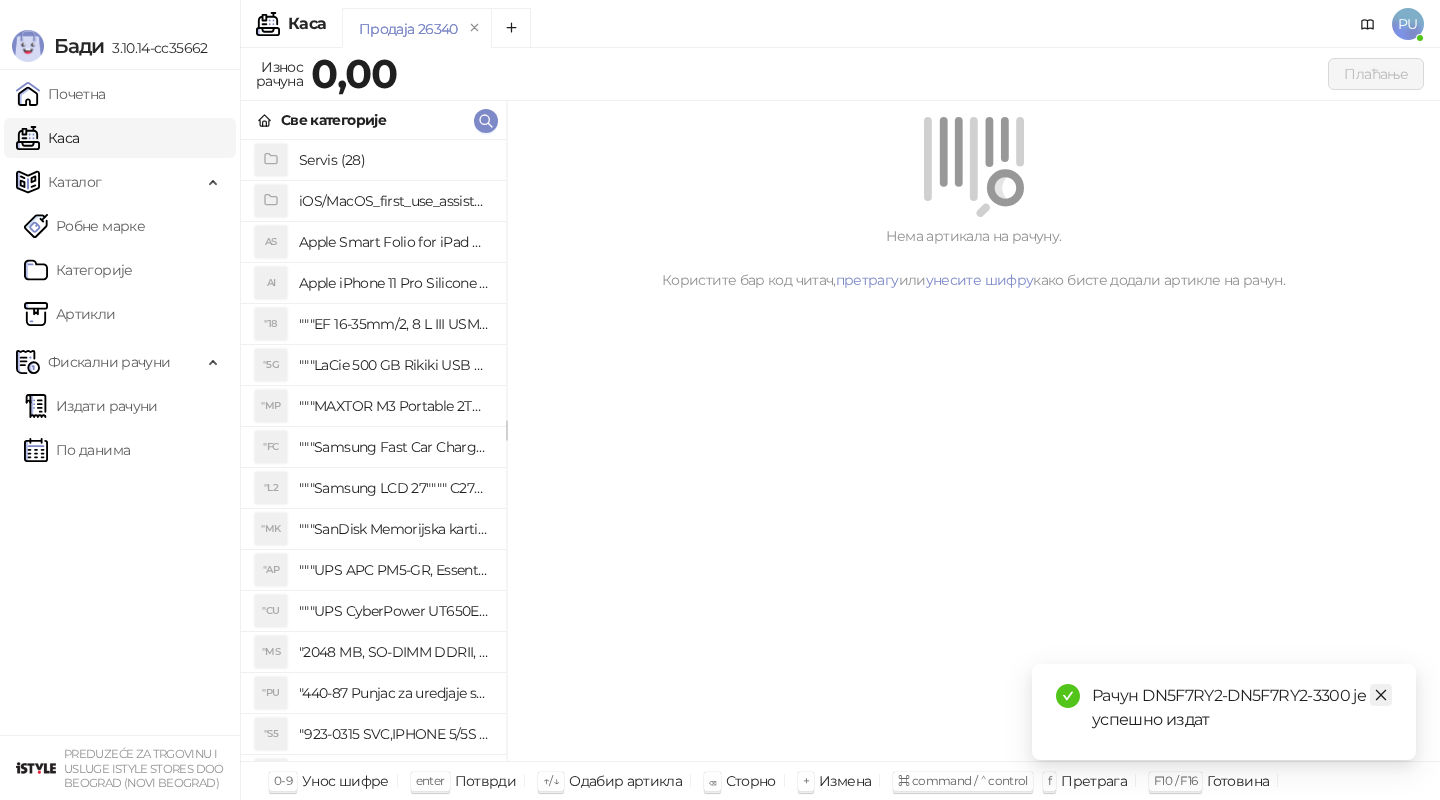 click at bounding box center (1381, 695) 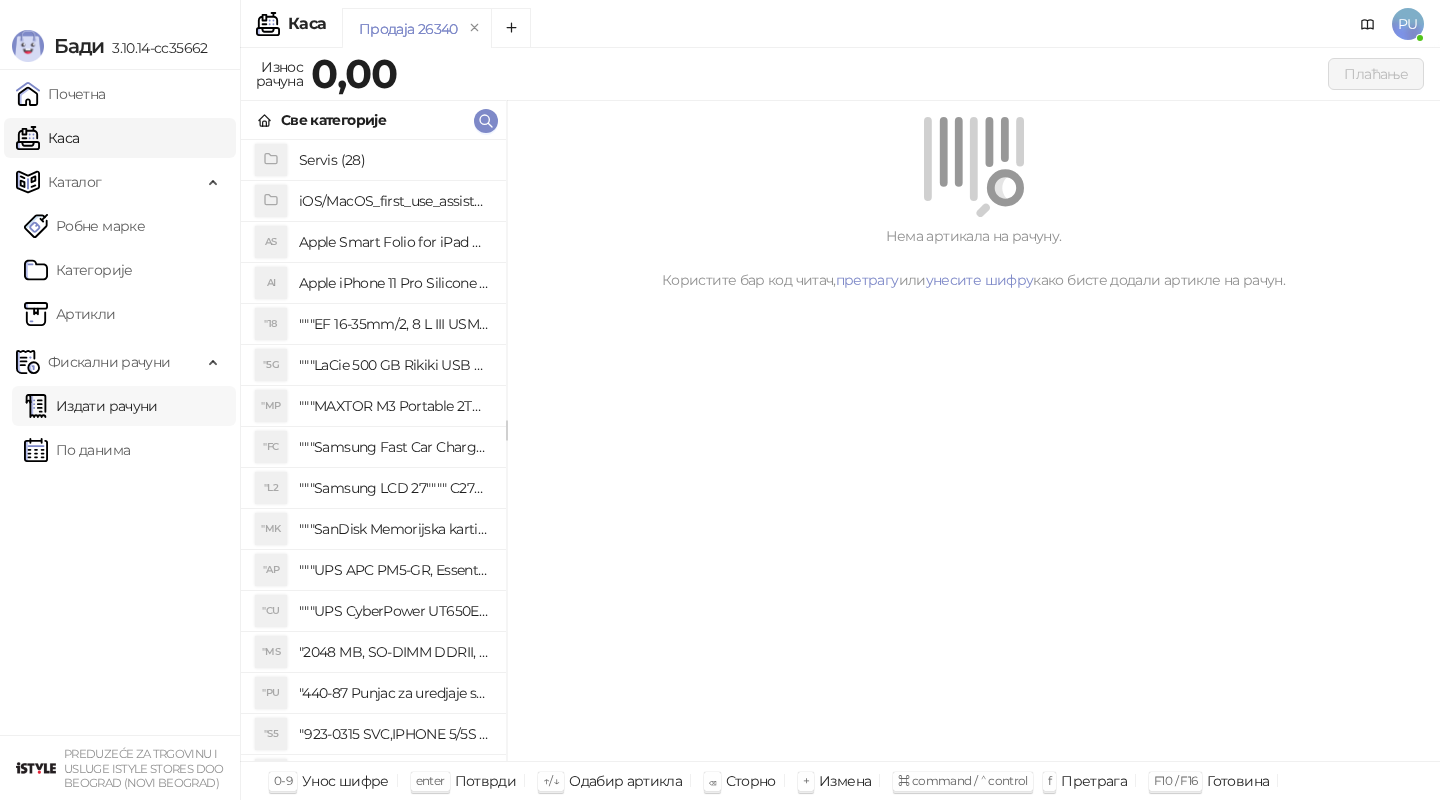 click on "Издати рачуни" at bounding box center (91, 406) 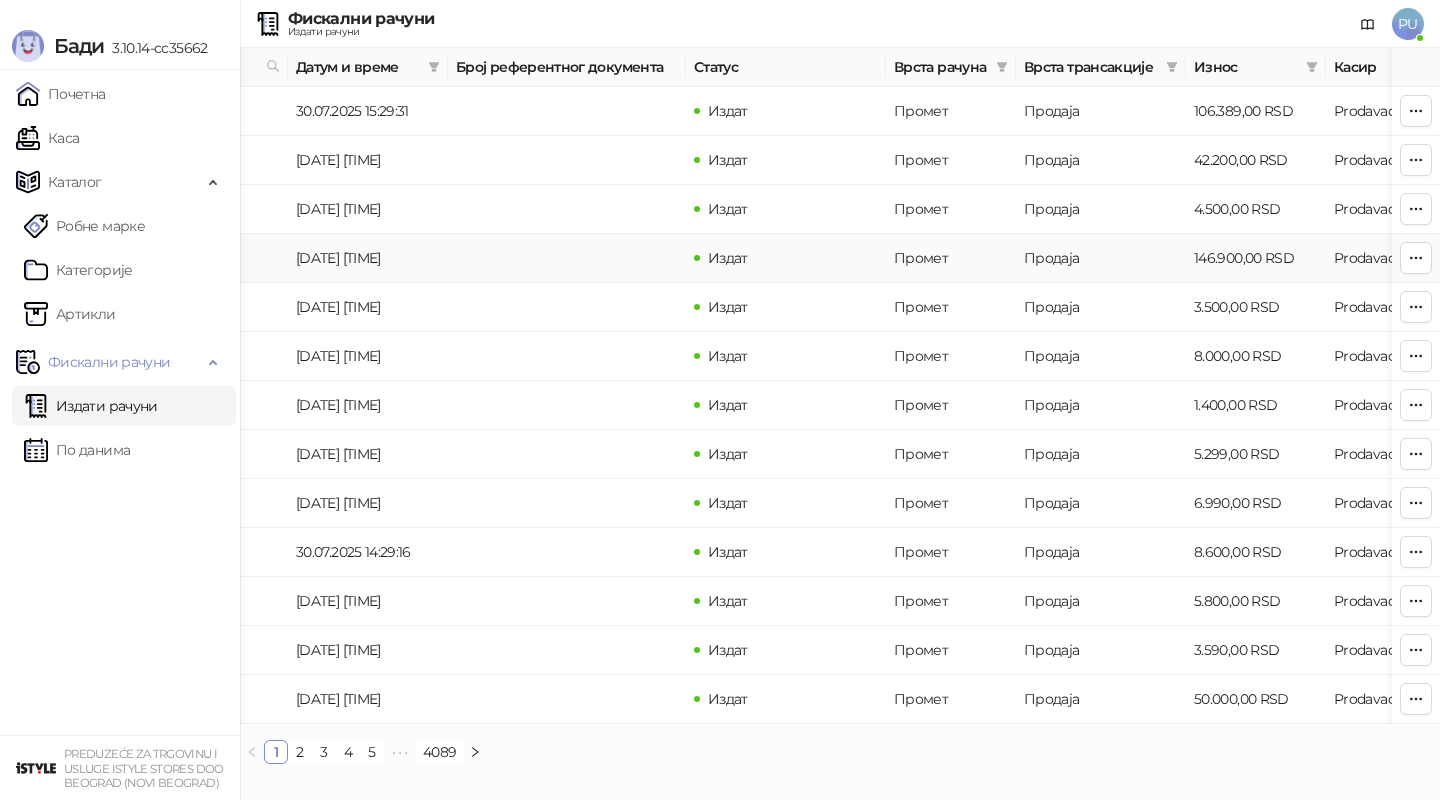 scroll, scrollTop: 0, scrollLeft: 0, axis: both 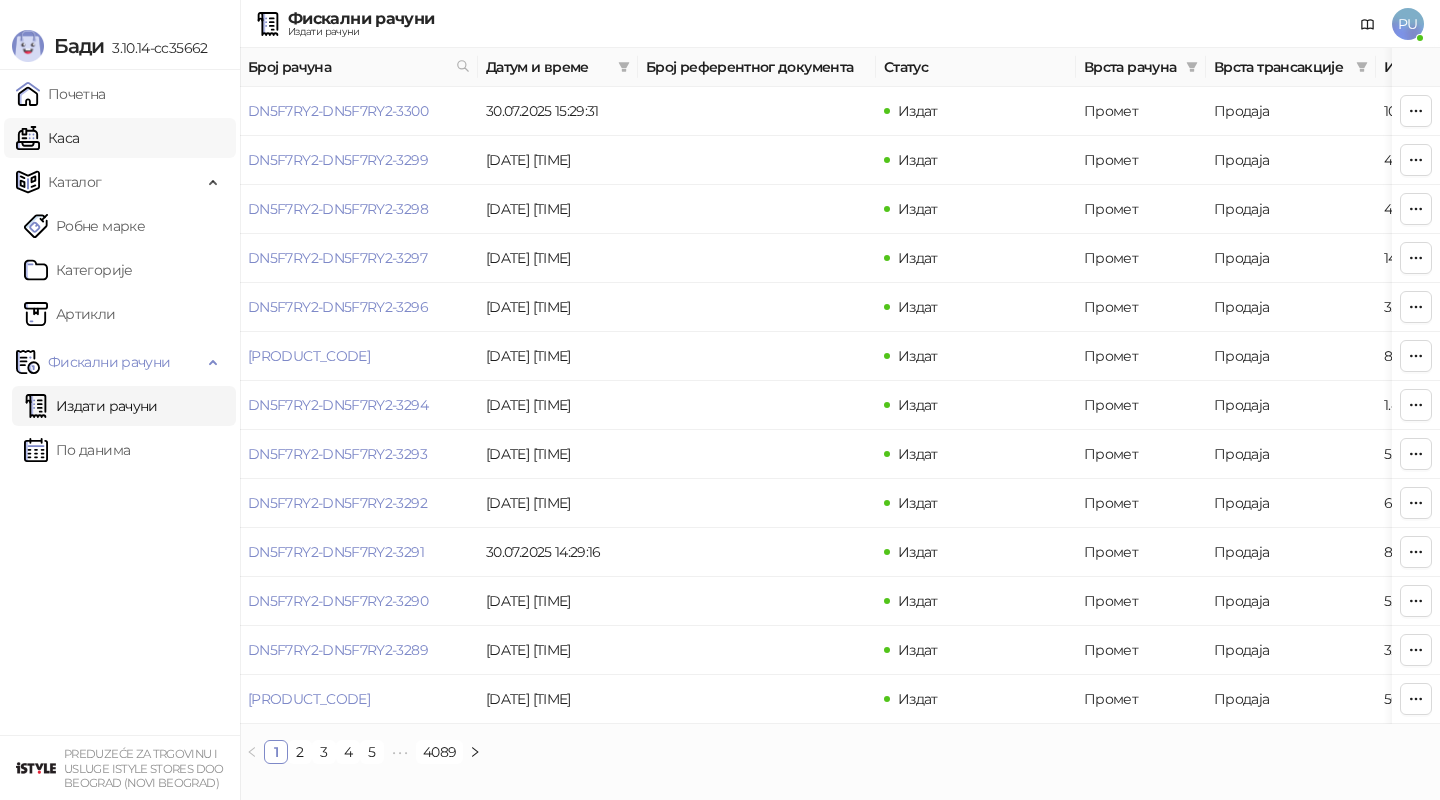 click on "Каса" at bounding box center [47, 138] 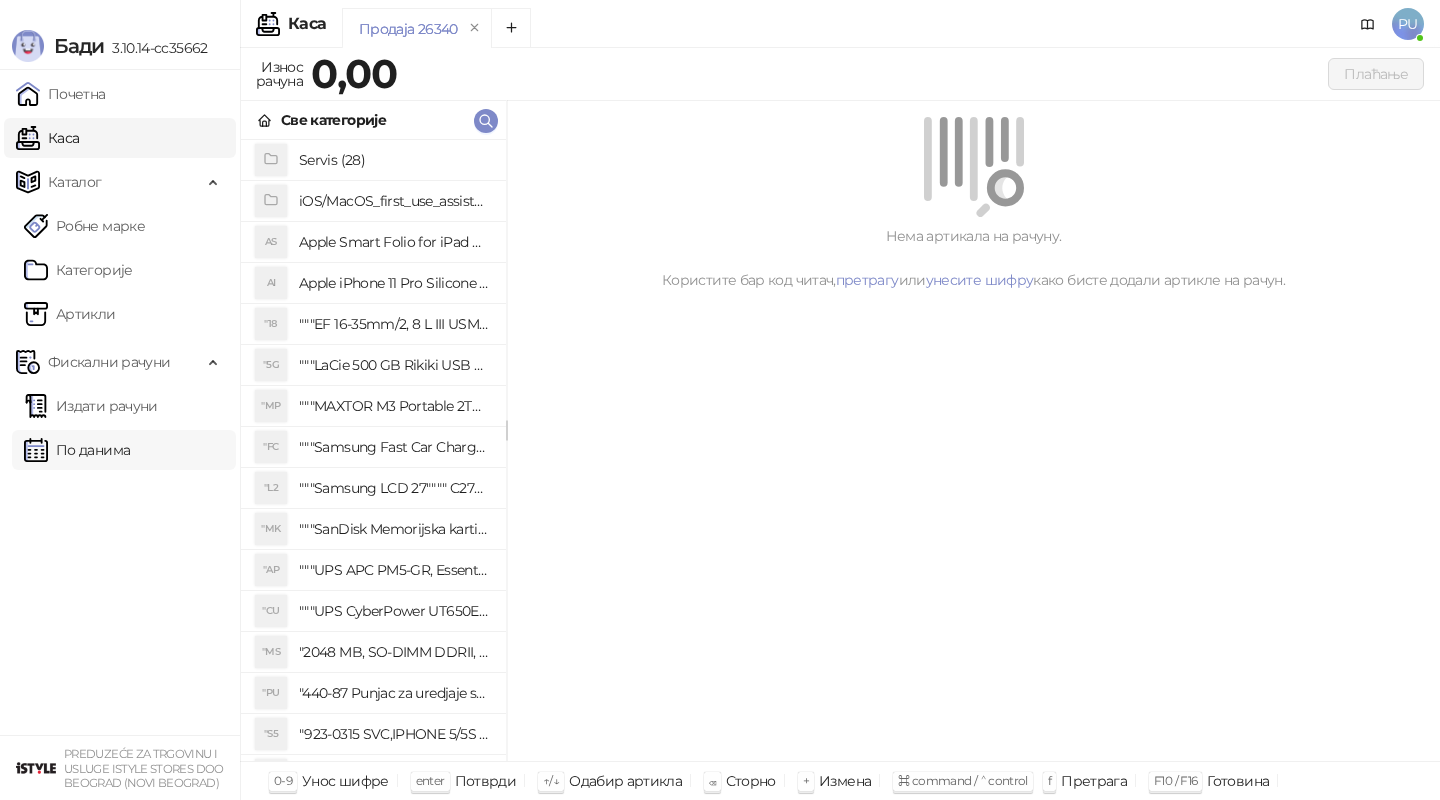 click on "По данима" at bounding box center (77, 450) 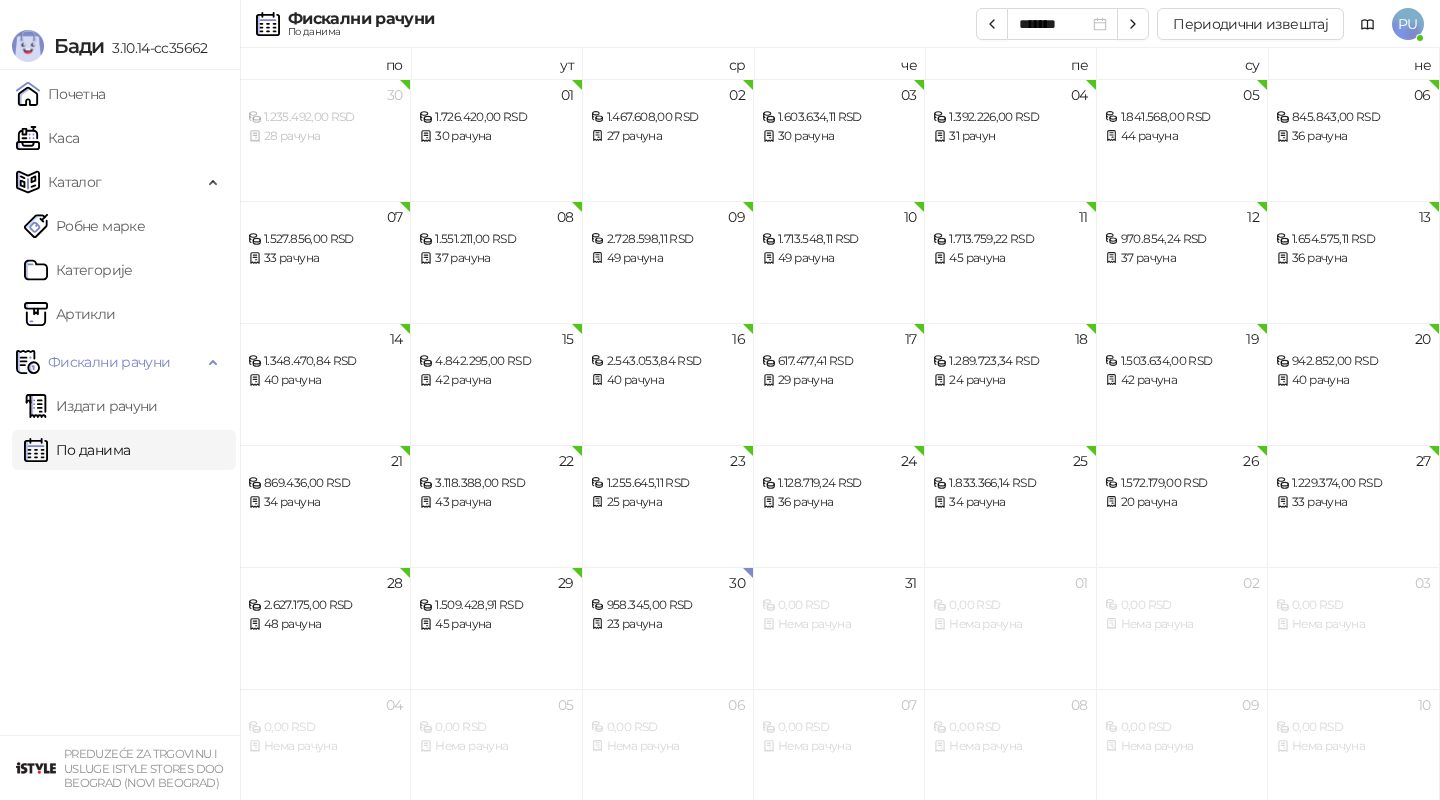 click on "Каса" at bounding box center (47, 138) 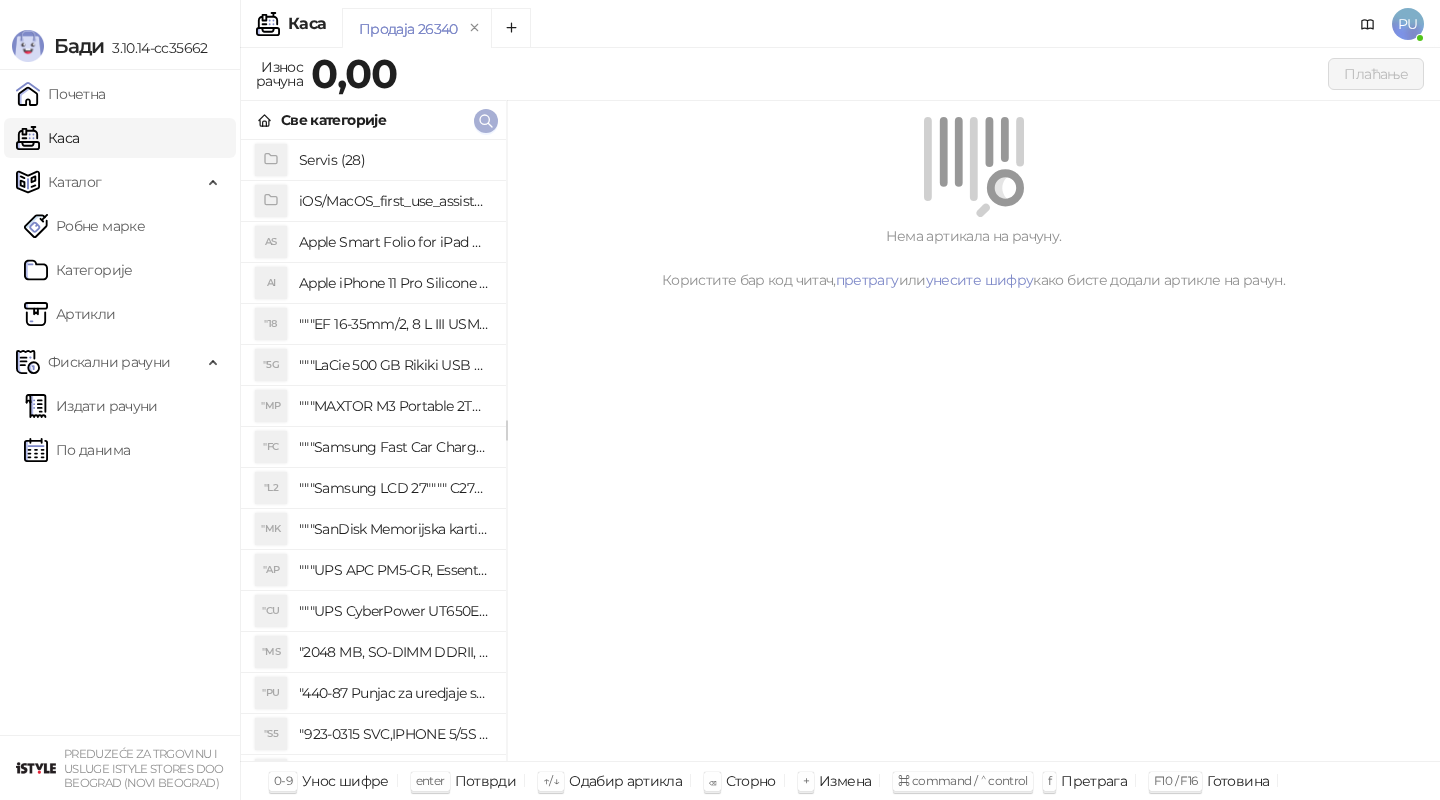 click 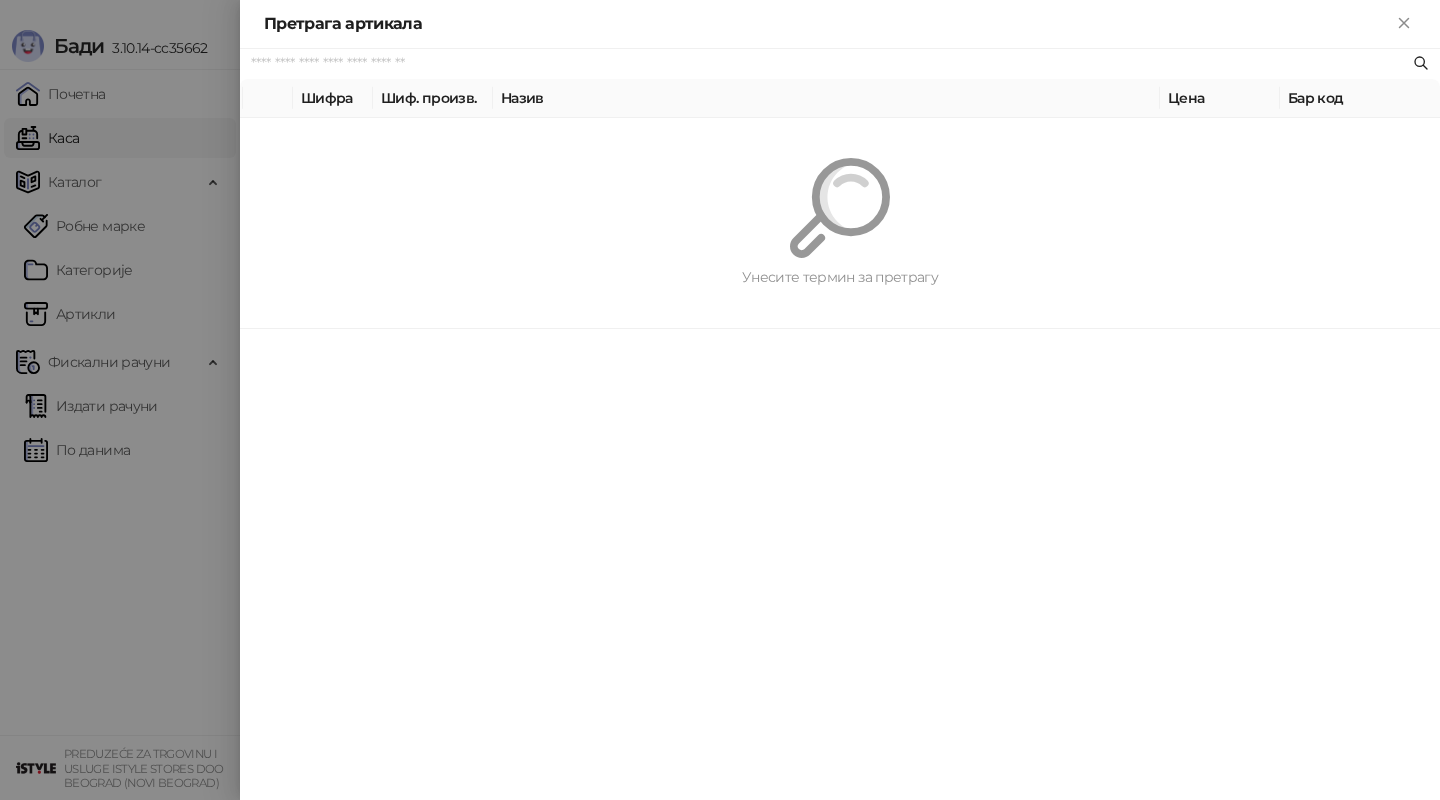 paste on "*********" 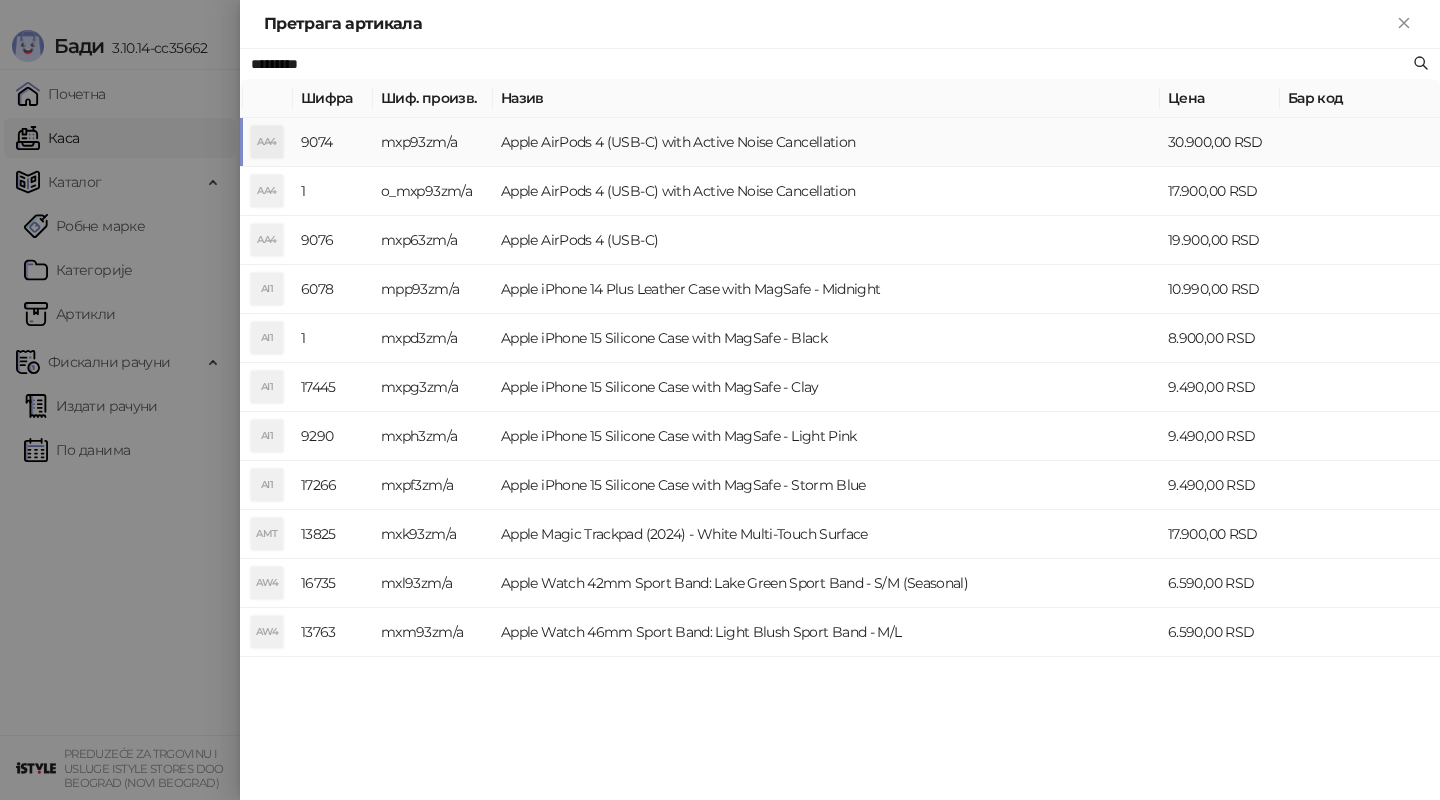 click on "Apple AirPods 4 (USB-C) with Active Noise Cancellation" at bounding box center [826, 142] 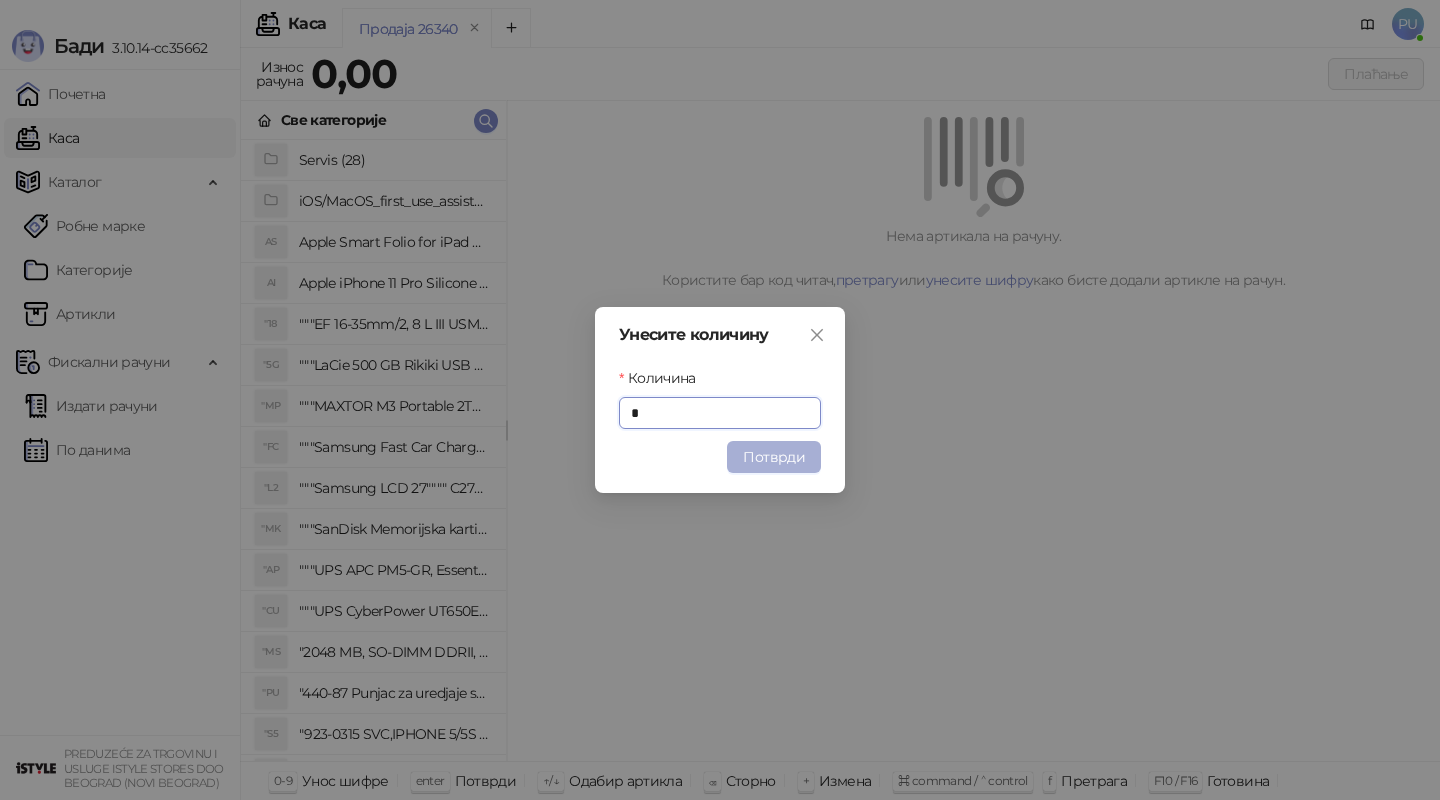 click on "Потврди" at bounding box center [774, 457] 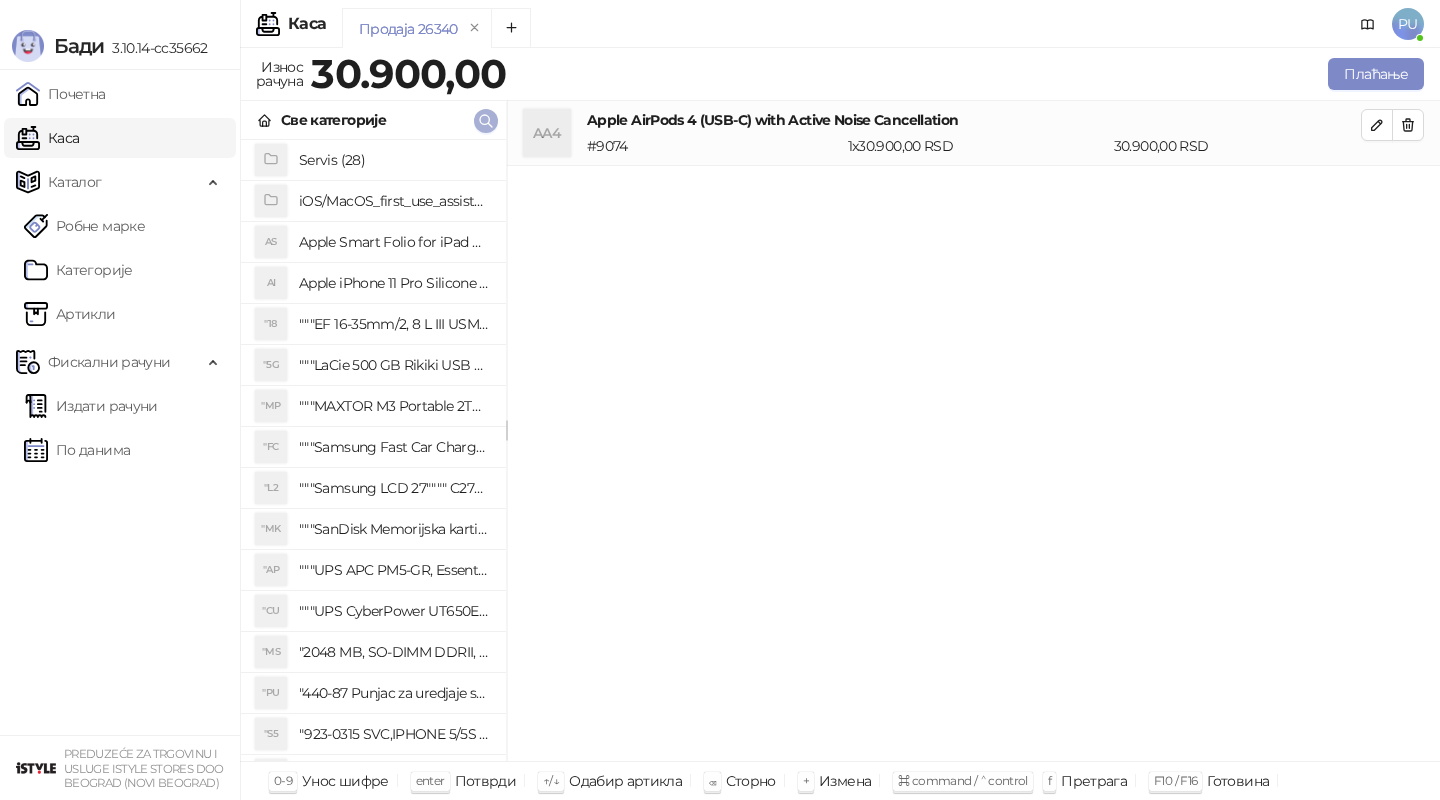 click 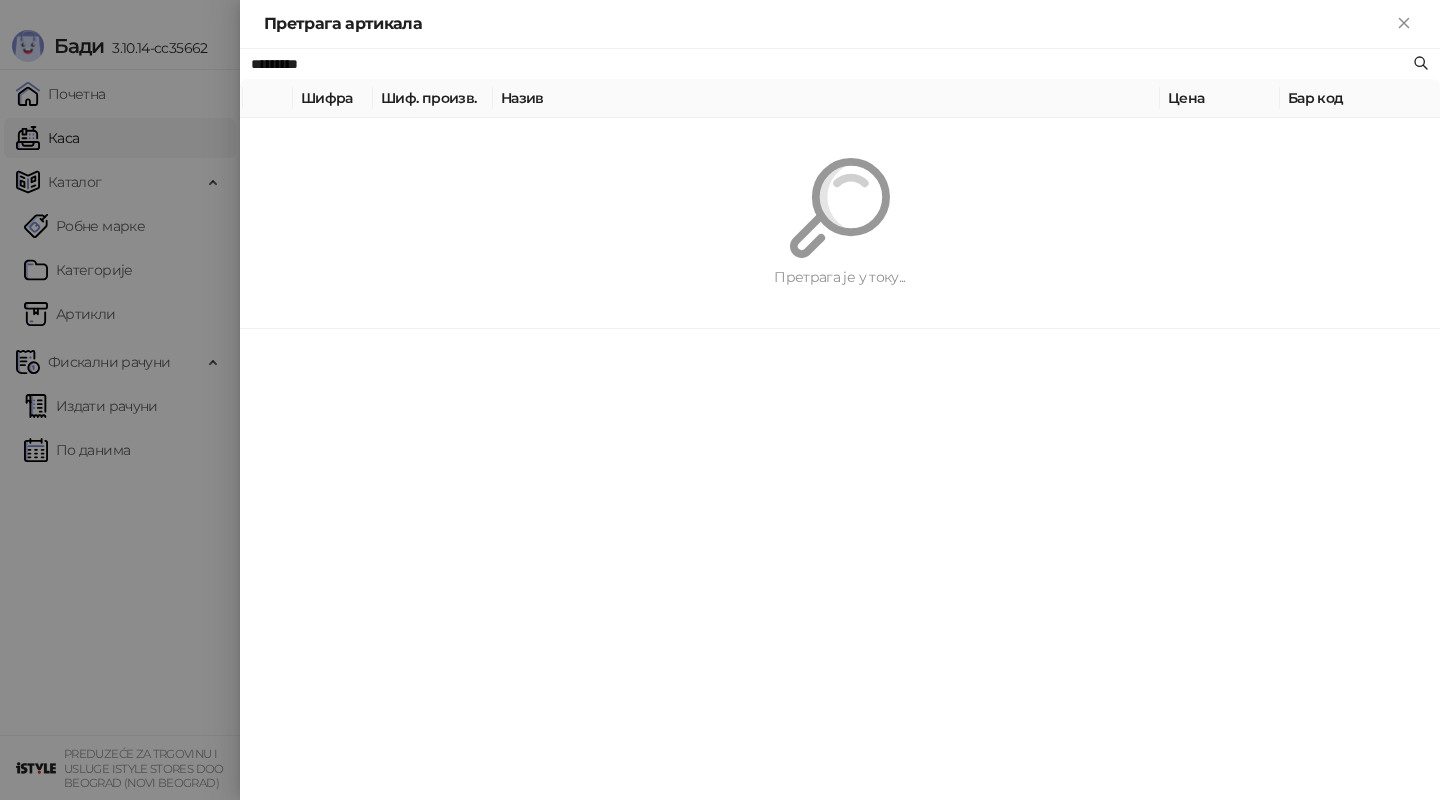 paste on "**********" 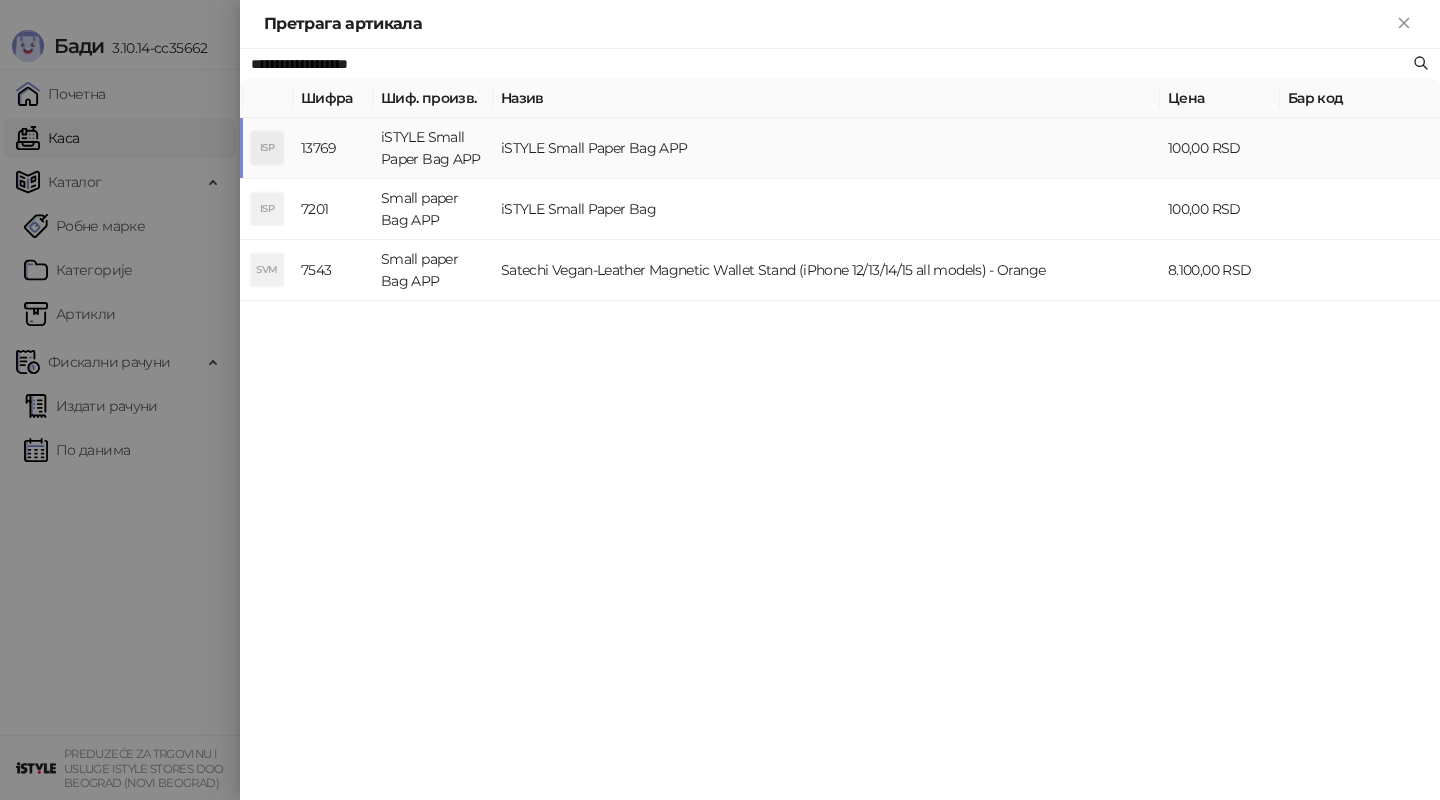 click on "iSTYLE Small Paper Bag APP" at bounding box center (826, 148) 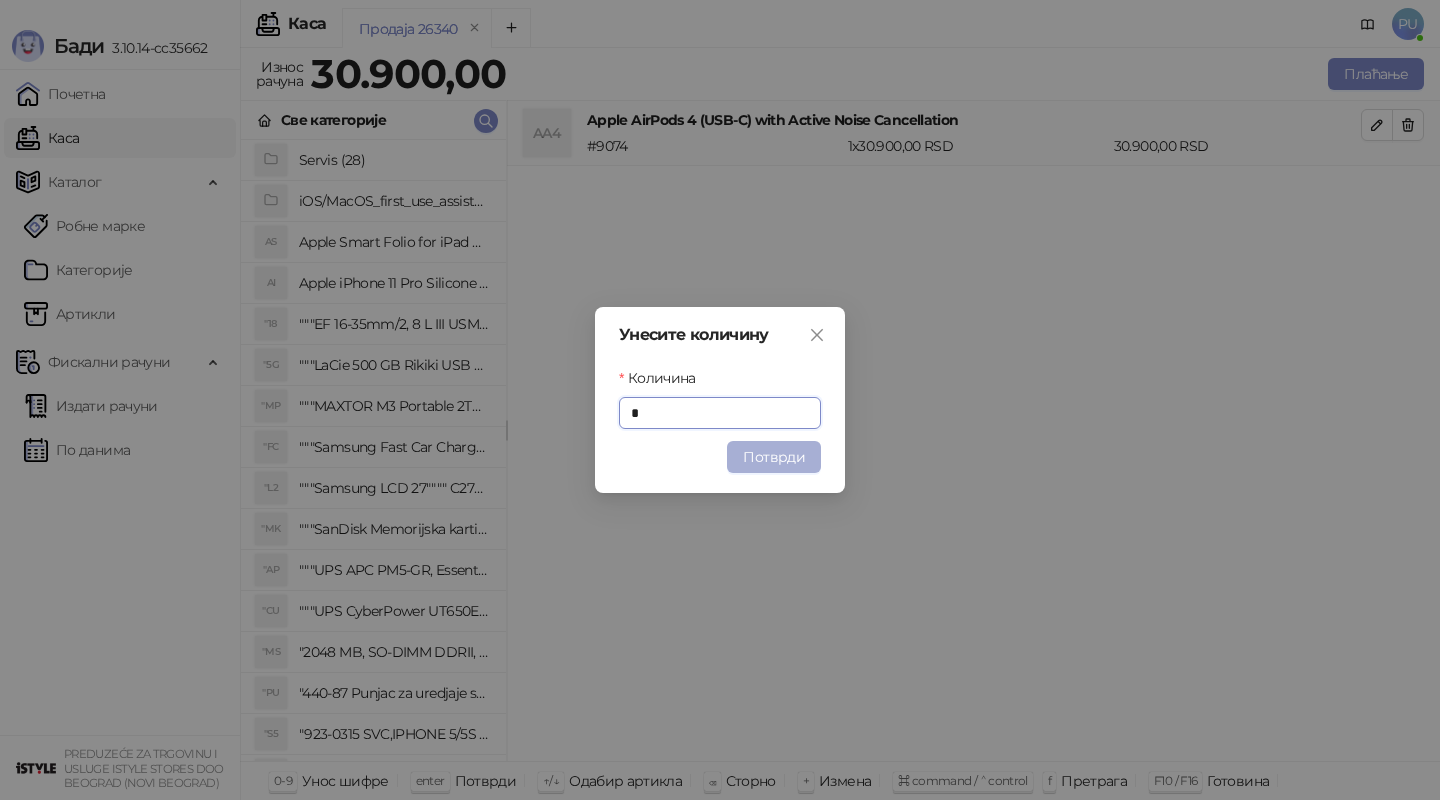 click on "Потврди" at bounding box center (774, 457) 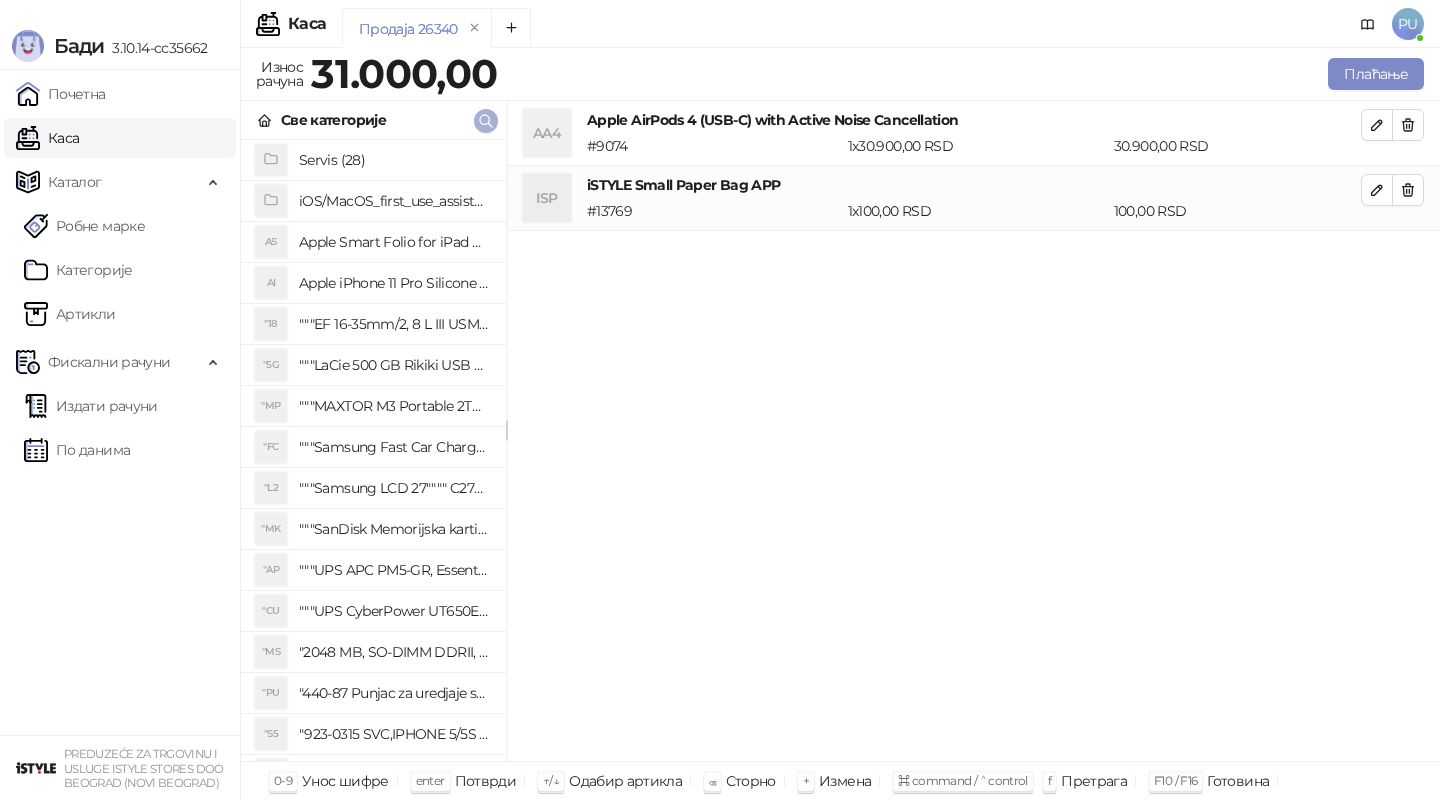 click 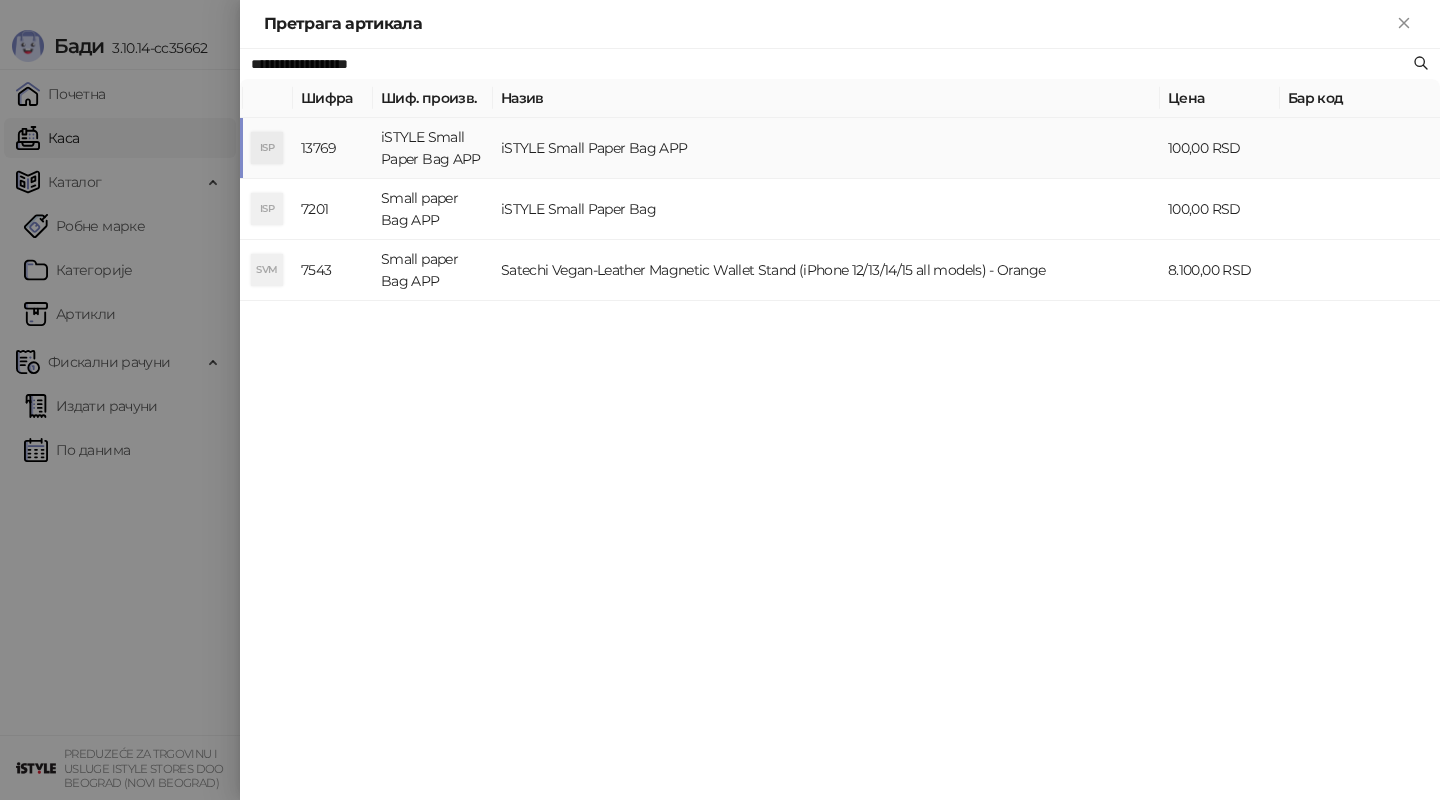 paste 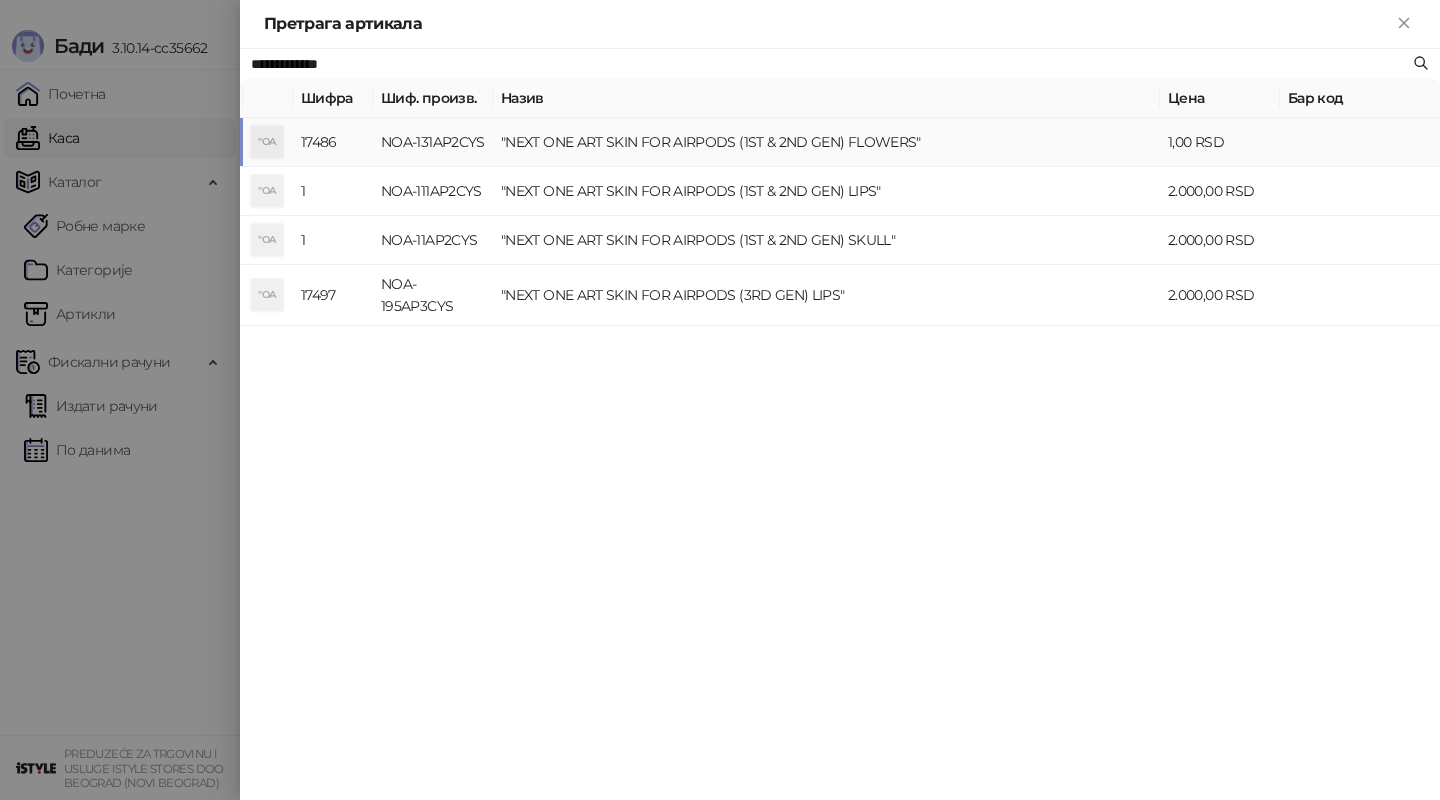 type on "**********" 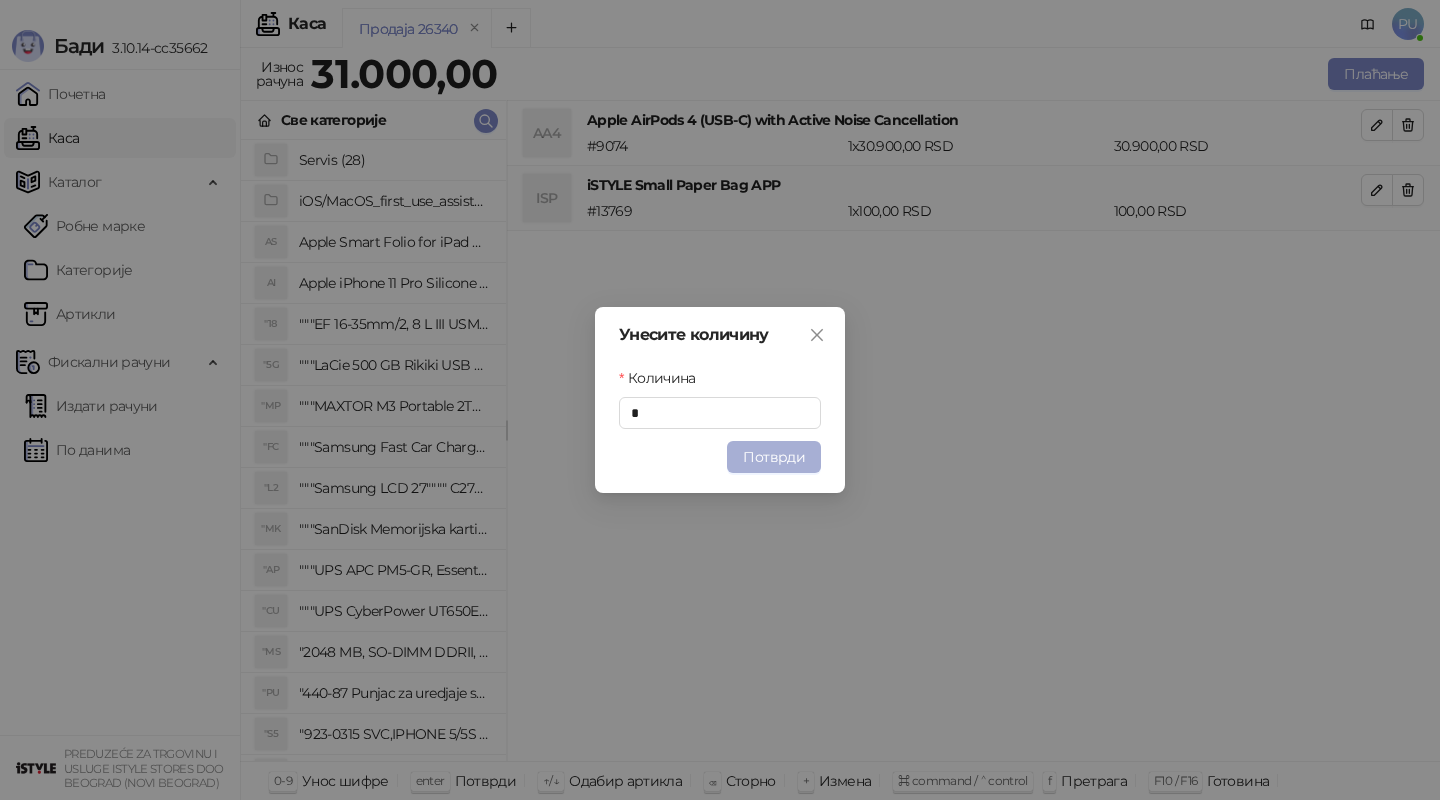 click on "Потврди" at bounding box center [774, 457] 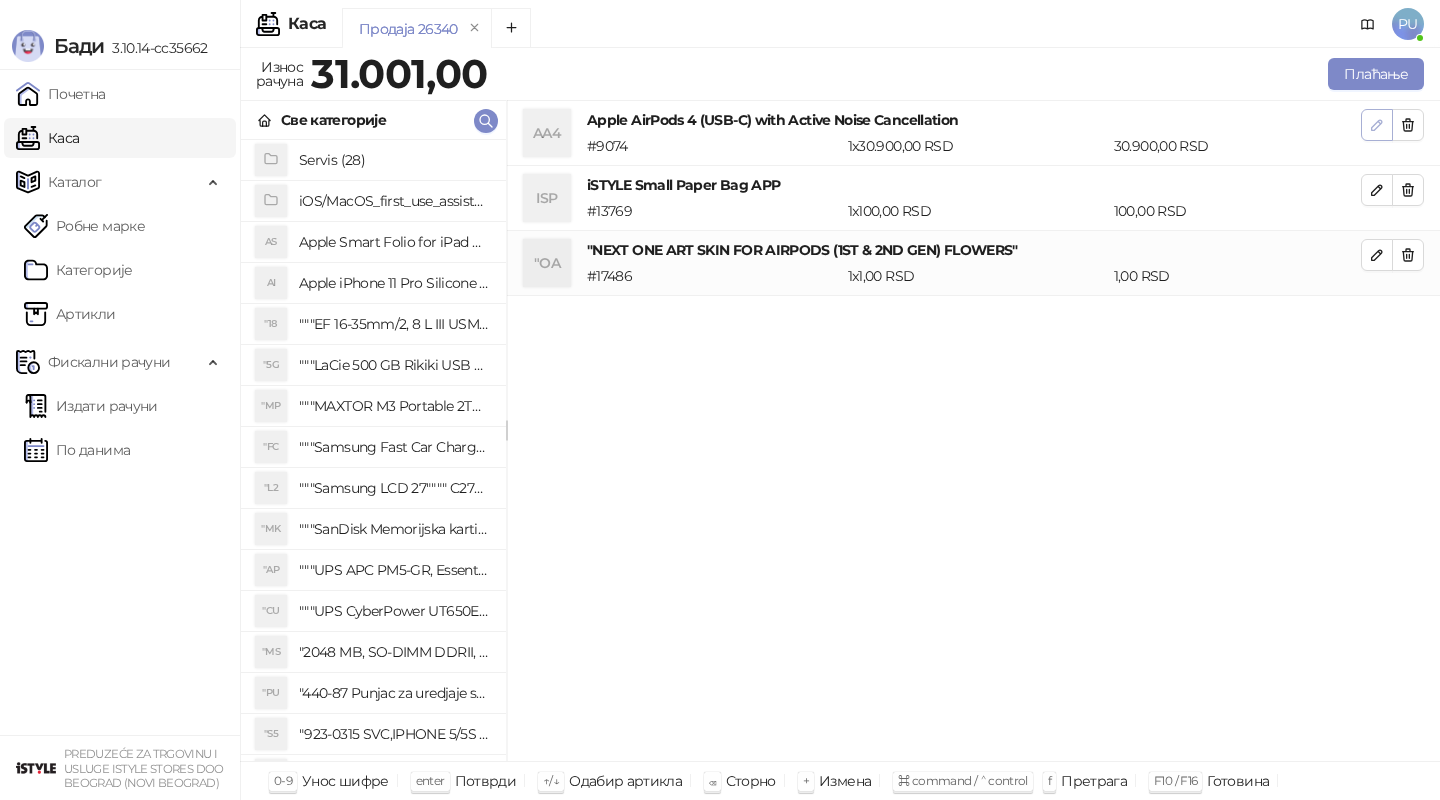 click 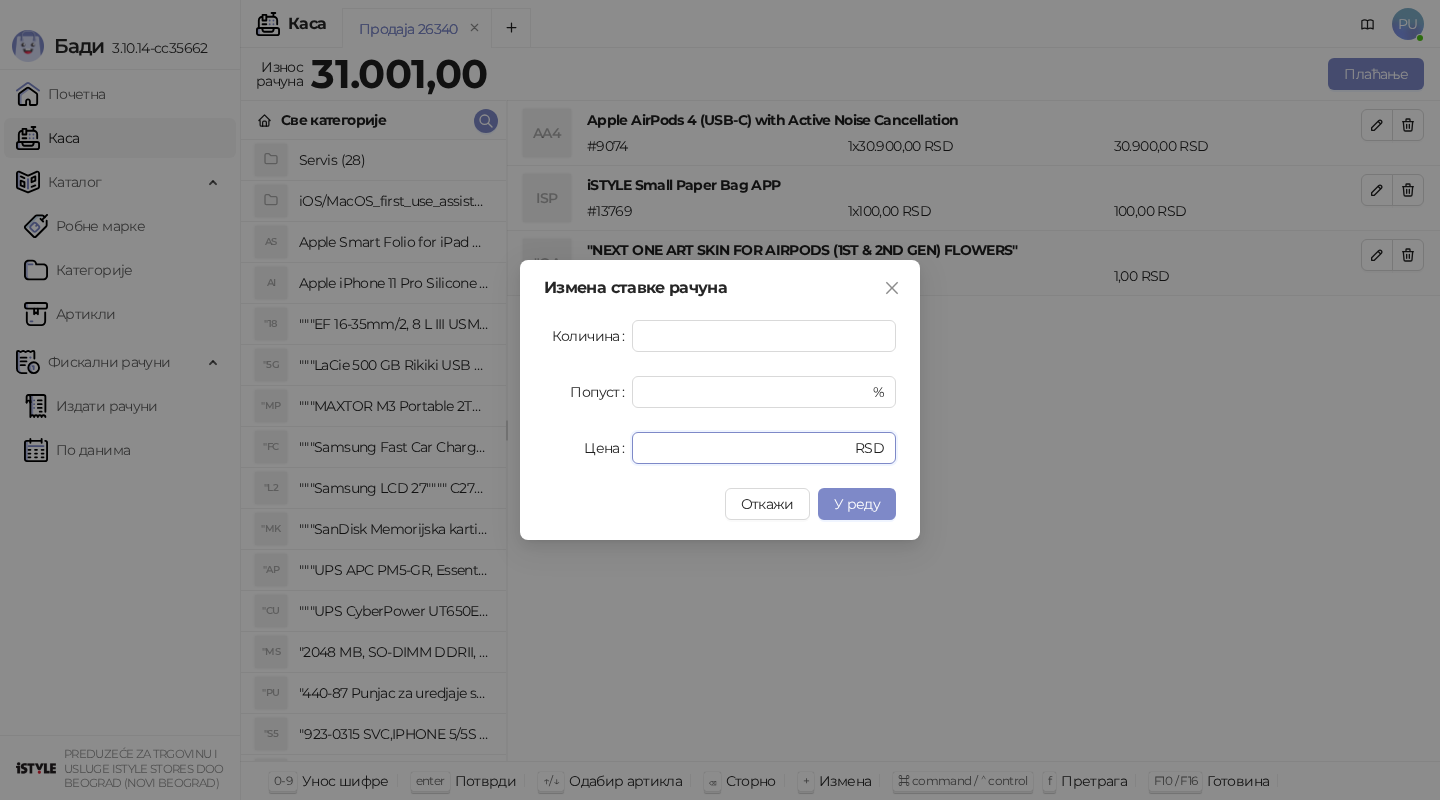 drag, startPoint x: 708, startPoint y: 450, endPoint x: 503, endPoint y: 450, distance: 205 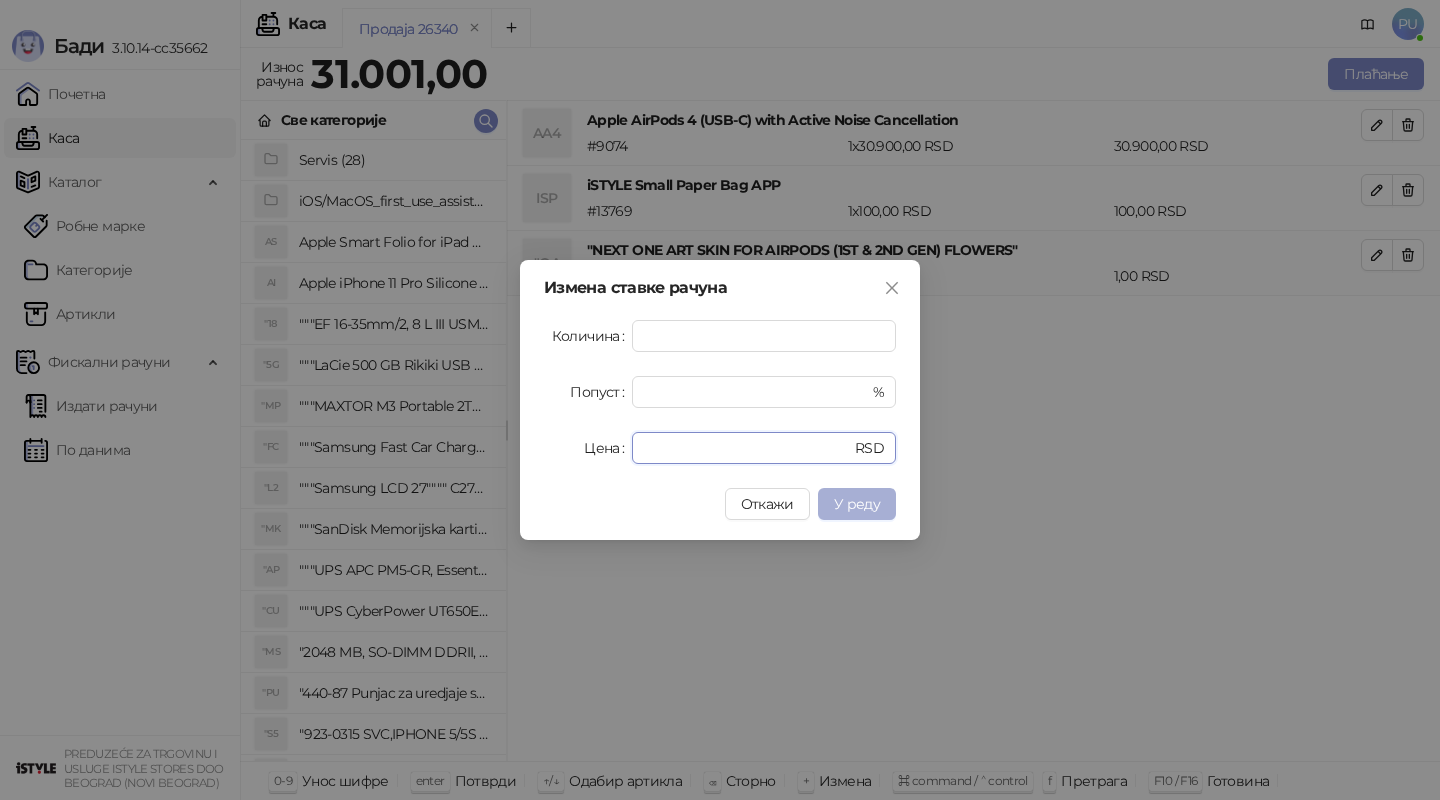 type on "*****" 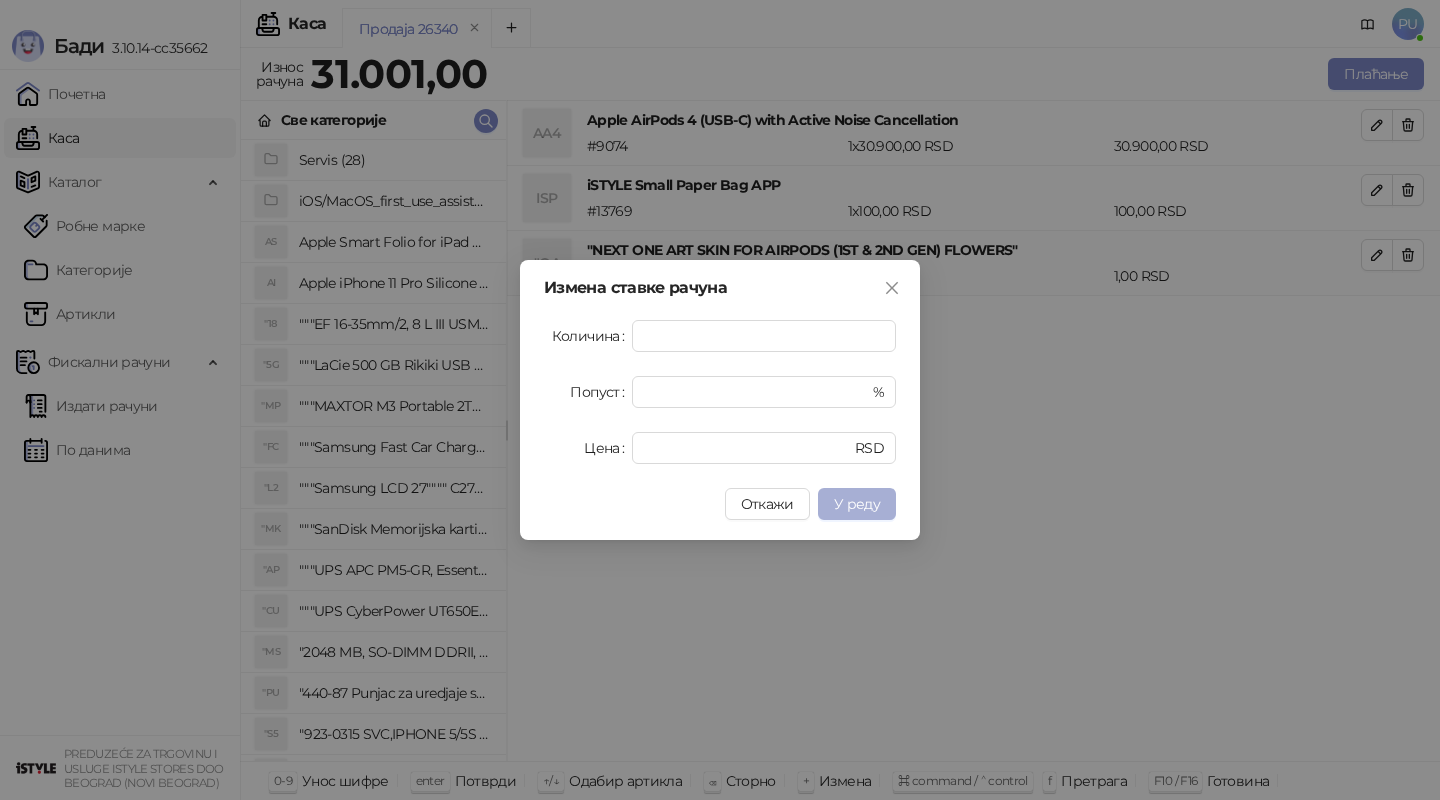 click on "У реду" at bounding box center [857, 504] 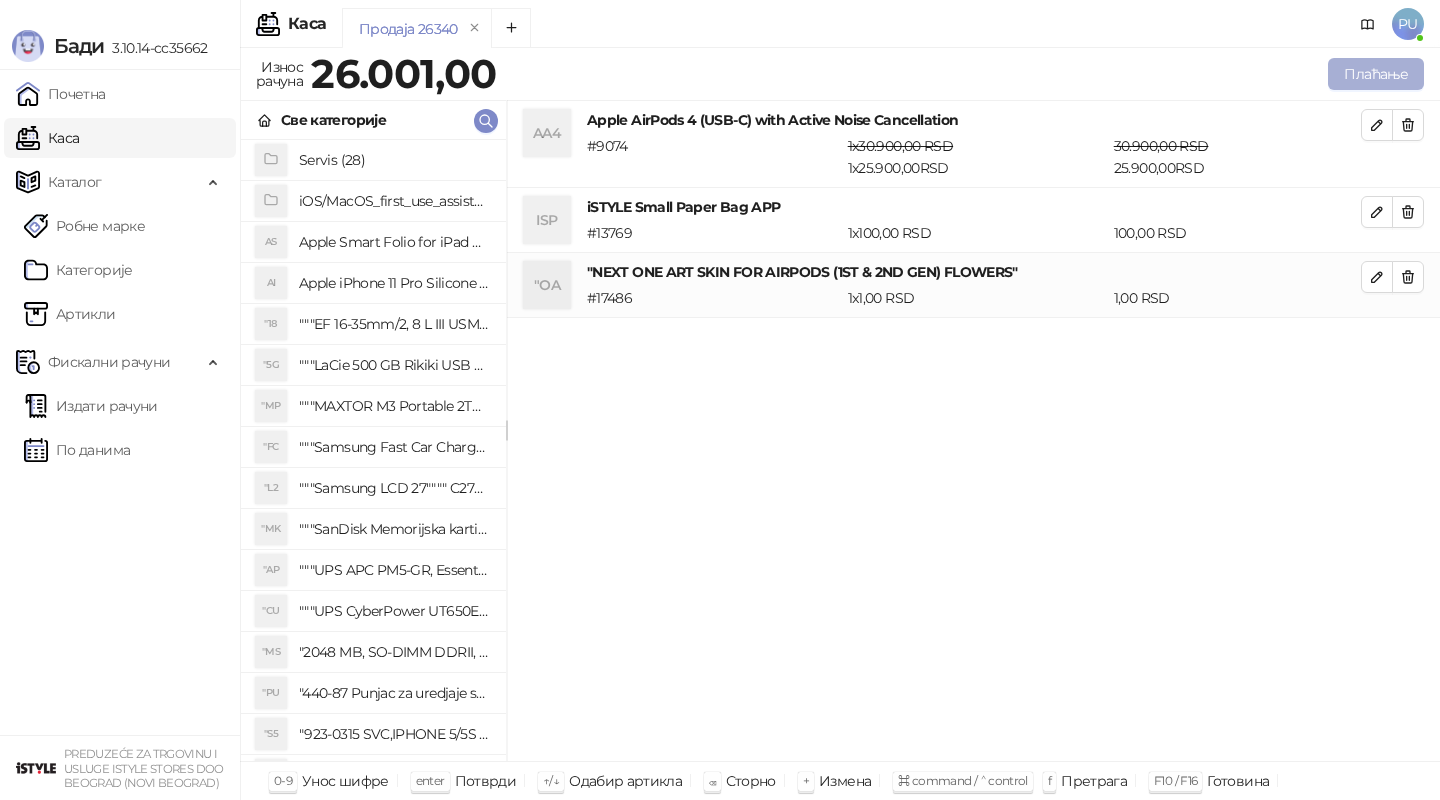 click on "Плаћање" at bounding box center (1376, 74) 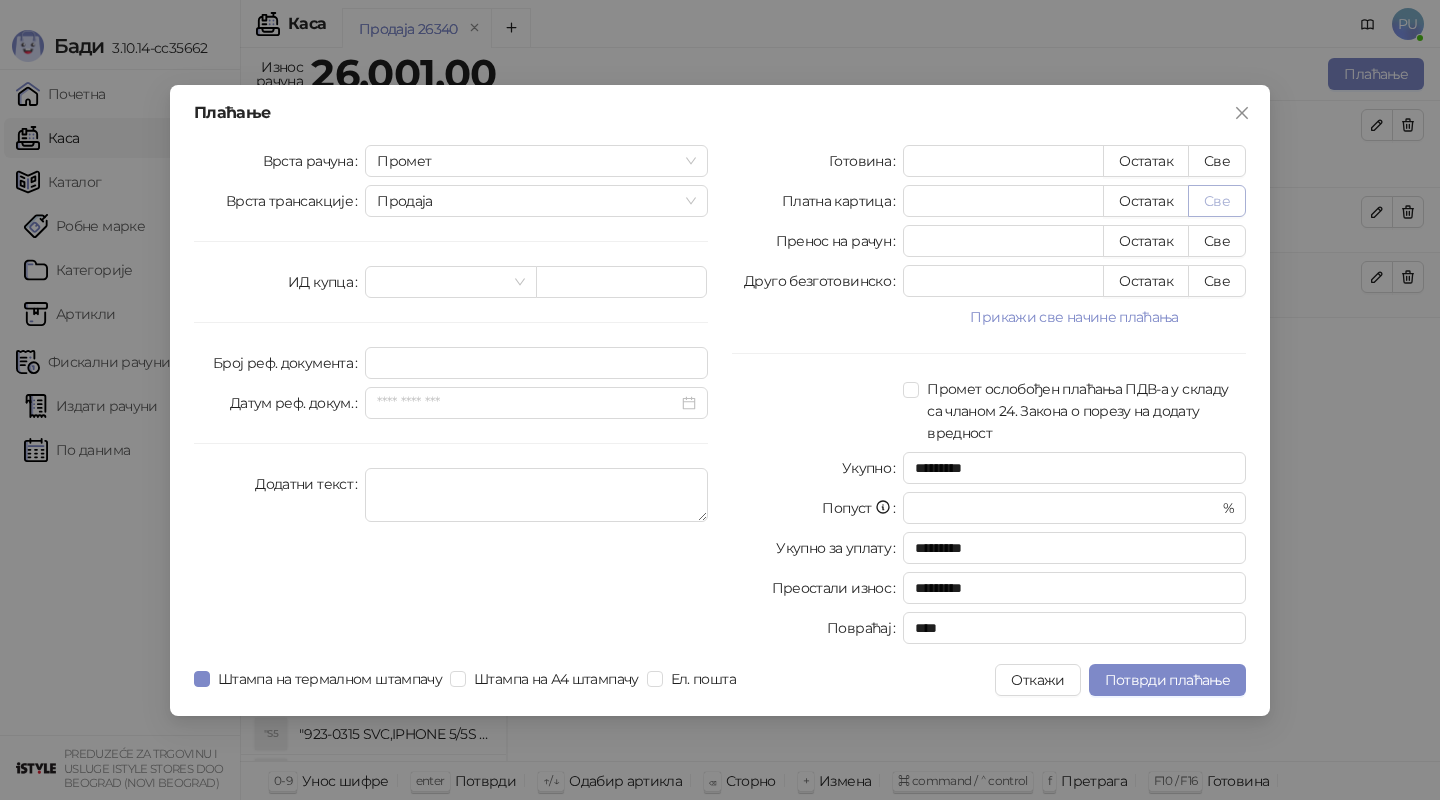 click on "Све" at bounding box center [1217, 201] 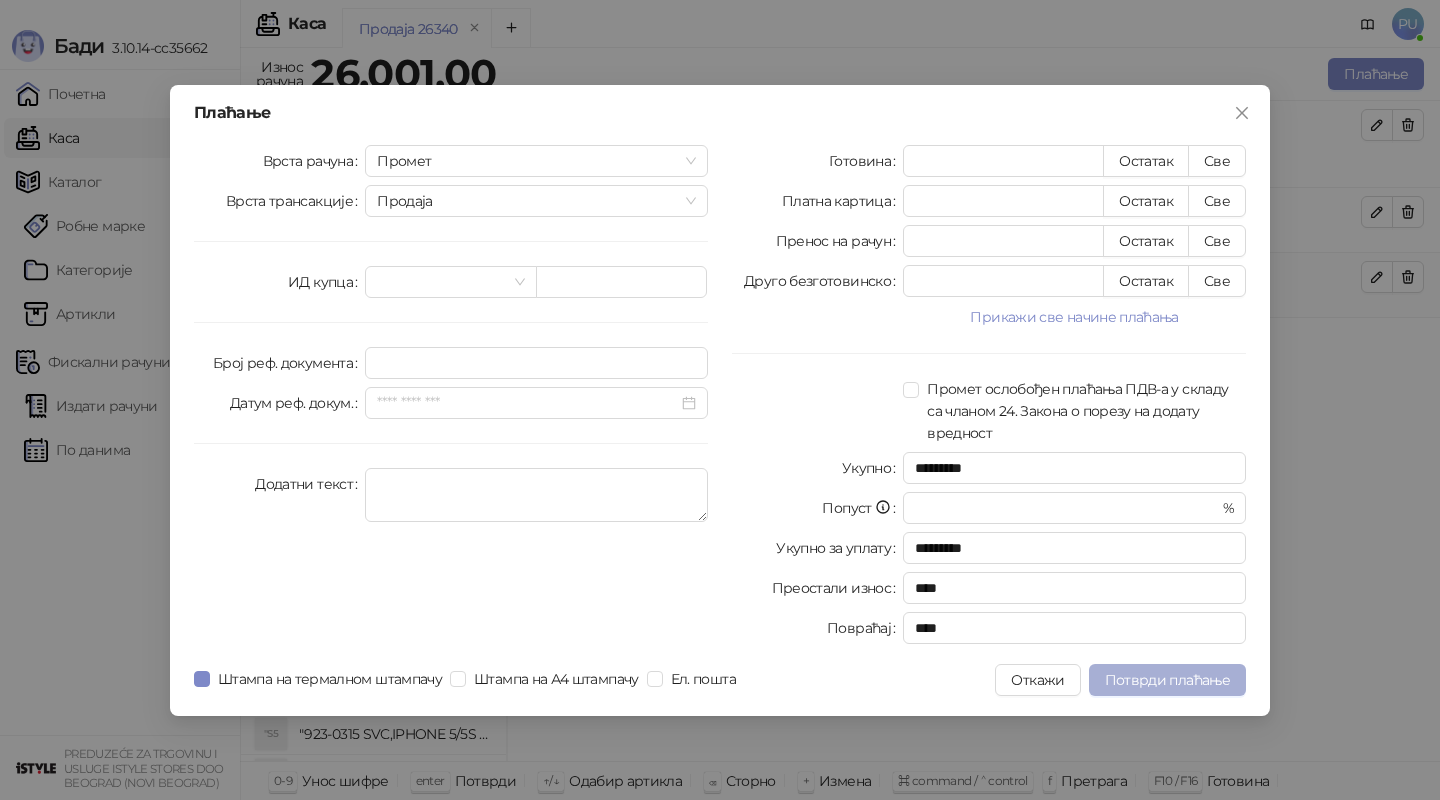 click on "Потврди плаћање" at bounding box center (1167, 680) 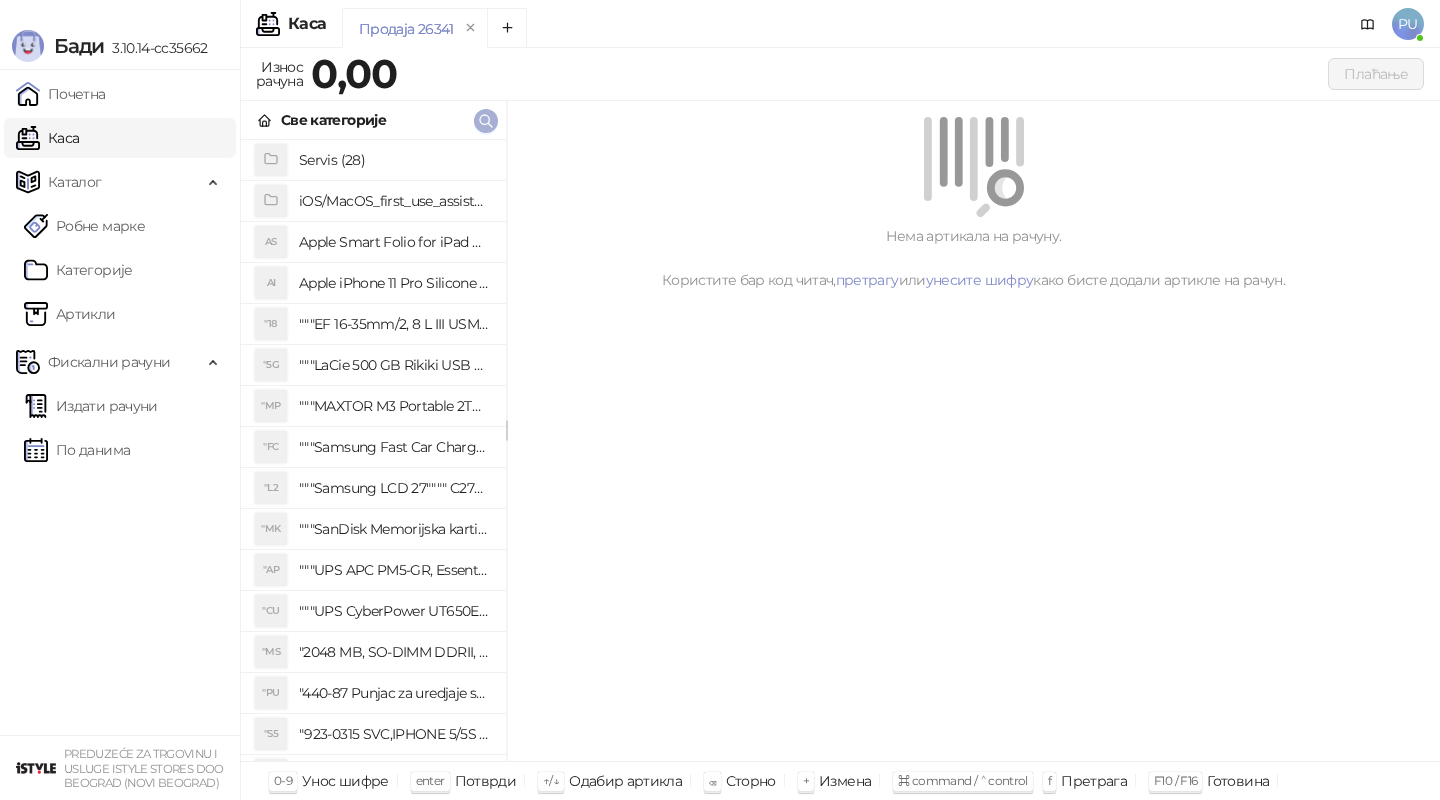 click 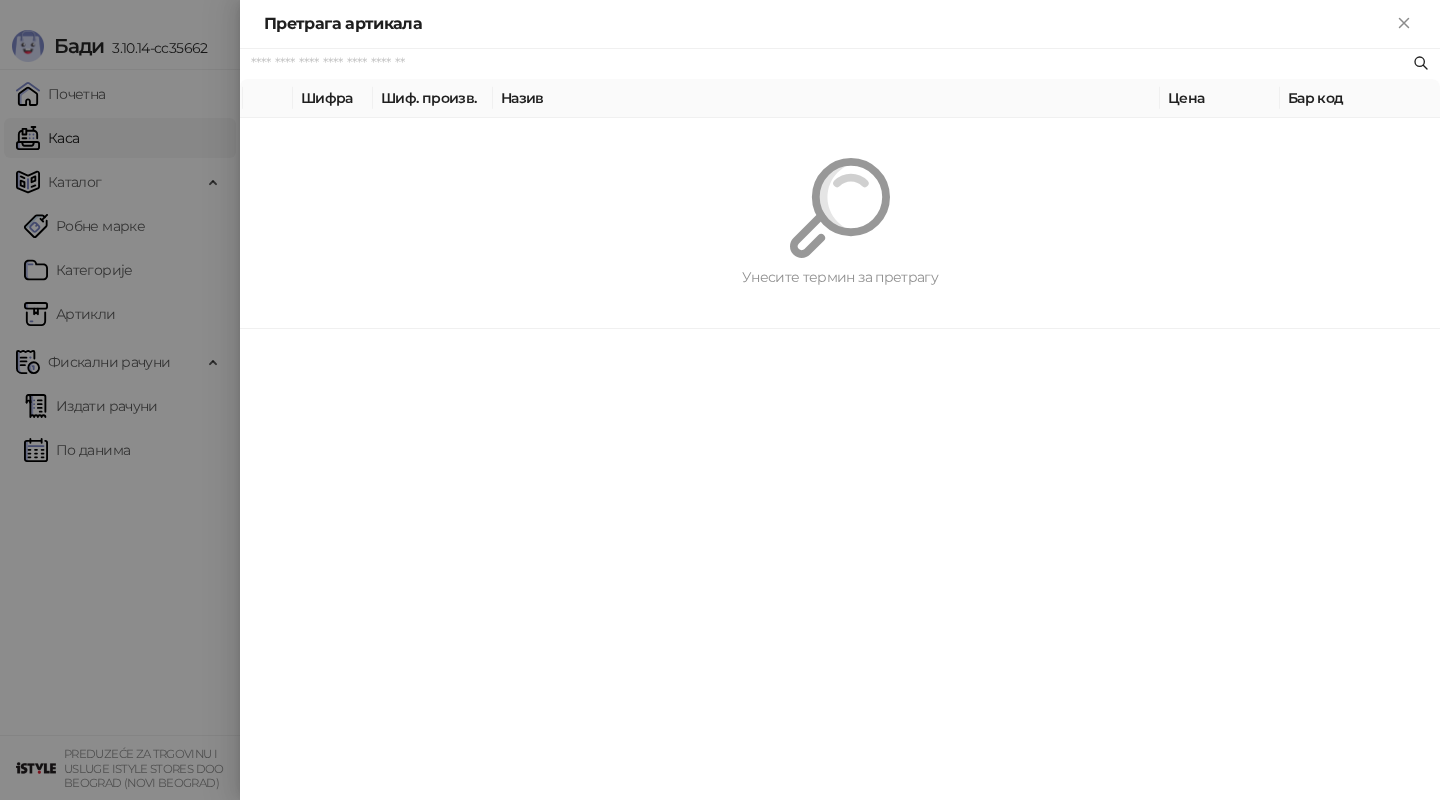 paste on "*********" 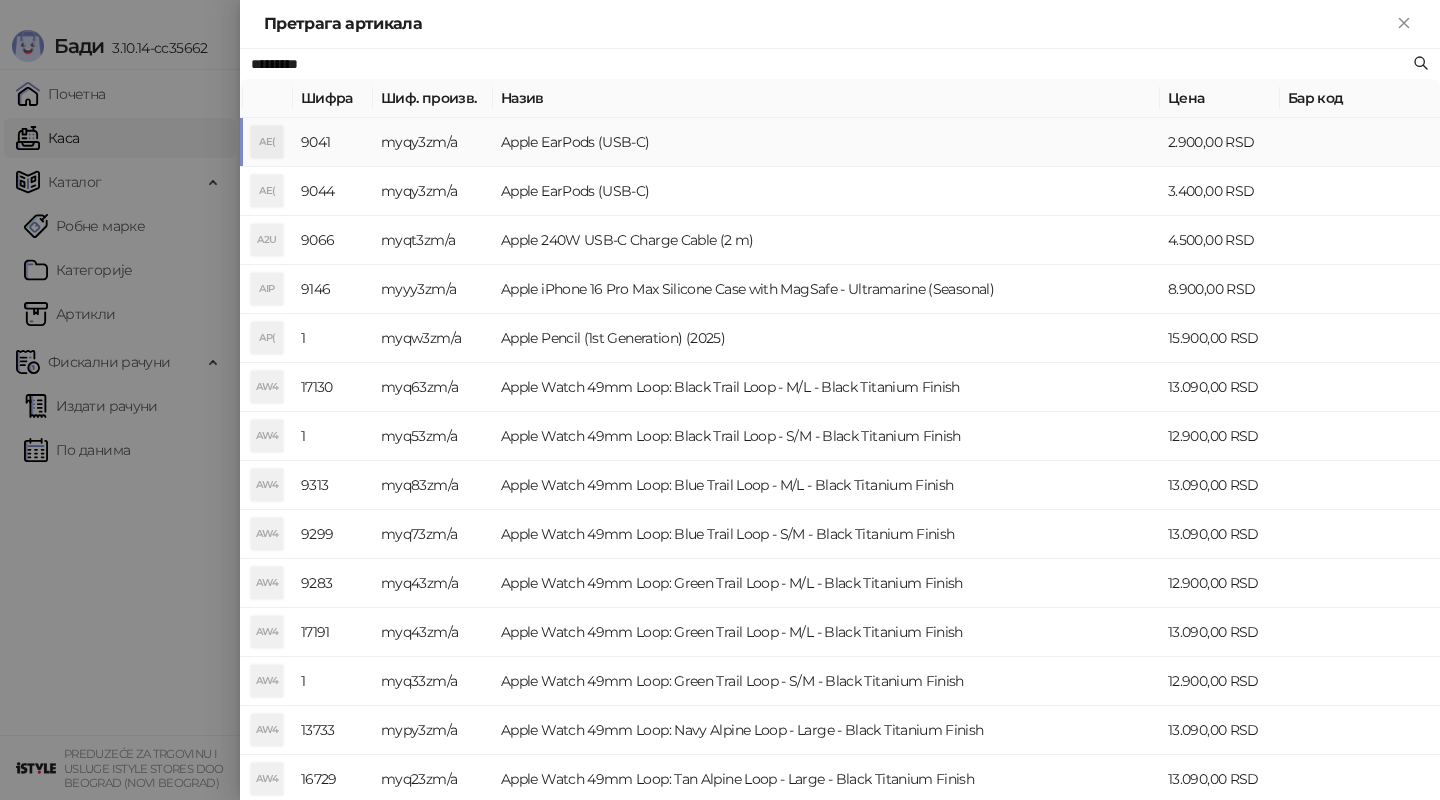 type on "*********" 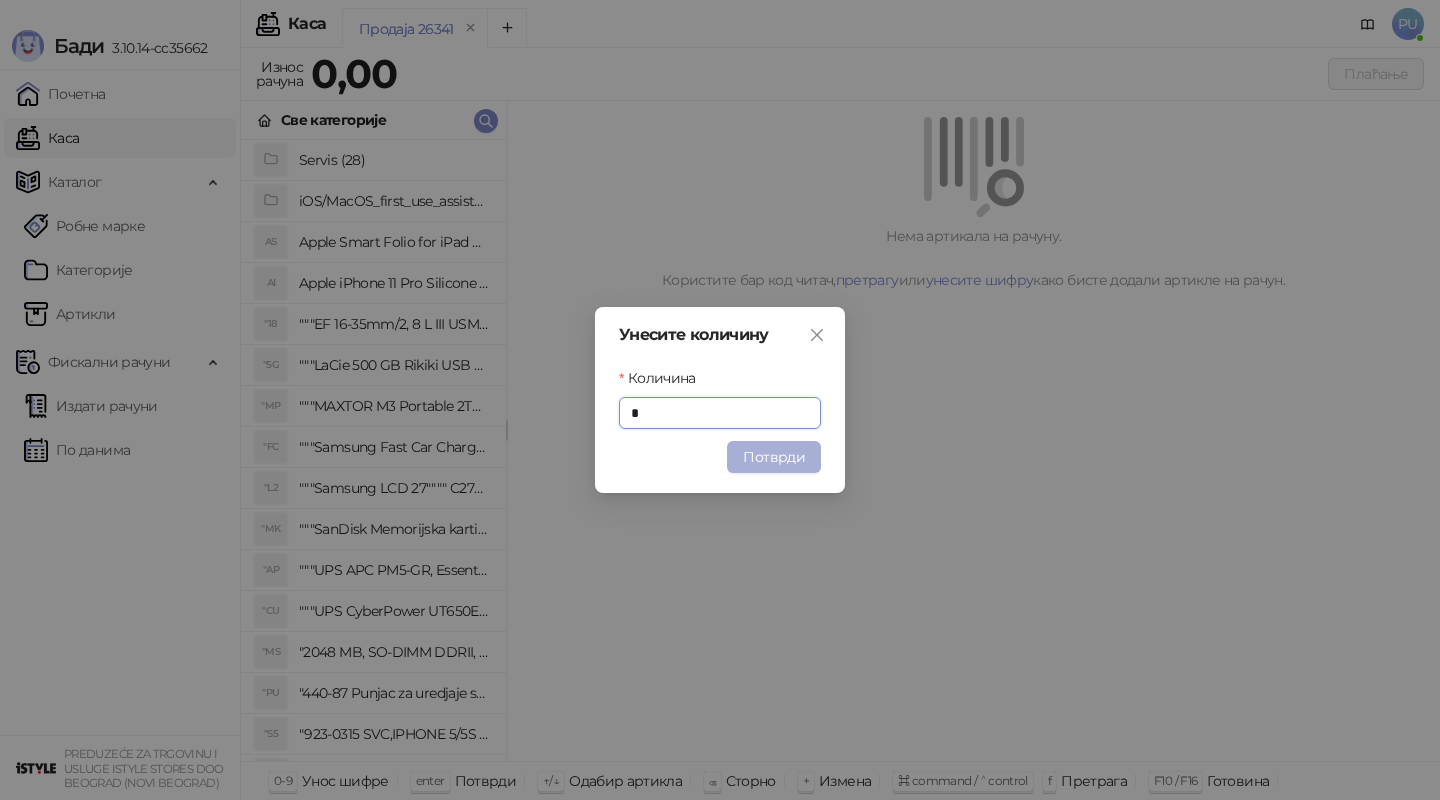 click on "Потврди" at bounding box center (774, 457) 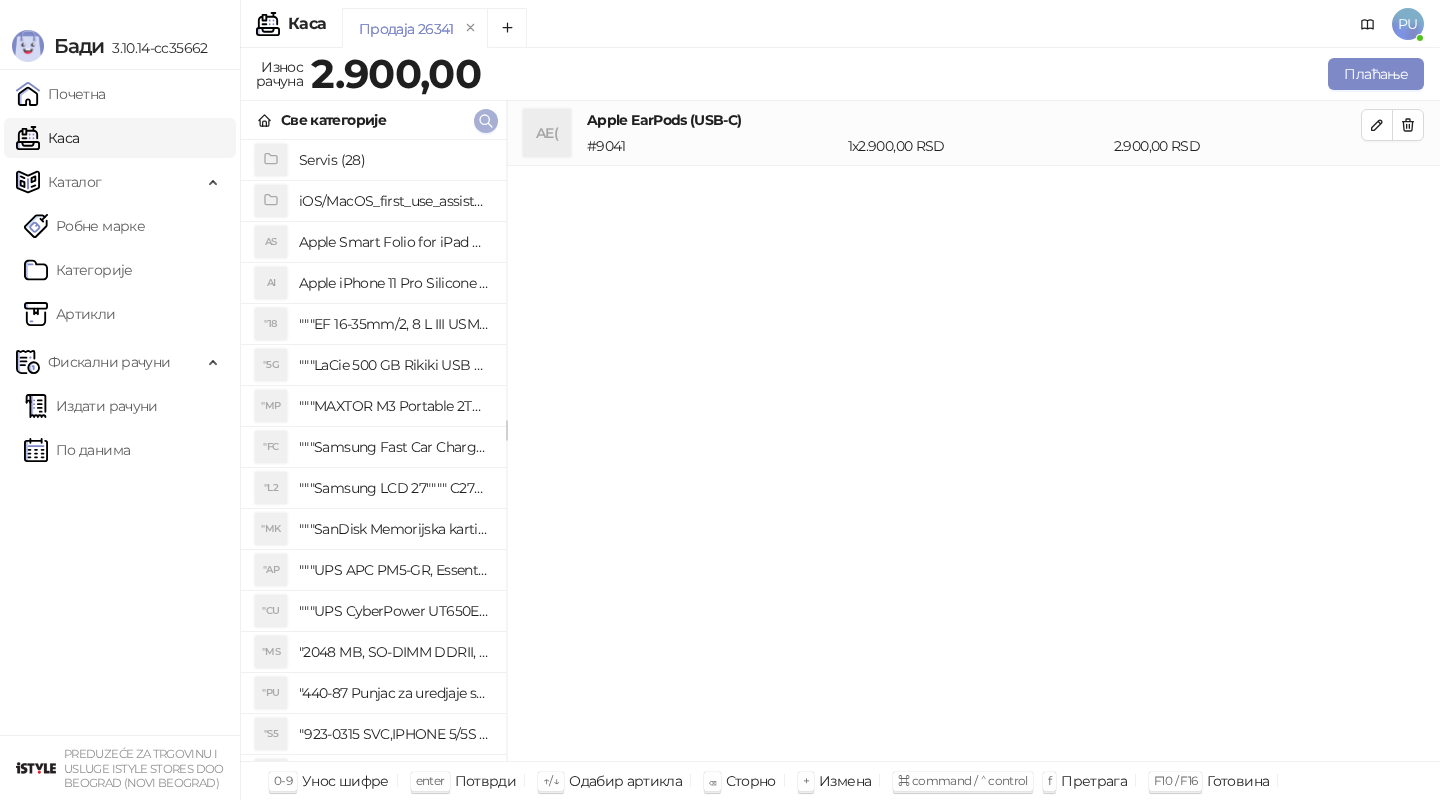 click at bounding box center [486, 120] 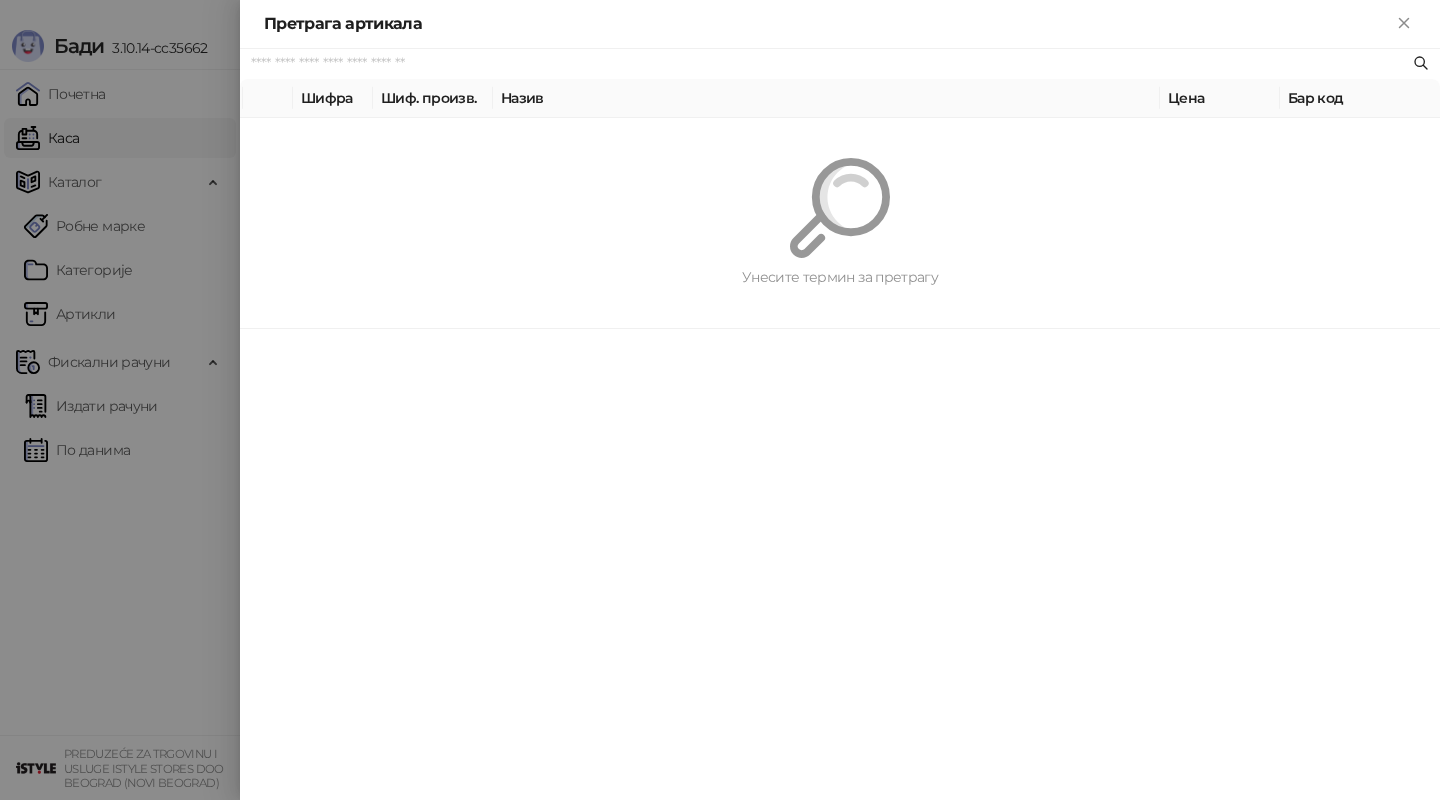 paste on "**********" 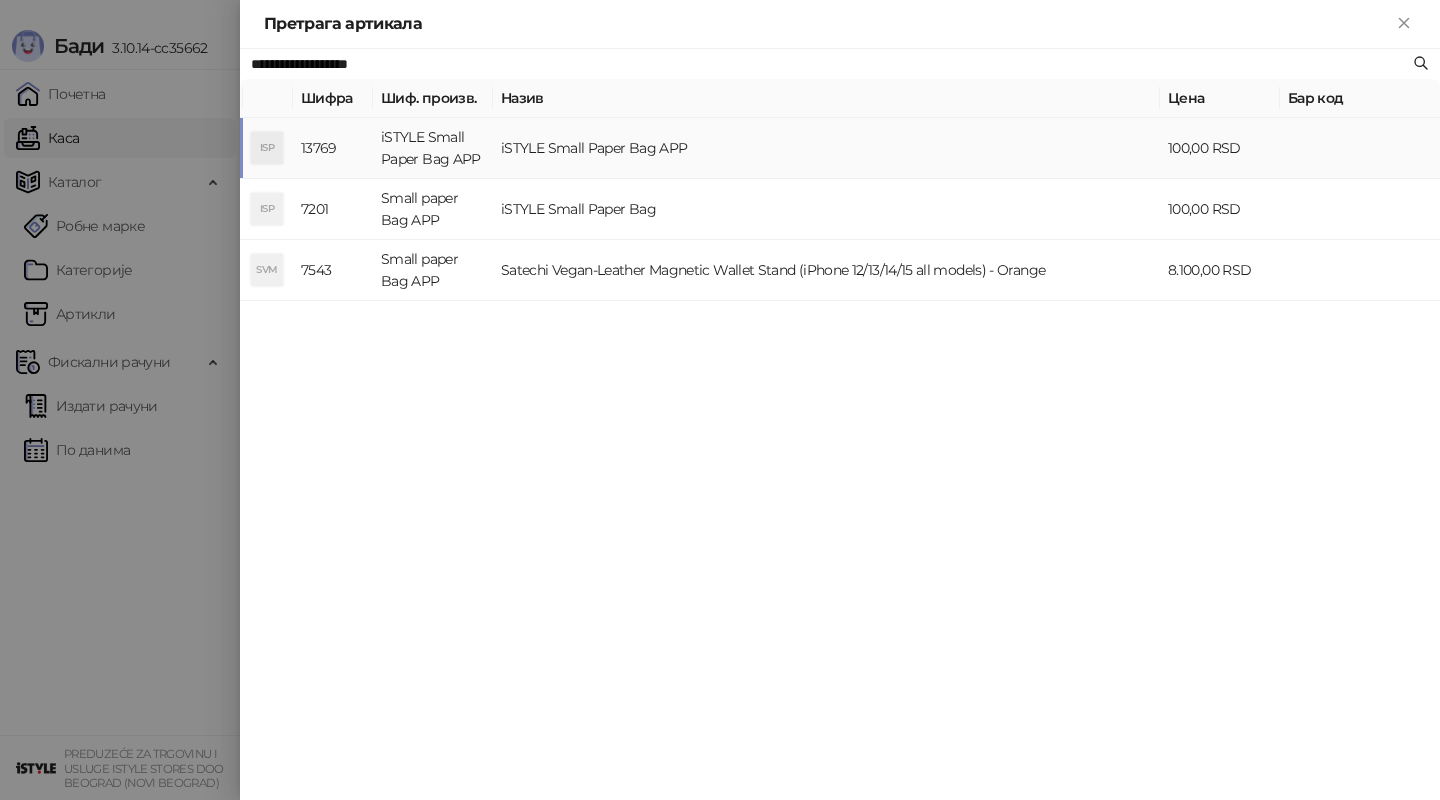 type on "**********" 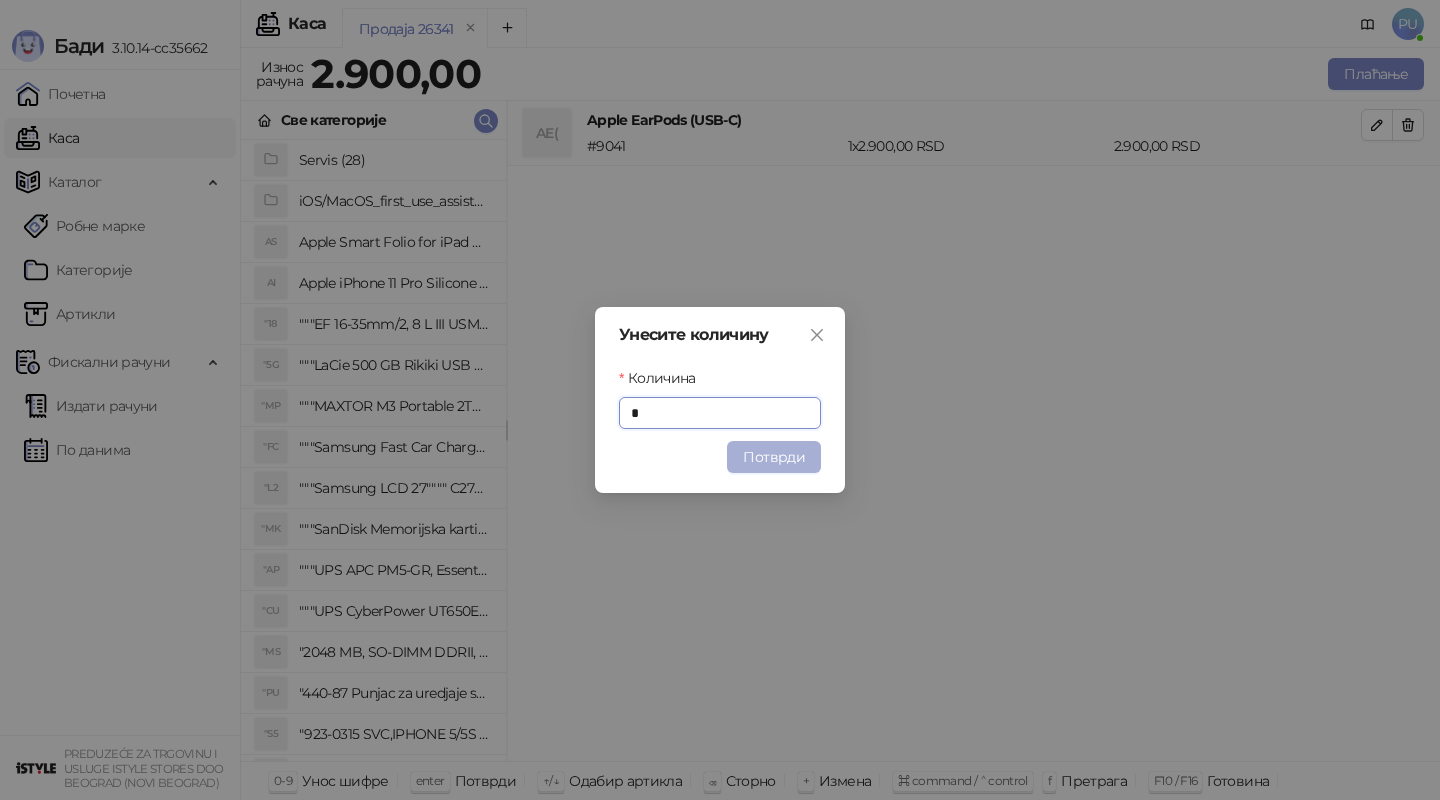 click on "Потврди" at bounding box center [774, 457] 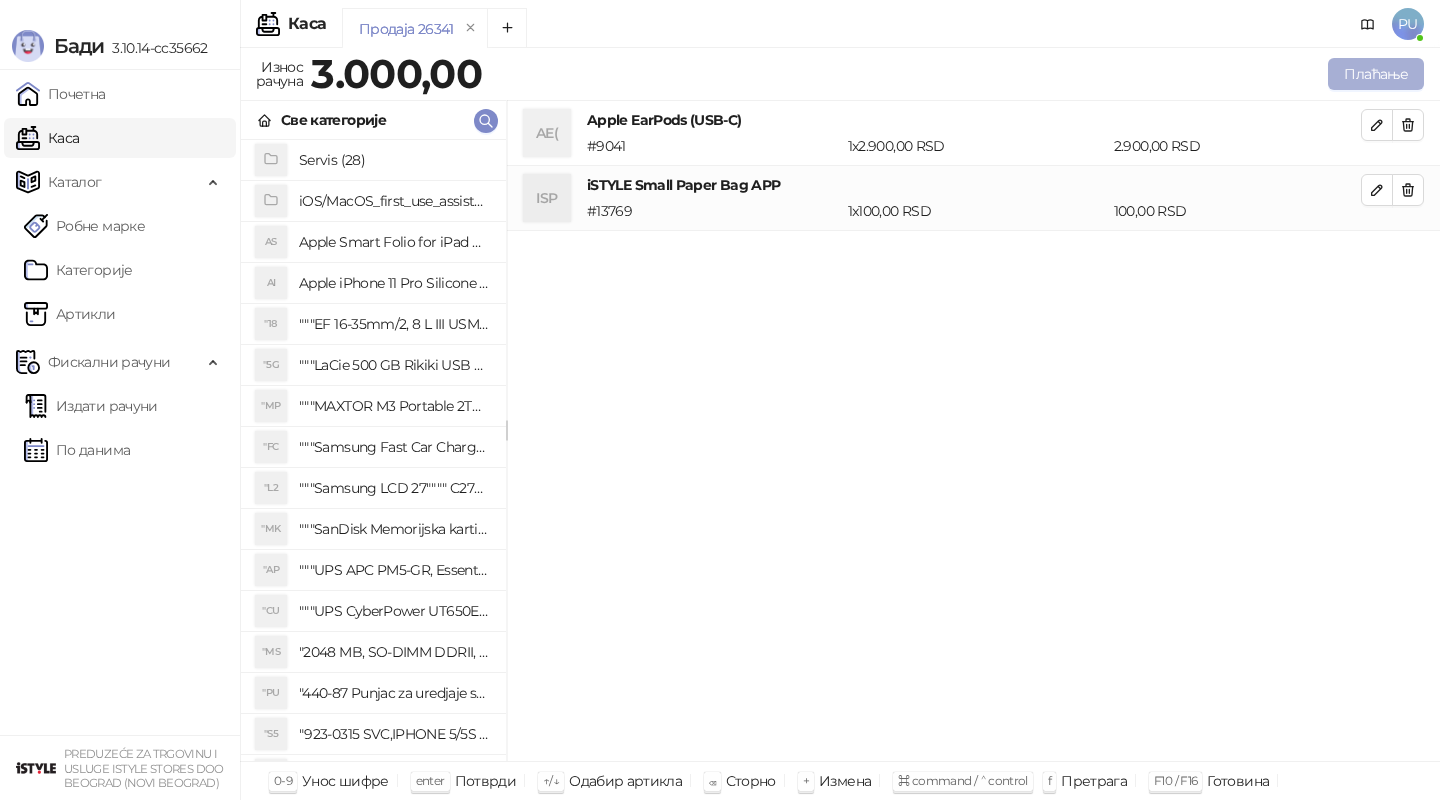 click on "Плаћање" at bounding box center (1376, 74) 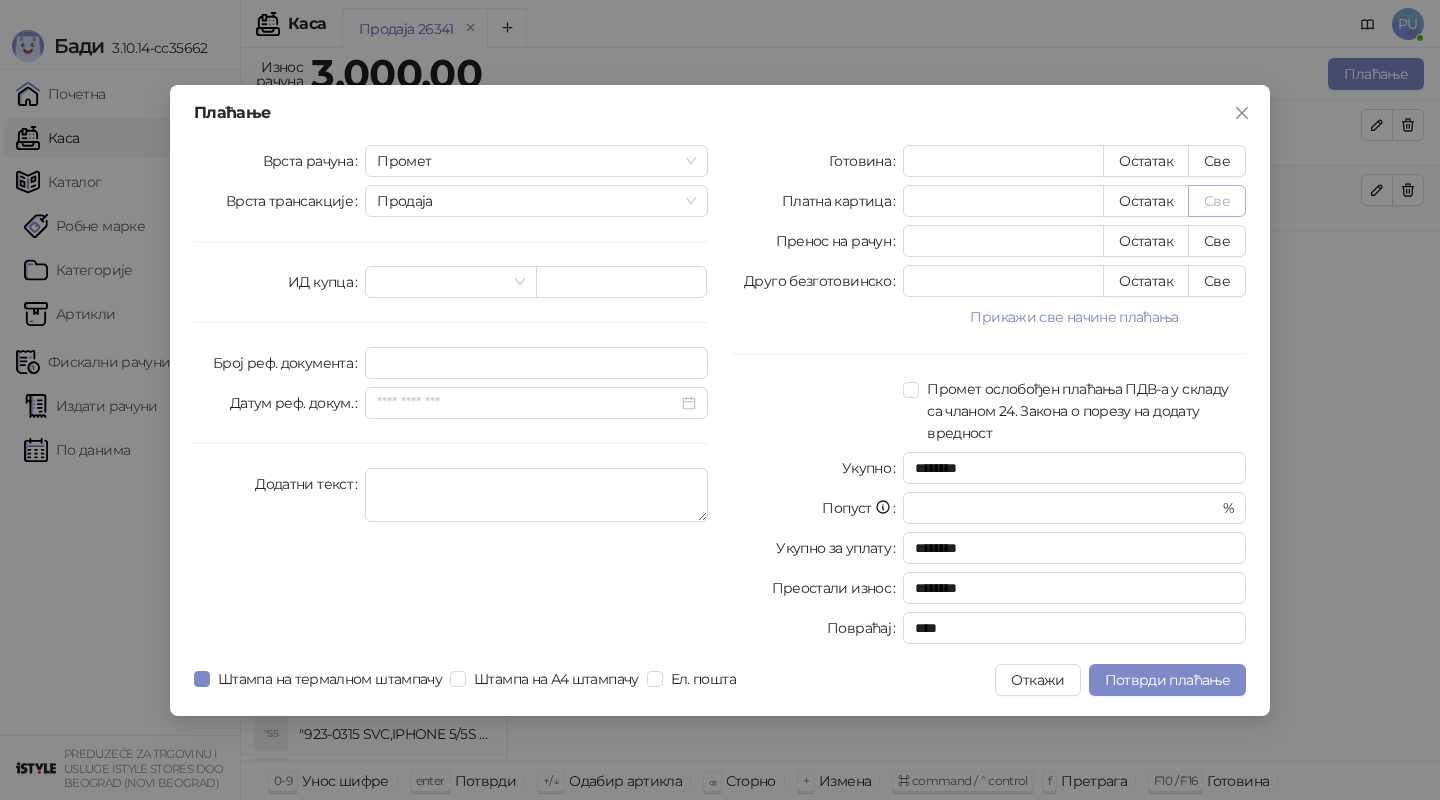 click on "Све" at bounding box center (1217, 201) 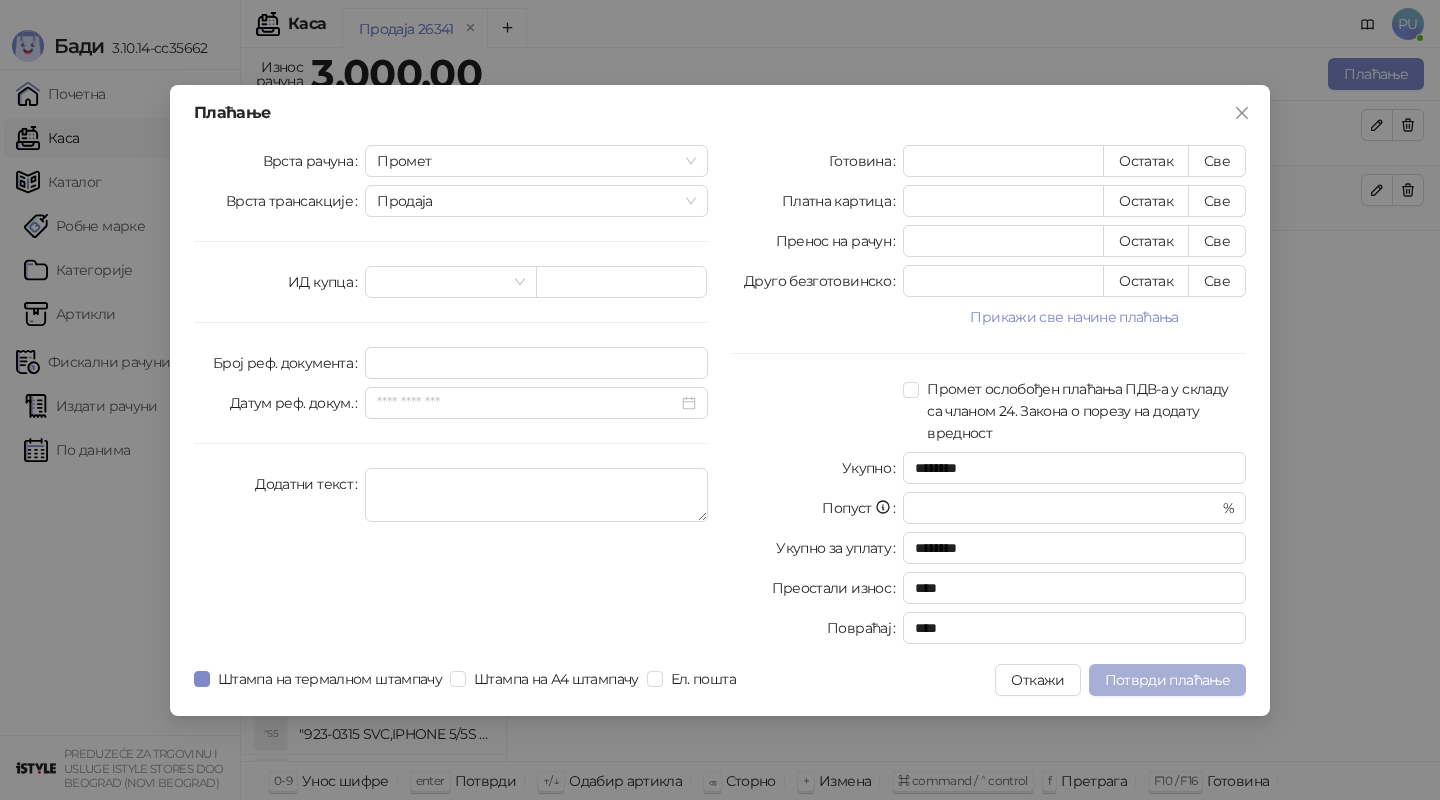 click on "Потврди плаћање" at bounding box center (1167, 680) 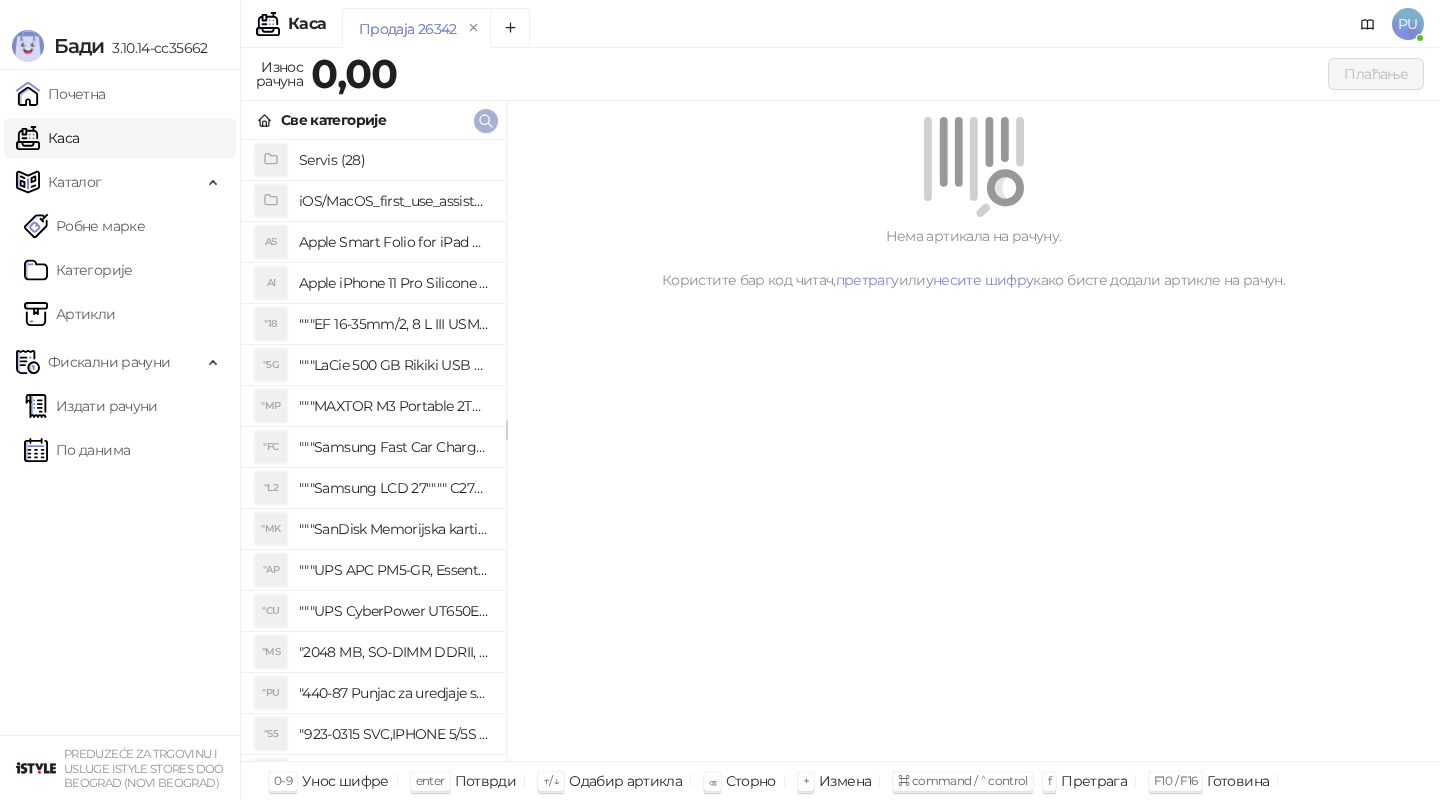 click 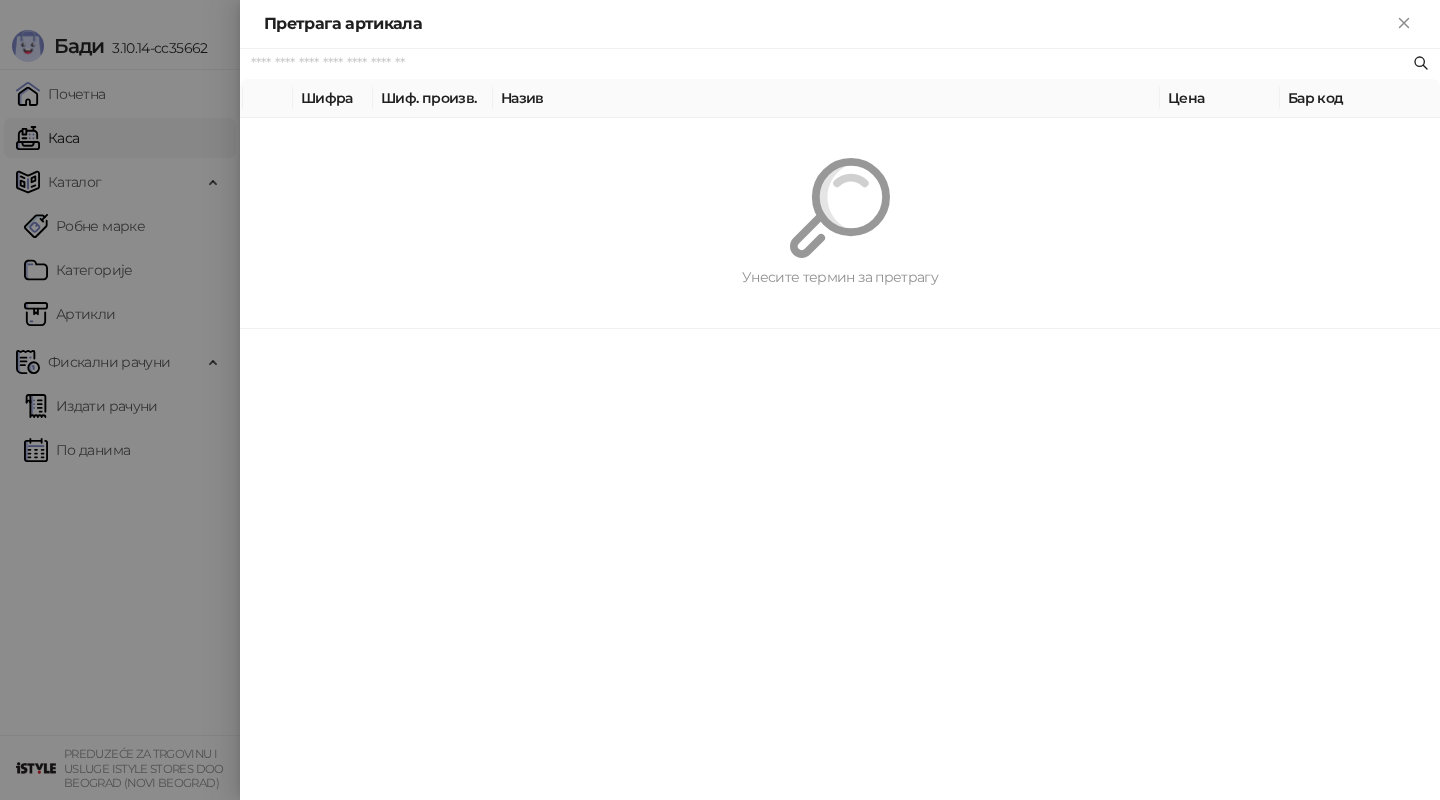 paste on "*********" 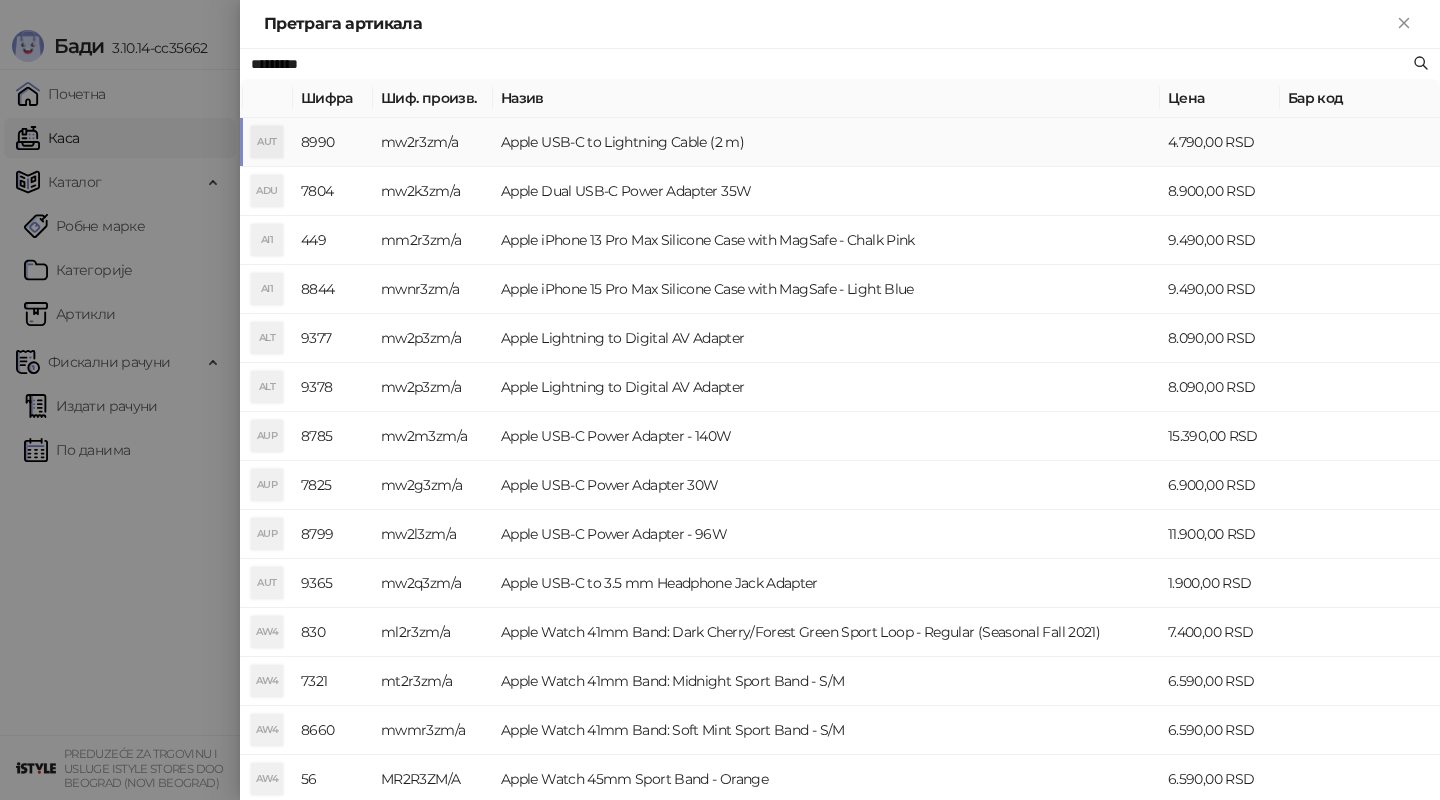 click on "Apple USB-C to Lightning Cable (2 m)" at bounding box center [826, 142] 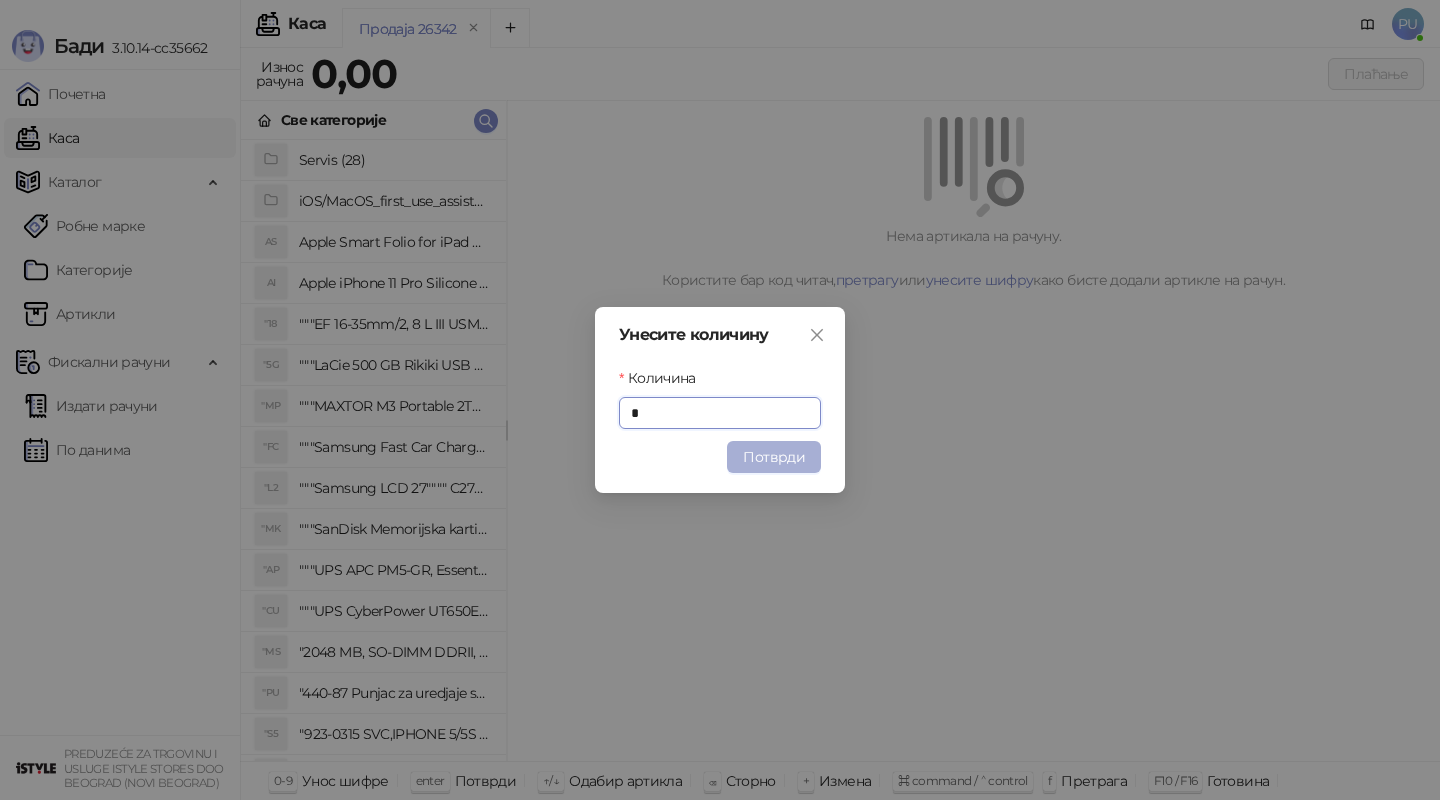 click on "Потврди" at bounding box center [774, 457] 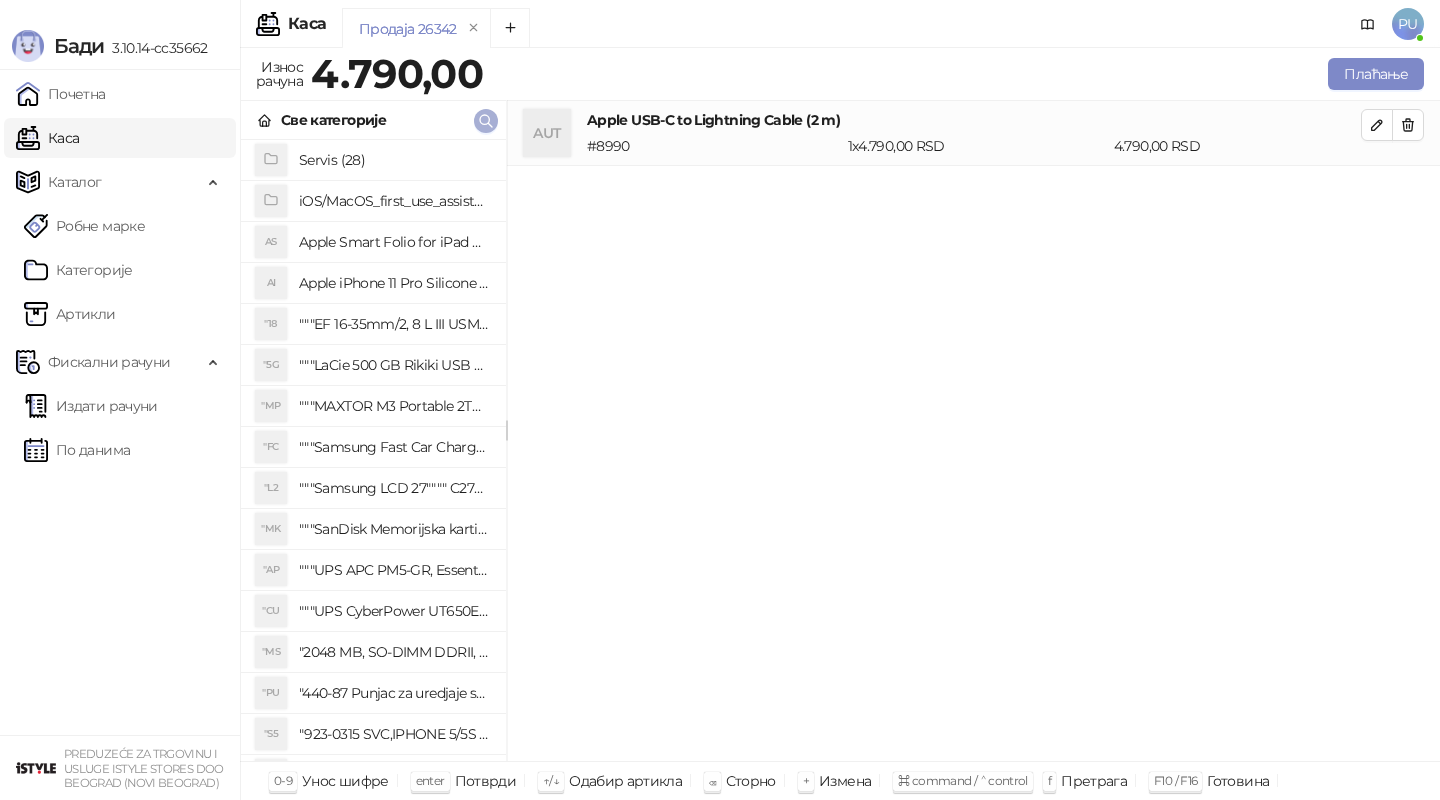 click 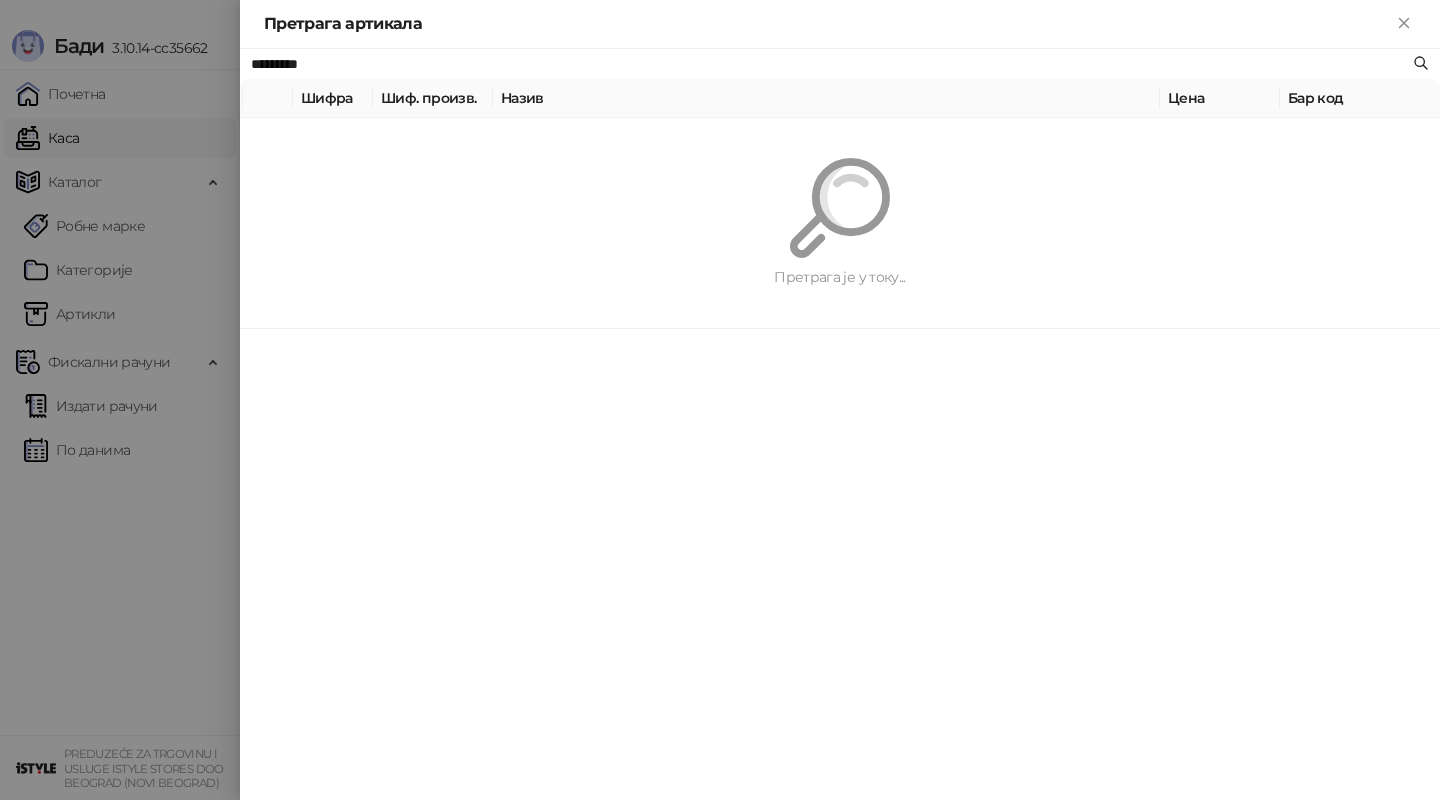 paste on "**********" 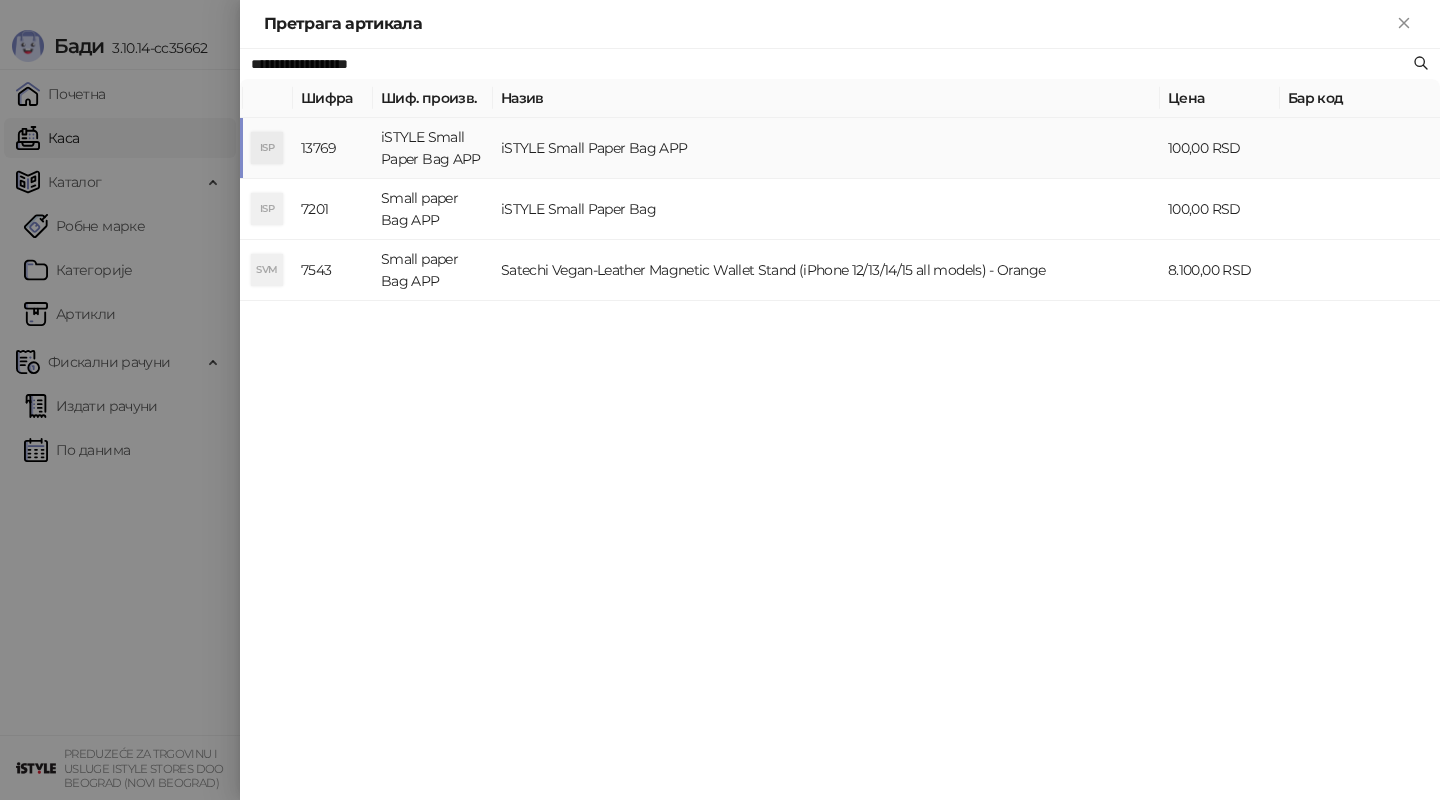 type on "**********" 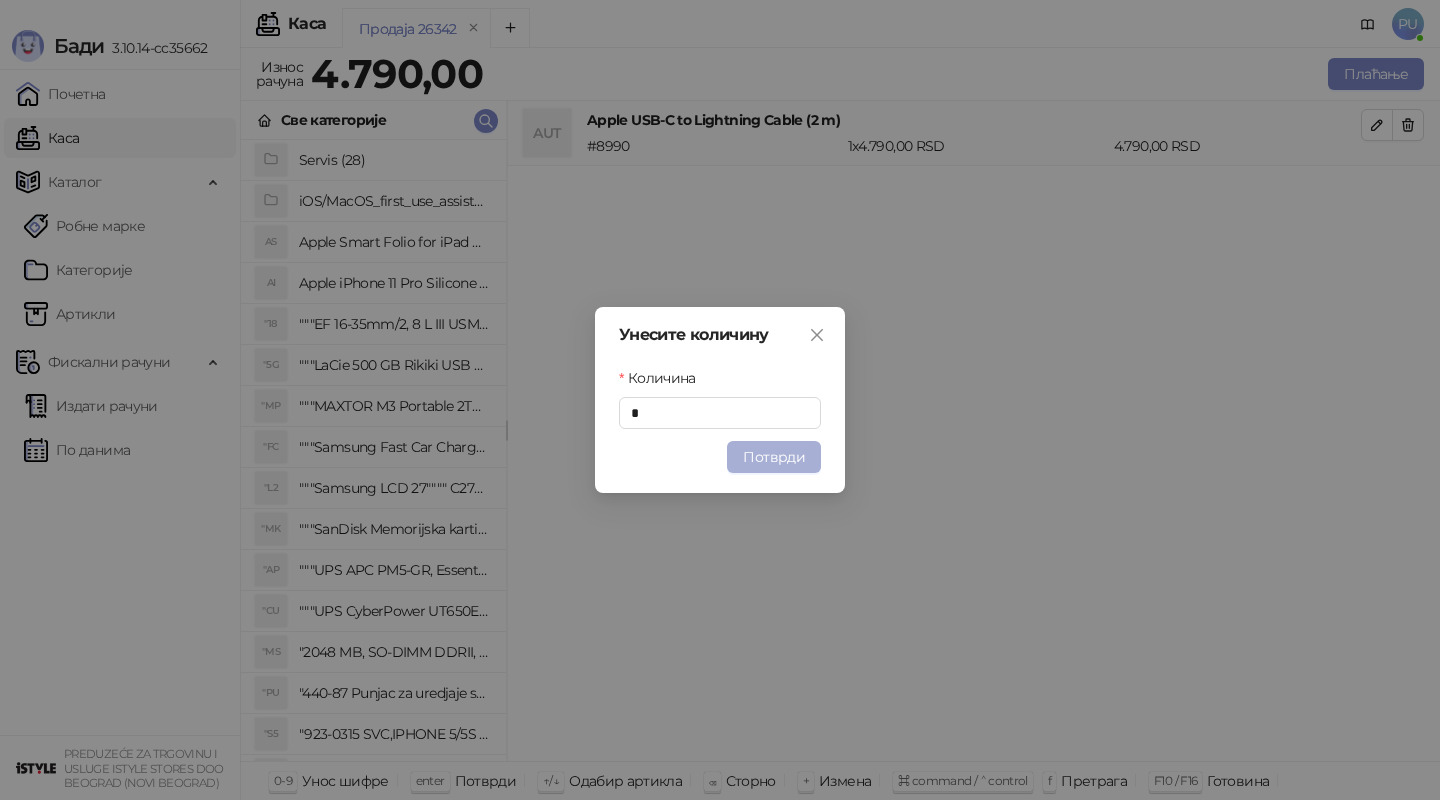 click on "Потврди" at bounding box center (774, 457) 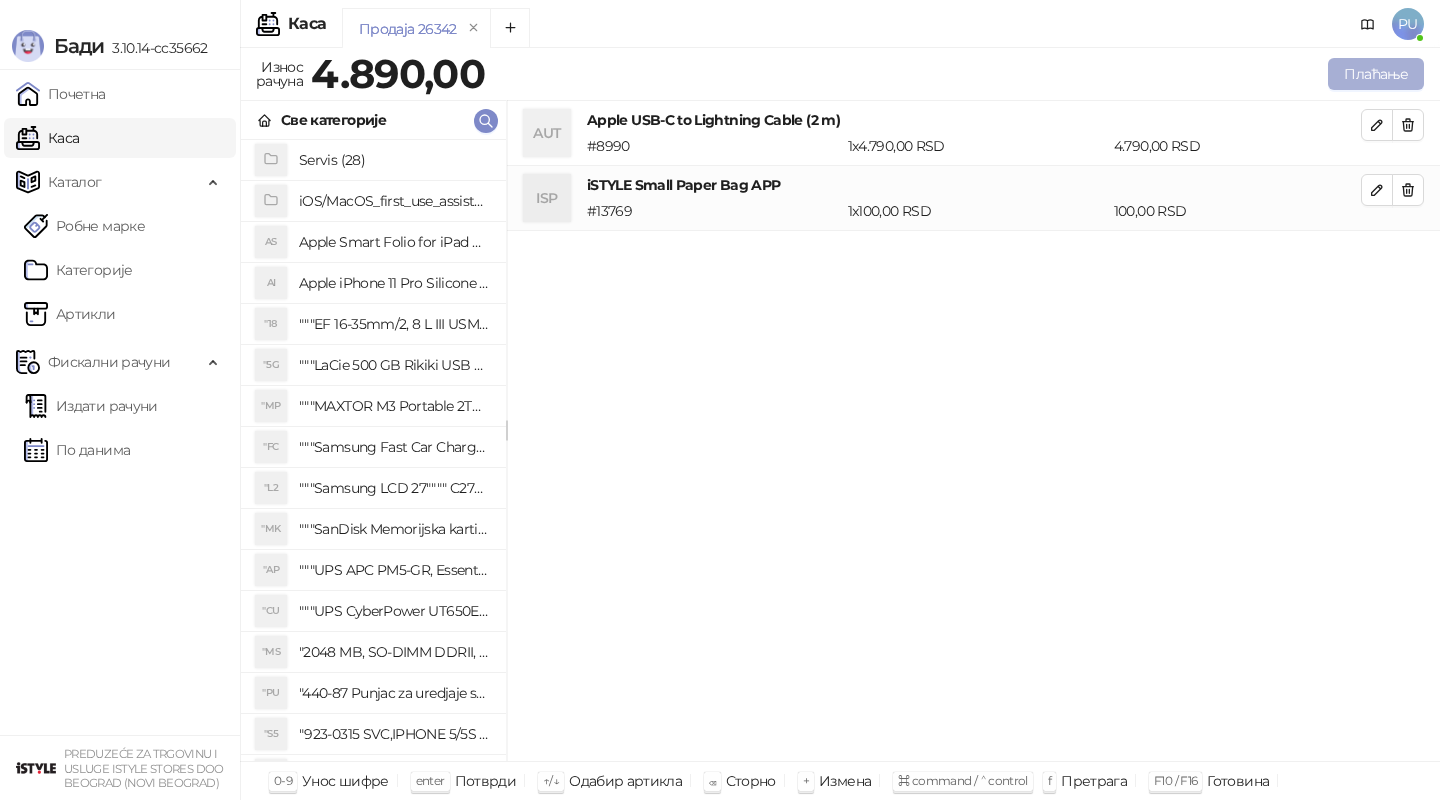 click on "Плаћање" at bounding box center [1376, 74] 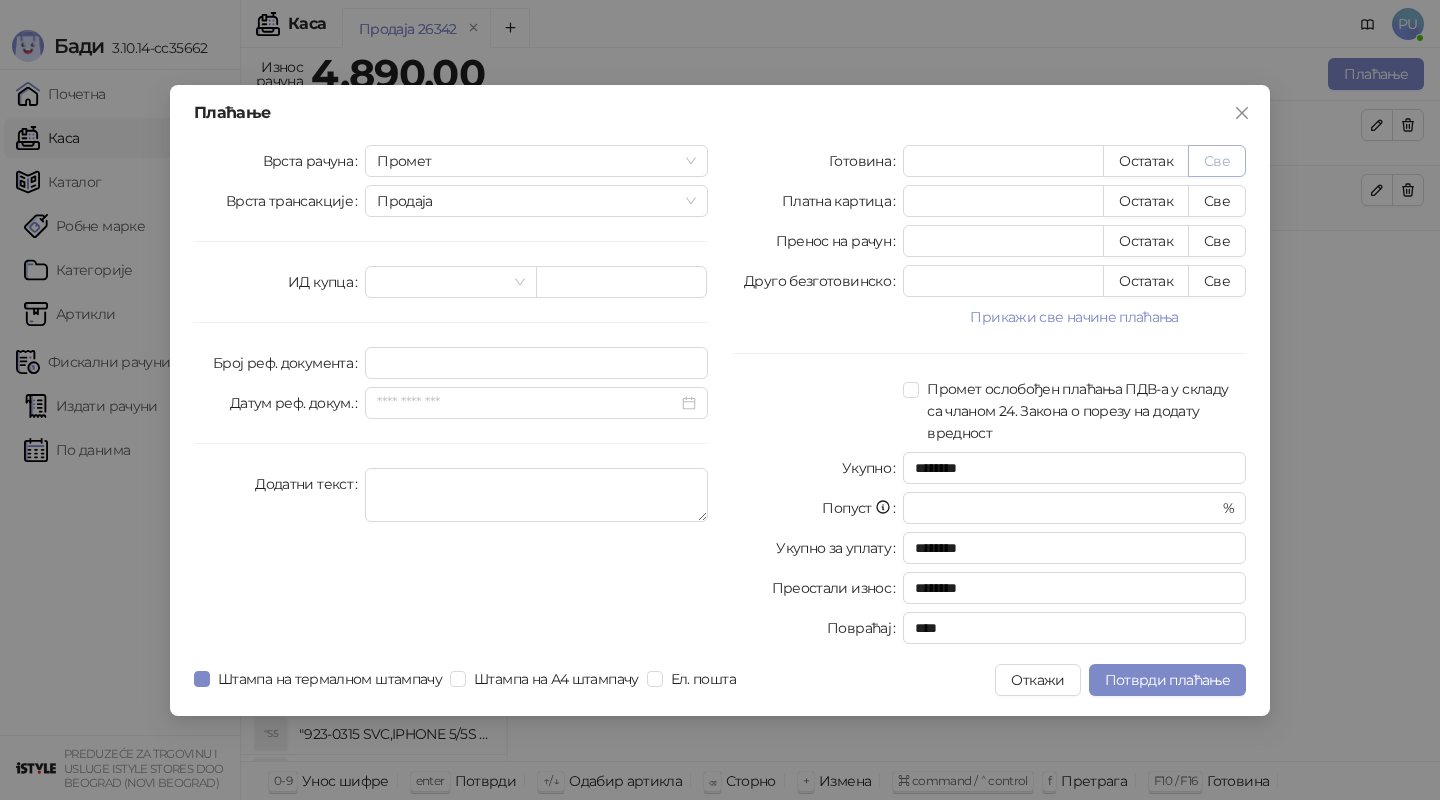 click on "Све" at bounding box center [1217, 161] 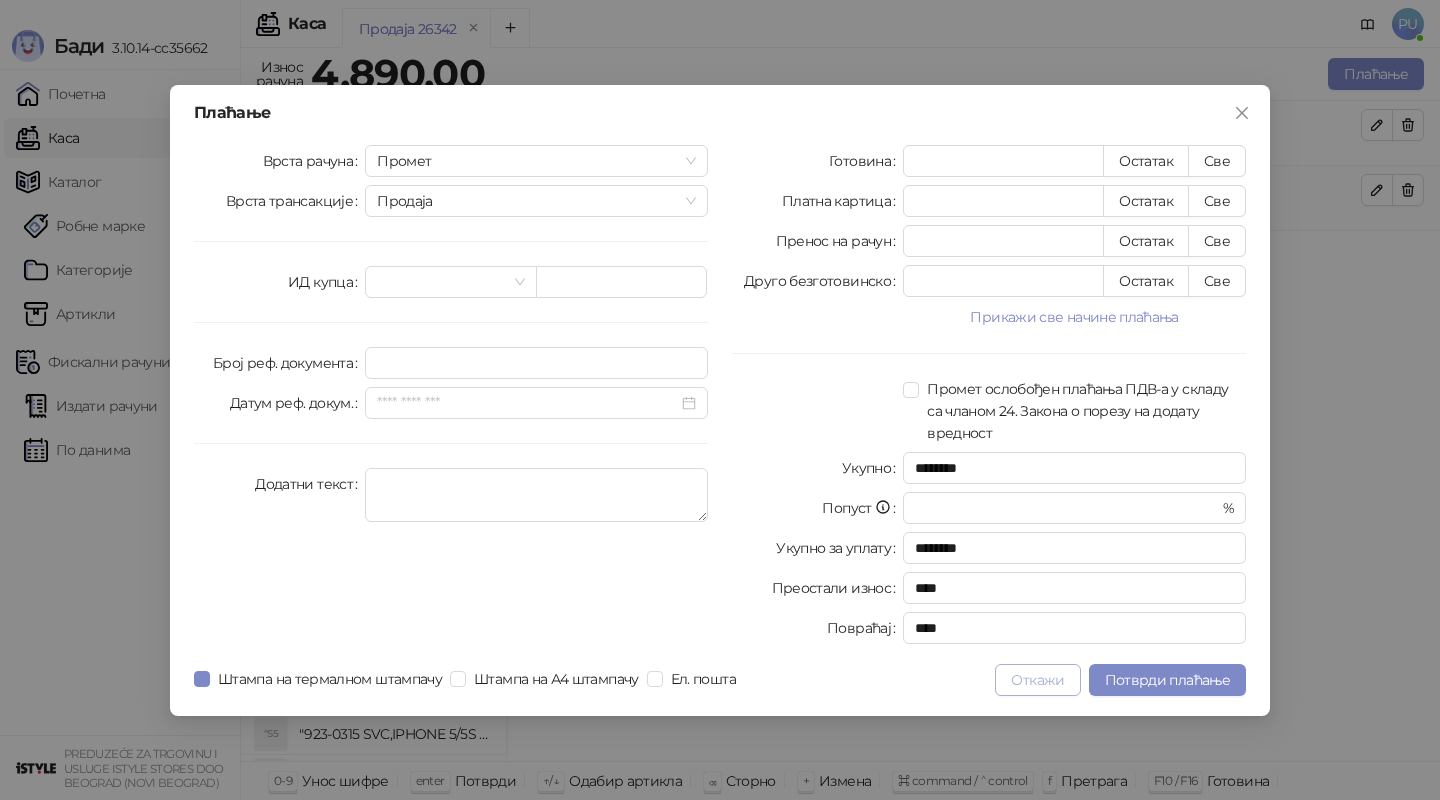 click on "Откажи" at bounding box center (1037, 680) 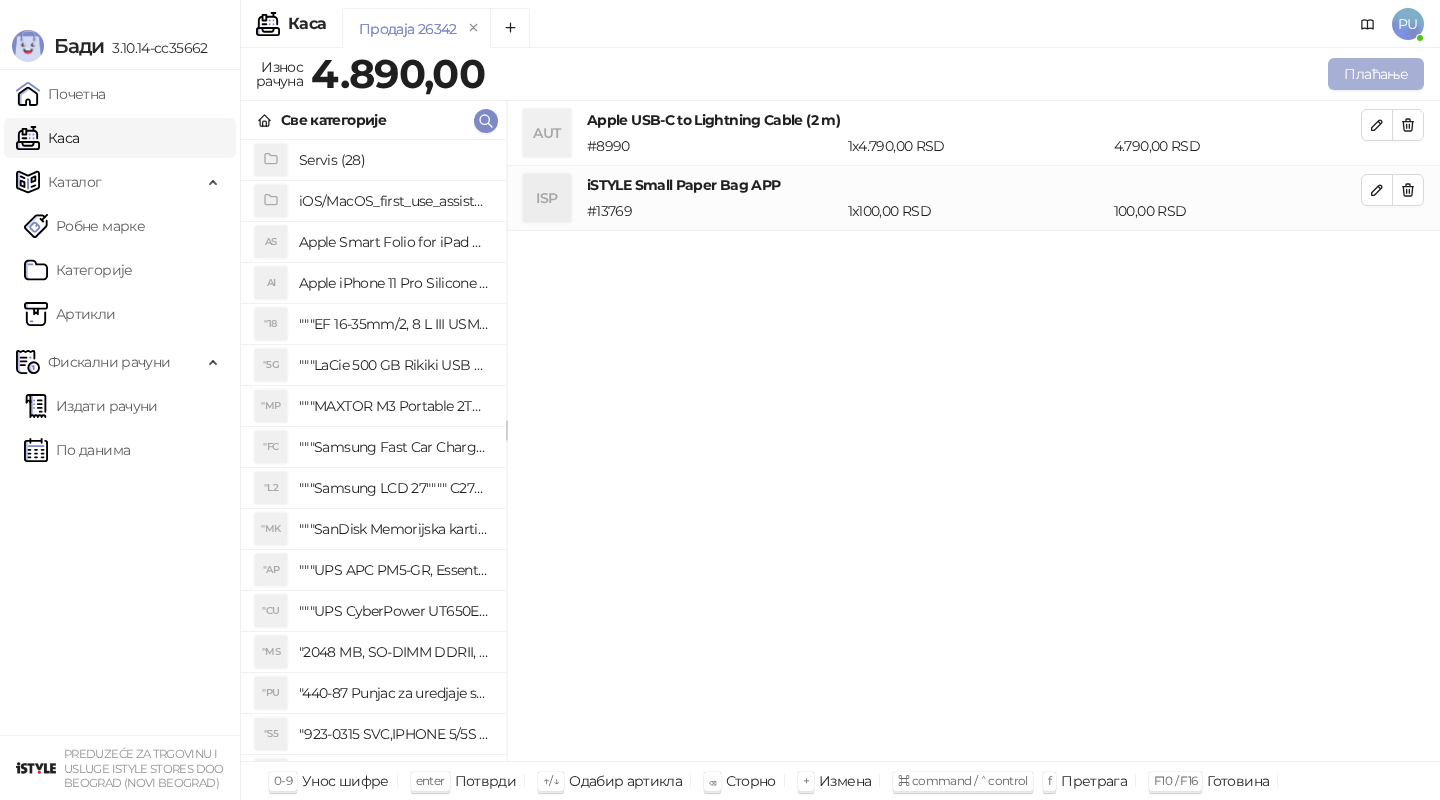 click on "Плаћање" at bounding box center (1376, 74) 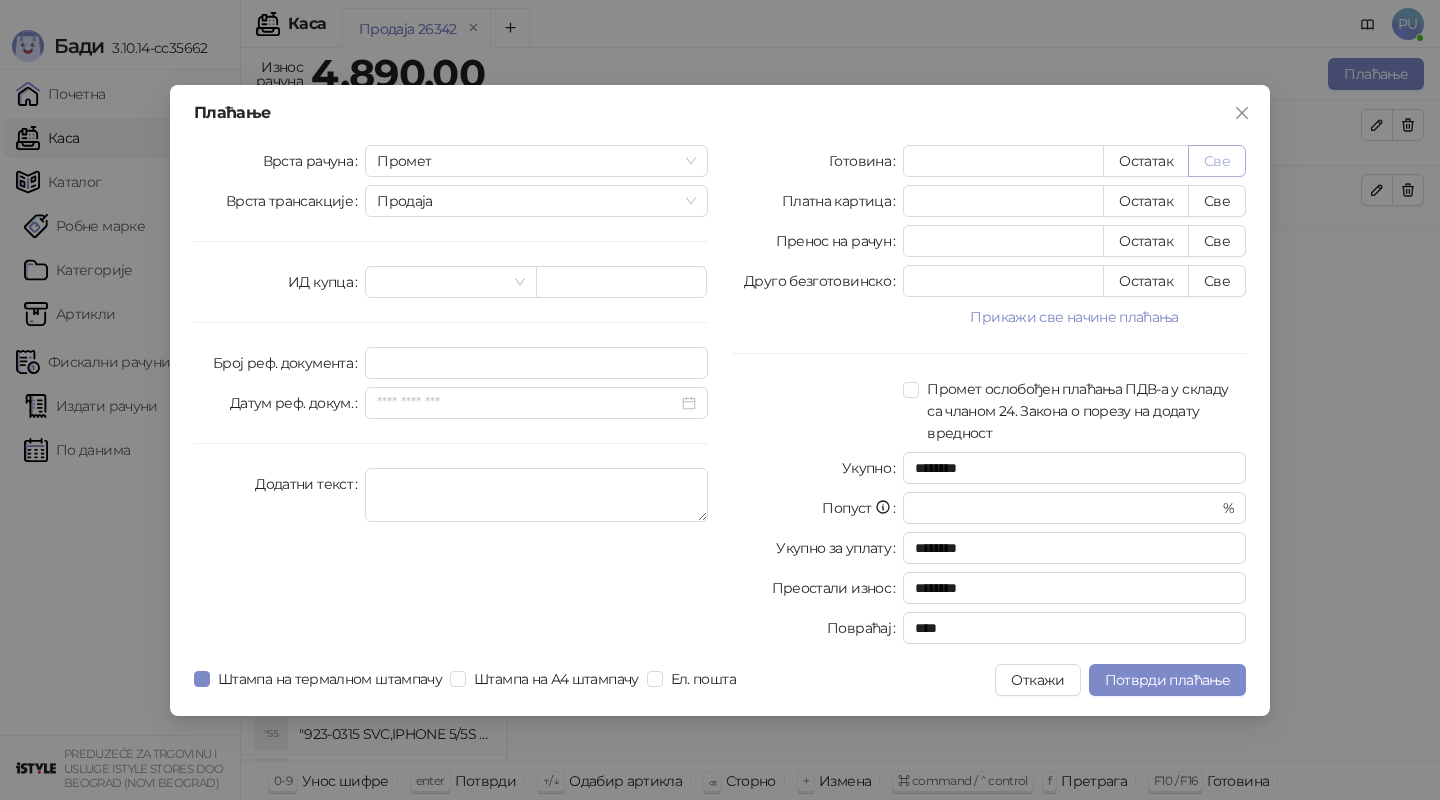 click on "Све" at bounding box center [1217, 161] 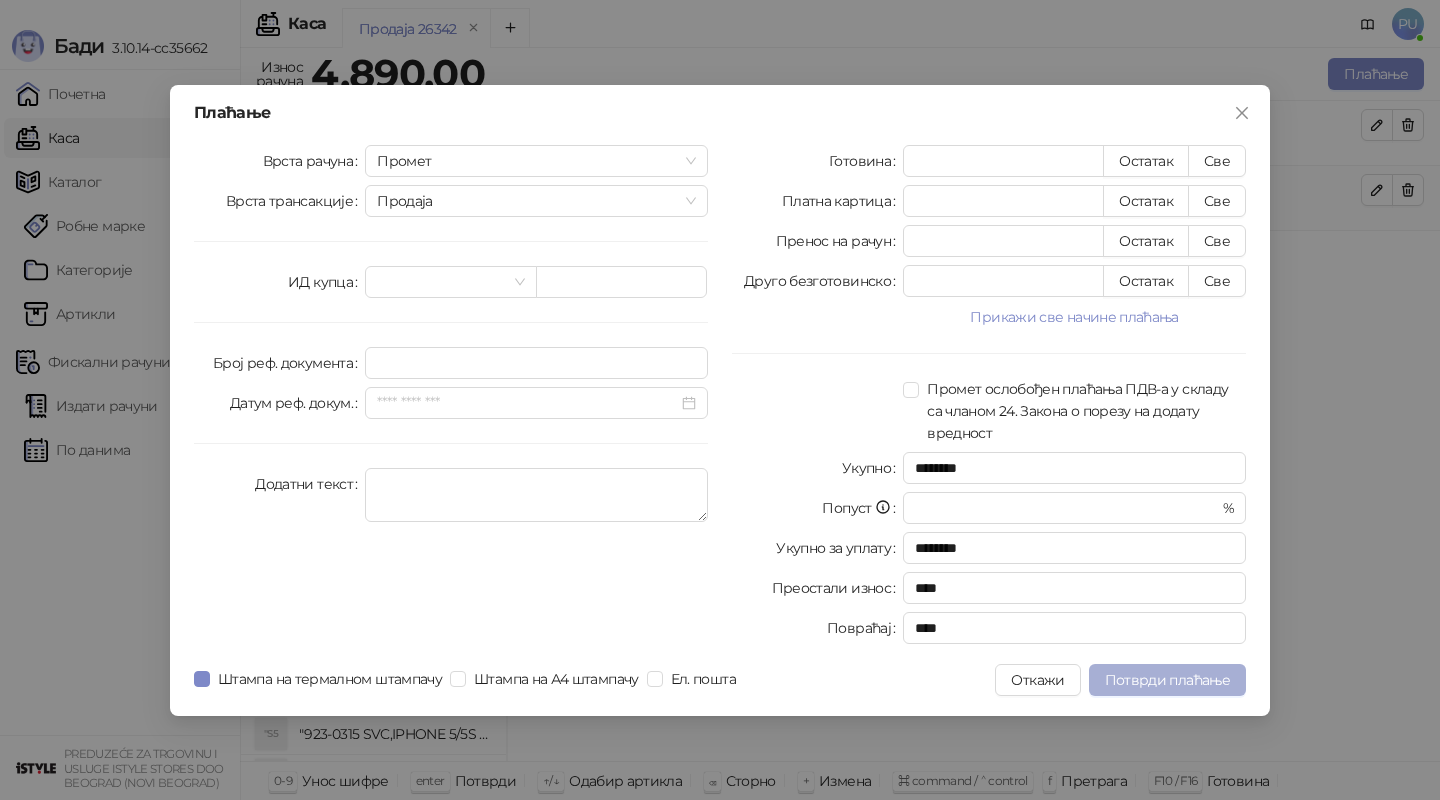 click on "Потврди плаћање" at bounding box center [1167, 680] 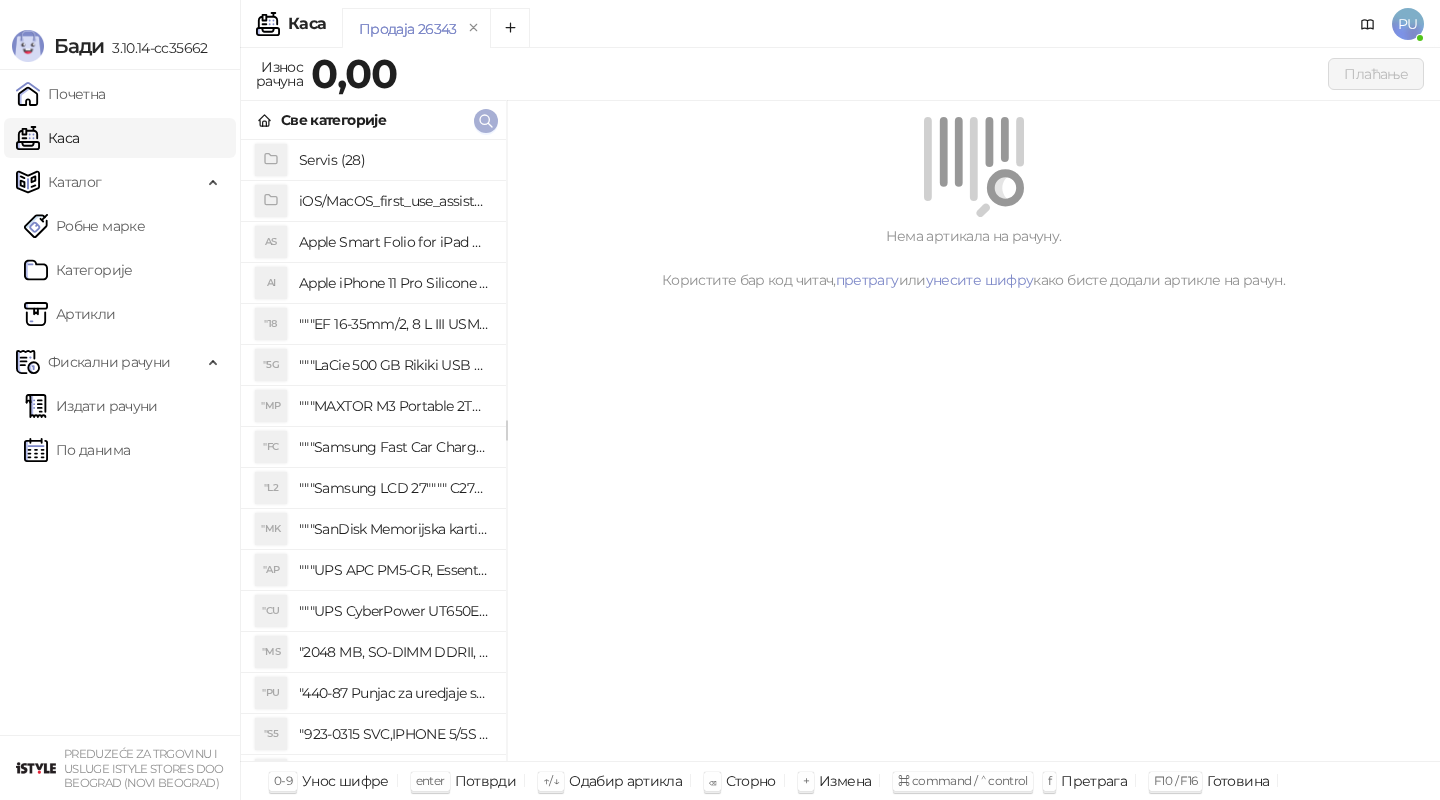 click 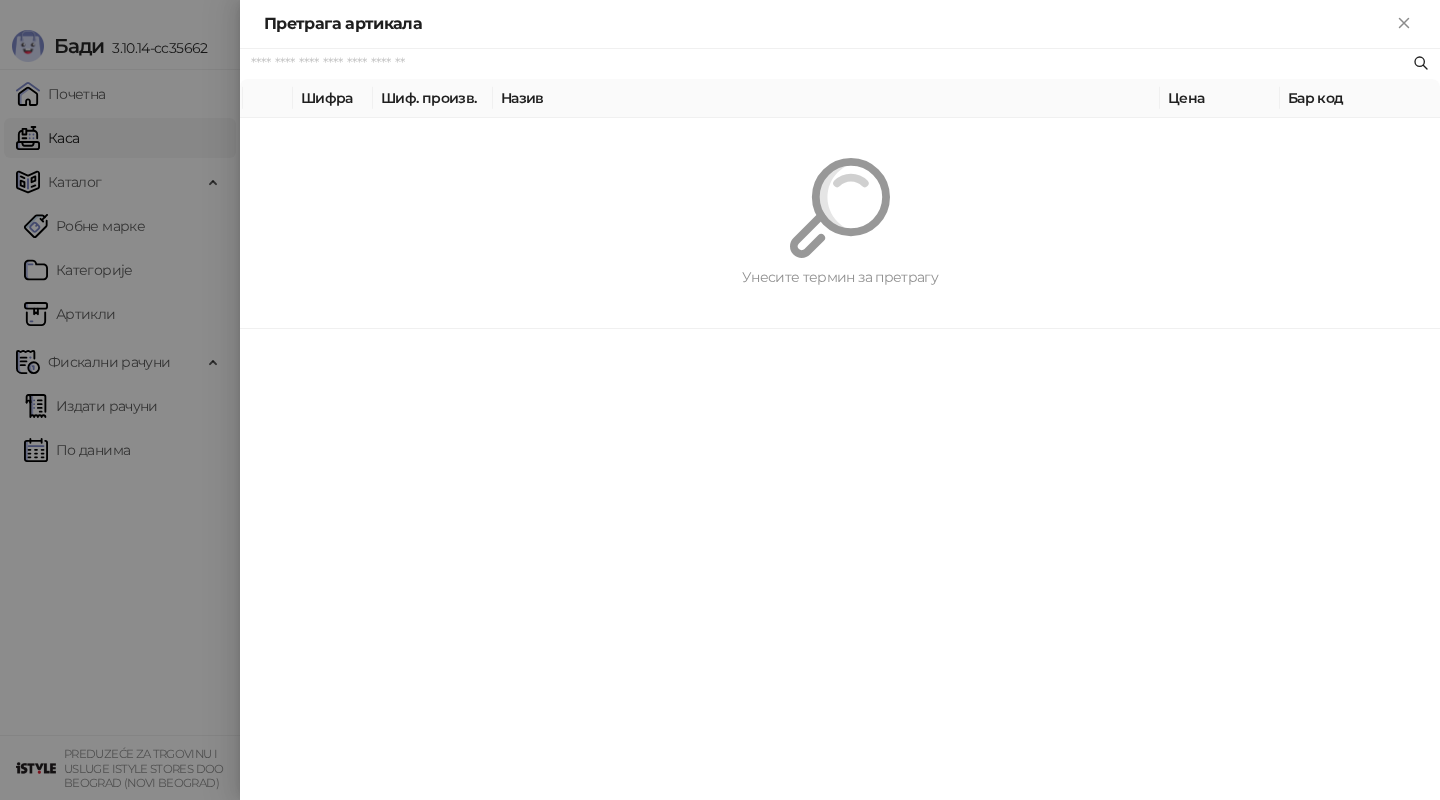 paste on "*********" 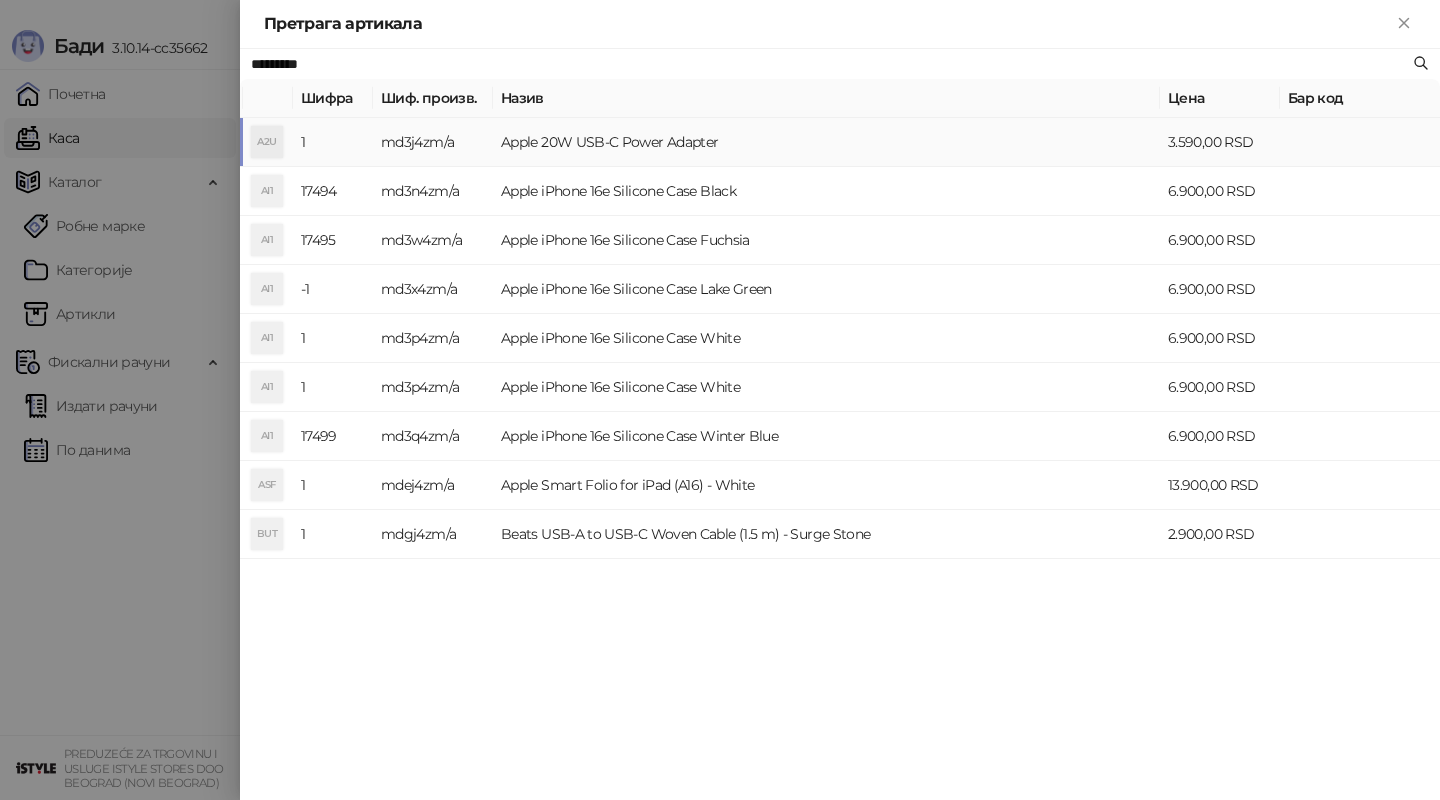 click on "Apple 20W USB-C Power Adapter" at bounding box center (826, 142) 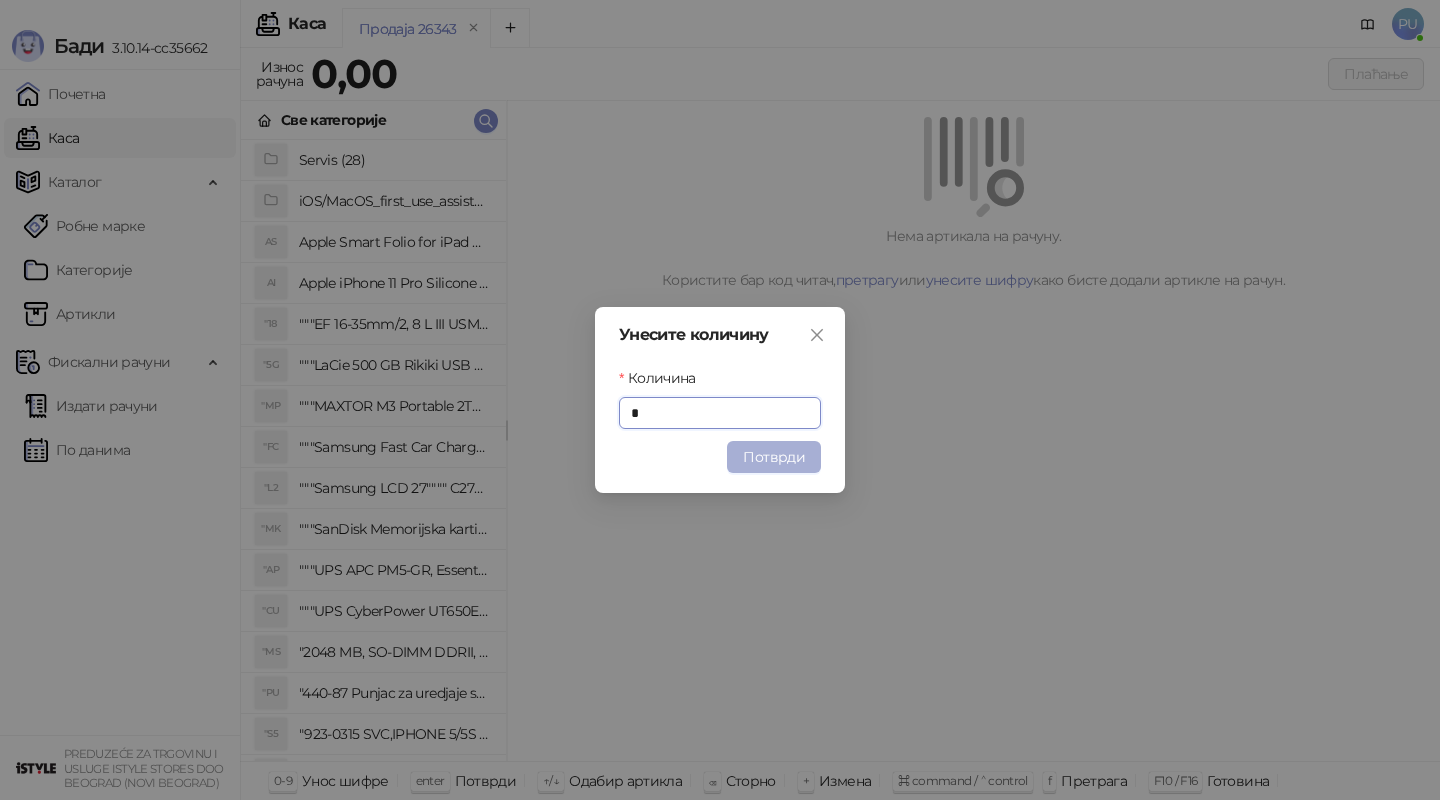 click on "Потврди" at bounding box center (774, 457) 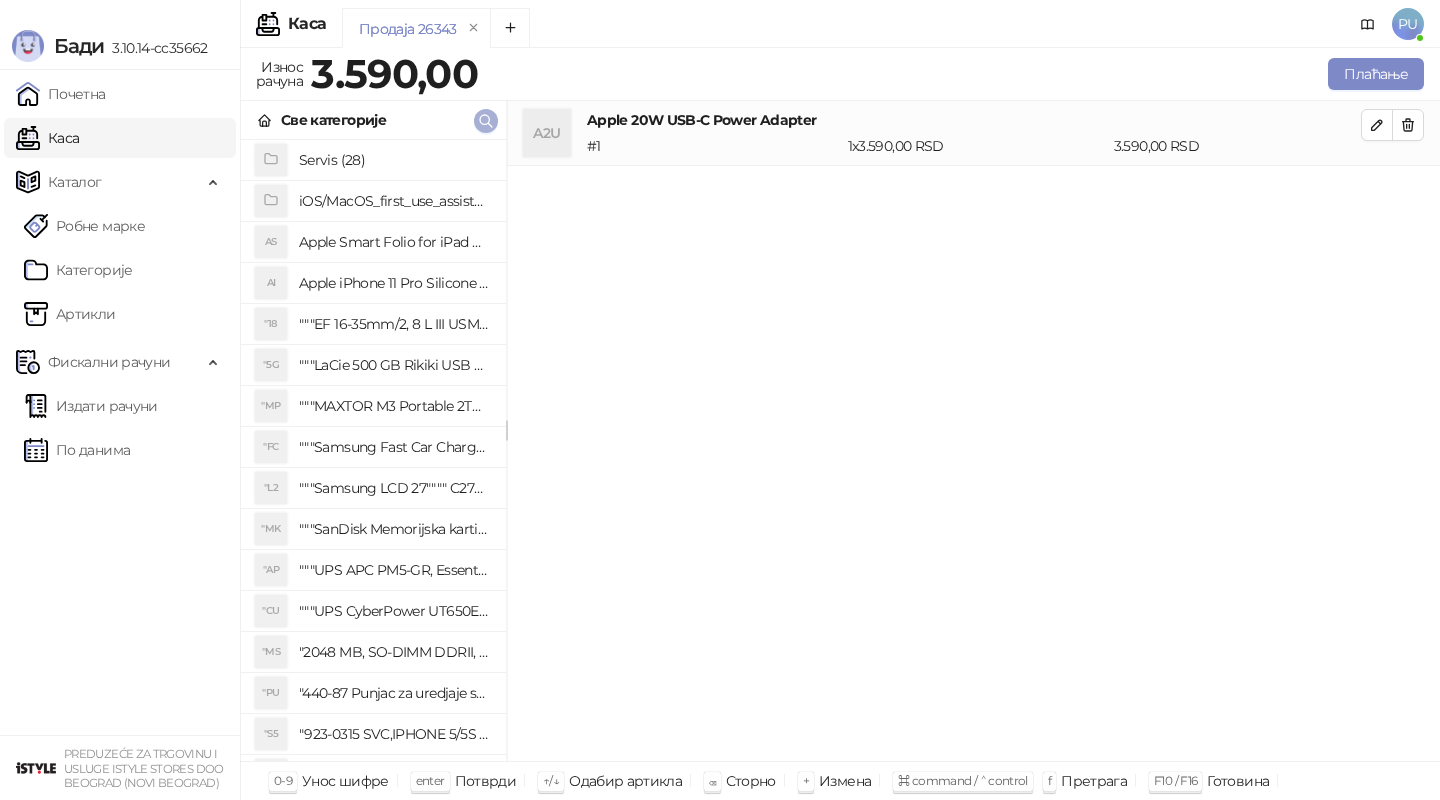 click 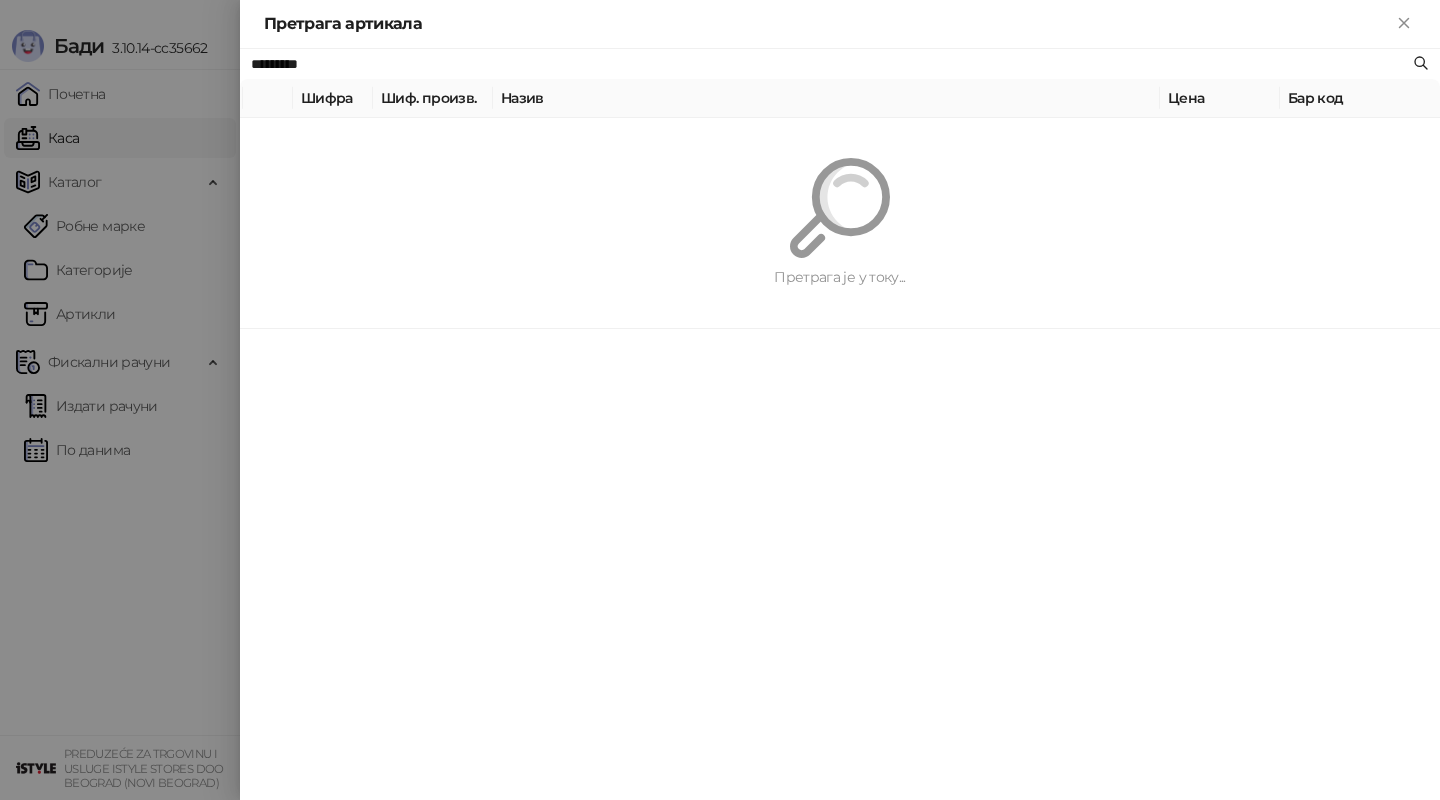 paste on "**********" 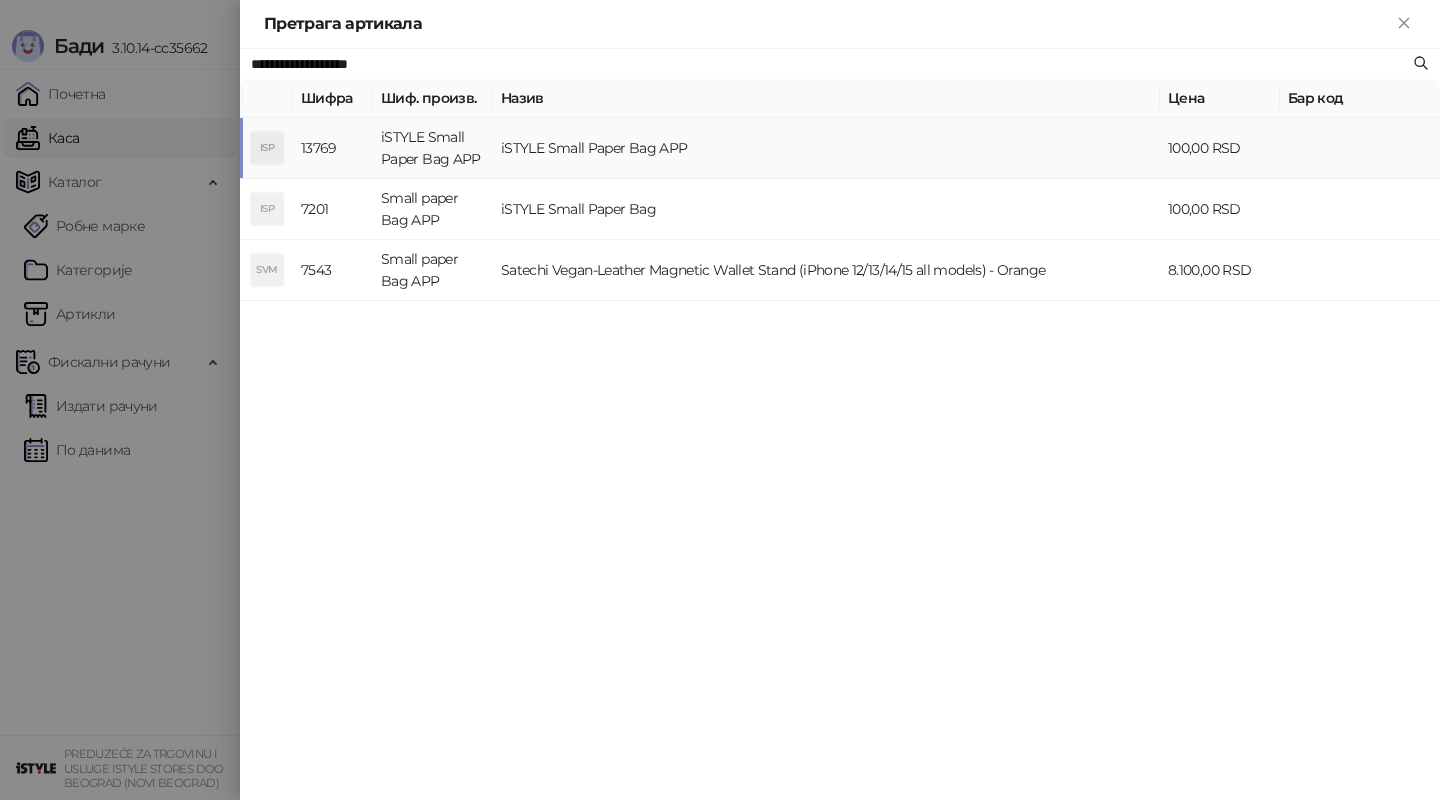 type on "**********" 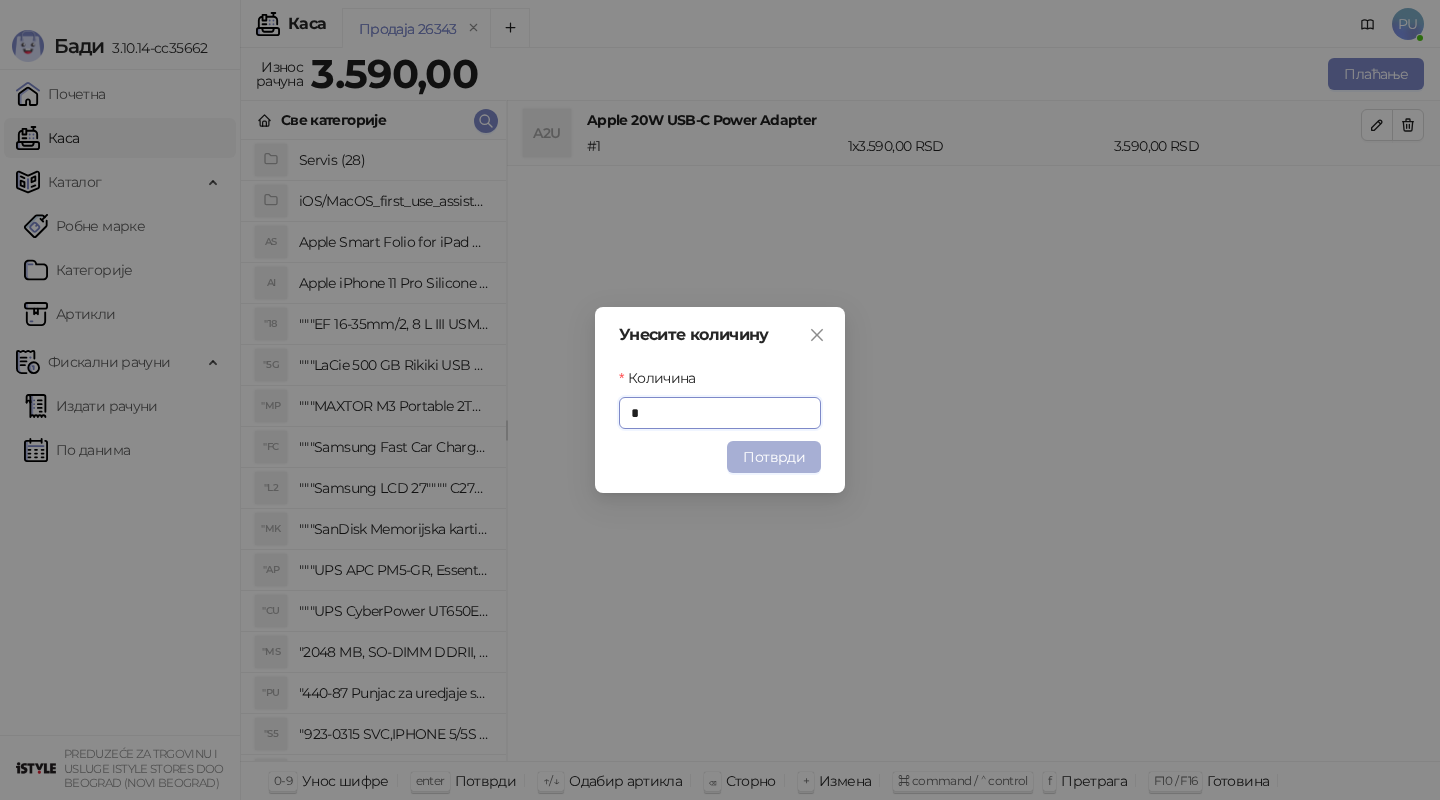 click on "Потврди" at bounding box center (774, 457) 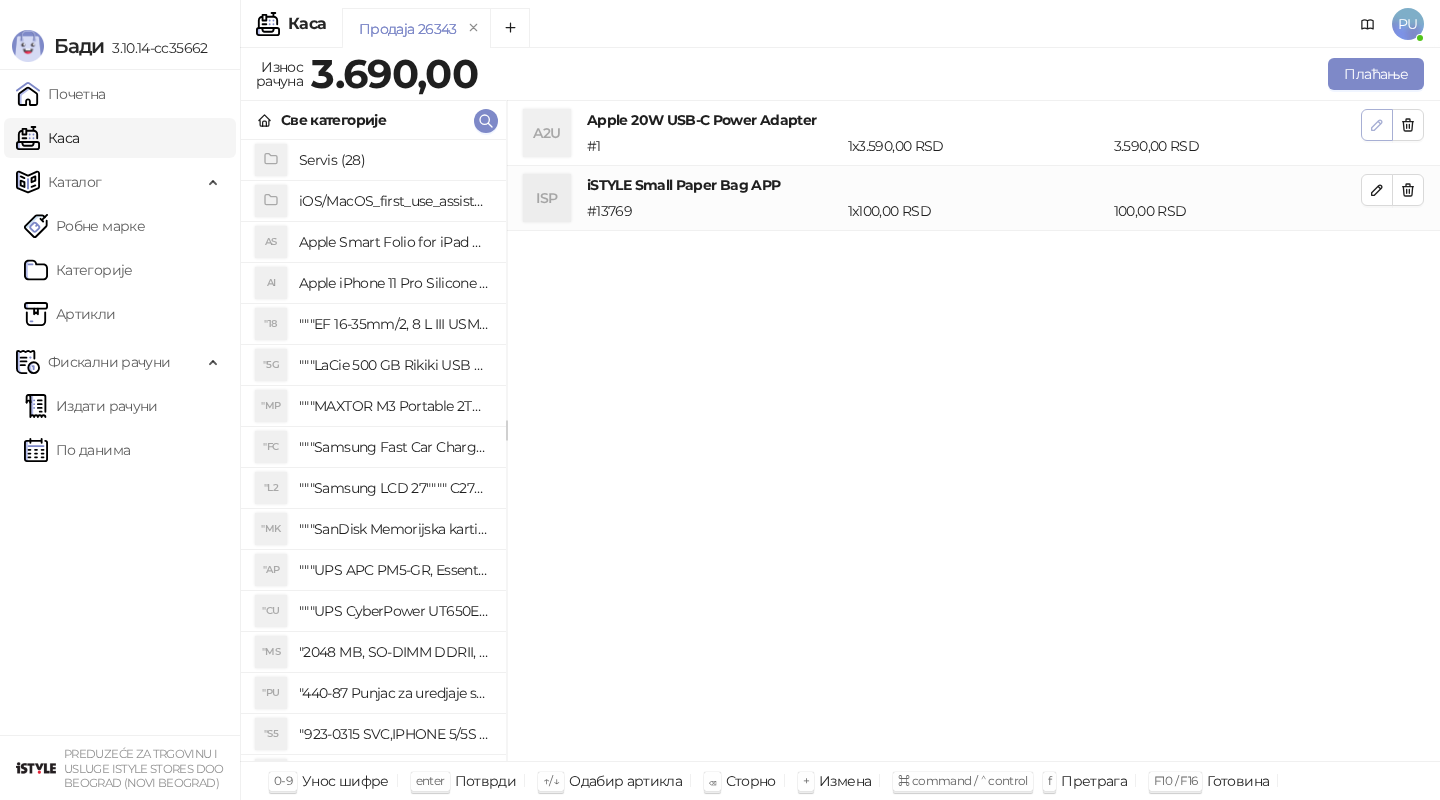 click 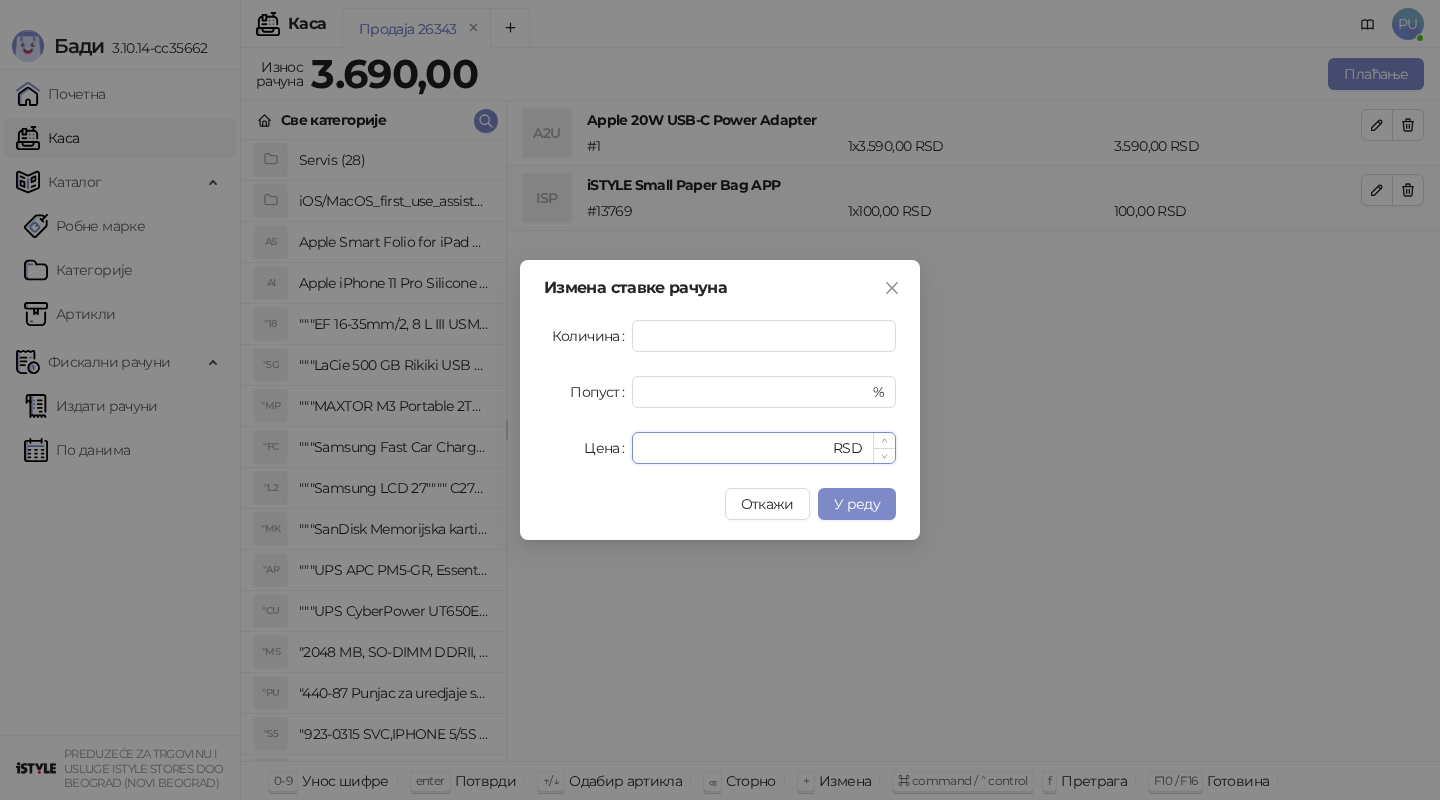 click on "****" at bounding box center (736, 448) 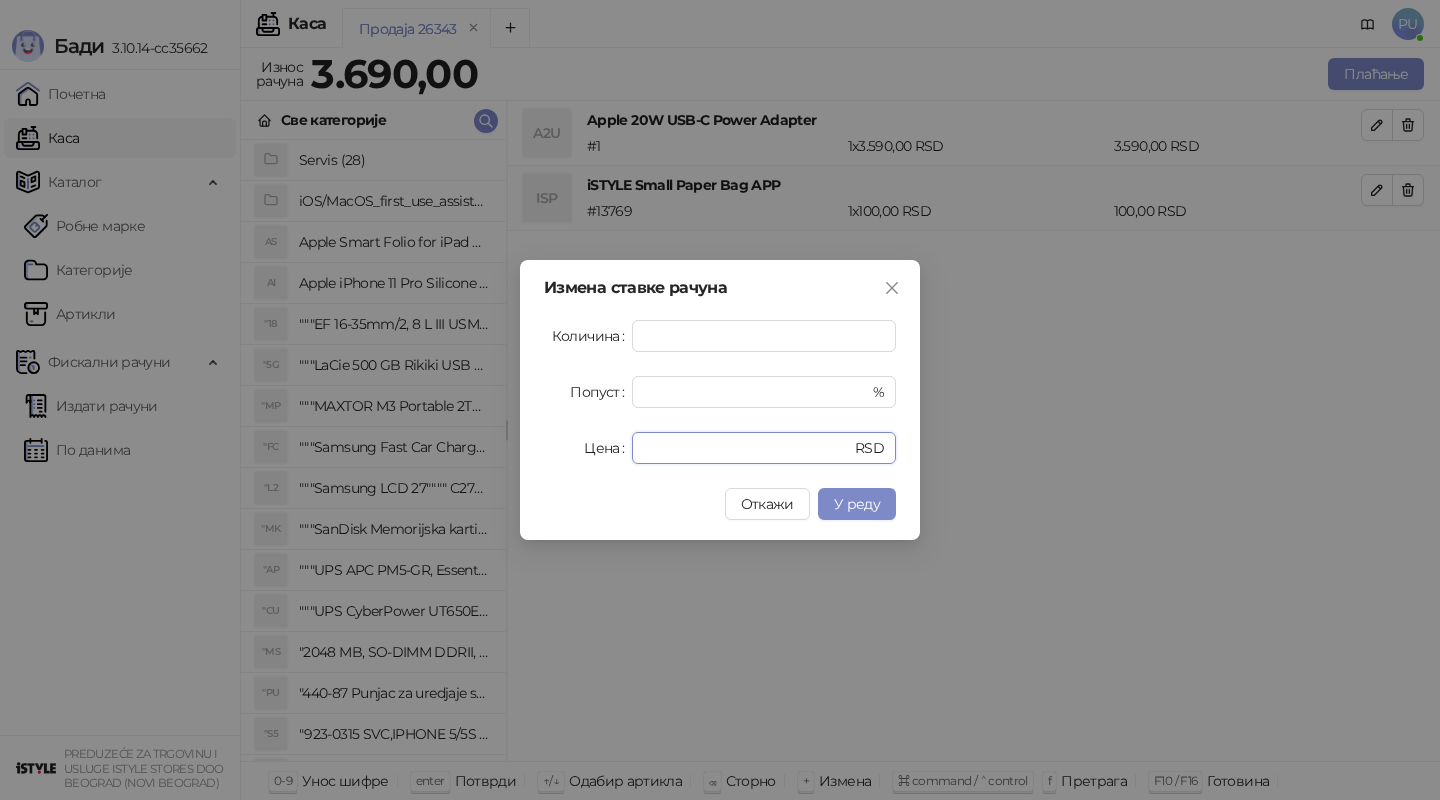 type on "****" 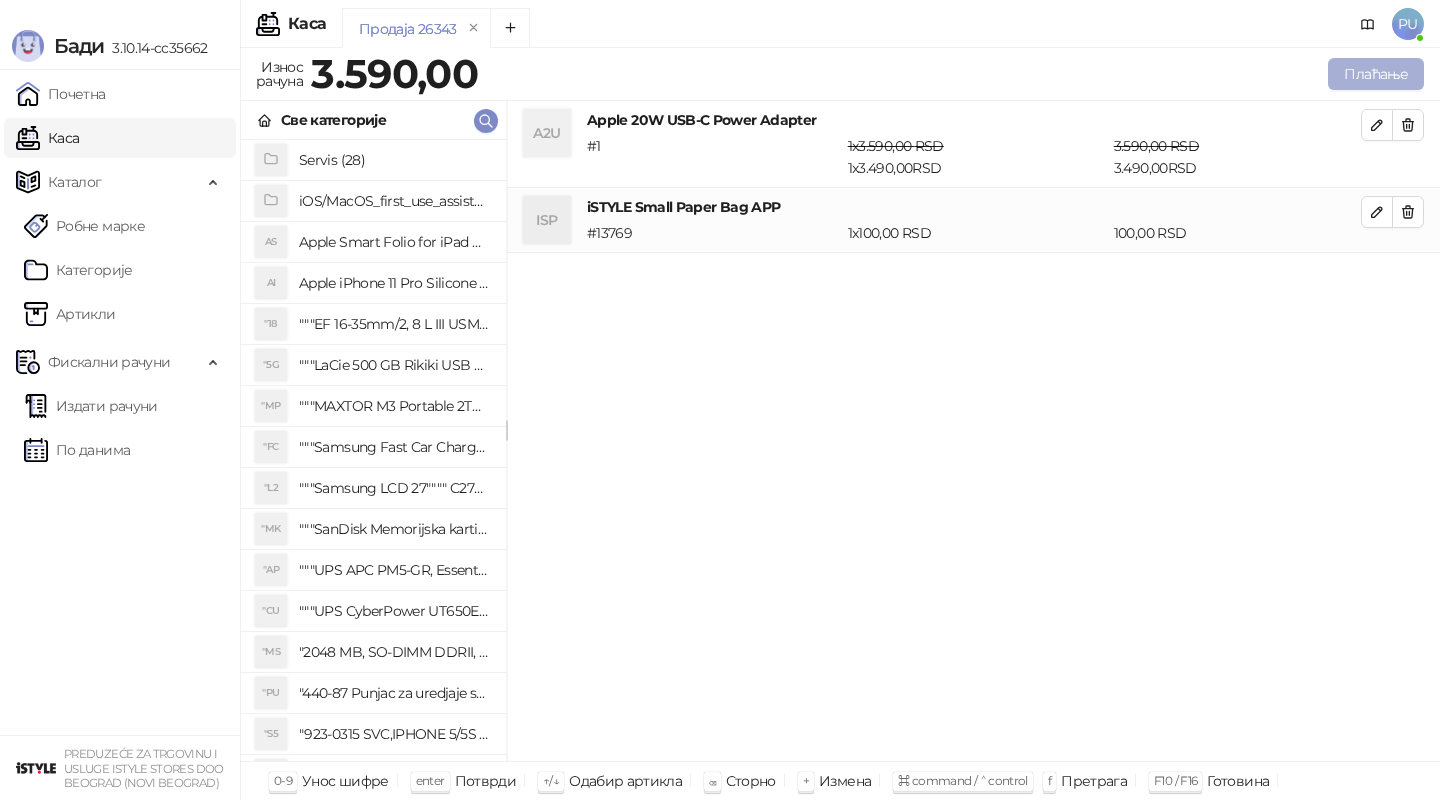 click on "Плаћање" at bounding box center (1376, 74) 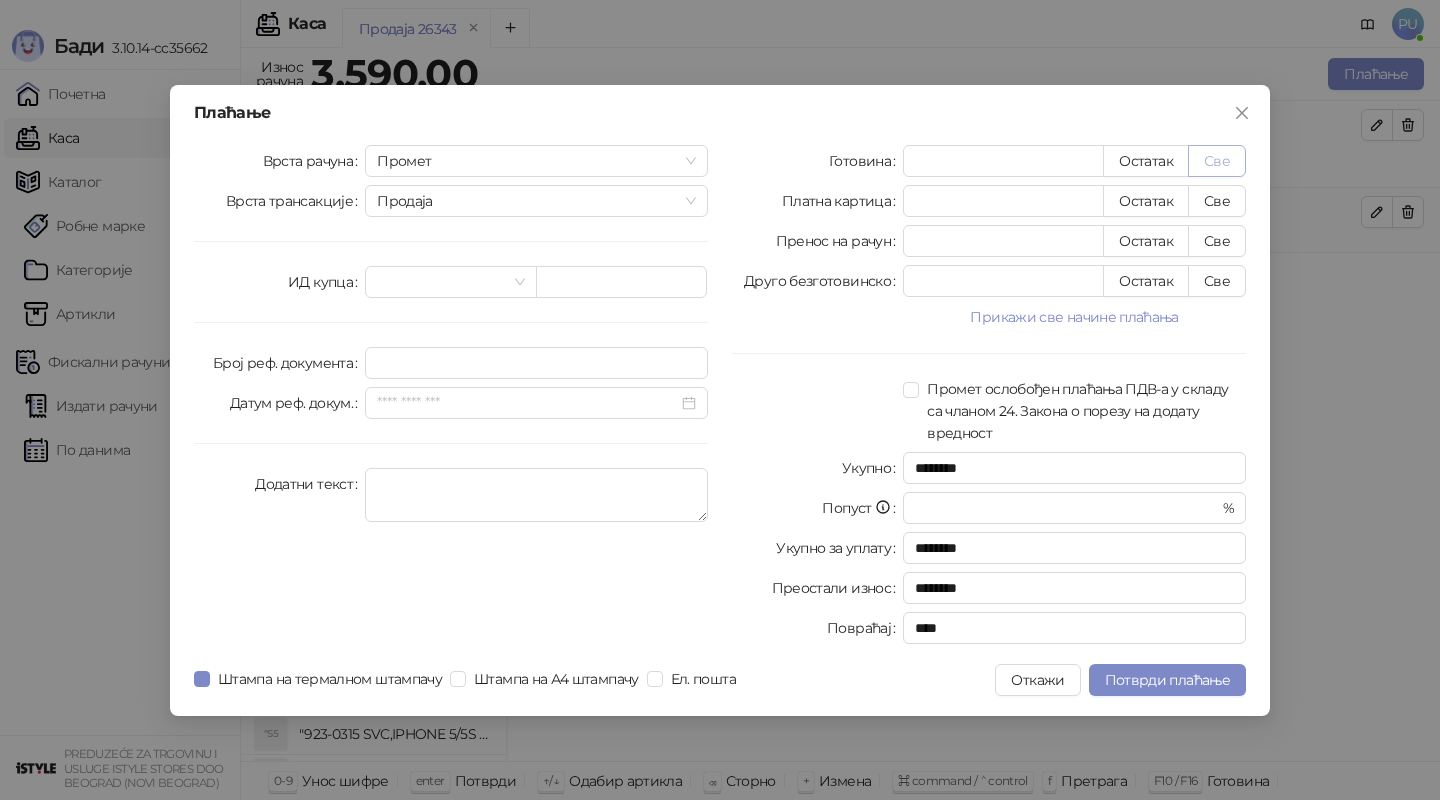 click on "Све" at bounding box center [1217, 161] 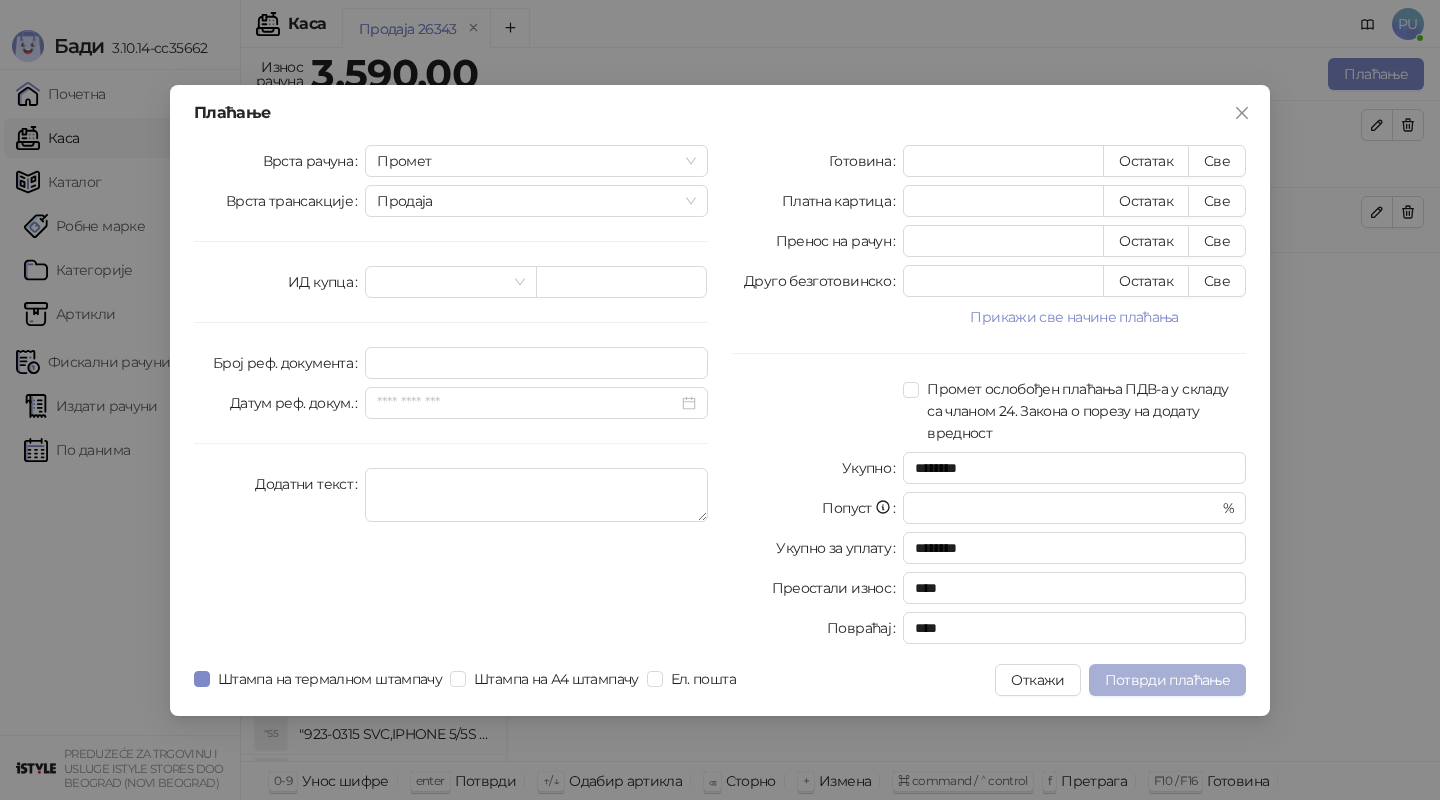 click on "Потврди плаћање" at bounding box center (1167, 680) 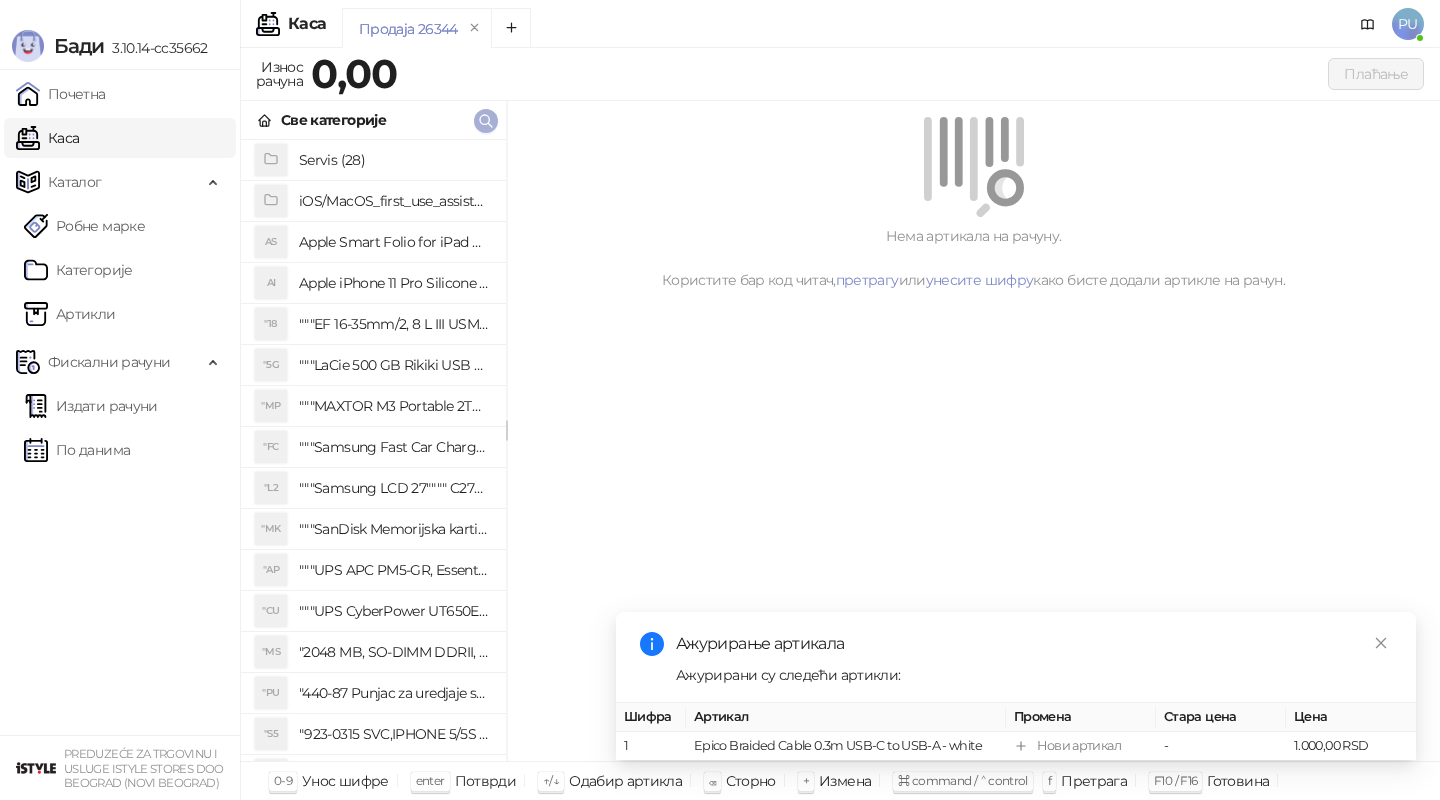 click 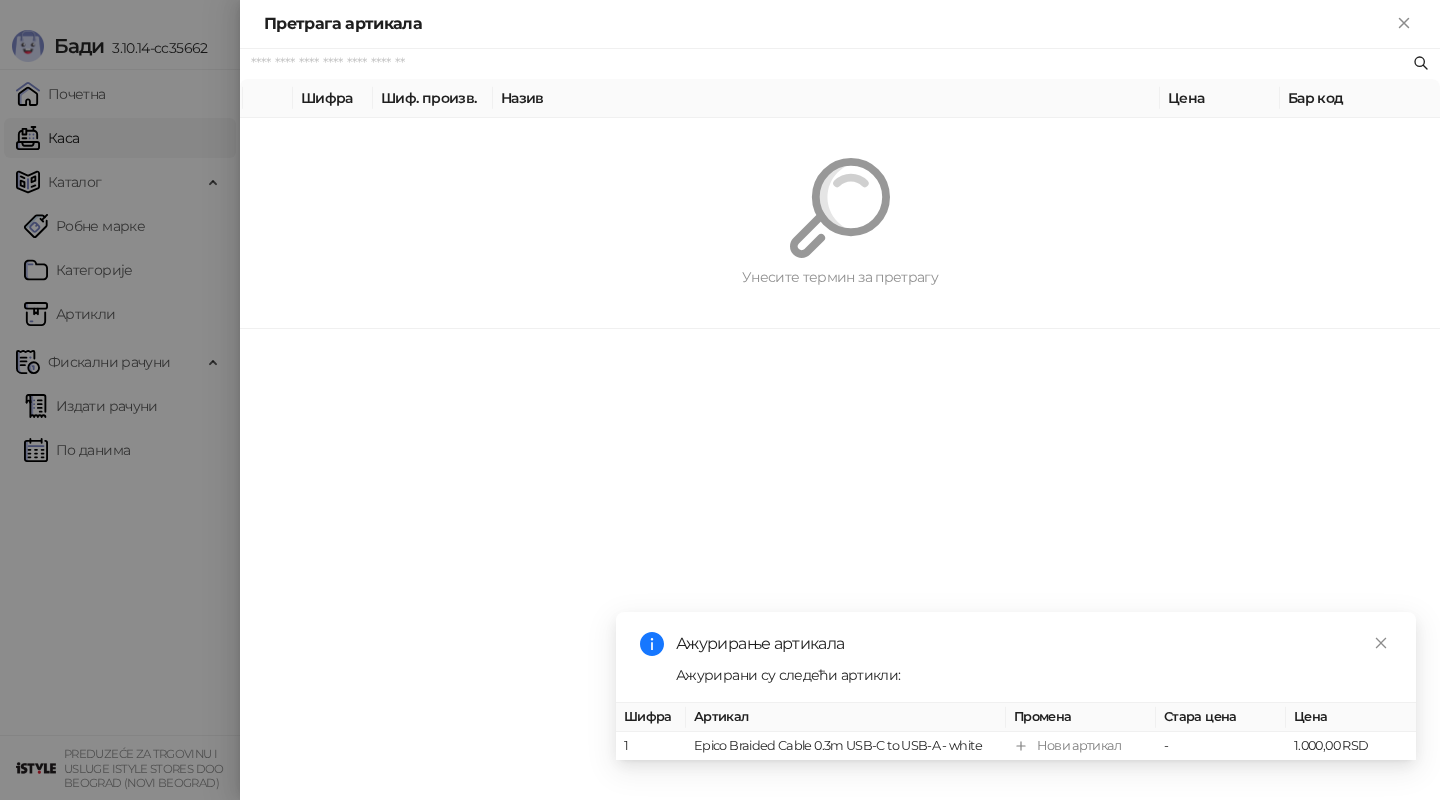 paste on "*********" 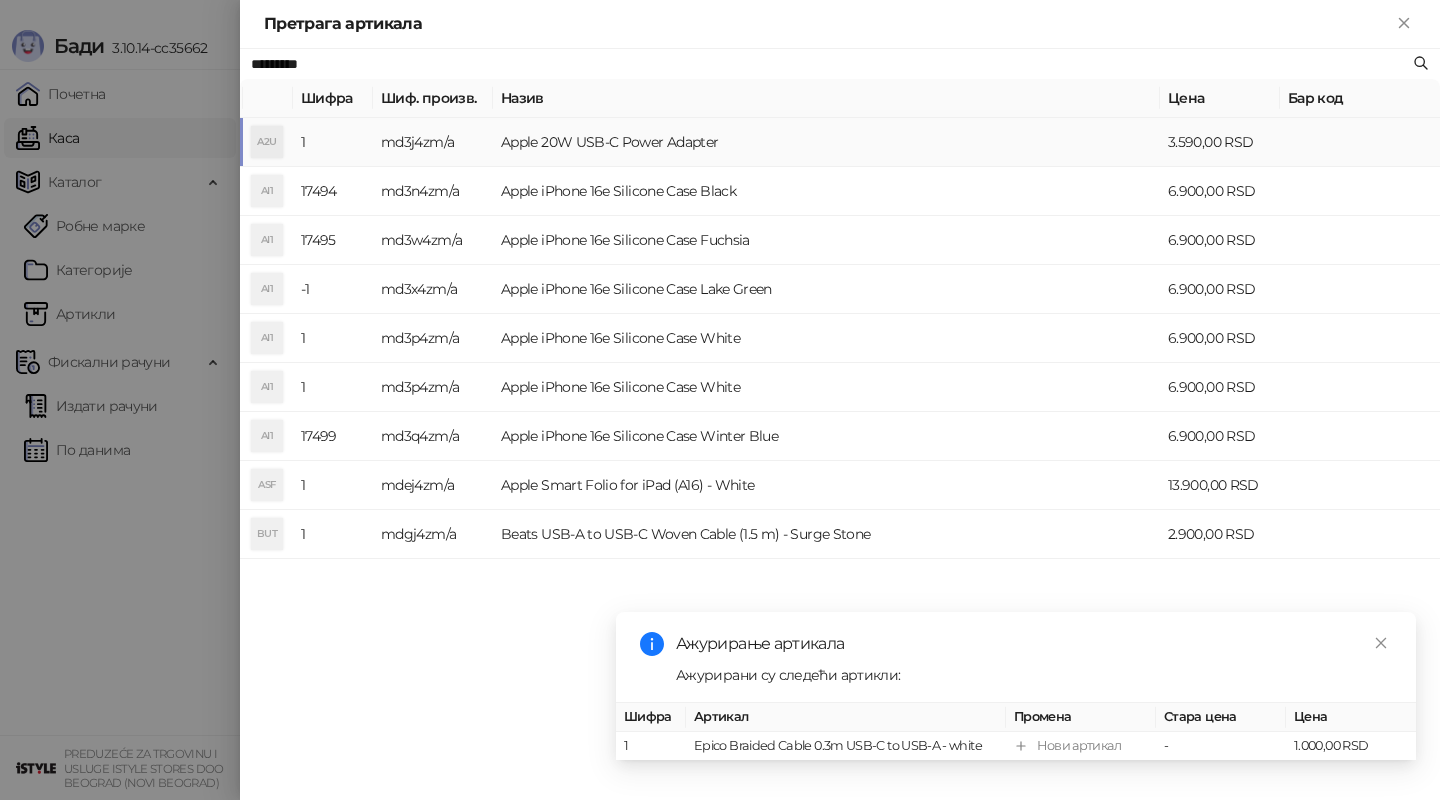 click on "Apple 20W USB-C Power Adapter" at bounding box center [826, 142] 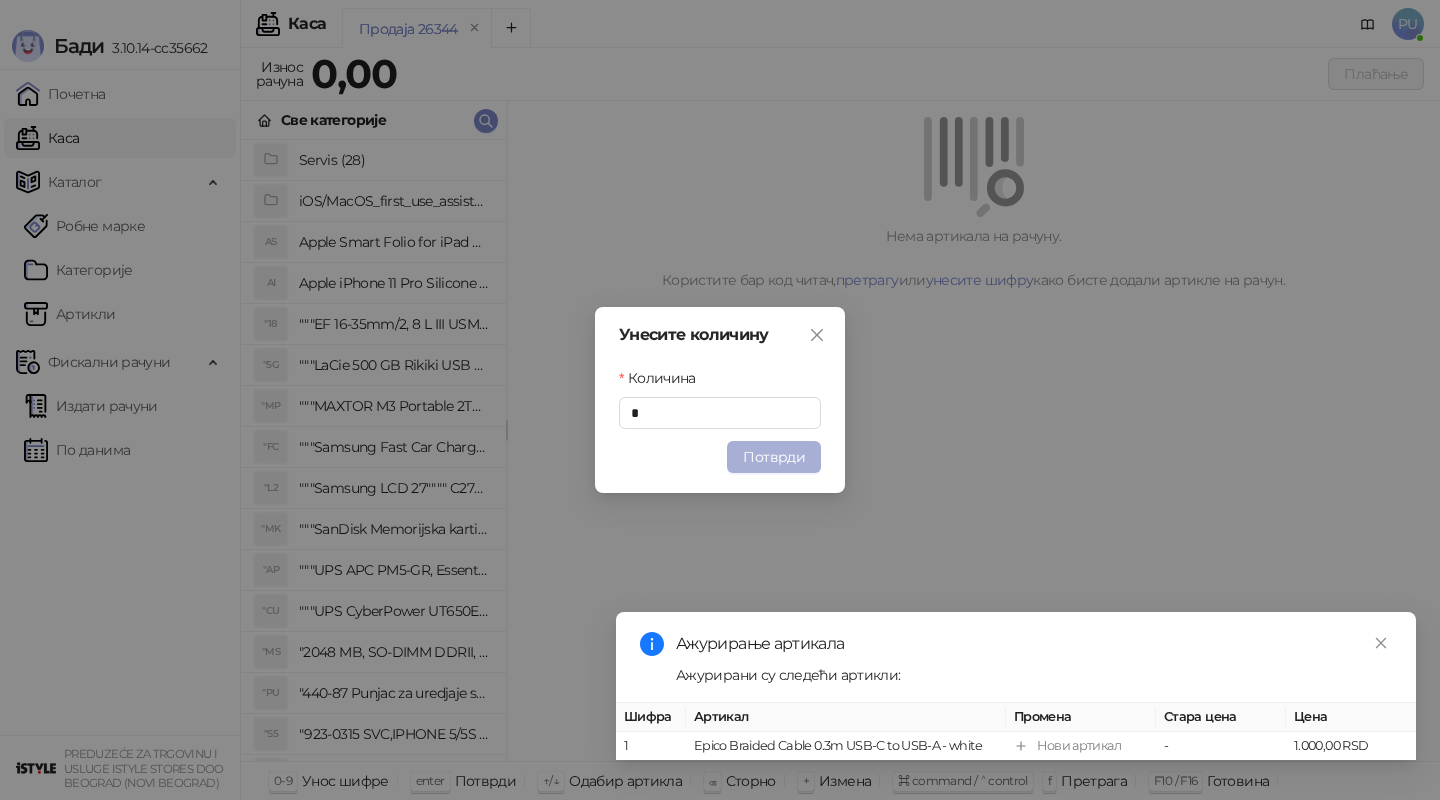 click on "Потврди" at bounding box center (774, 457) 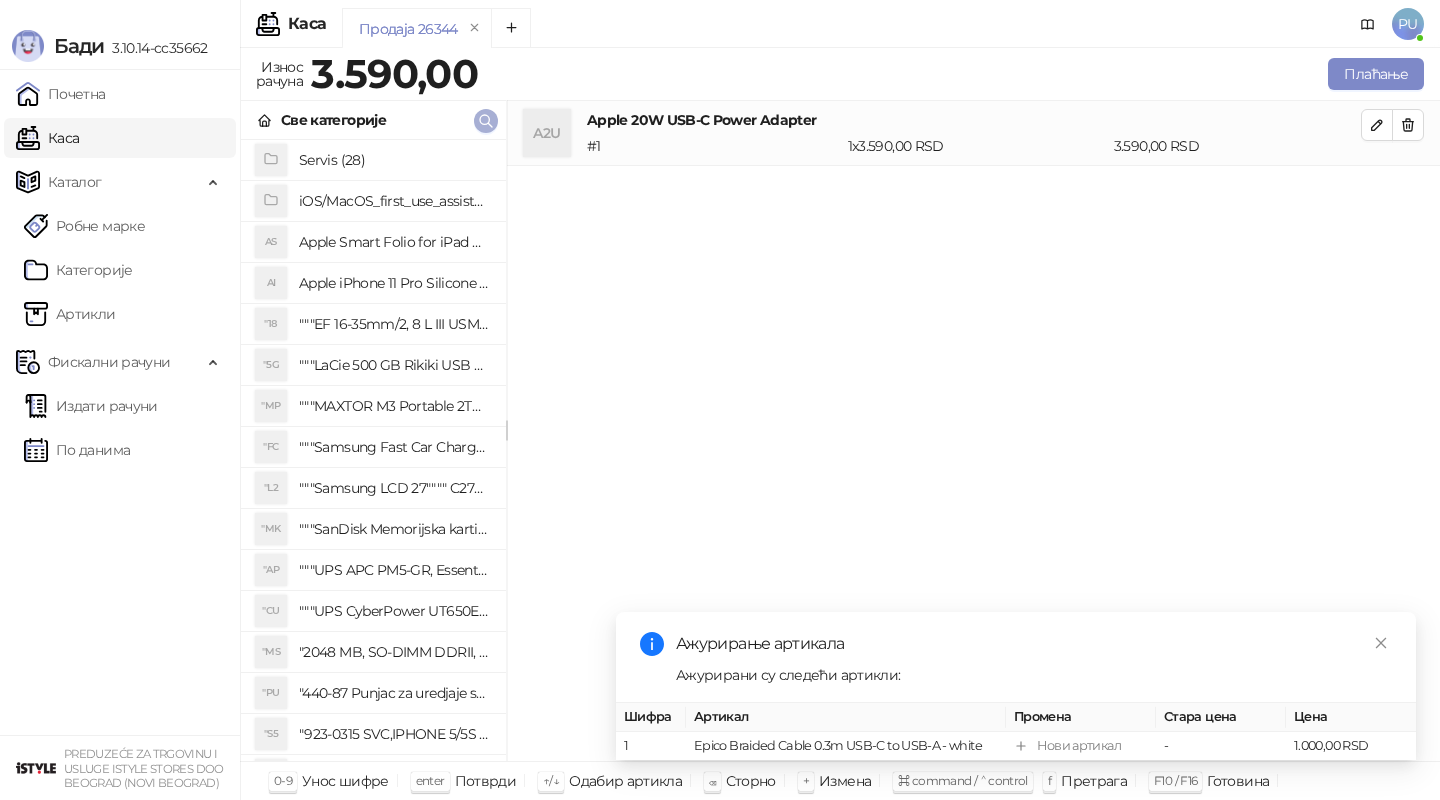 click 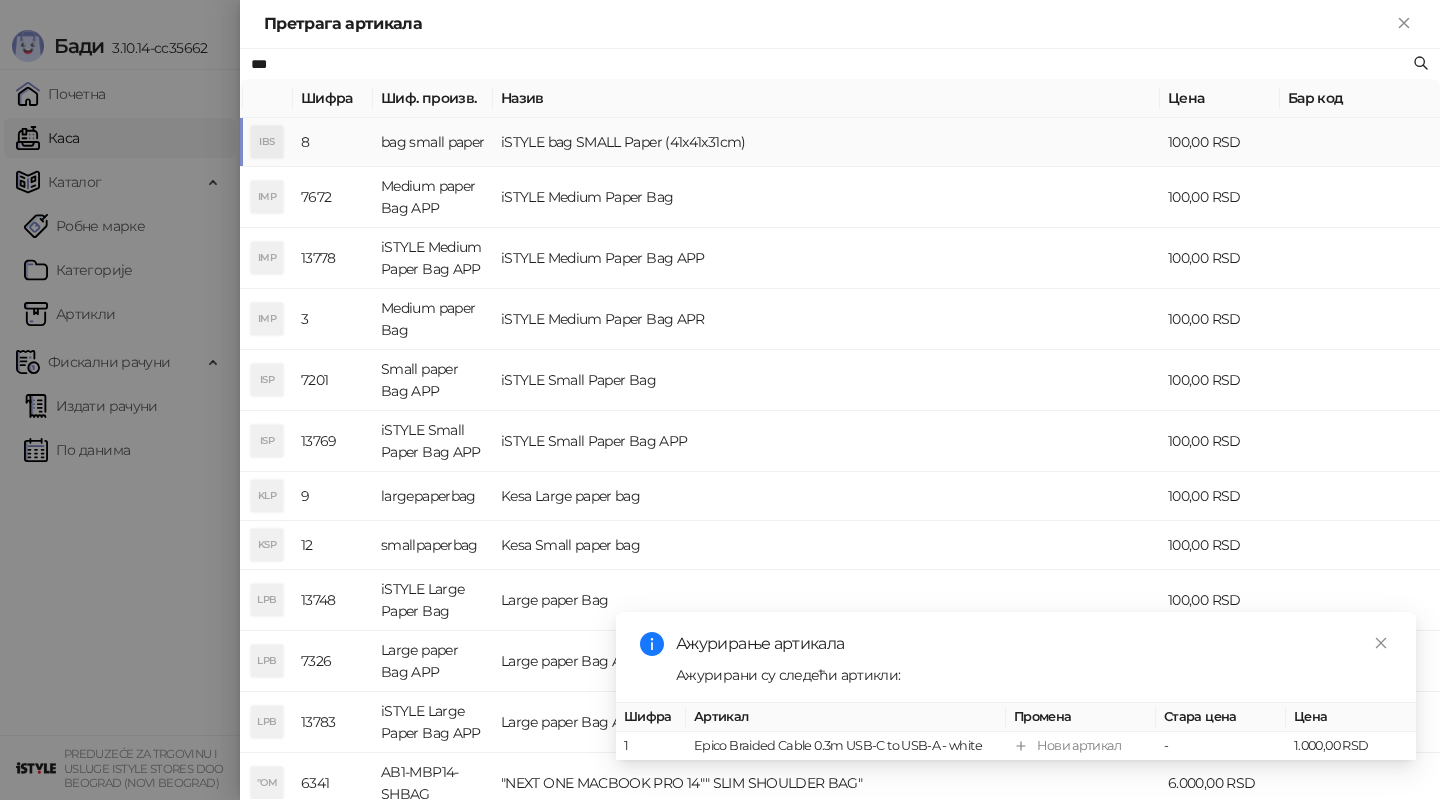 type on "***" 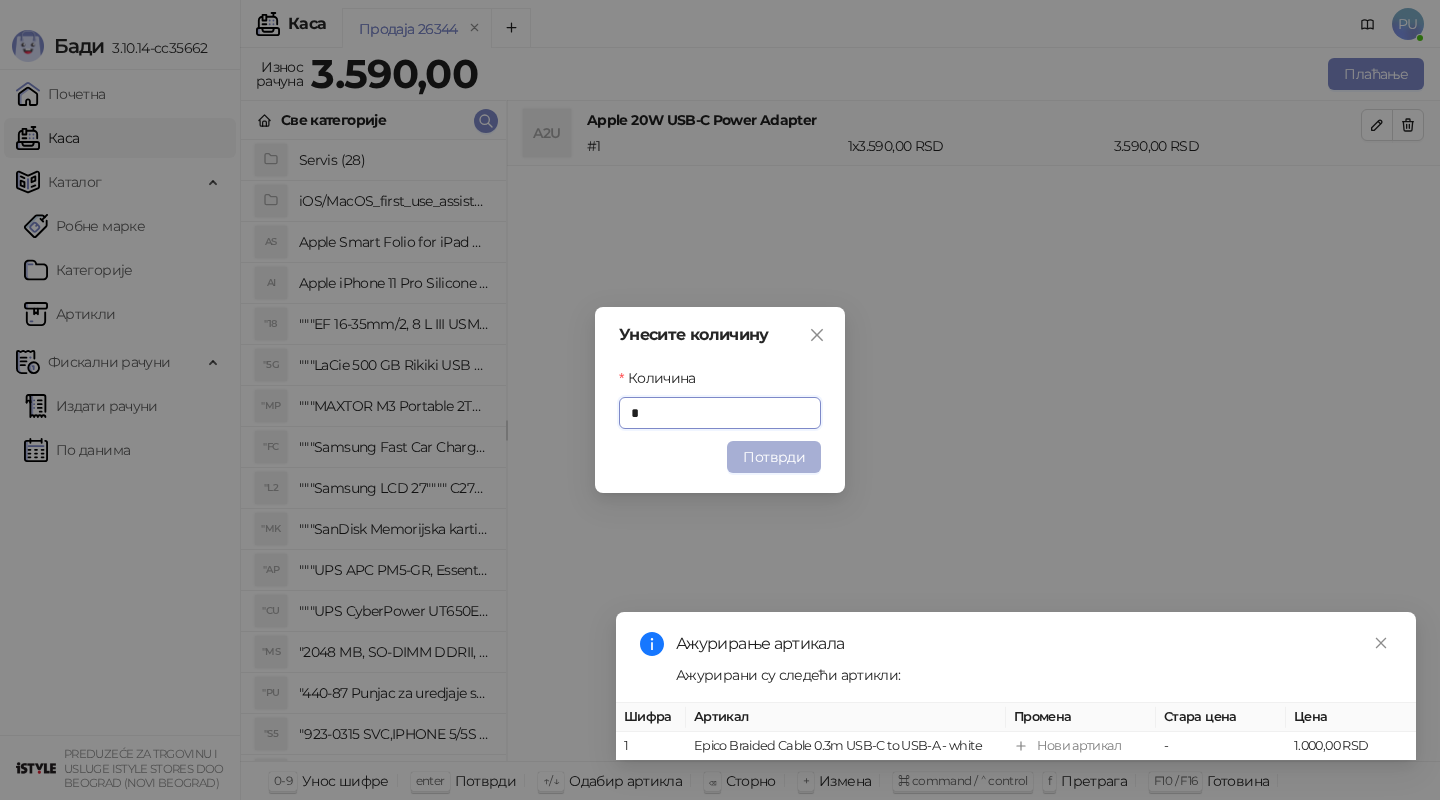 click on "Потврди" at bounding box center (774, 457) 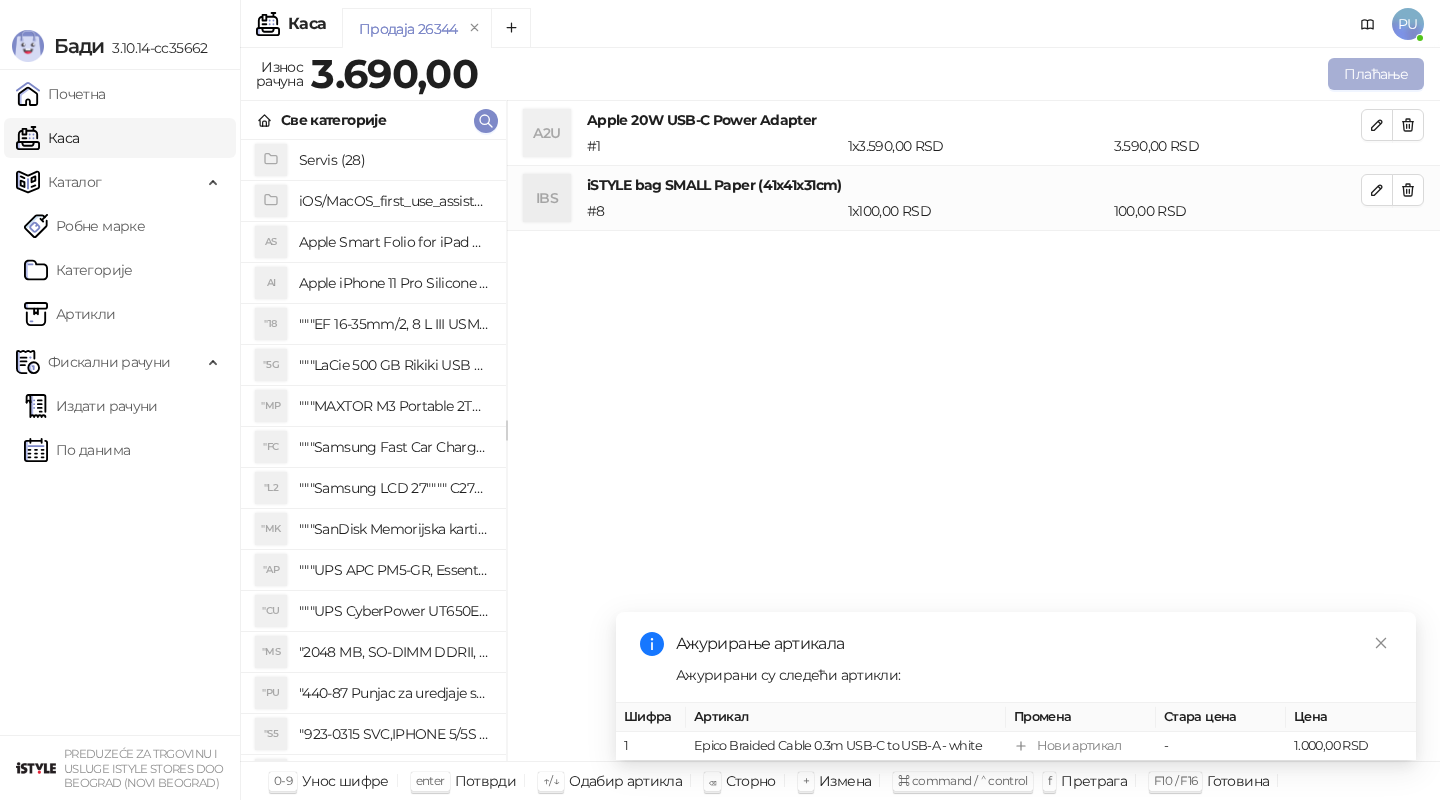 click on "Плаћање" at bounding box center (1376, 74) 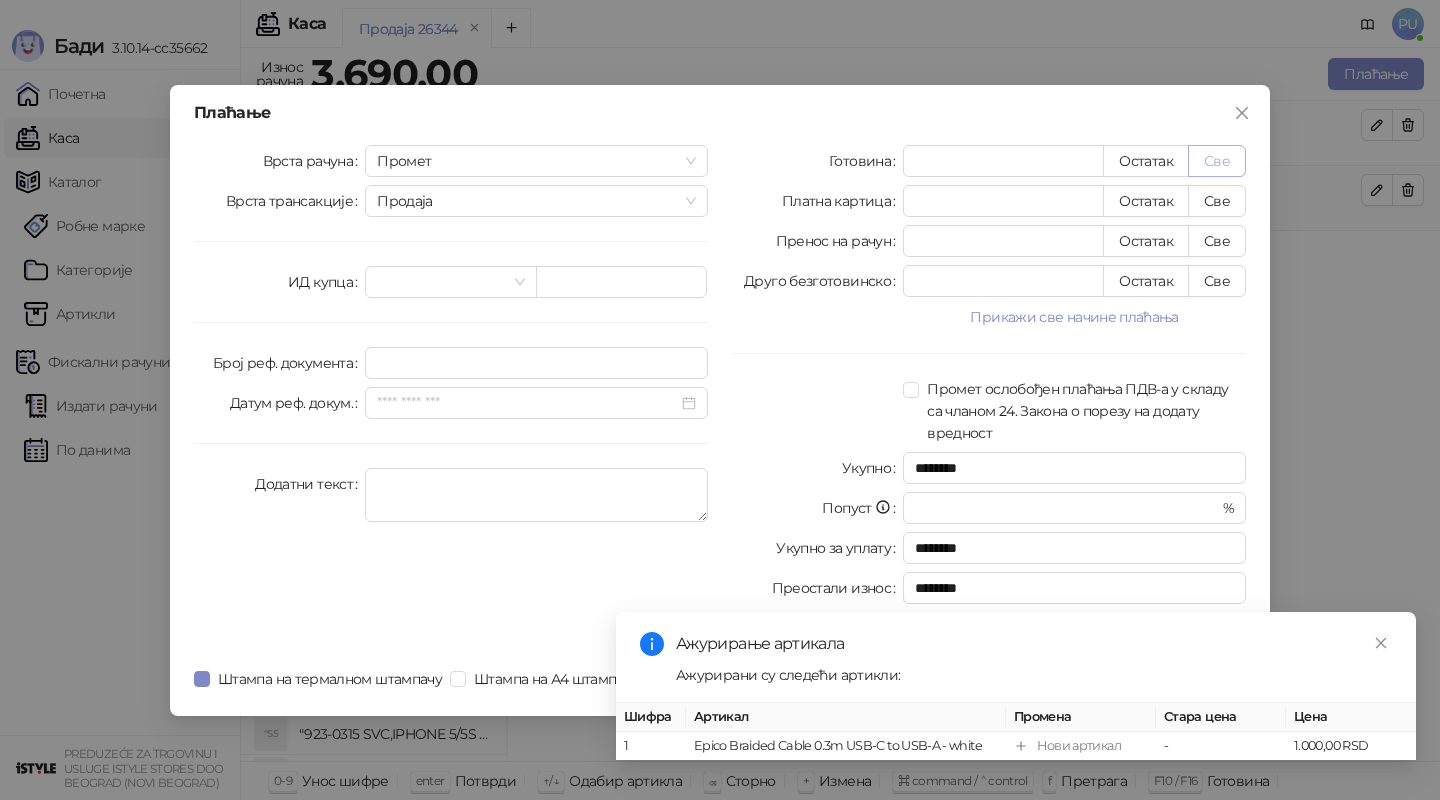 click on "Све" at bounding box center [1217, 161] 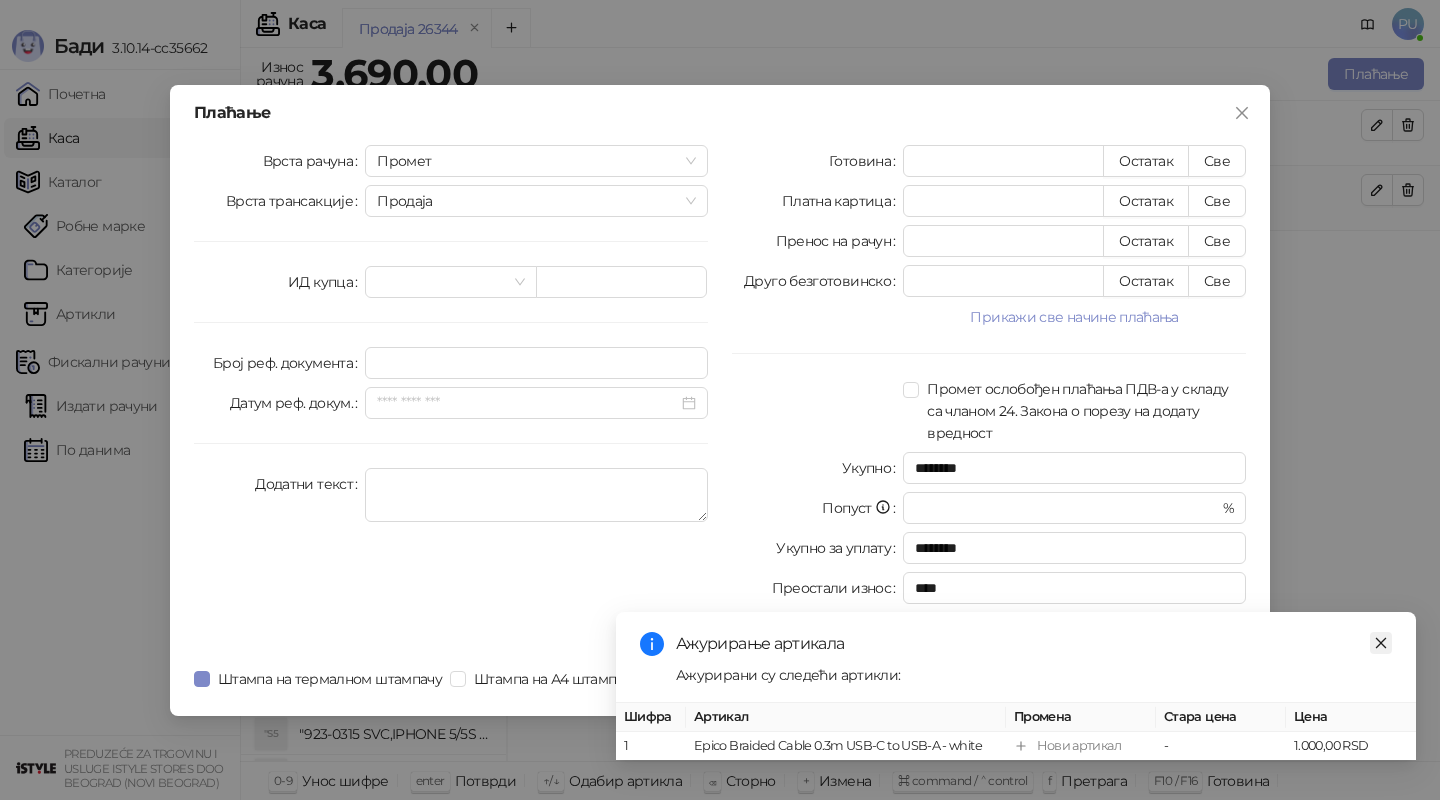 click 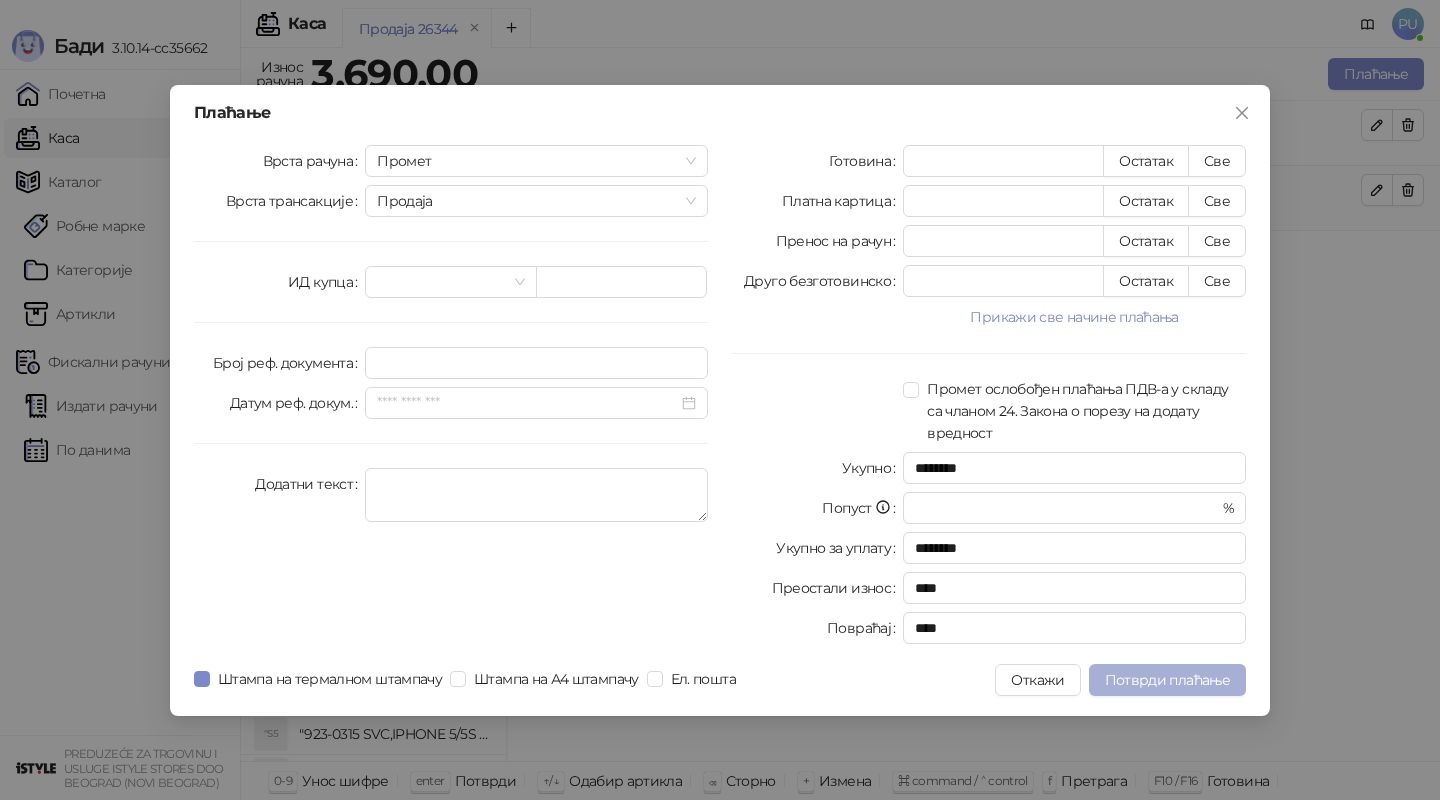 click on "Потврди плаћање" at bounding box center [1167, 680] 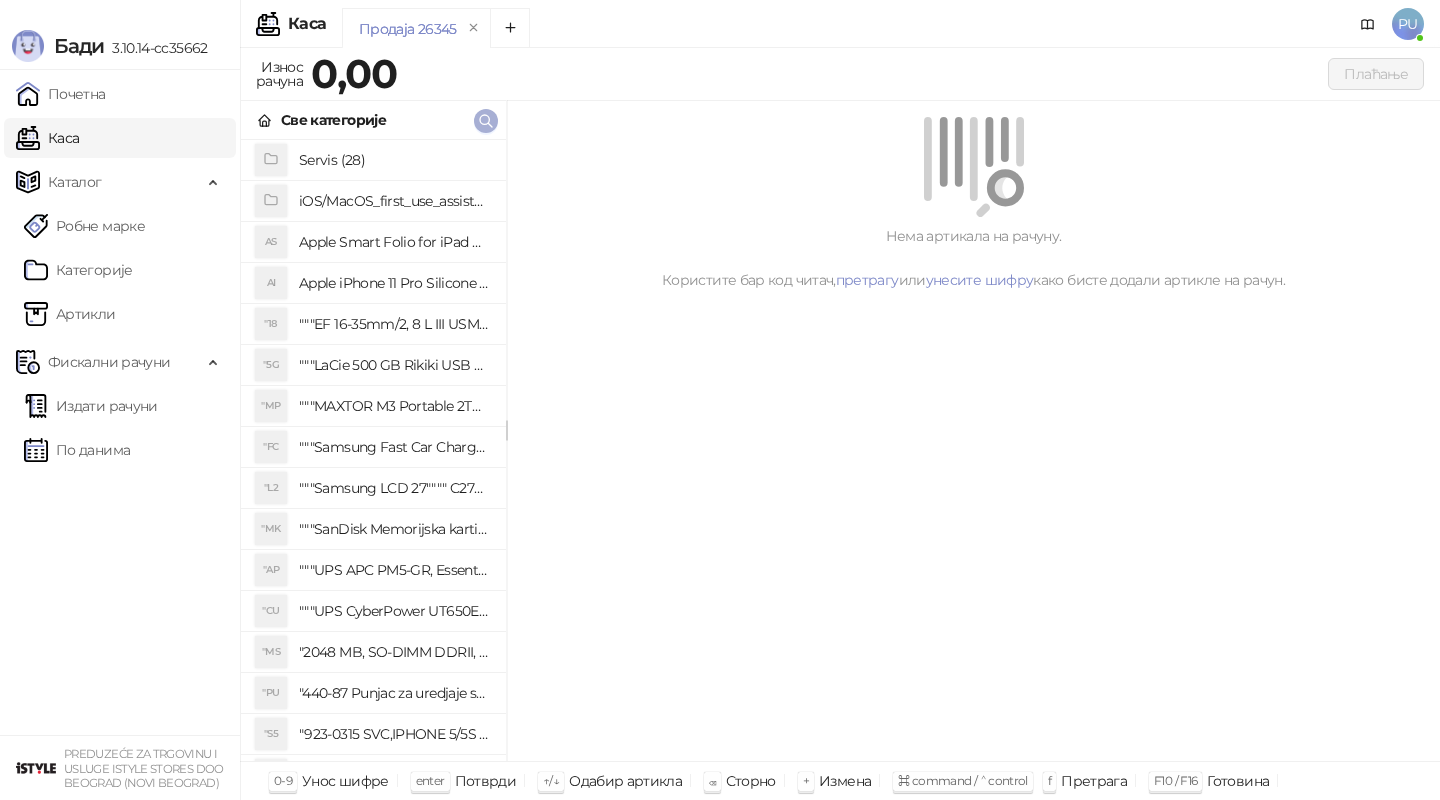 click at bounding box center (486, 121) 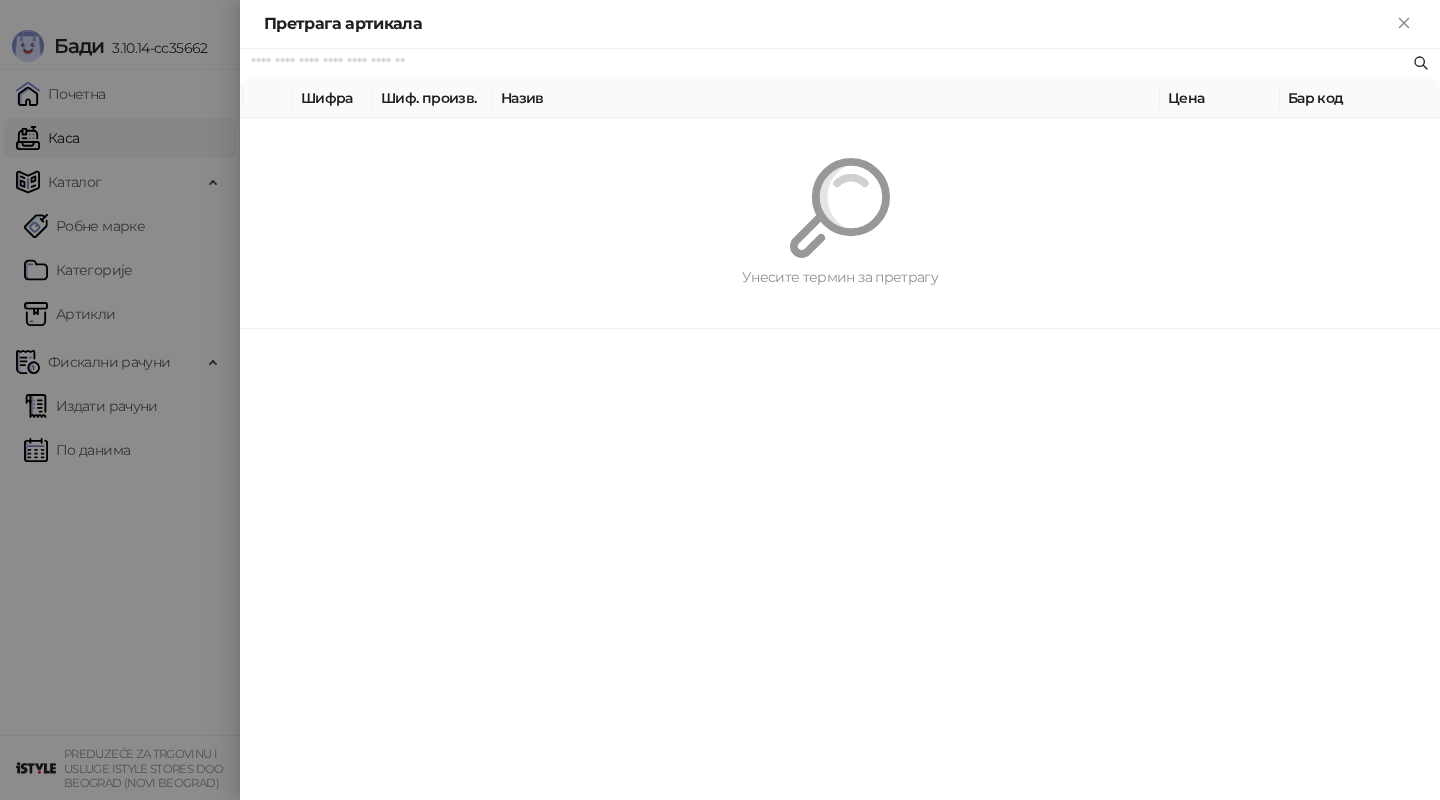 paste on "*********" 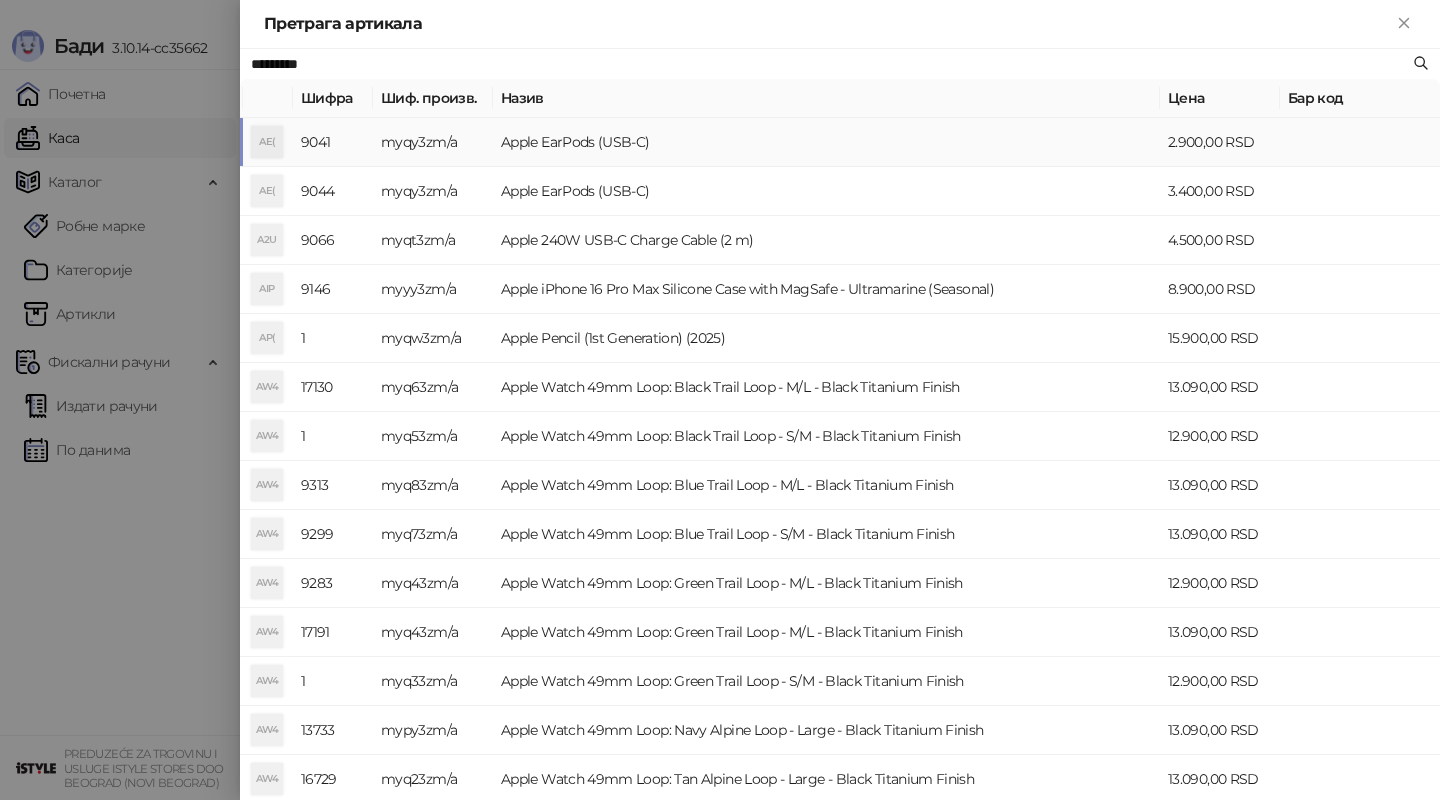 click on "Apple EarPods (USB-C)" at bounding box center [826, 142] 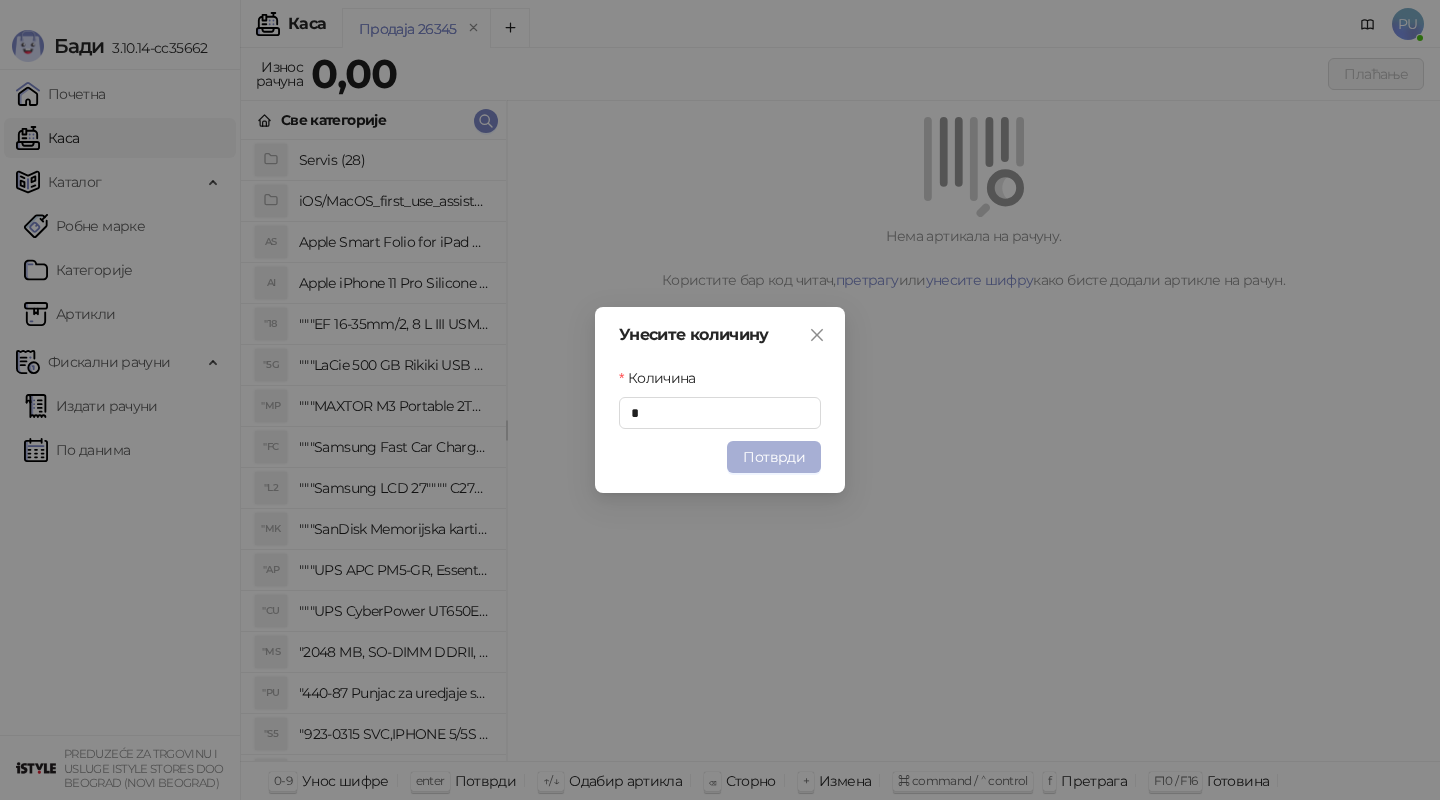 click on "Потврди" at bounding box center (774, 457) 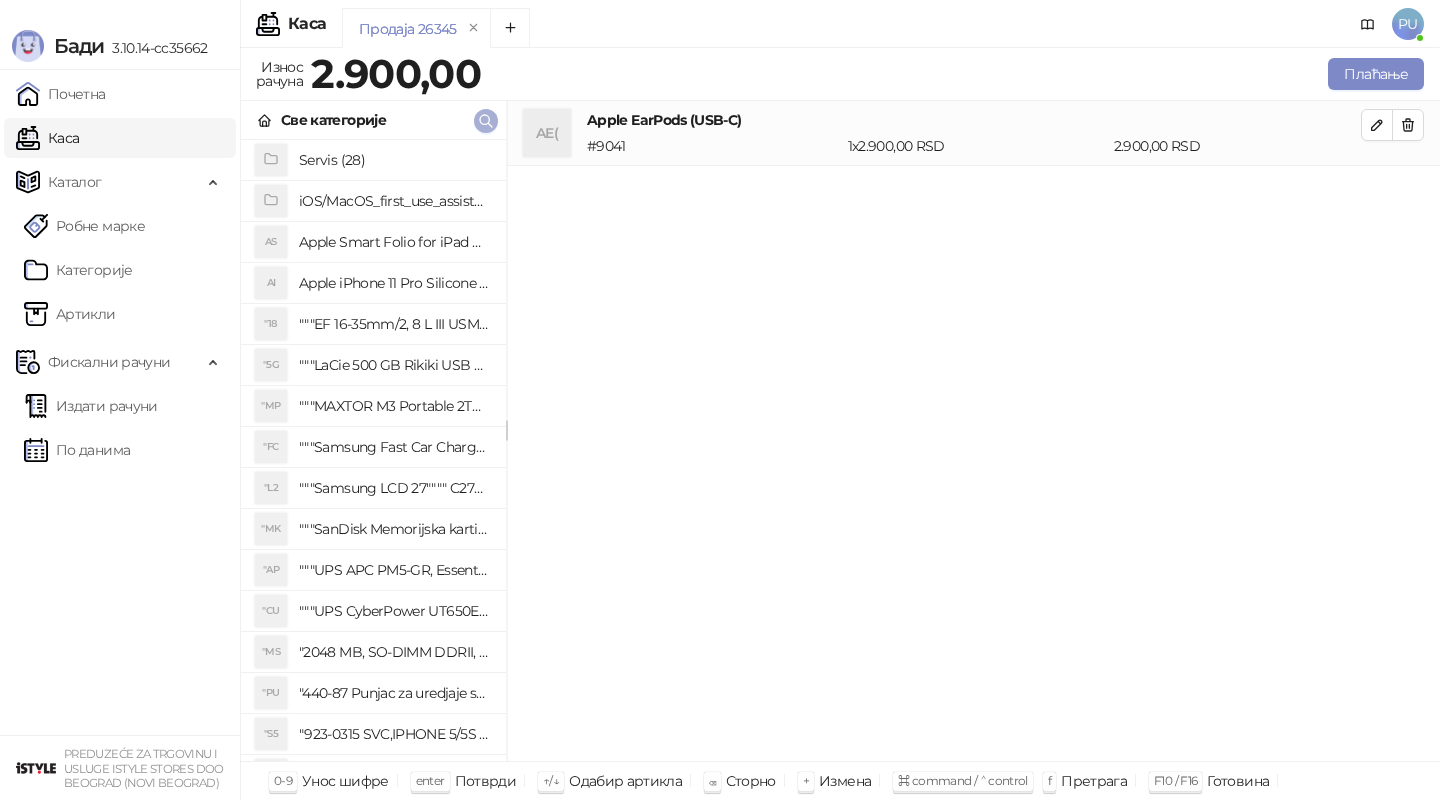 click on "Све категорије" at bounding box center (373, 120) 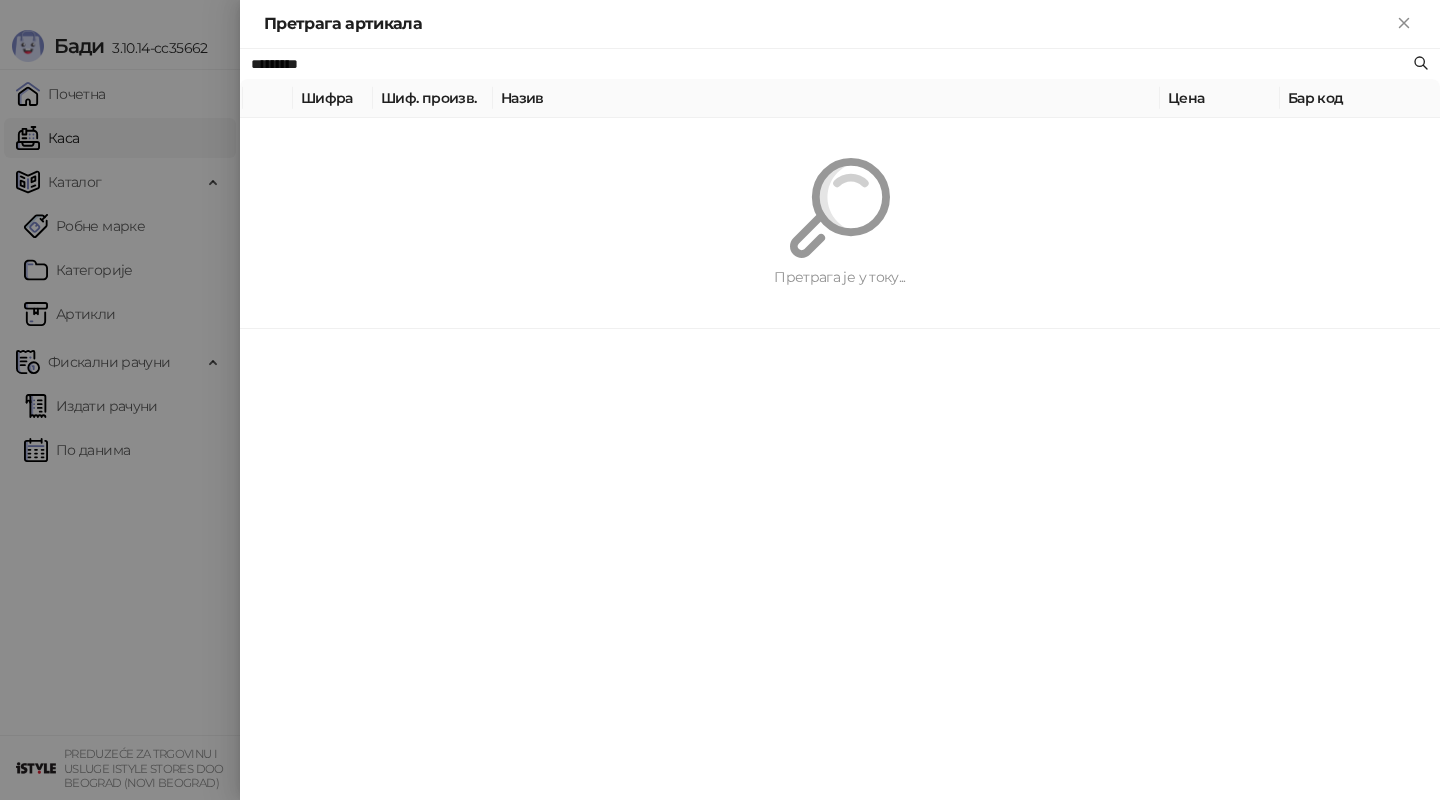 paste on "**********" 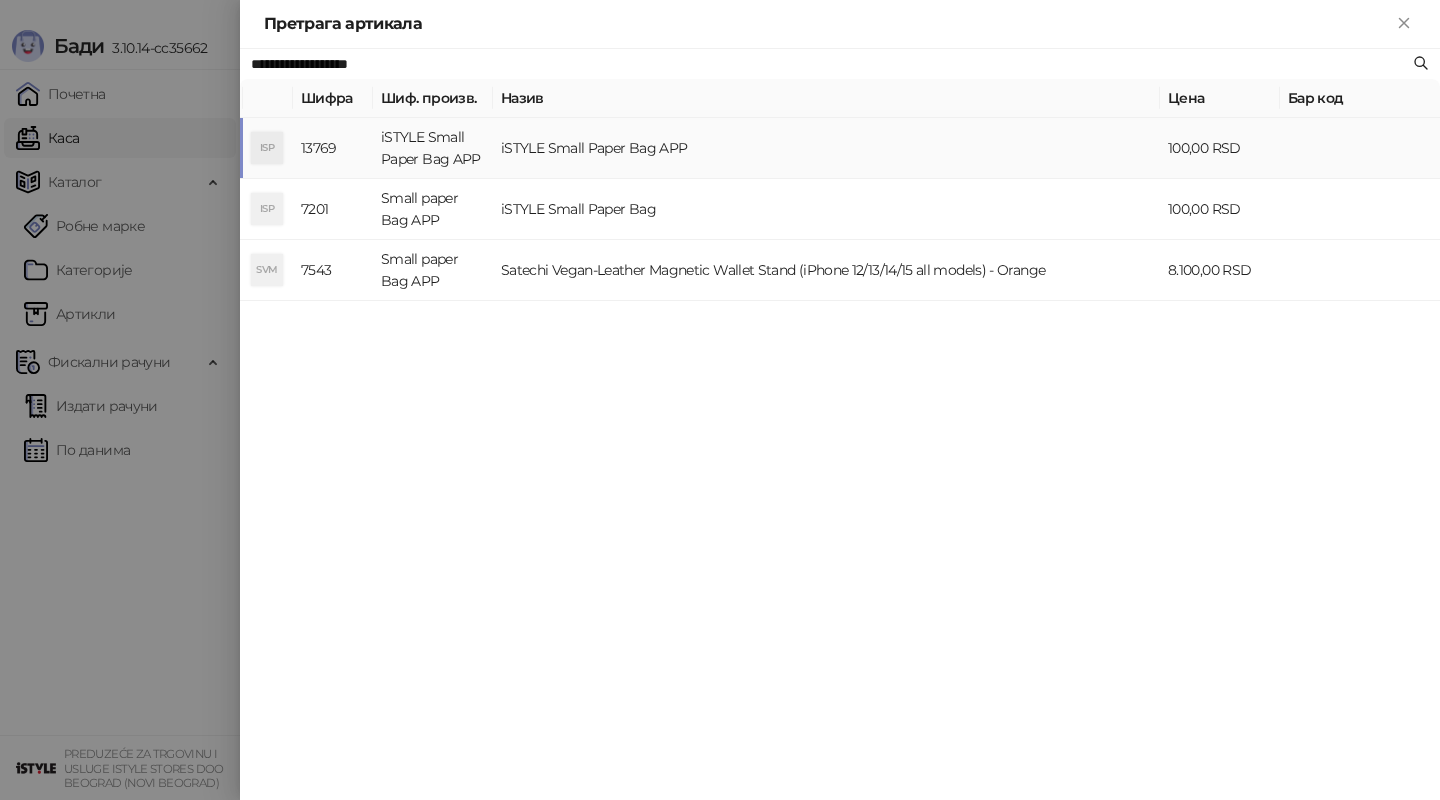type on "**********" 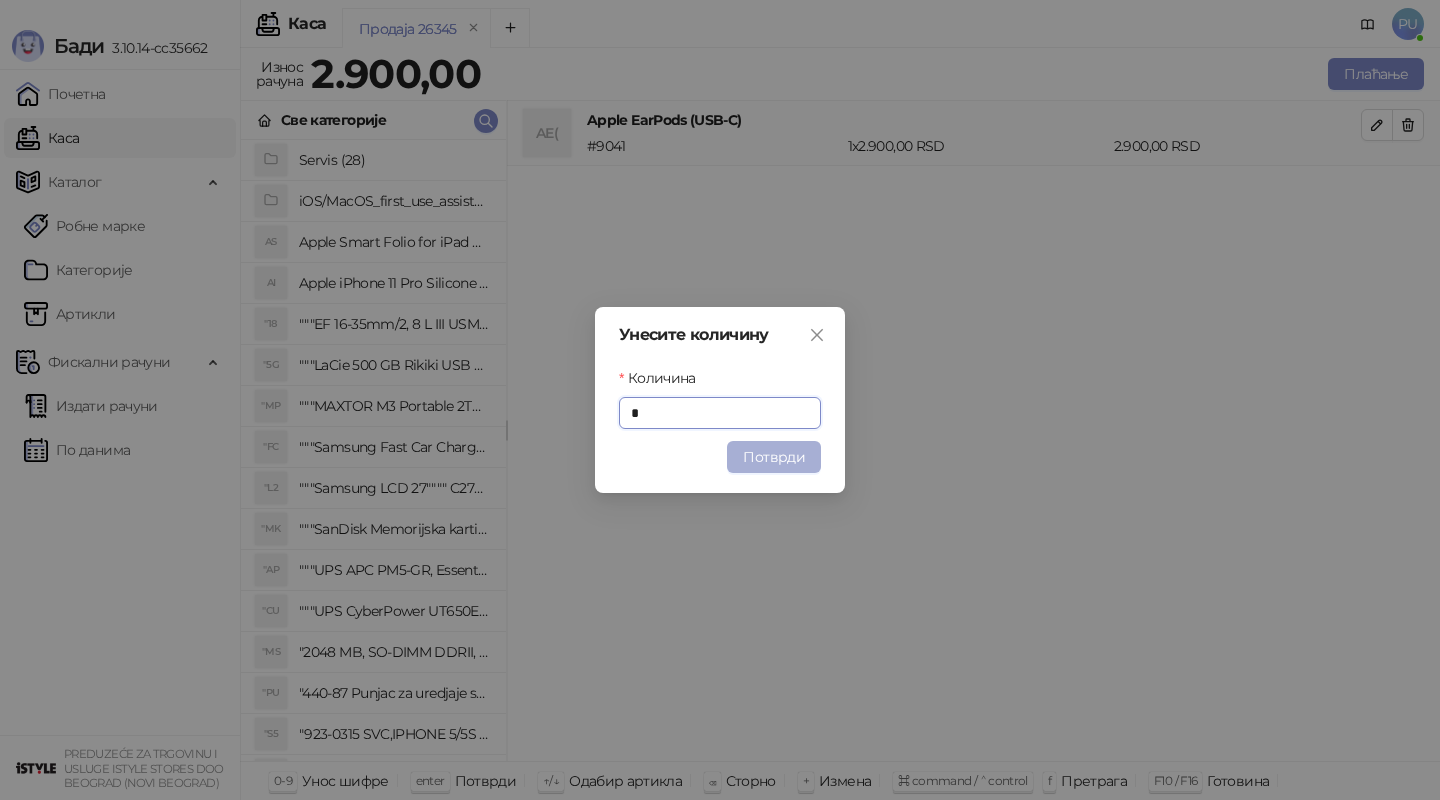 click on "Потврди" at bounding box center (774, 457) 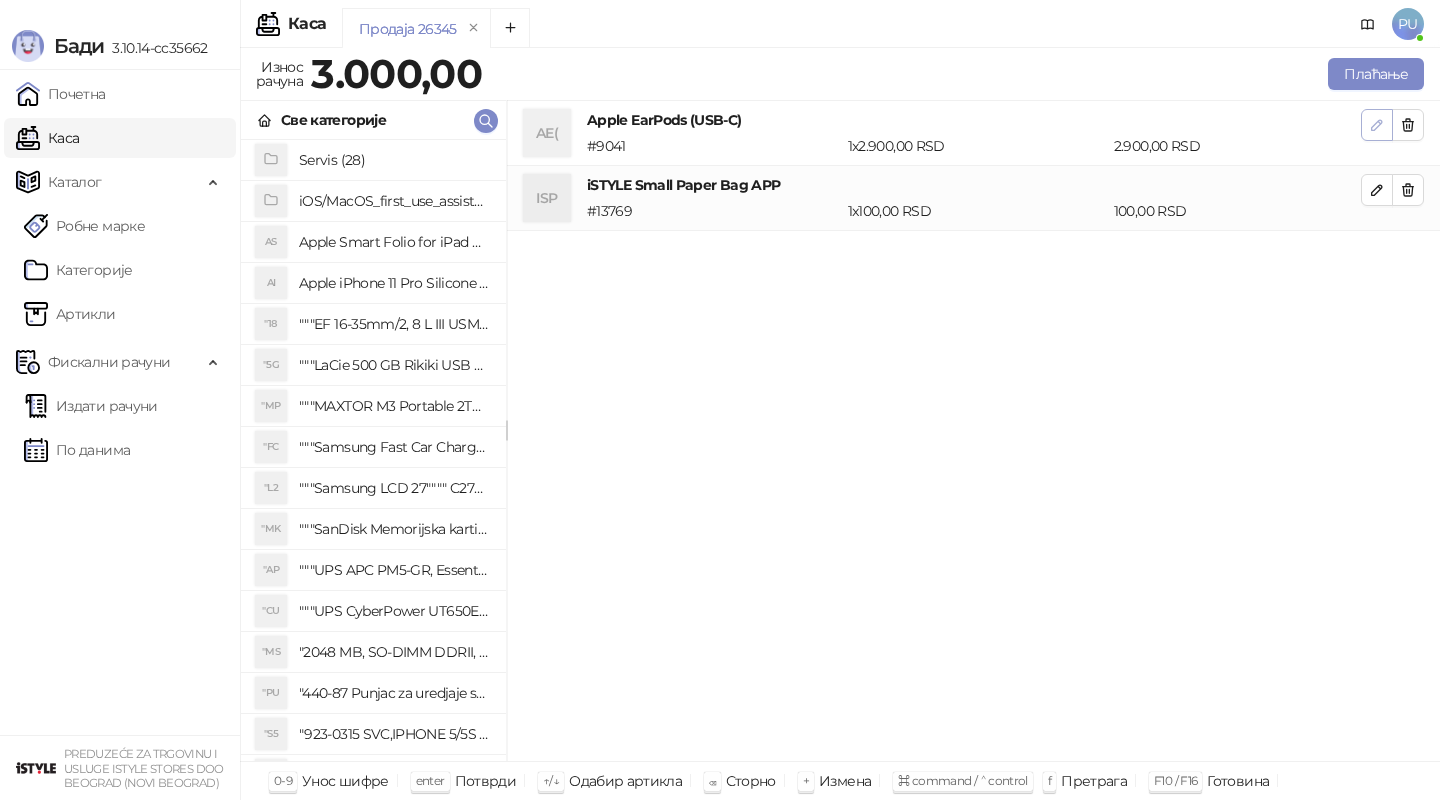 click 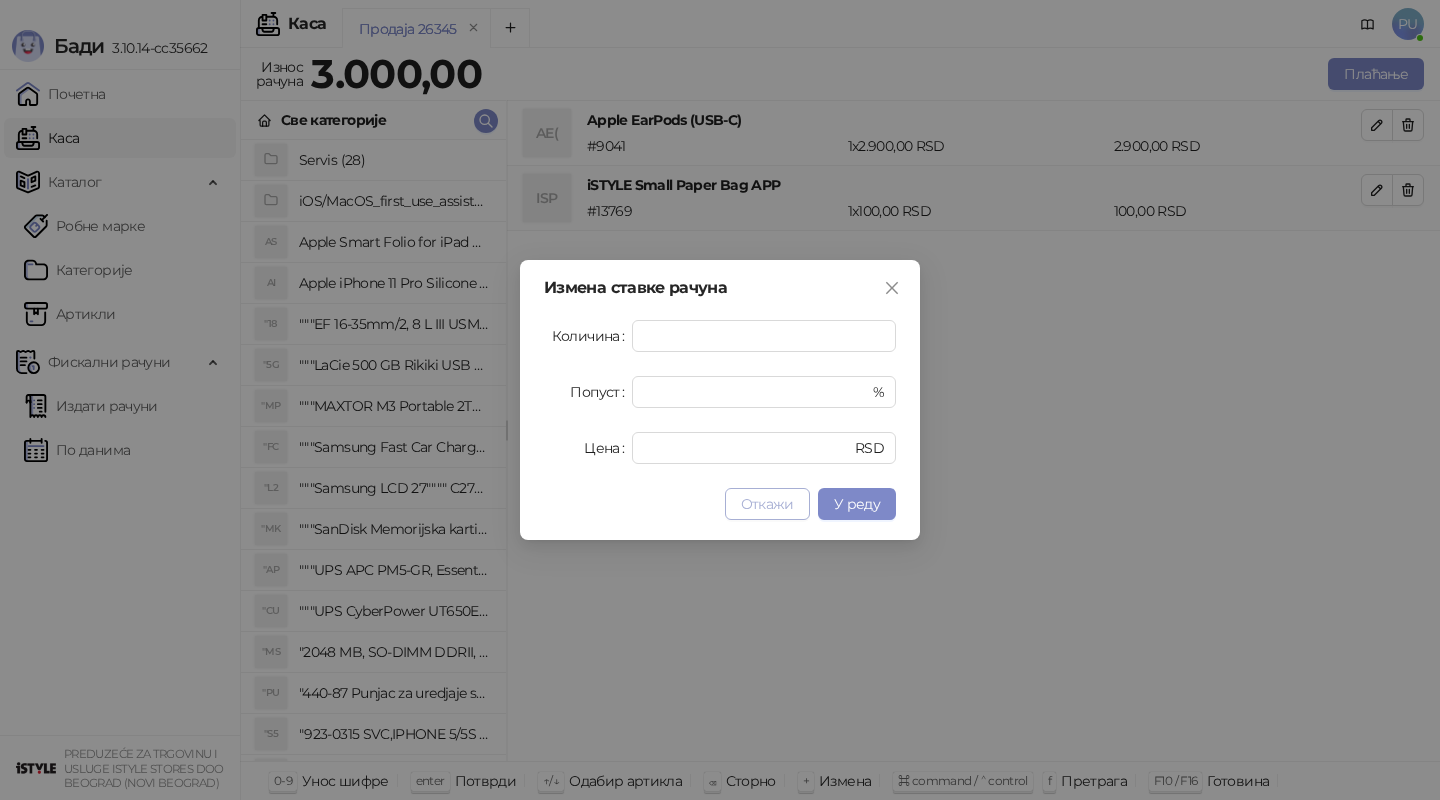 click on "Откажи" at bounding box center (767, 504) 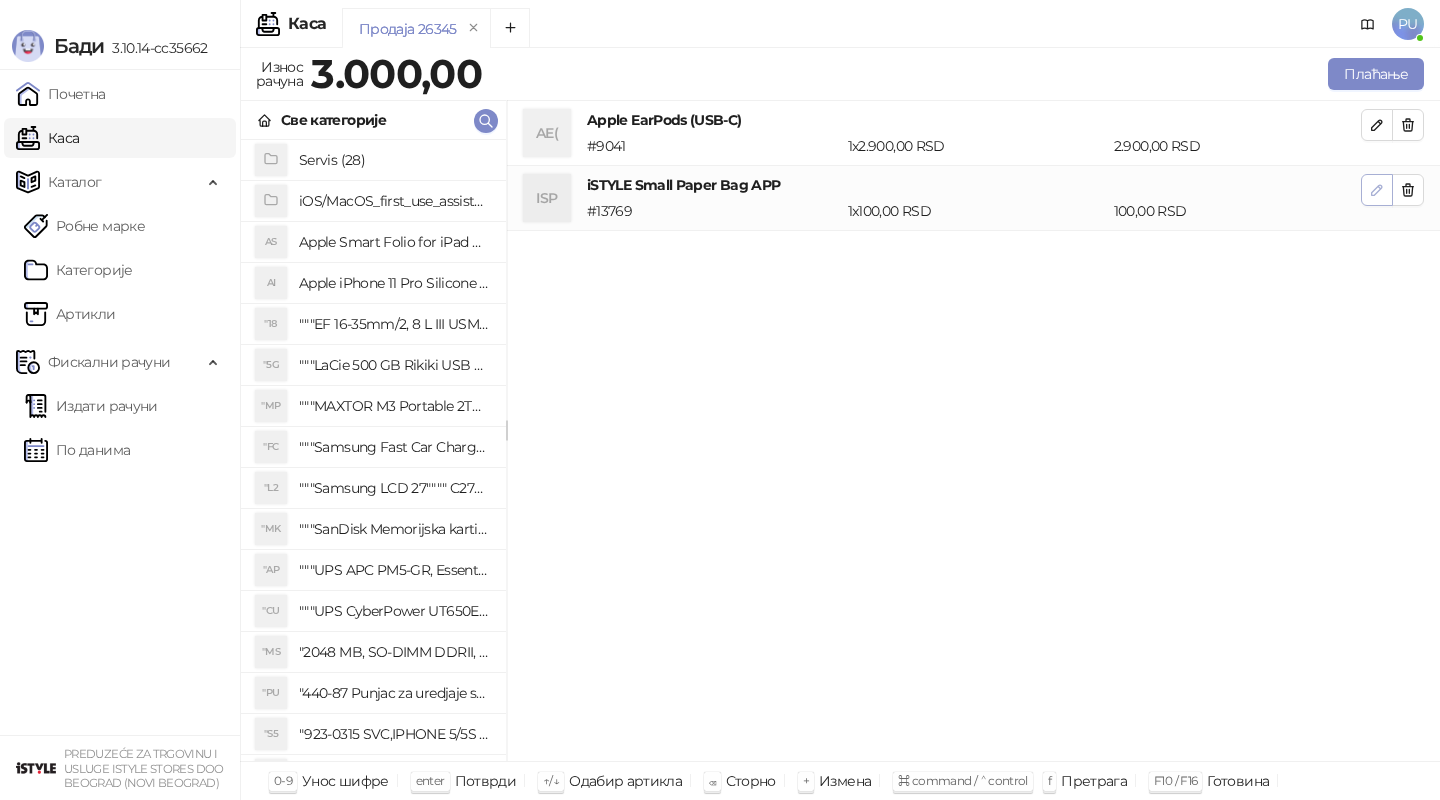 click at bounding box center (1377, 189) 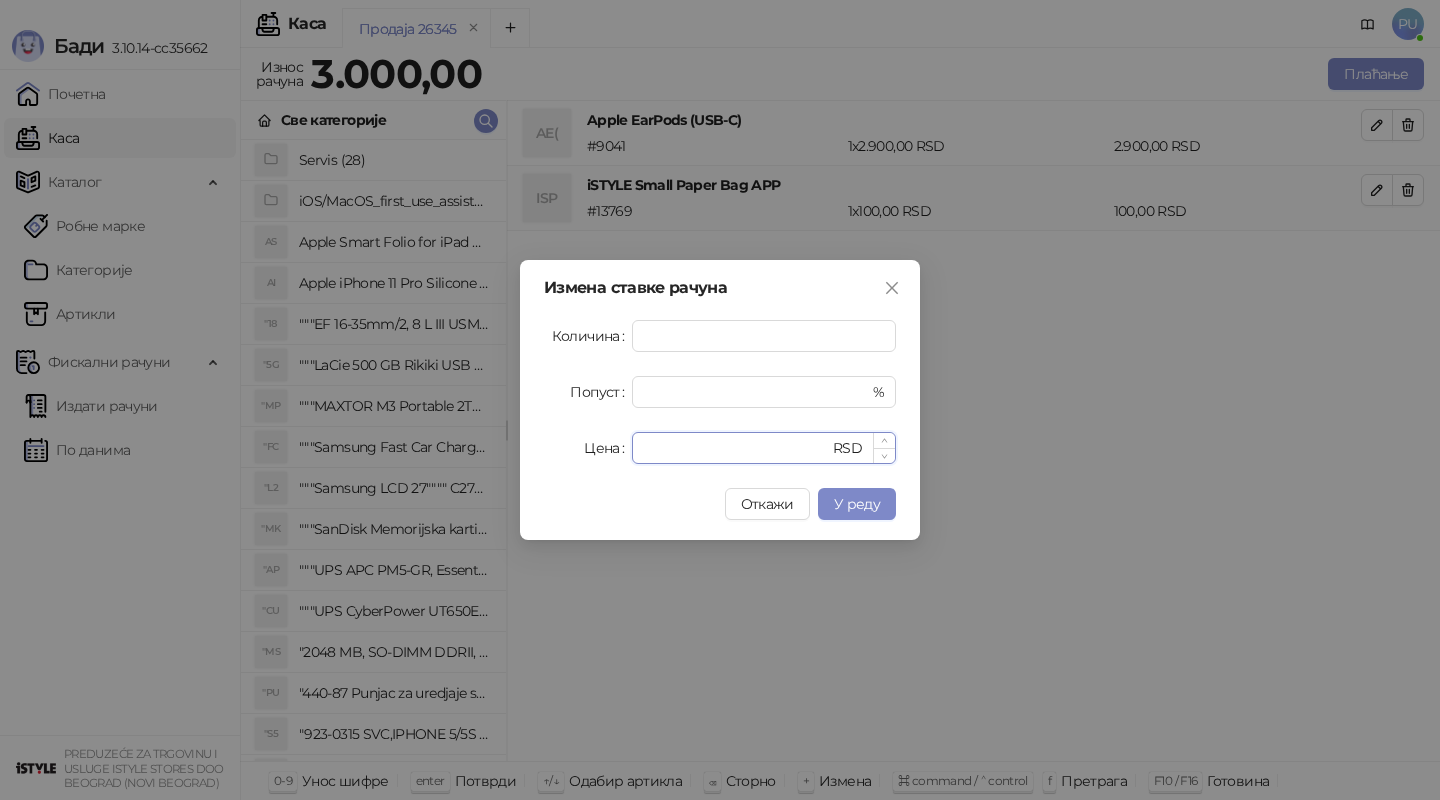 click on "***" at bounding box center (736, 448) 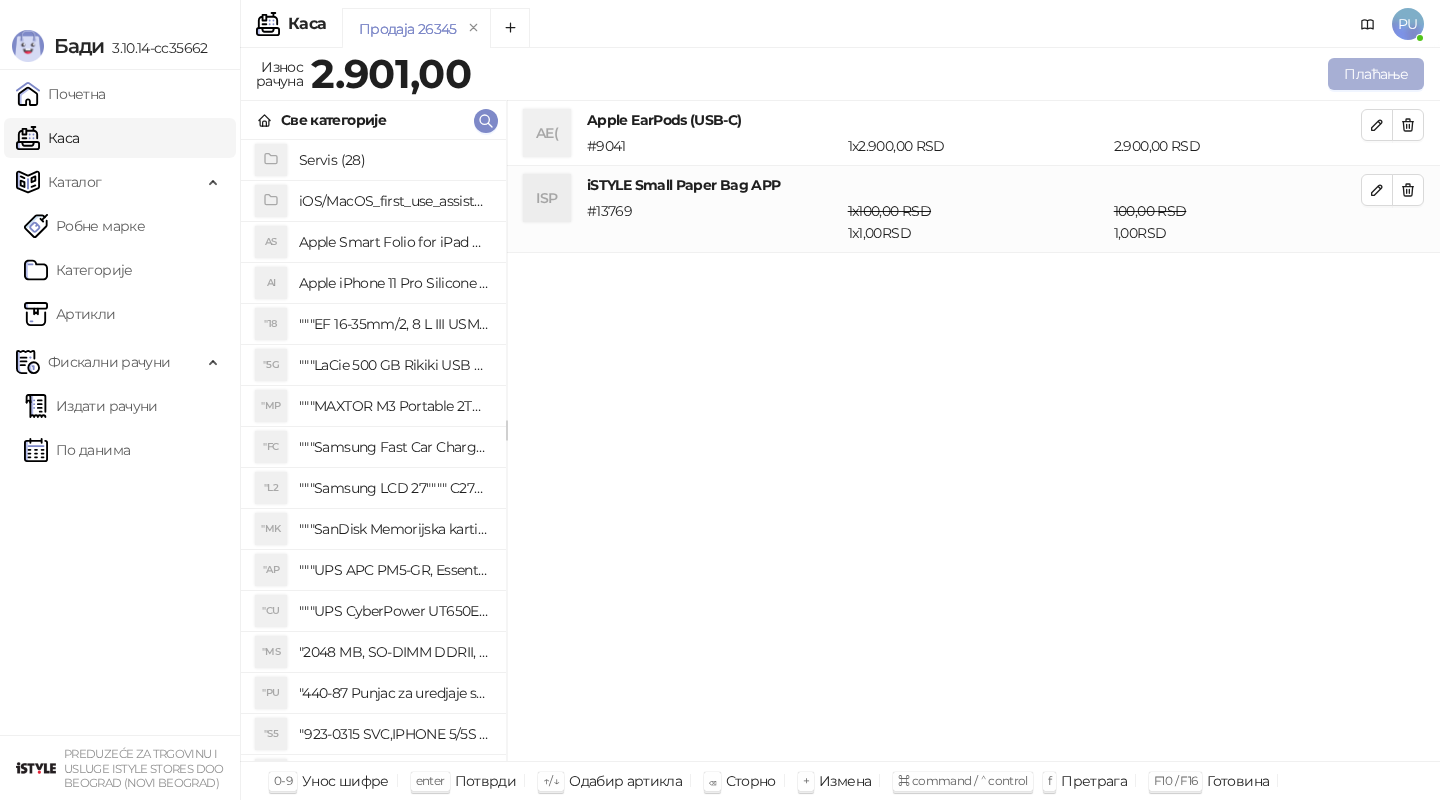 click on "Плаћање" at bounding box center [1376, 74] 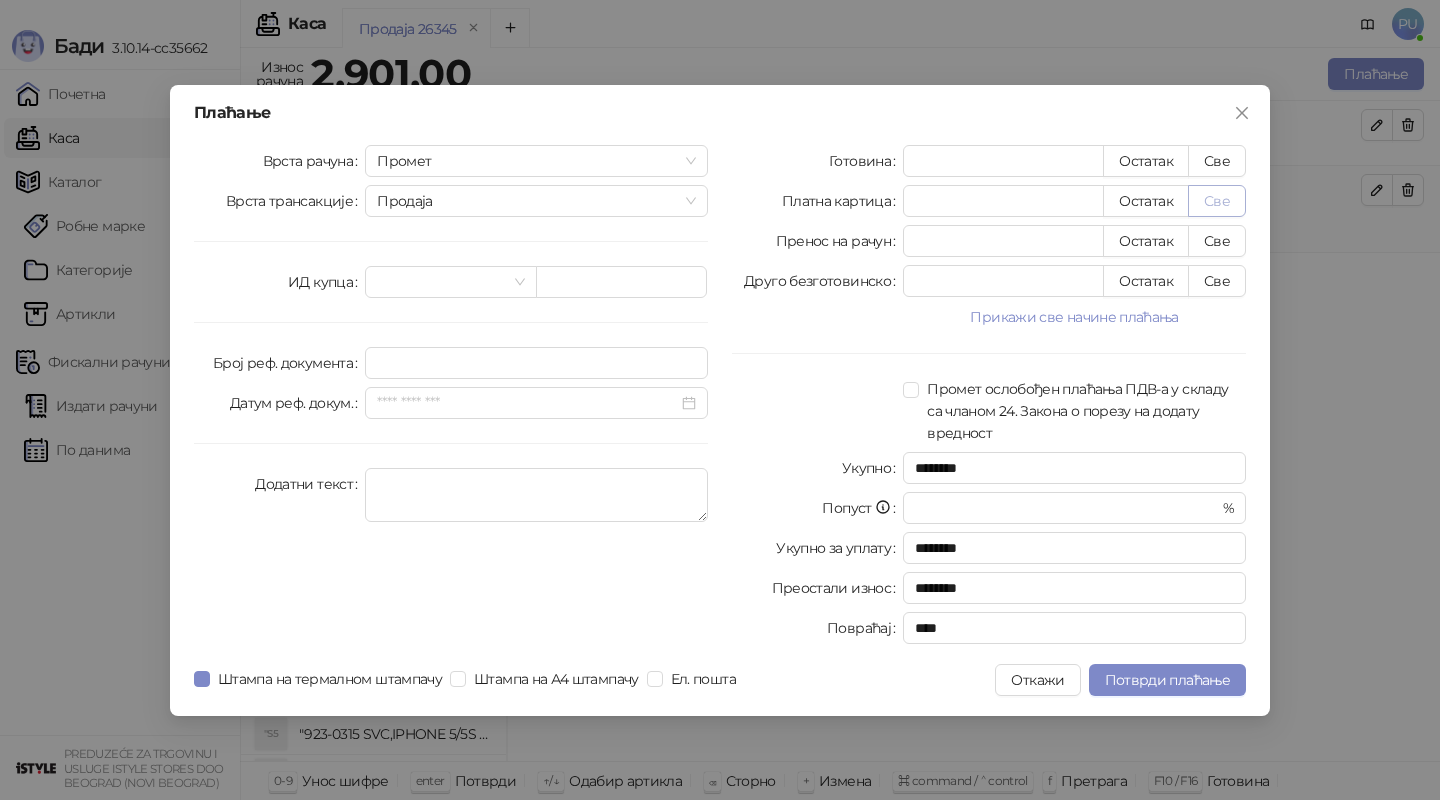 click on "Све" at bounding box center (1217, 201) 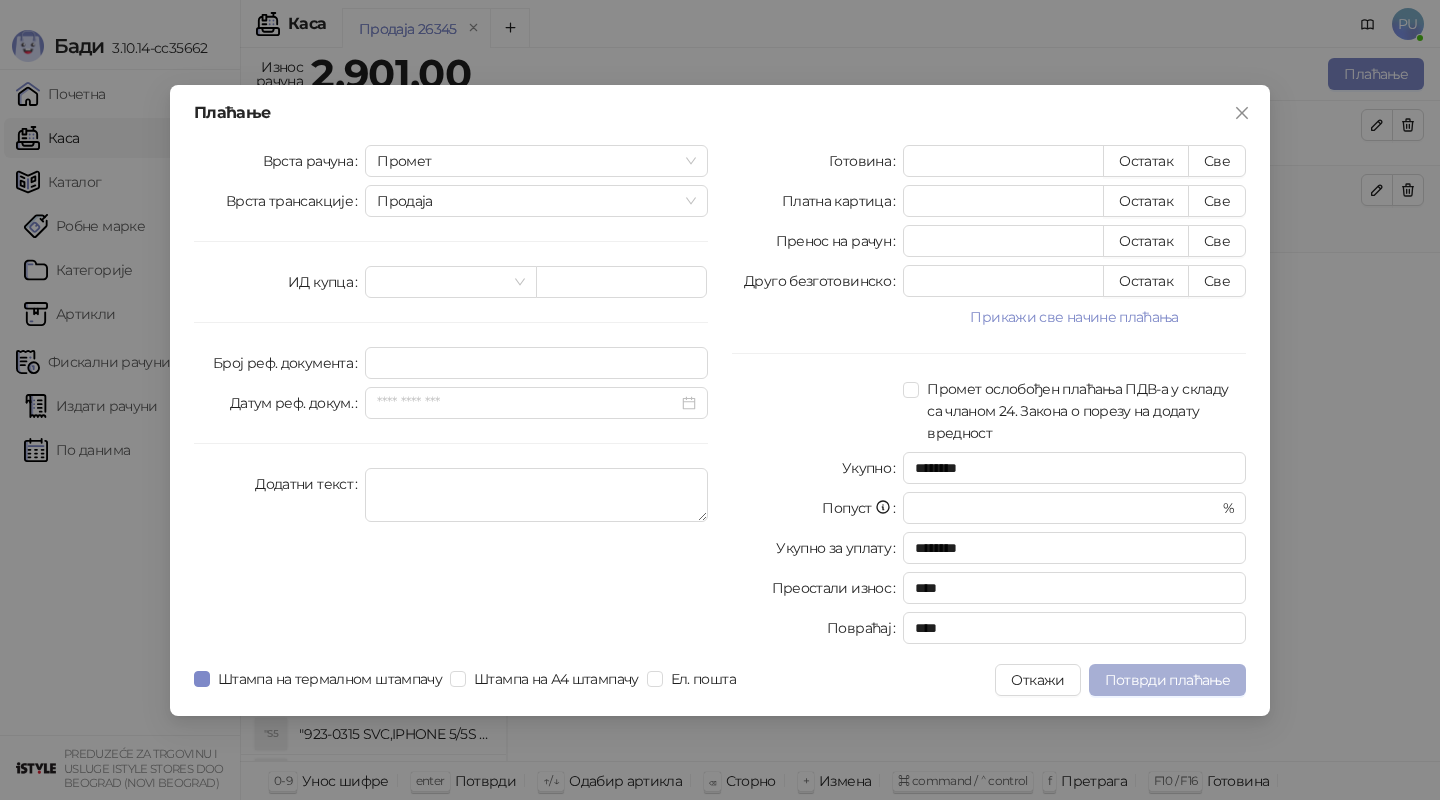 click on "Потврди плаћање" at bounding box center (1167, 680) 